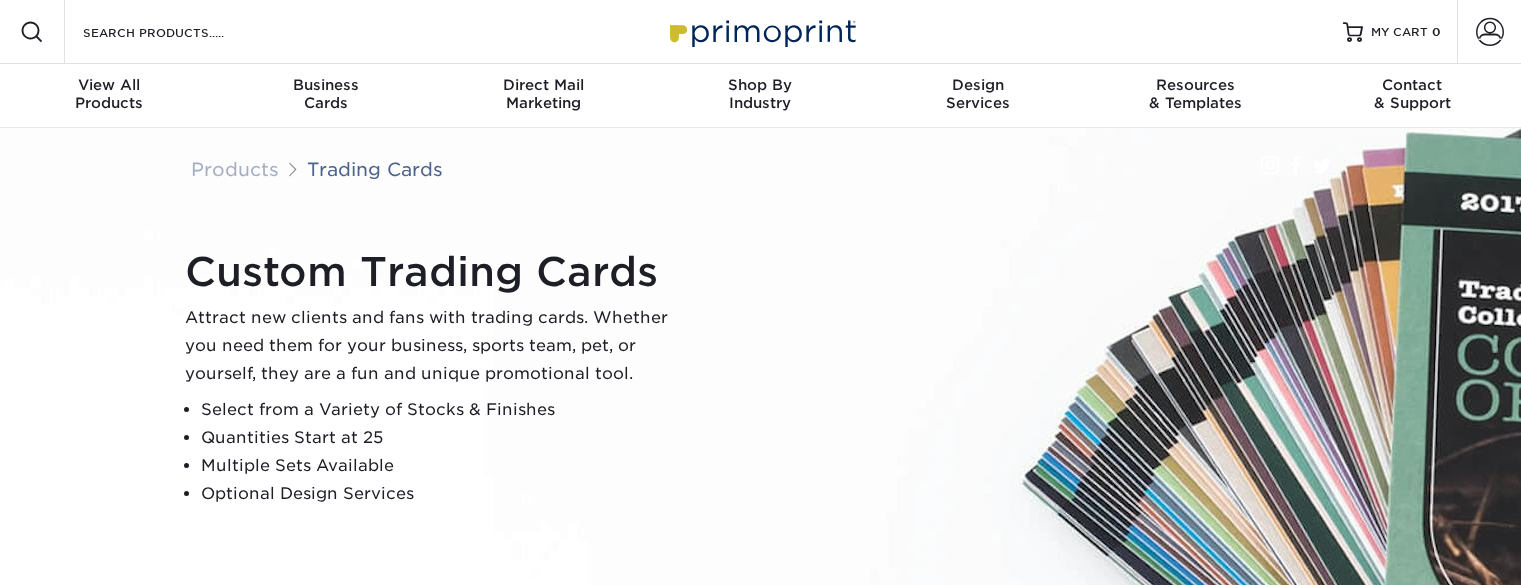 scroll, scrollTop: 0, scrollLeft: 0, axis: both 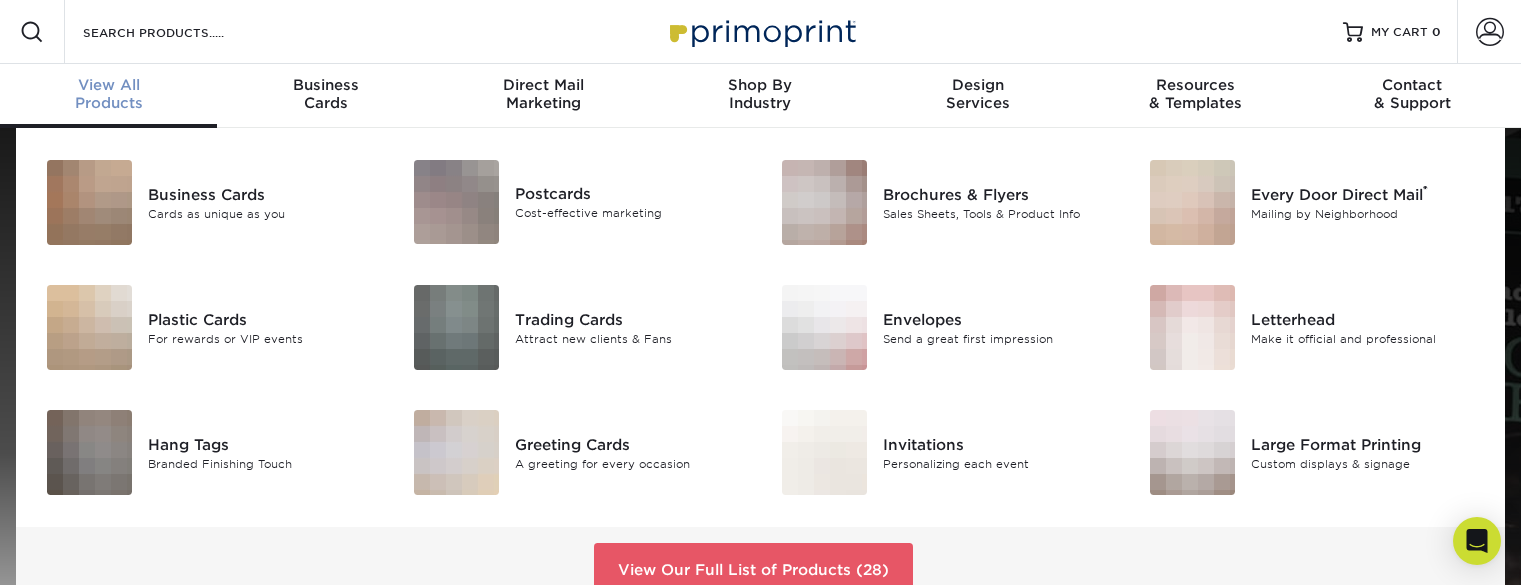 click on "View All  Products" at bounding box center (108, 94) 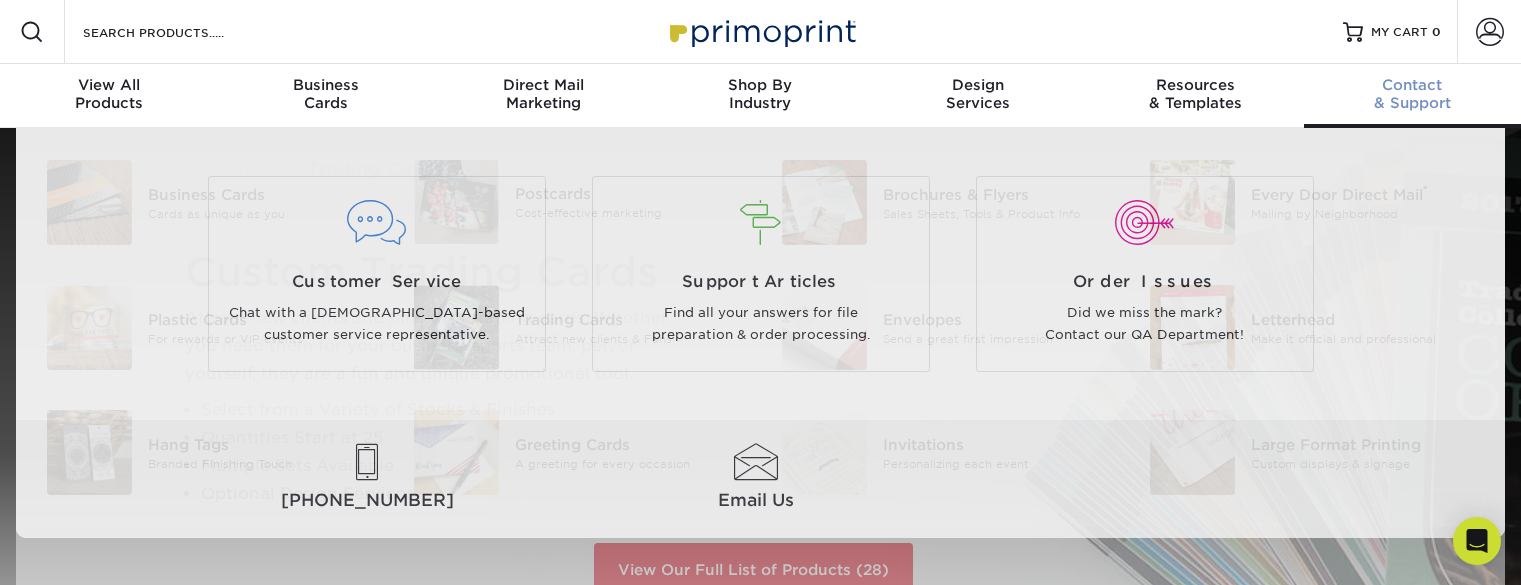 click on "Contact  & Support" at bounding box center [1412, 94] 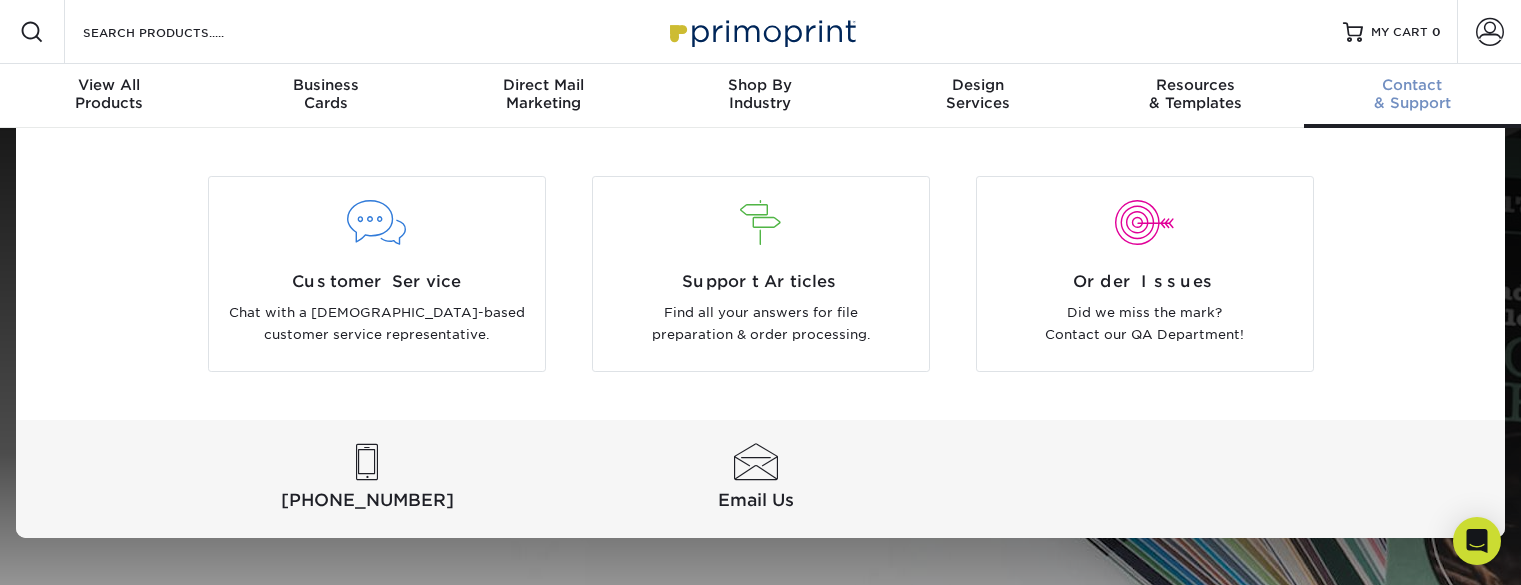 click on "Contact  & Support" at bounding box center [1412, 94] 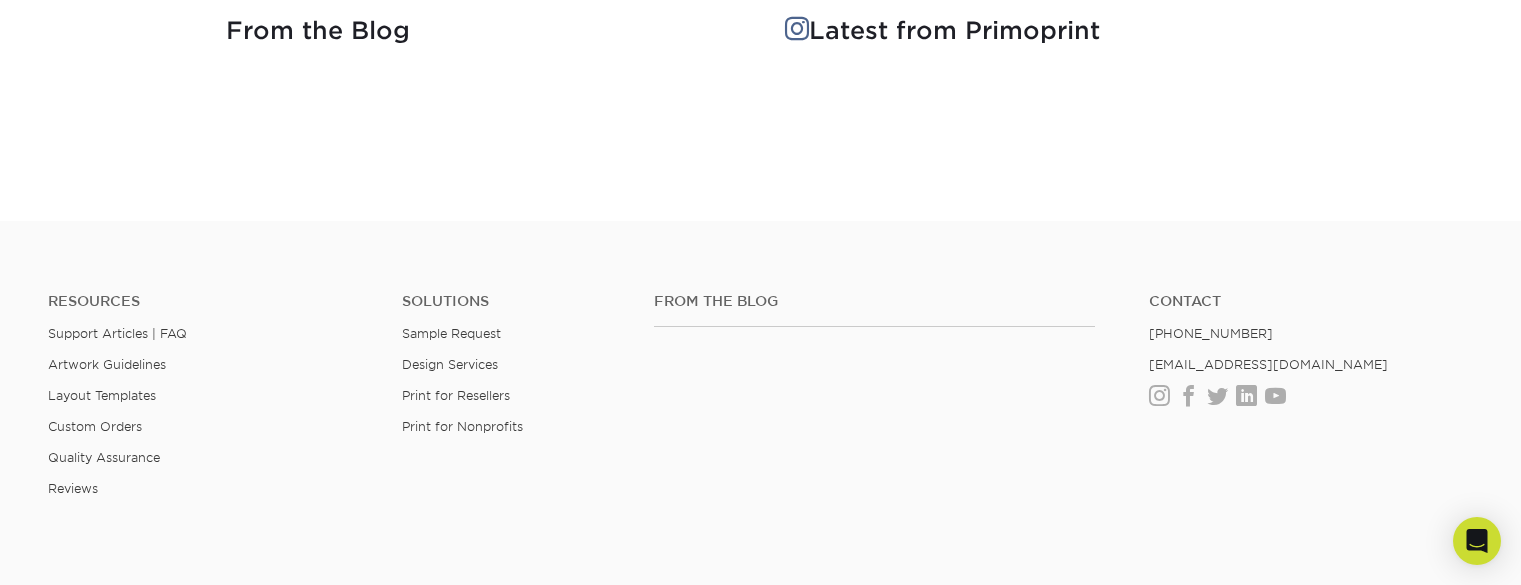 scroll, scrollTop: 2712, scrollLeft: 0, axis: vertical 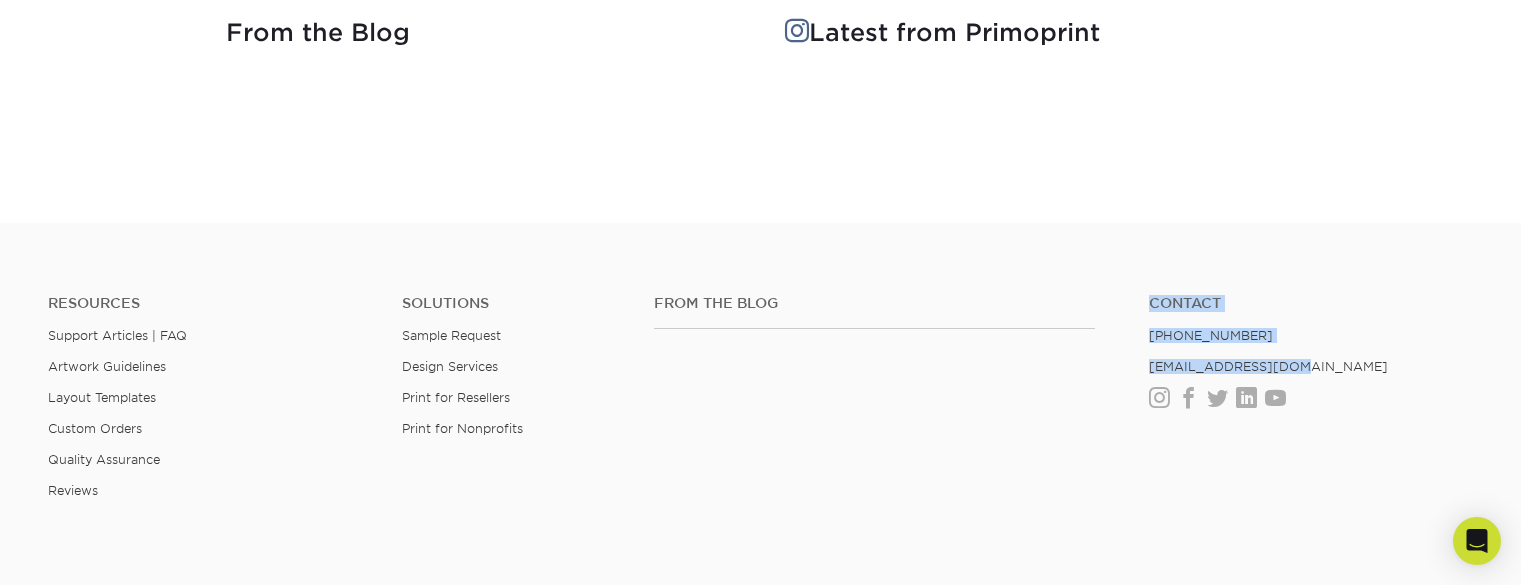 drag, startPoint x: 1296, startPoint y: 370, endPoint x: 1133, endPoint y: 355, distance: 163.68874 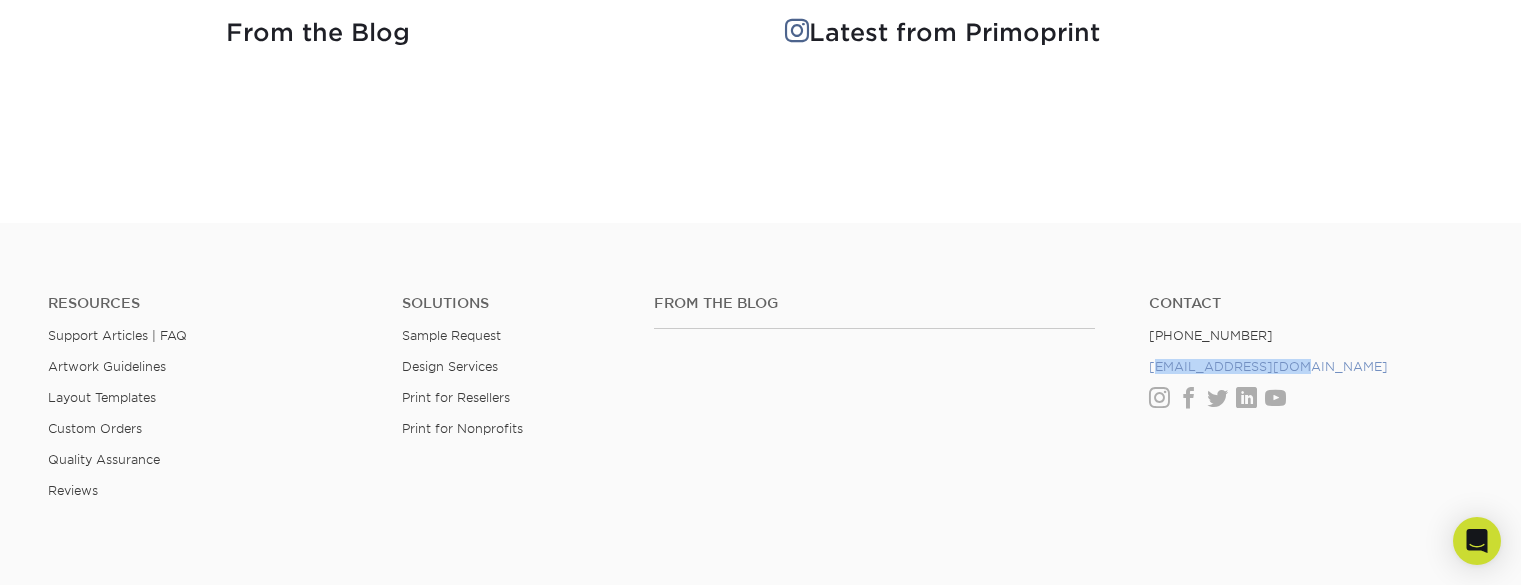 drag, startPoint x: 1295, startPoint y: 372, endPoint x: 1154, endPoint y: 367, distance: 141.08862 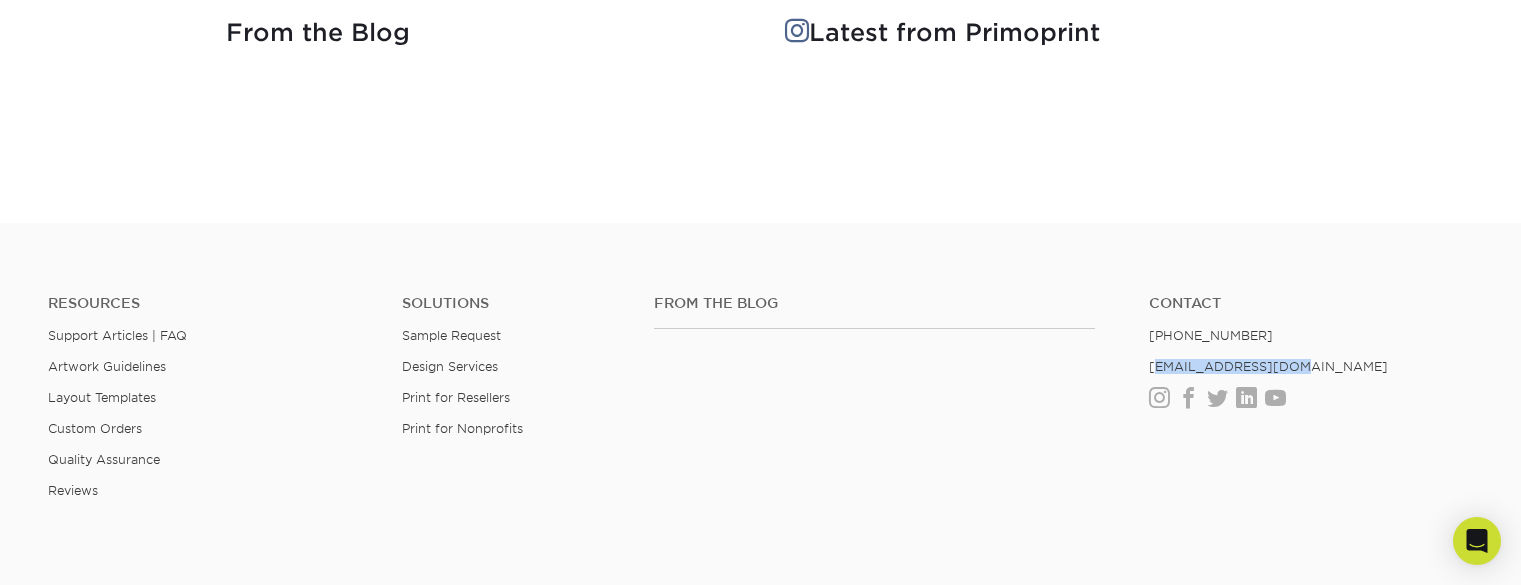 click on "Contact
(888) 822-5815
info@primoprint.com
Instagram
Facebook
Twitter
LinkedIn
Youtube" at bounding box center [1311, 351] 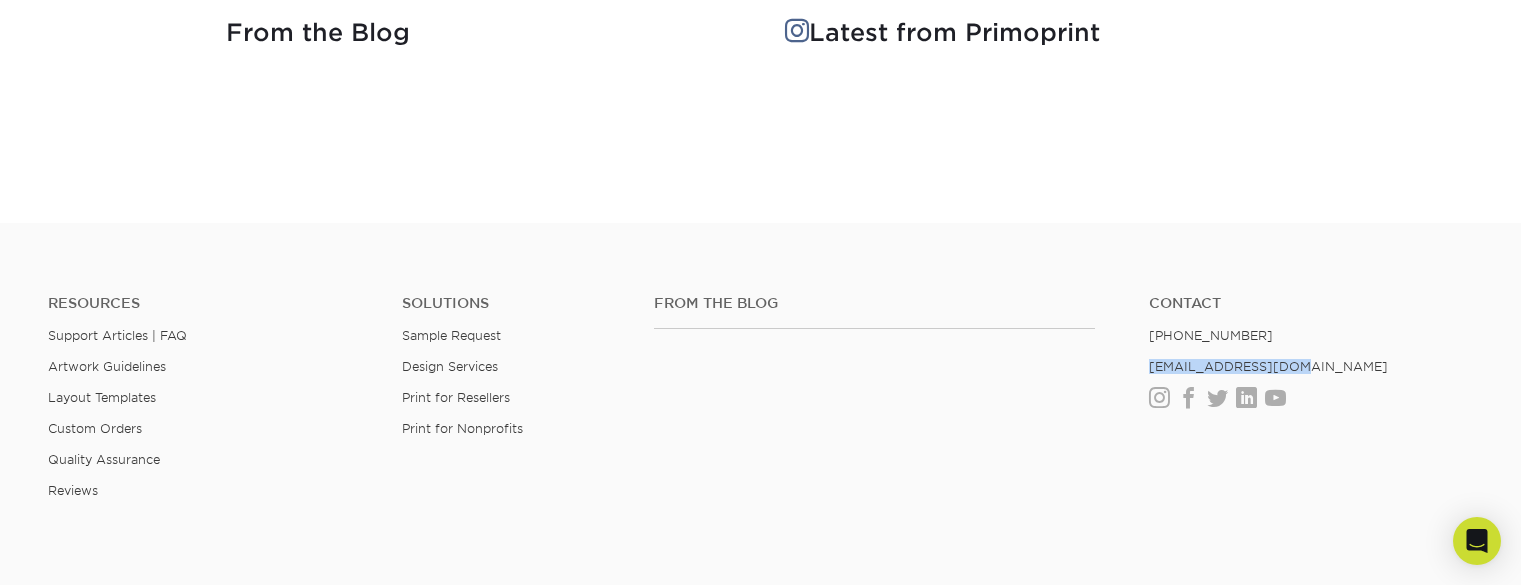 drag, startPoint x: 1305, startPoint y: 366, endPoint x: 1142, endPoint y: 367, distance: 163.00307 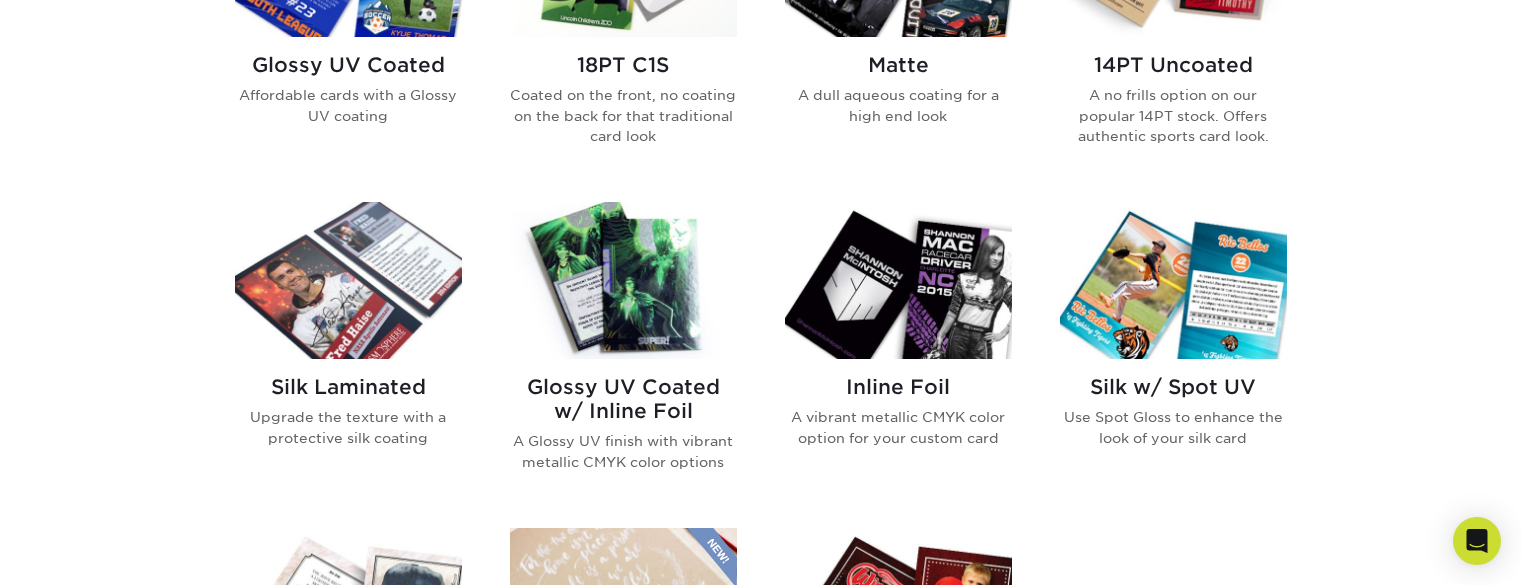 scroll, scrollTop: 1132, scrollLeft: 0, axis: vertical 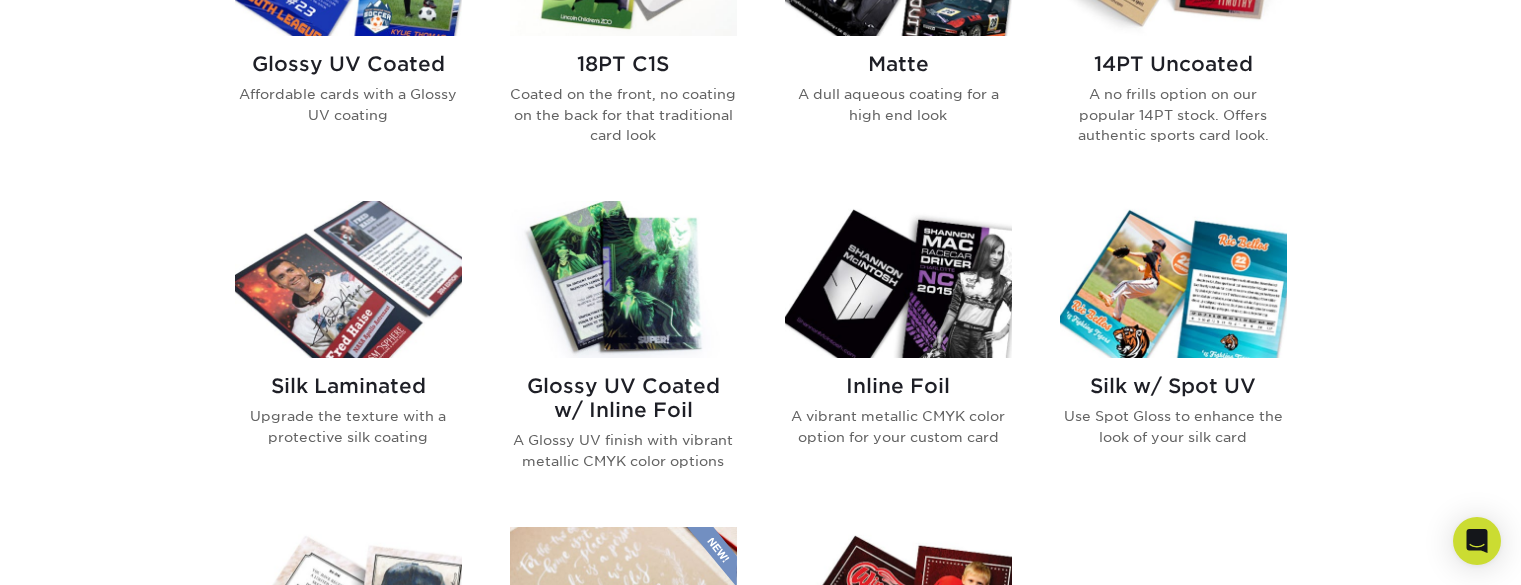 click at bounding box center (348, 279) 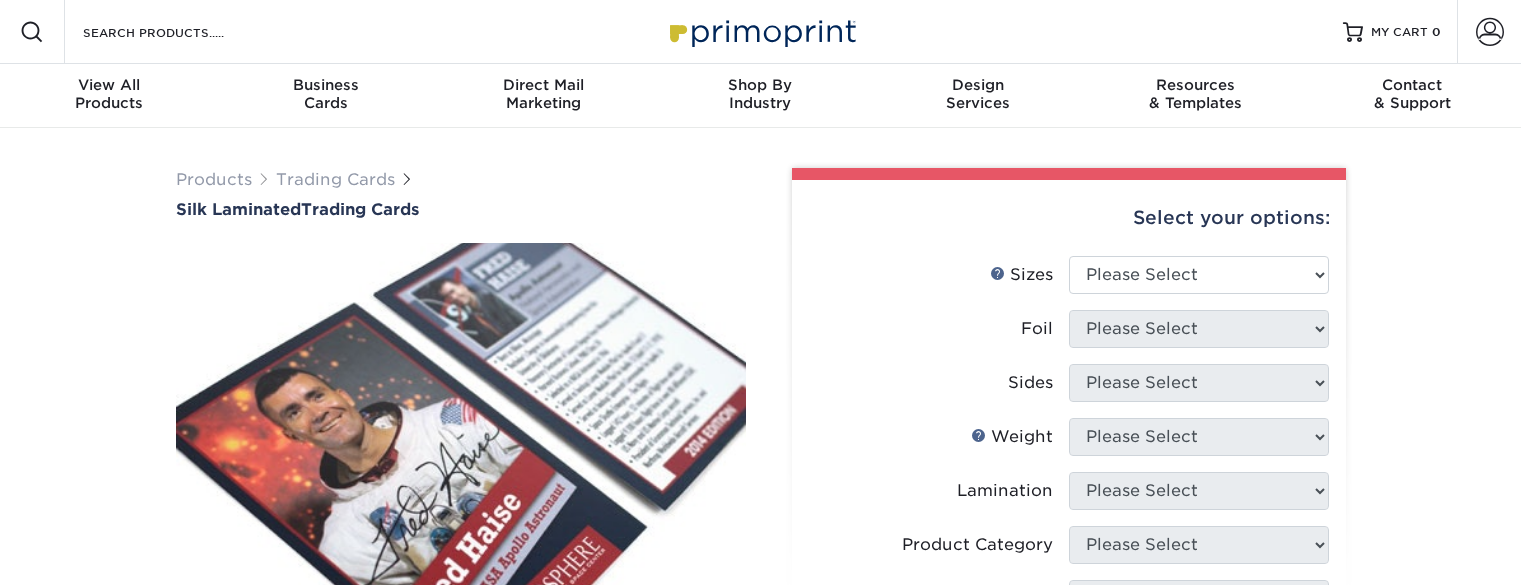 scroll, scrollTop: 0, scrollLeft: 0, axis: both 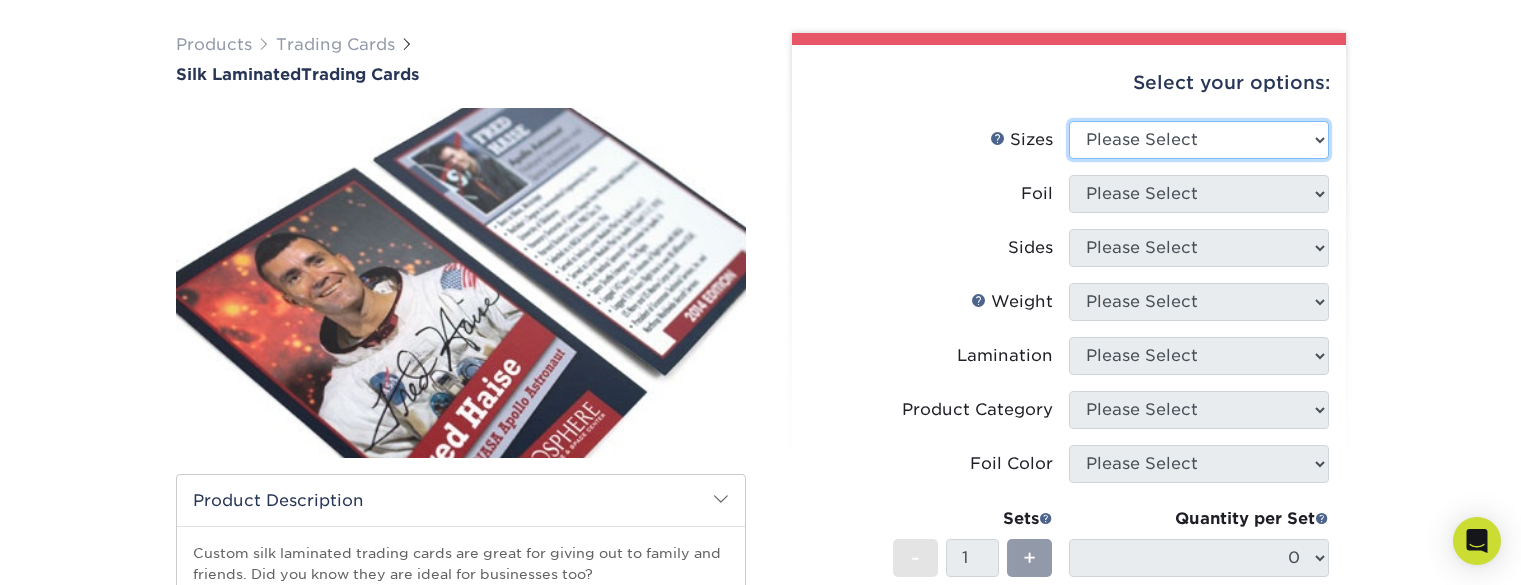 click on "Please Select
2.5" x 3.5"" at bounding box center (1199, 140) 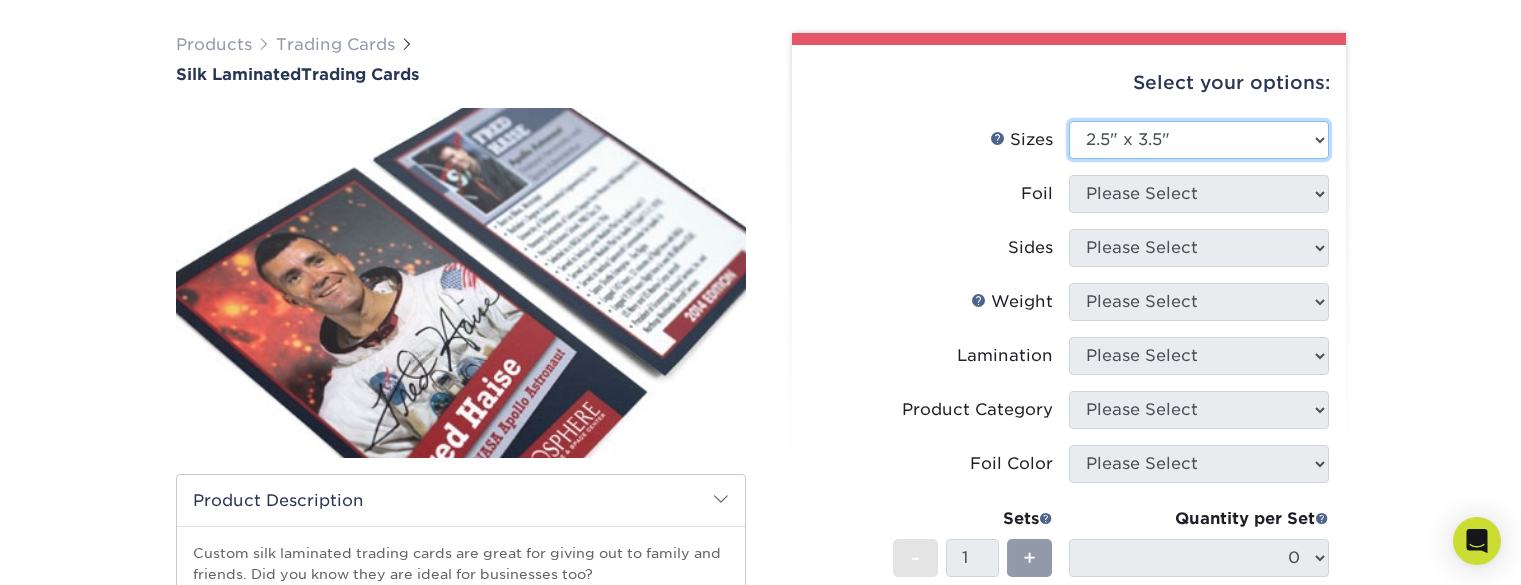 click on "Please Select
2.5" x 3.5"" at bounding box center (1199, 140) 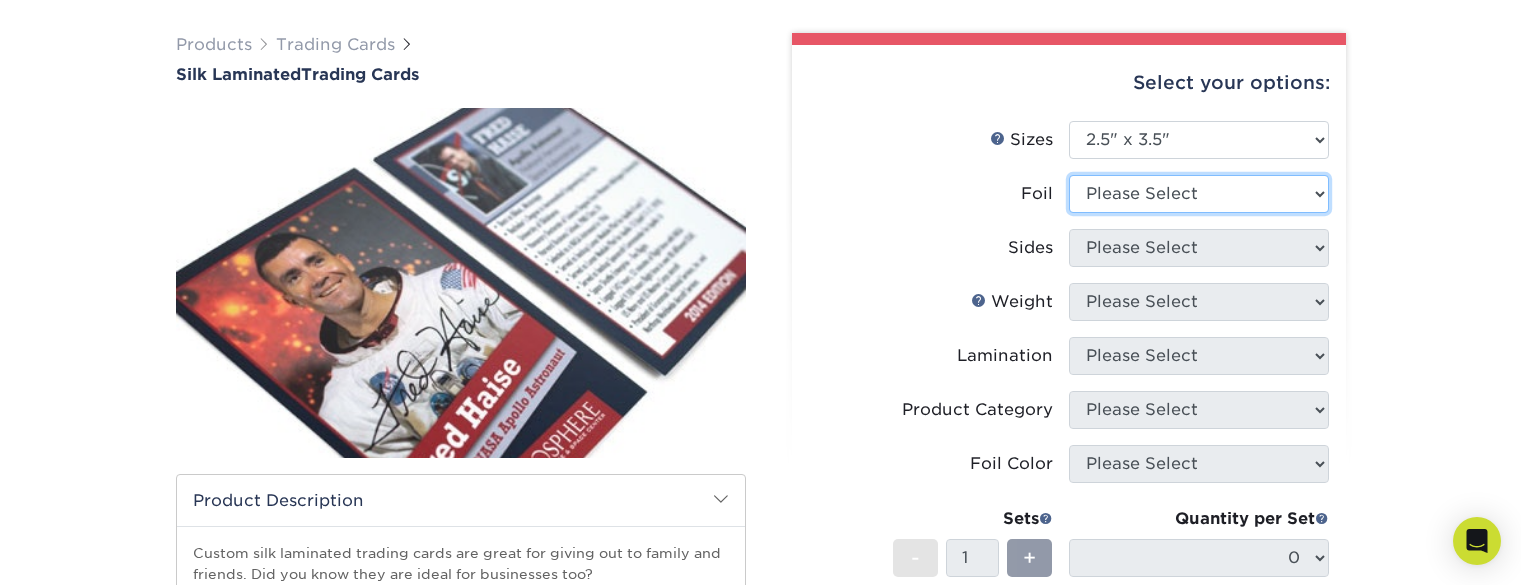 click on "Please Select No Yes" at bounding box center [1199, 194] 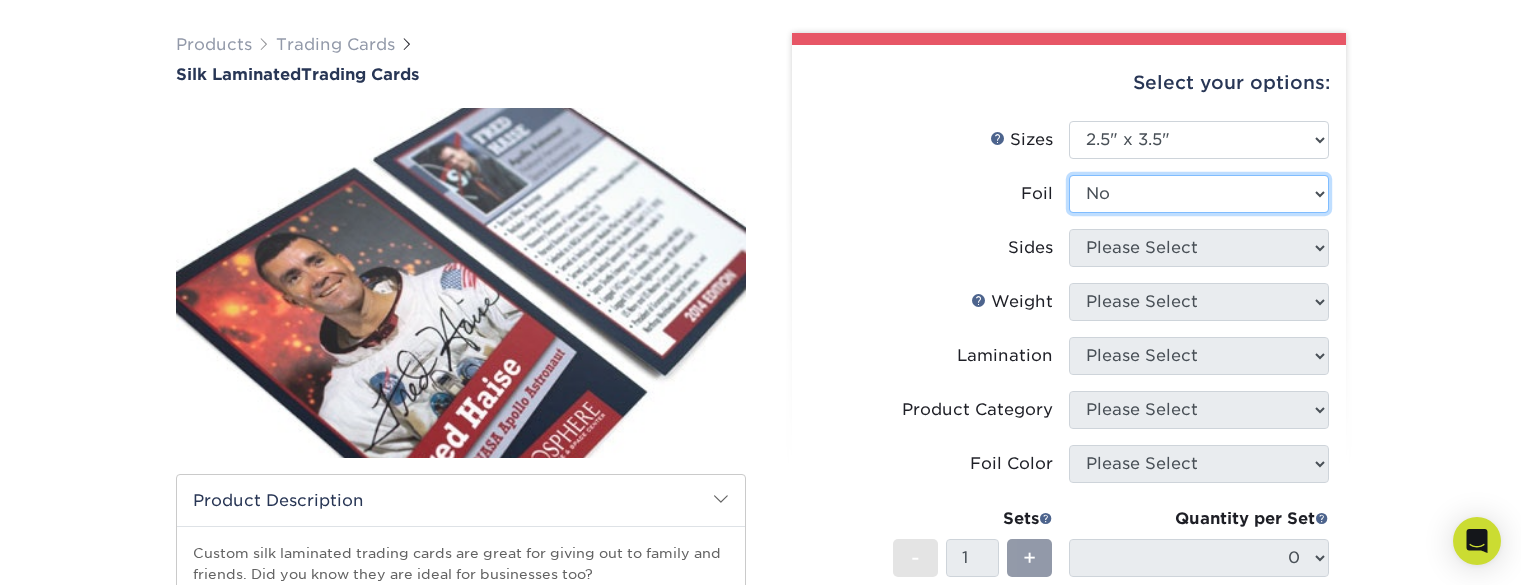 click on "Please Select No Yes" at bounding box center (1199, 194) 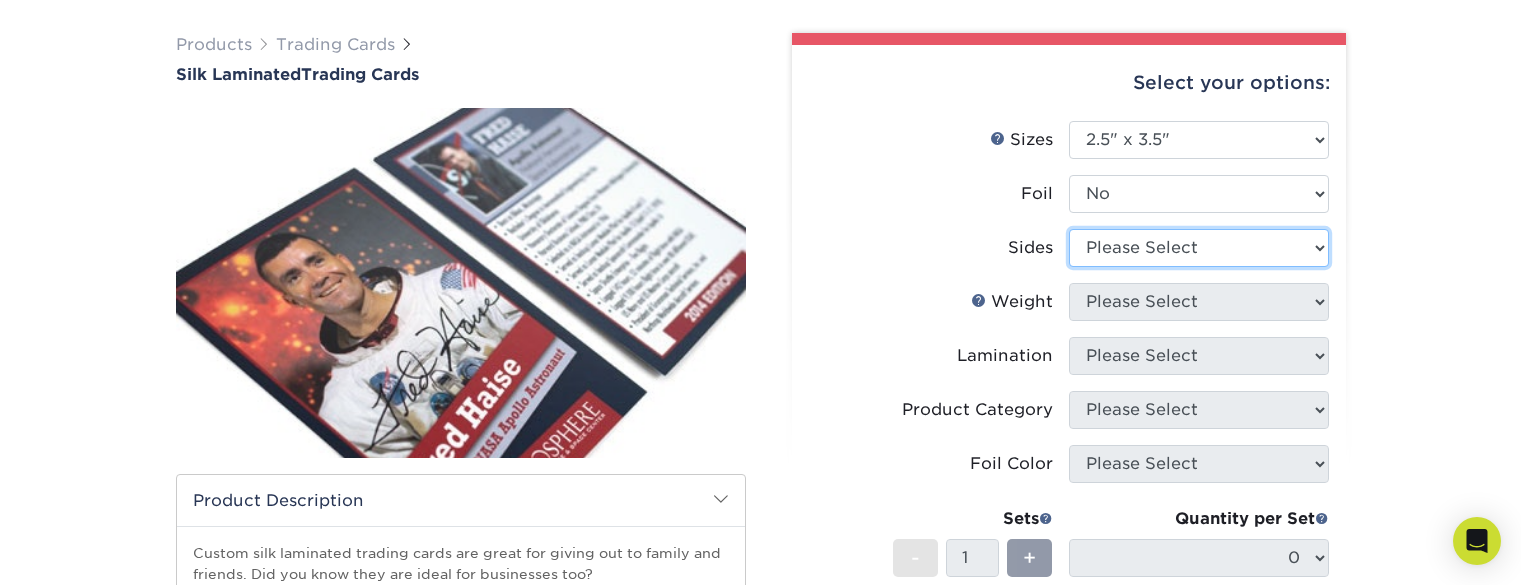 click on "Please Select Print Both Sides Print Both Sides - Foil Both Sides Print Both Sides - Foil Front Only Print Front Only Print Front Only - Foil Front Only" at bounding box center [1199, 248] 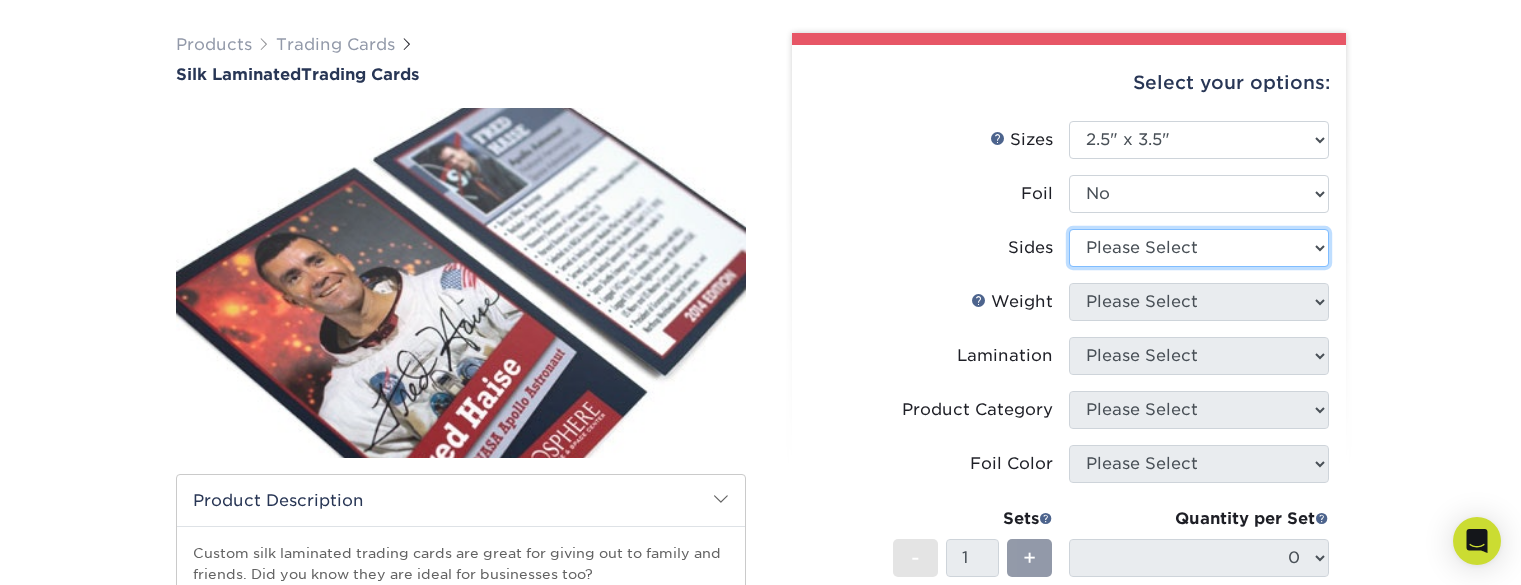 select on "13abbda7-1d64-4f25-8bb2-c179b224825d" 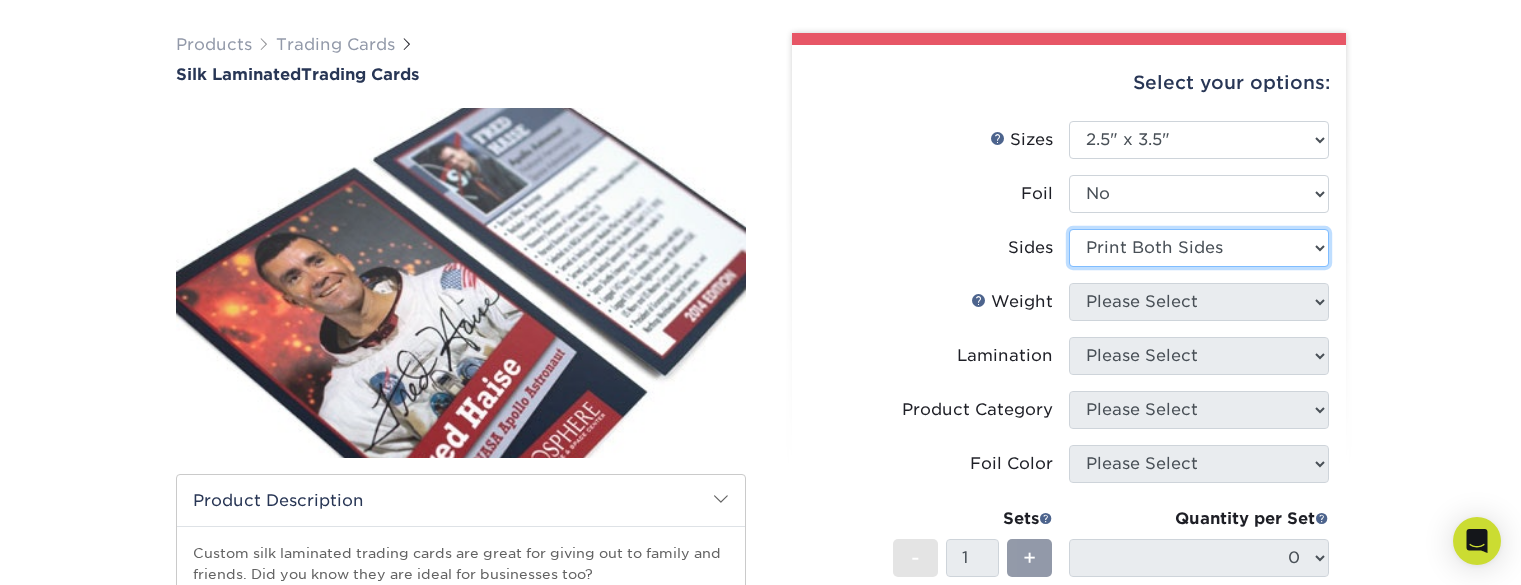 click on "Please Select Print Both Sides Print Both Sides - Foil Both Sides Print Both Sides - Foil Front Only Print Front Only Print Front Only - Foil Front Only" at bounding box center (1199, 248) 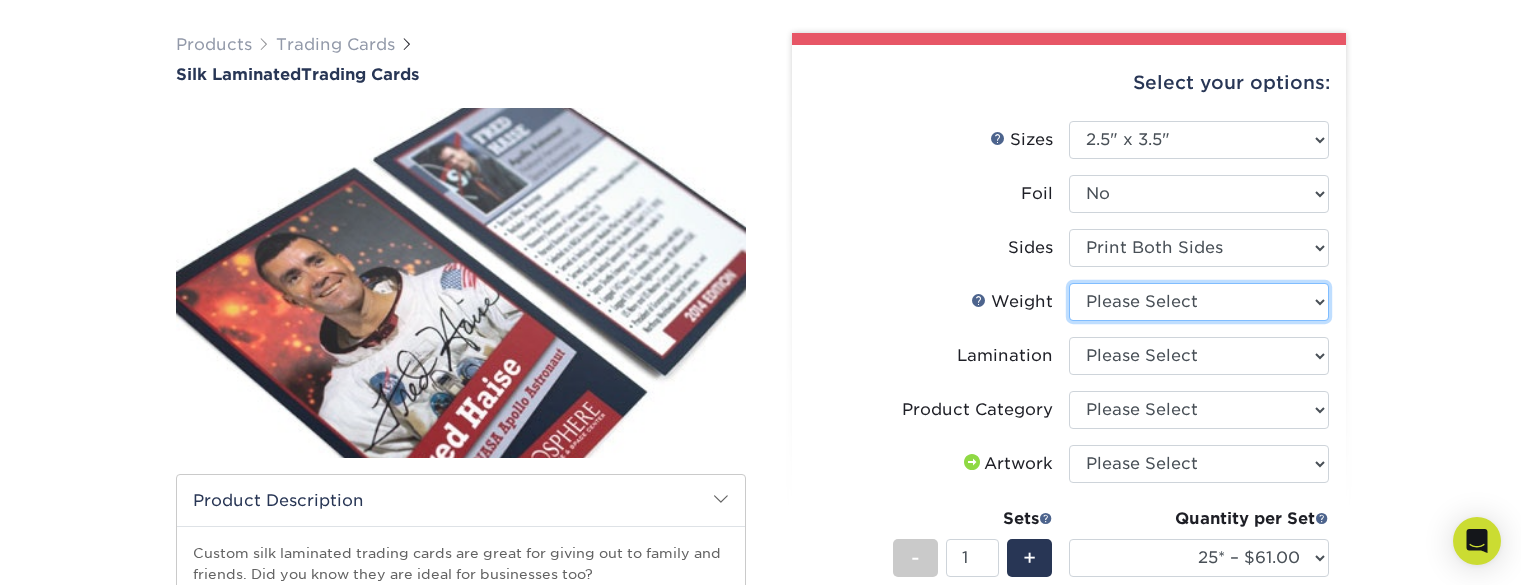 click on "Please Select 16PT" at bounding box center (1199, 302) 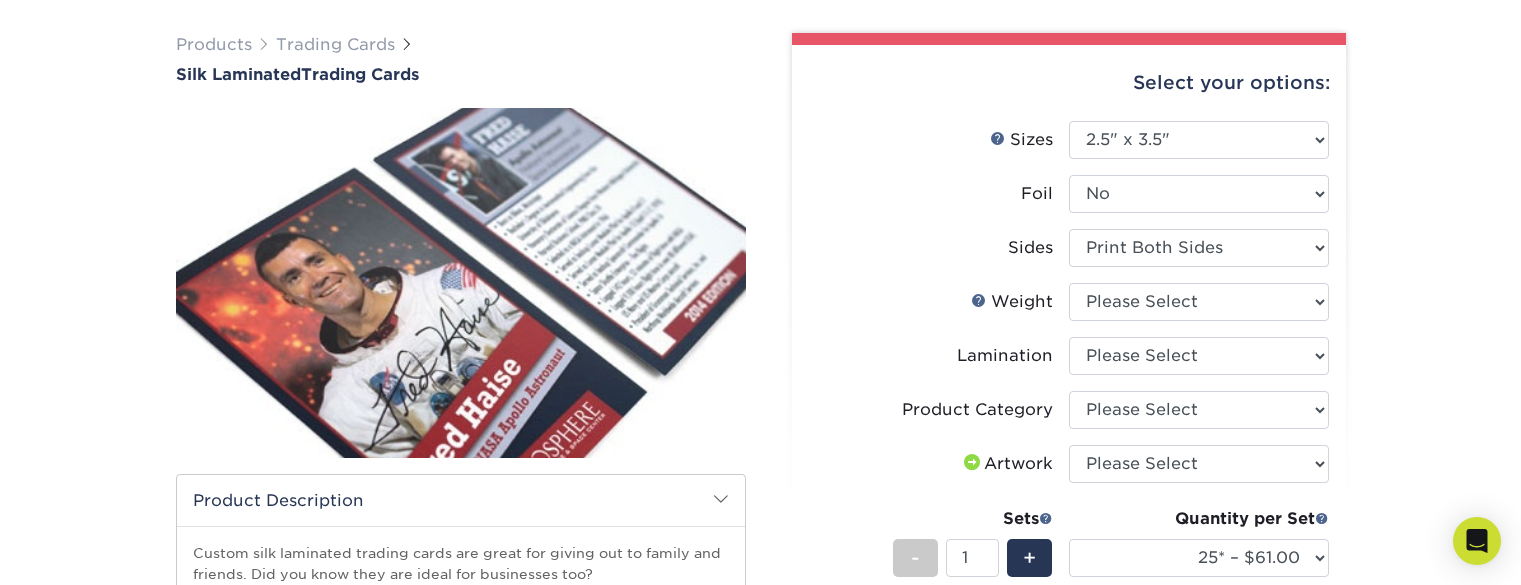 click on "Sides
Please Select Print Both Sides Print Both Sides - Foil Both Sides Print Both Sides - Foil Front Only Print Front Only Print Front Only - Foil Front Only" at bounding box center (1069, 256) 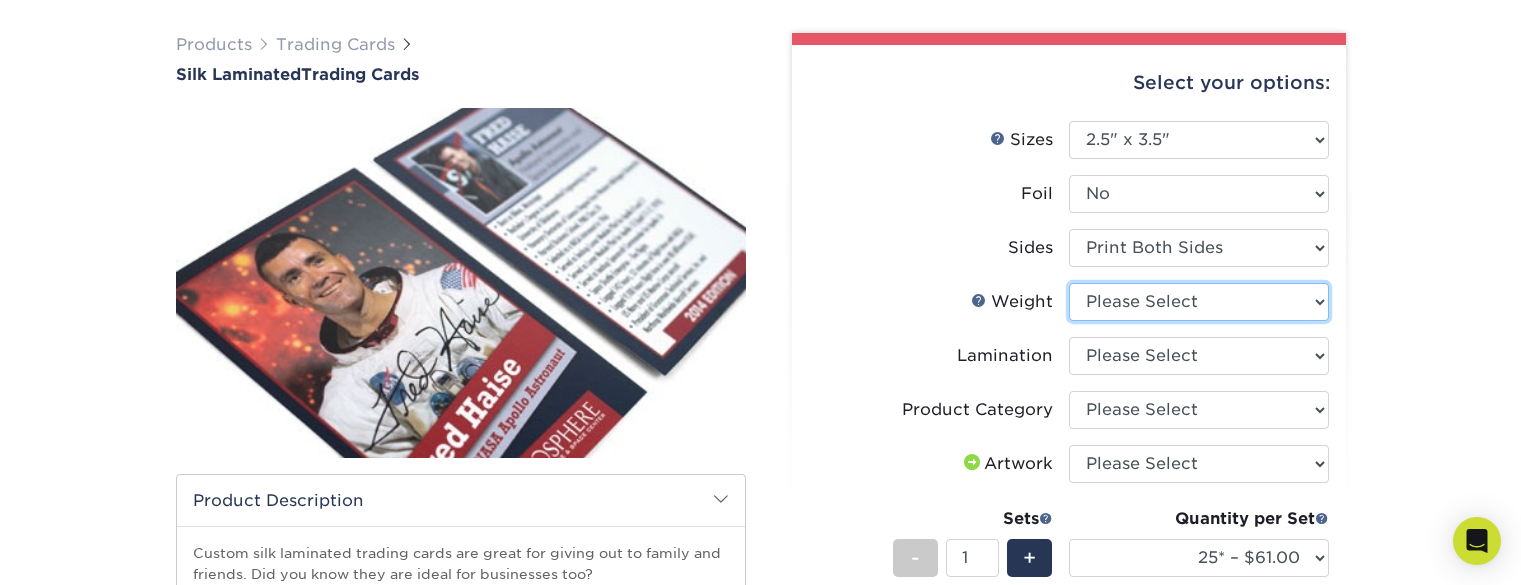 click on "Please Select 16PT" at bounding box center (1199, 302) 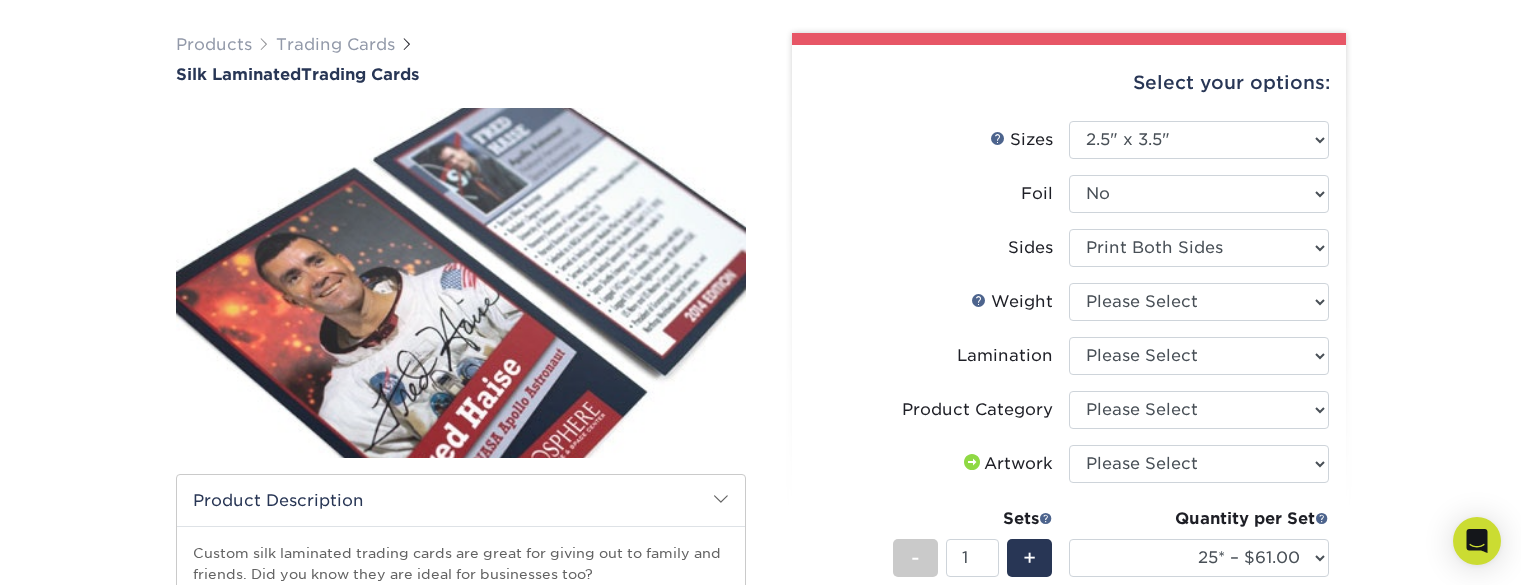click on "Lamination" at bounding box center [939, 356] 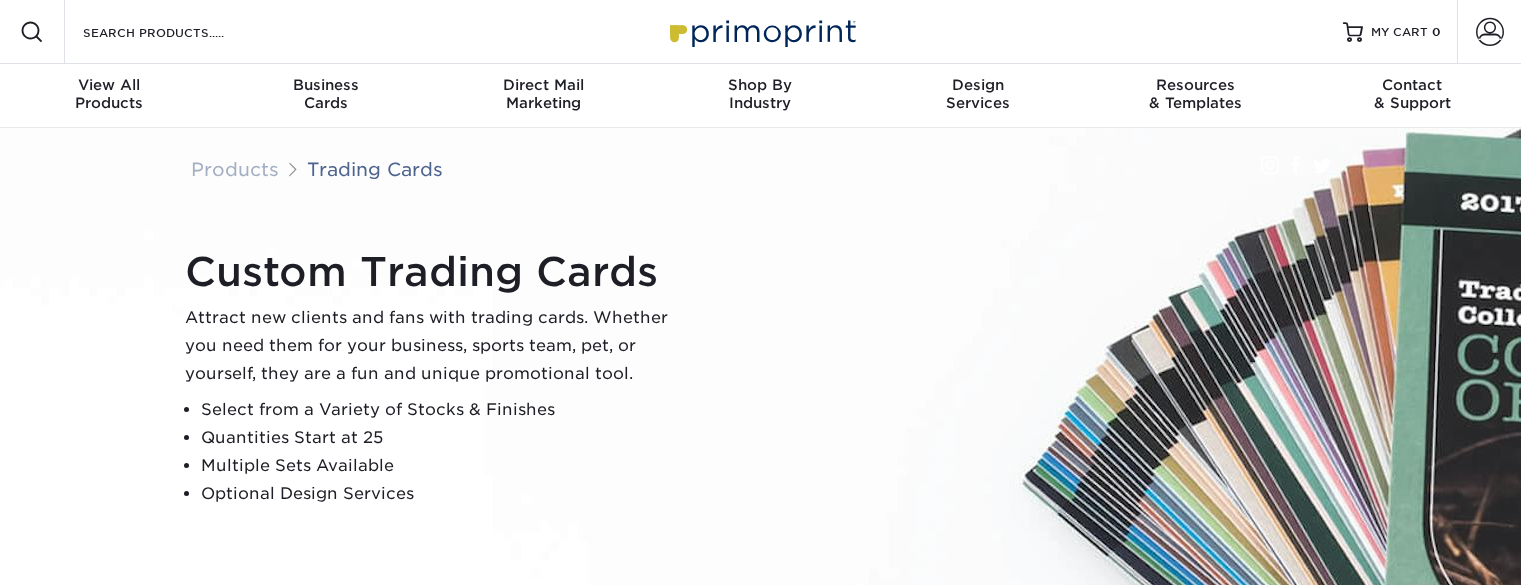 scroll, scrollTop: 0, scrollLeft: 0, axis: both 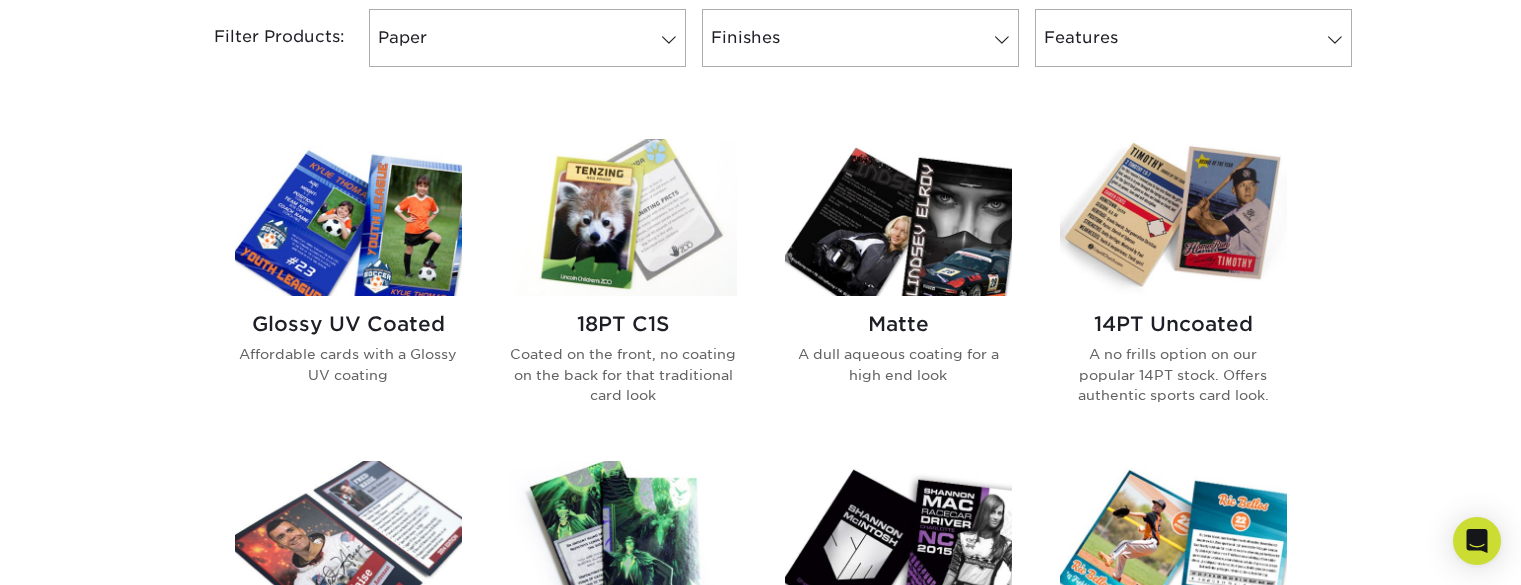 click at bounding box center [623, 217] 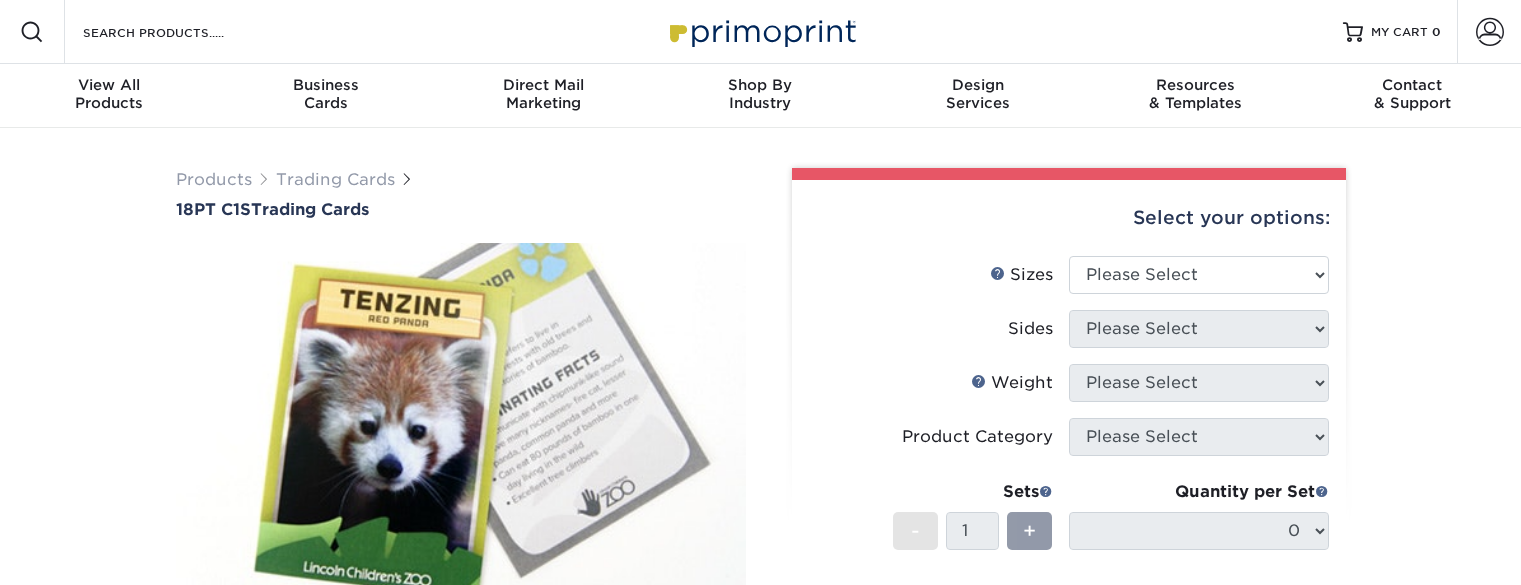 scroll, scrollTop: 0, scrollLeft: 0, axis: both 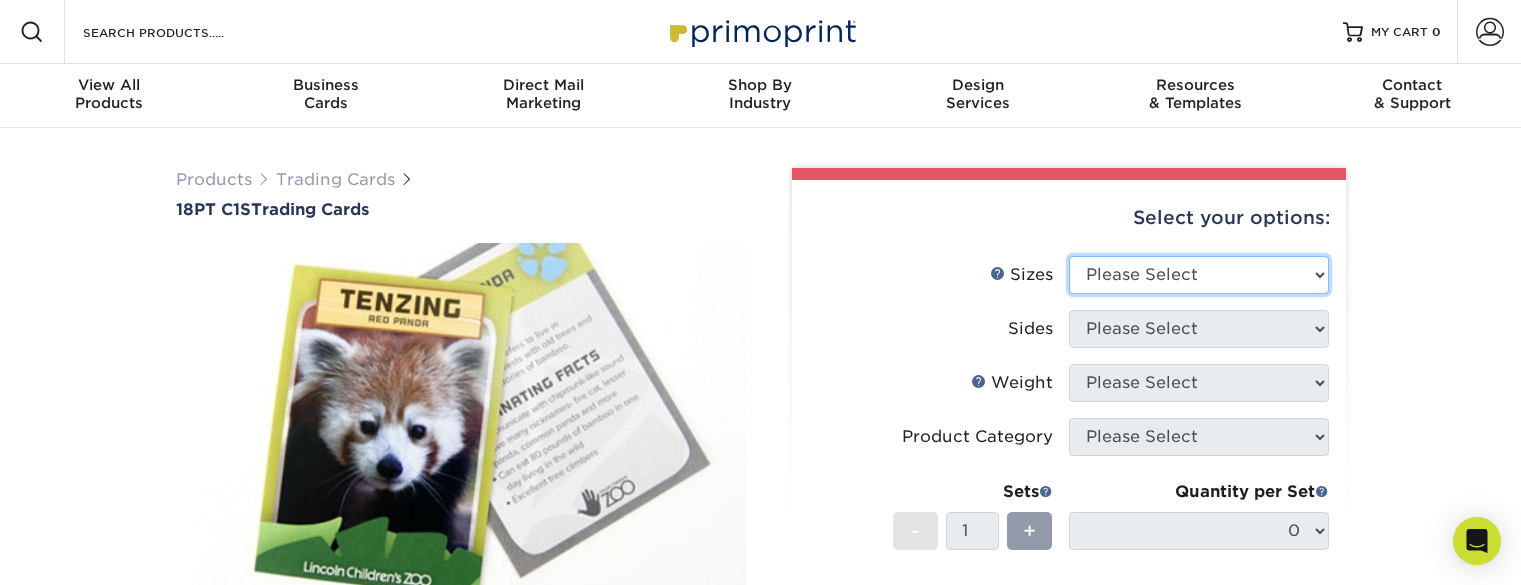 click on "Please Select
2.5" x 3.5"" at bounding box center (1199, 275) 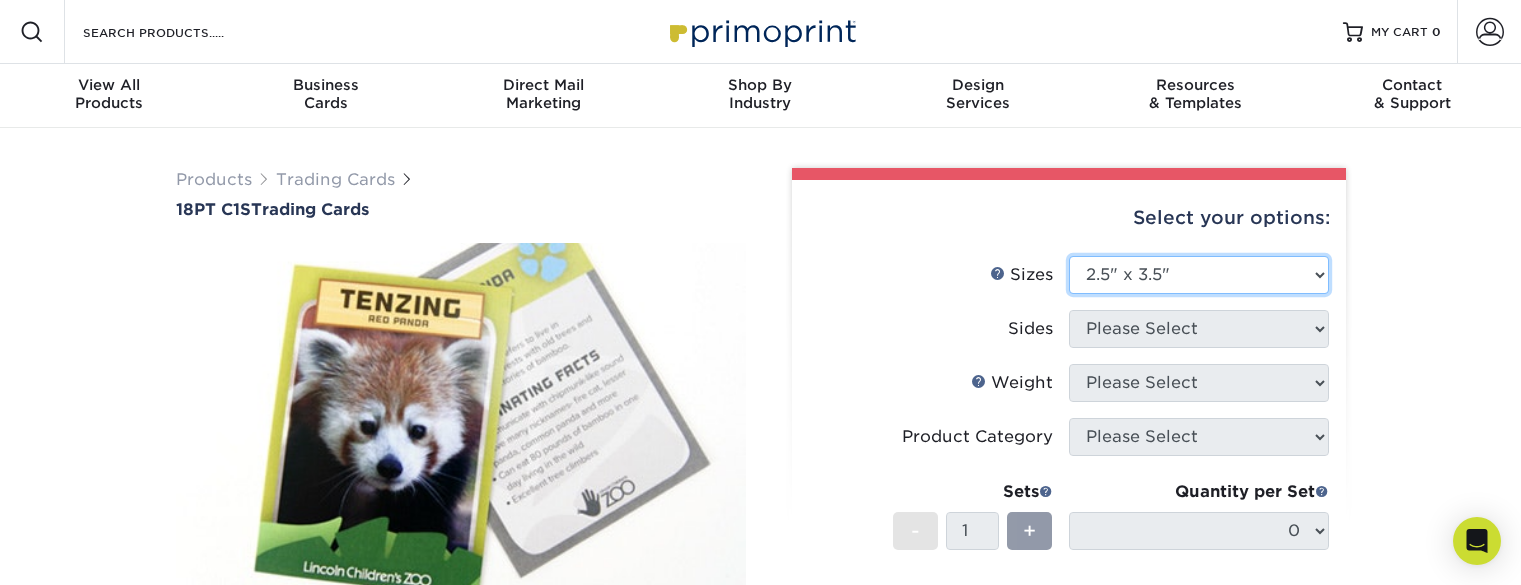 click on "Please Select
2.5" x 3.5"" at bounding box center (1199, 275) 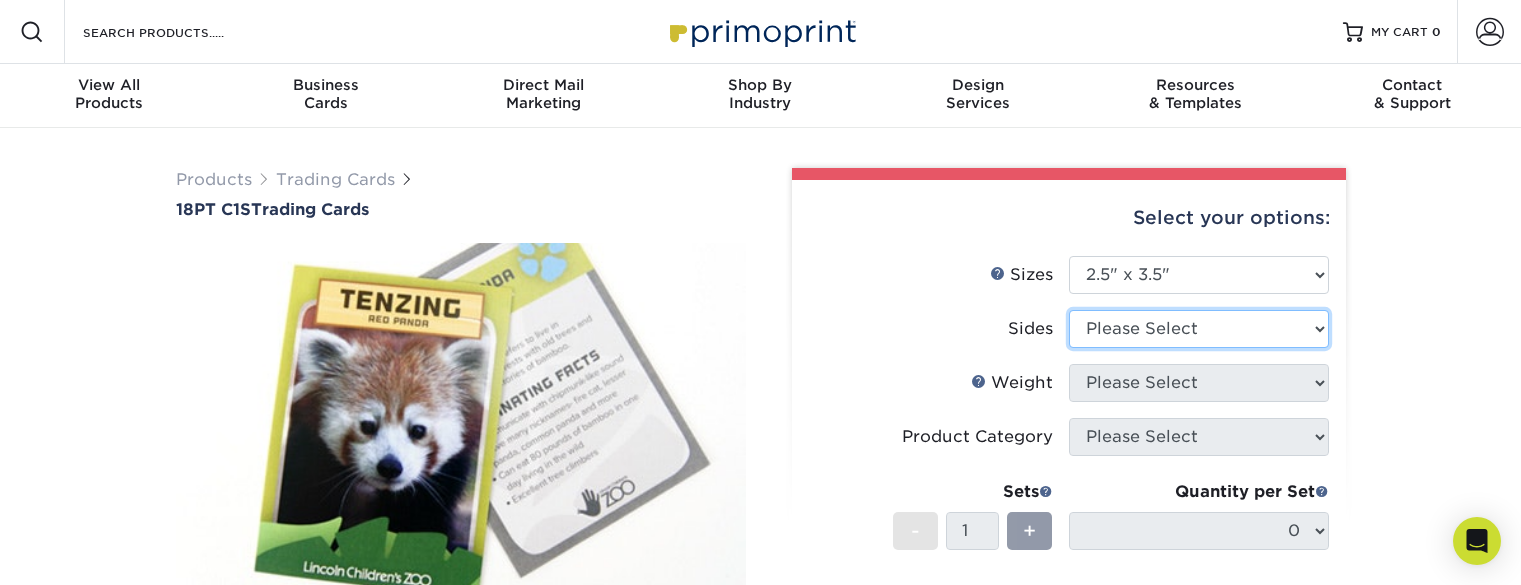 click on "Please Select Print Both Sides Print Front Only" at bounding box center [1199, 329] 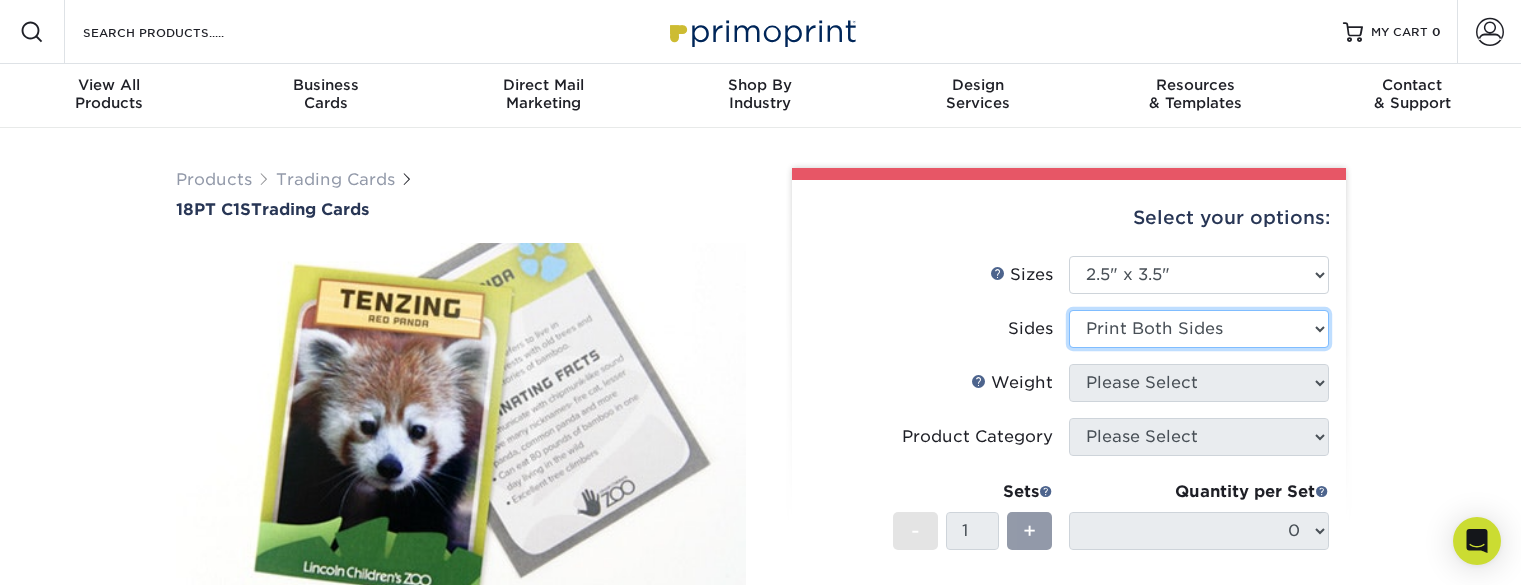 click on "Please Select Print Both Sides Print Front Only" at bounding box center (1199, 329) 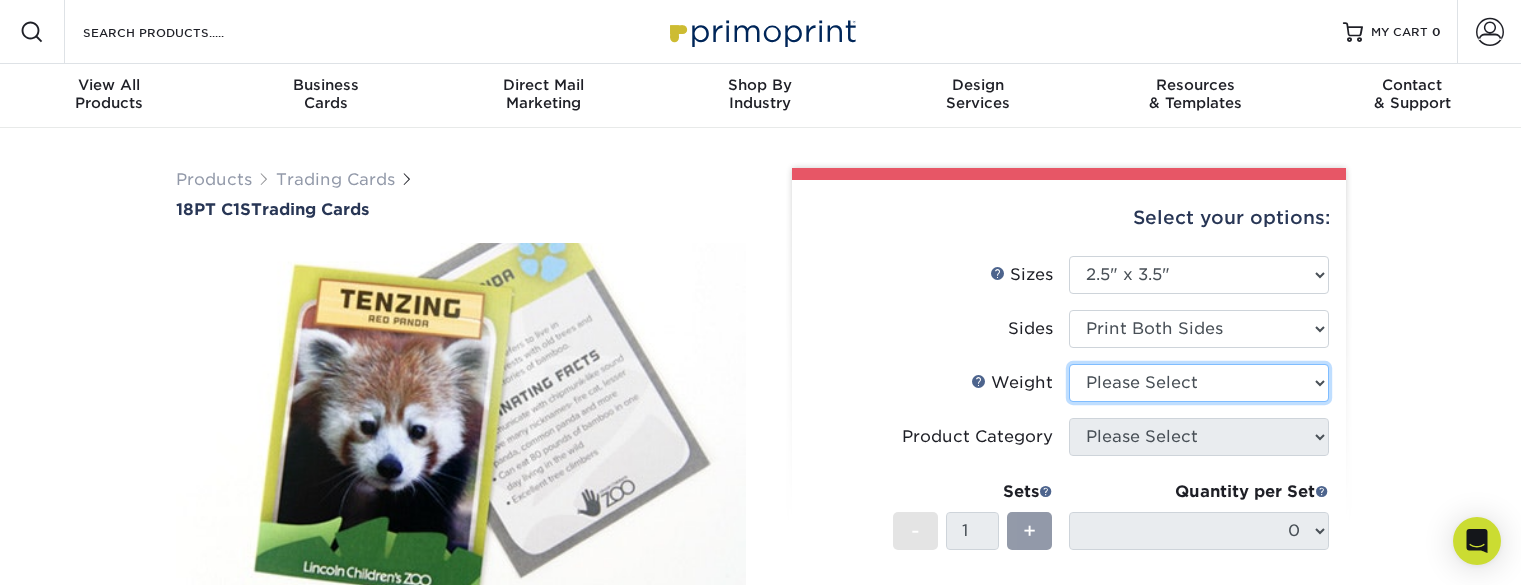 click on "Please Select 18PT C1S" at bounding box center [1199, 383] 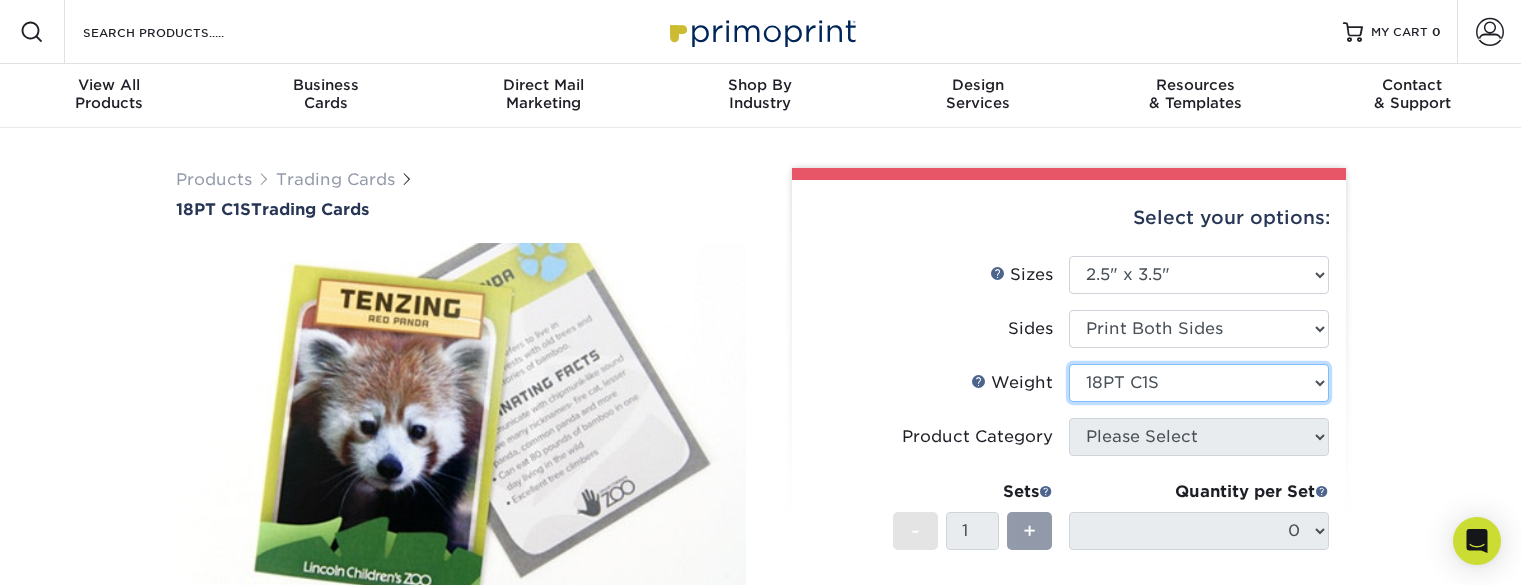 click on "Please Select 18PT C1S" at bounding box center [1199, 383] 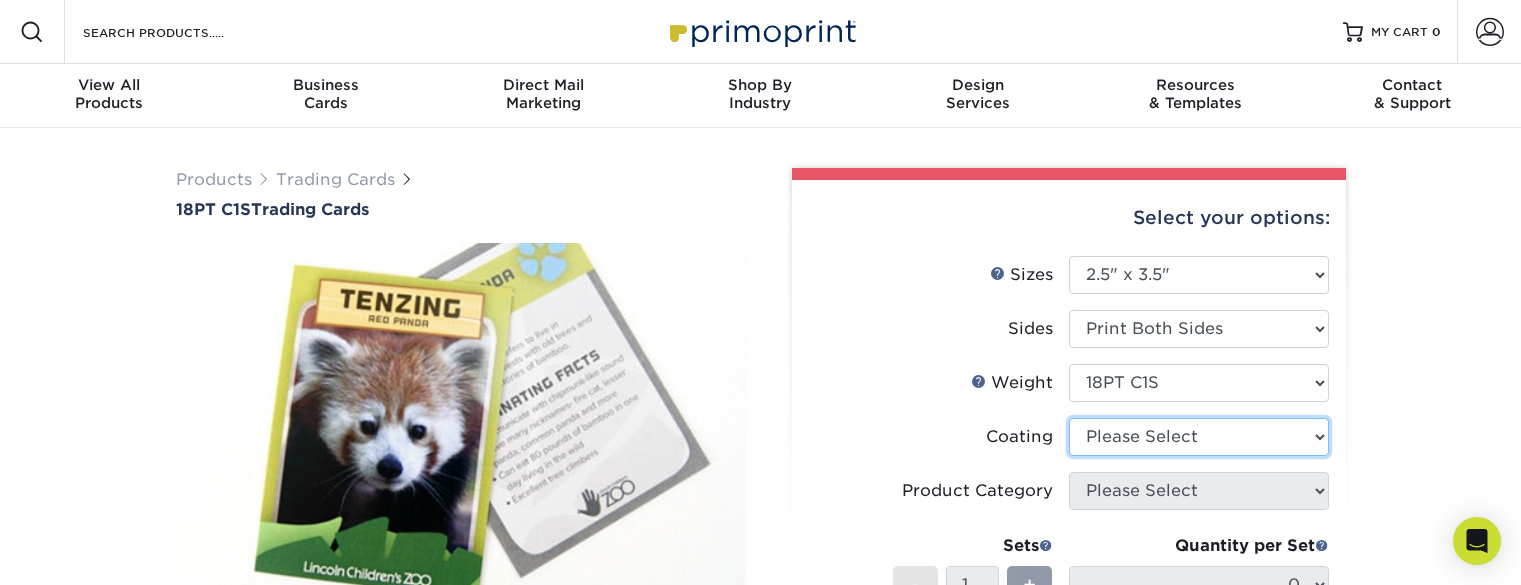 click at bounding box center [1199, 437] 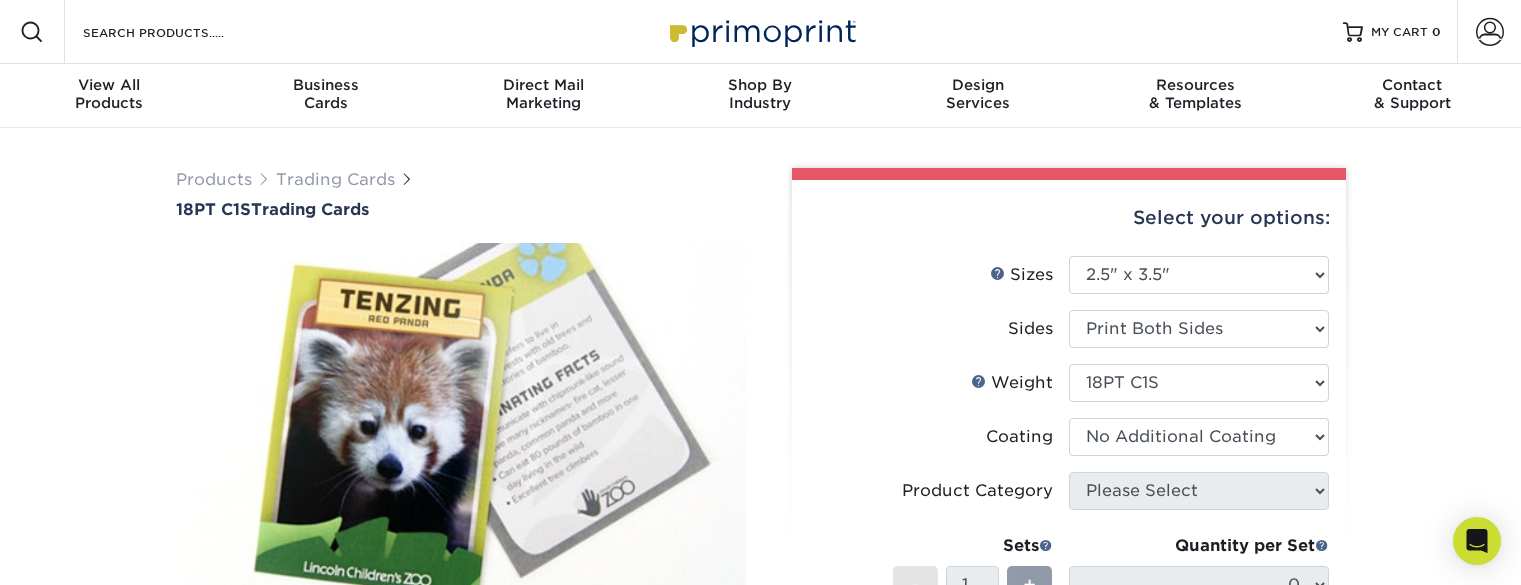 click at bounding box center (1199, 437) 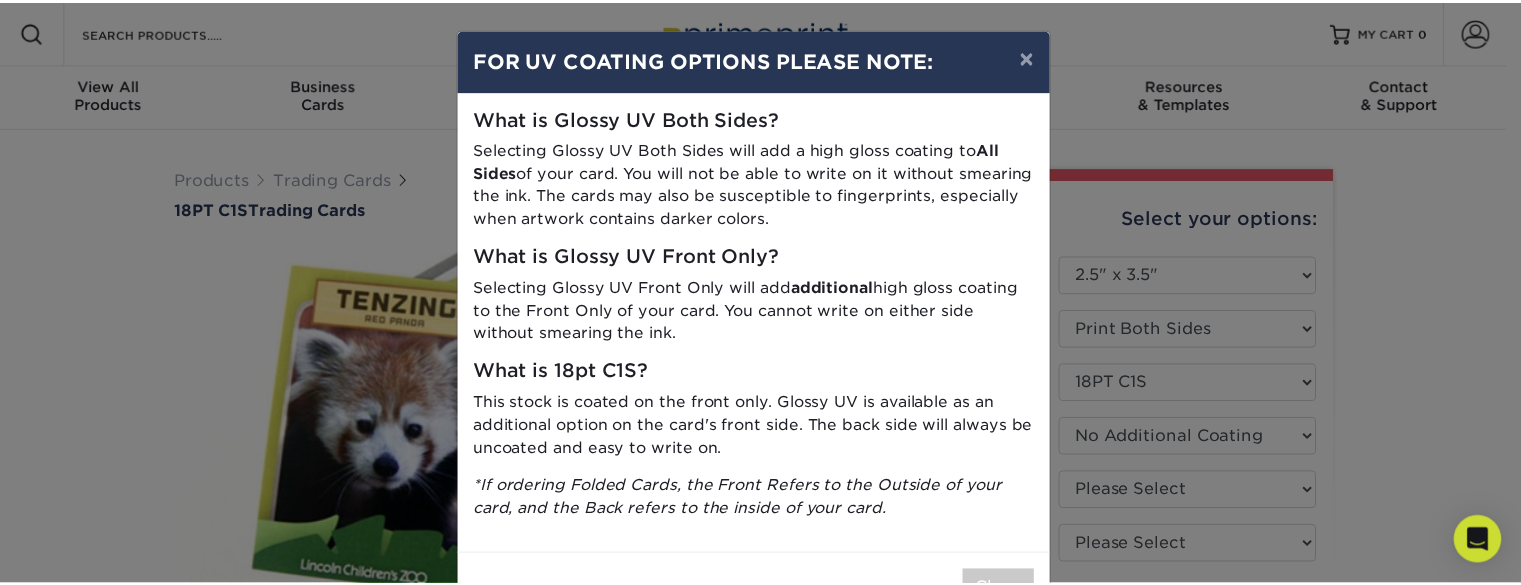 scroll, scrollTop: 69, scrollLeft: 0, axis: vertical 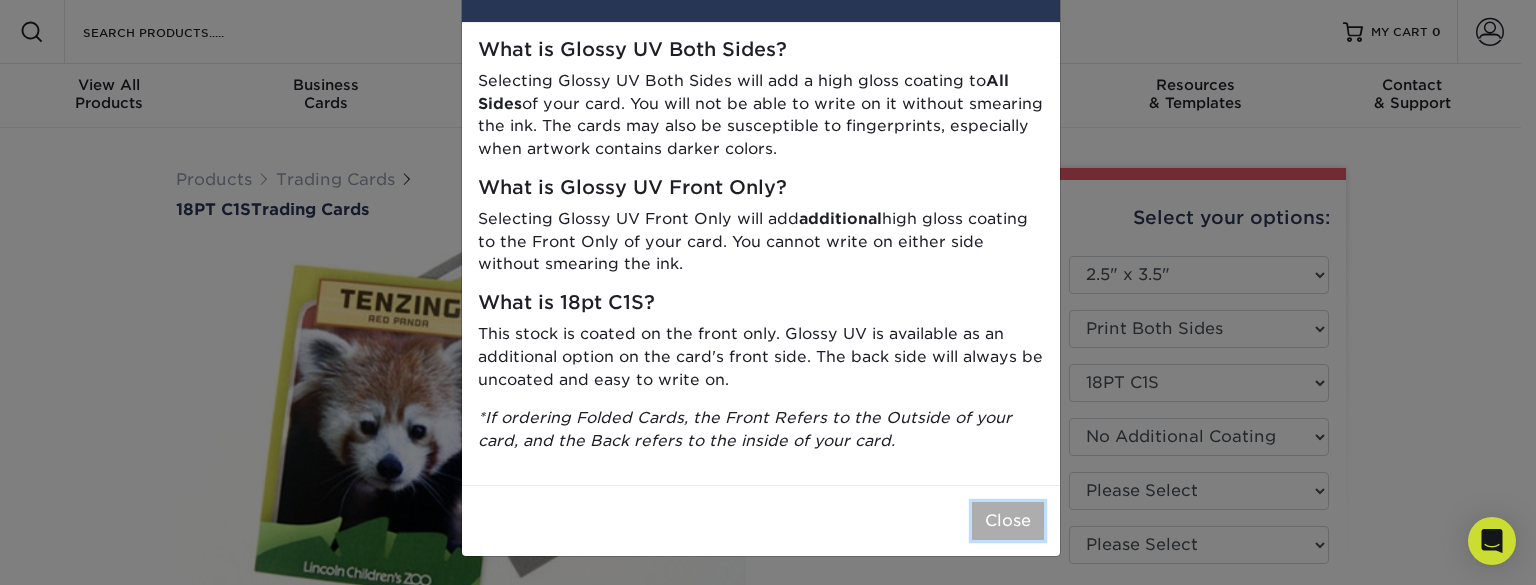 click on "Close" at bounding box center [1008, 521] 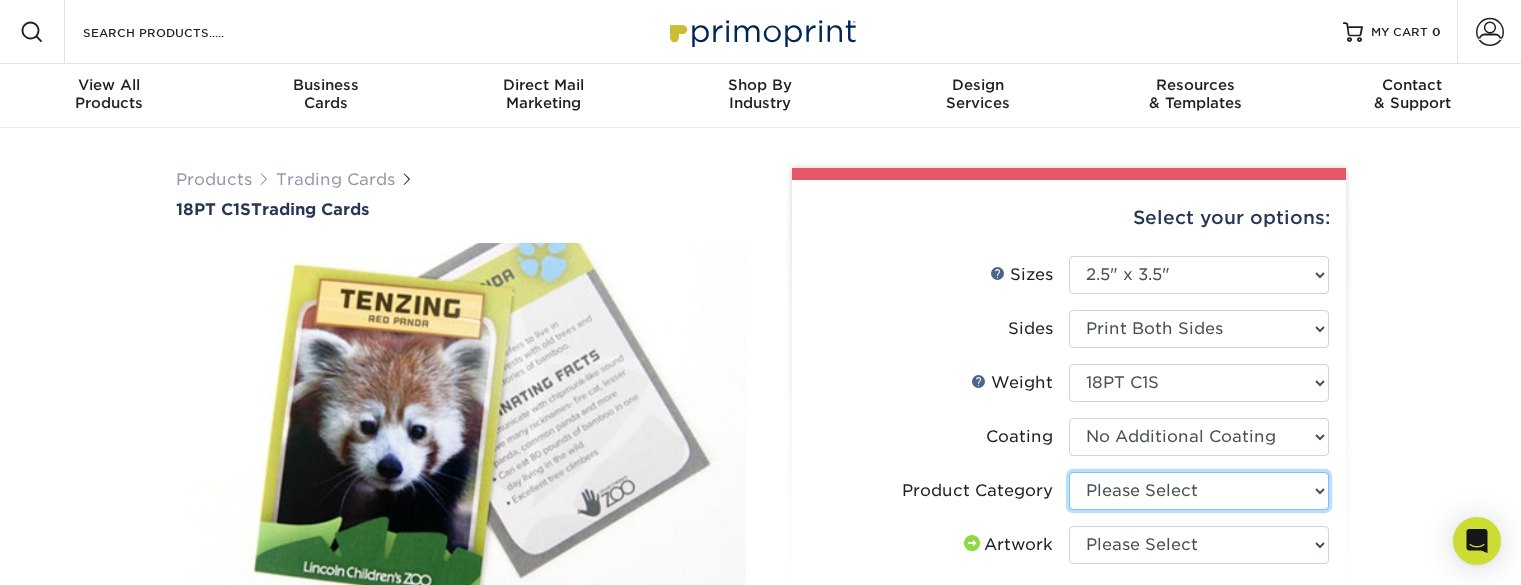 click on "Please Select Trading Cards" at bounding box center (1199, 491) 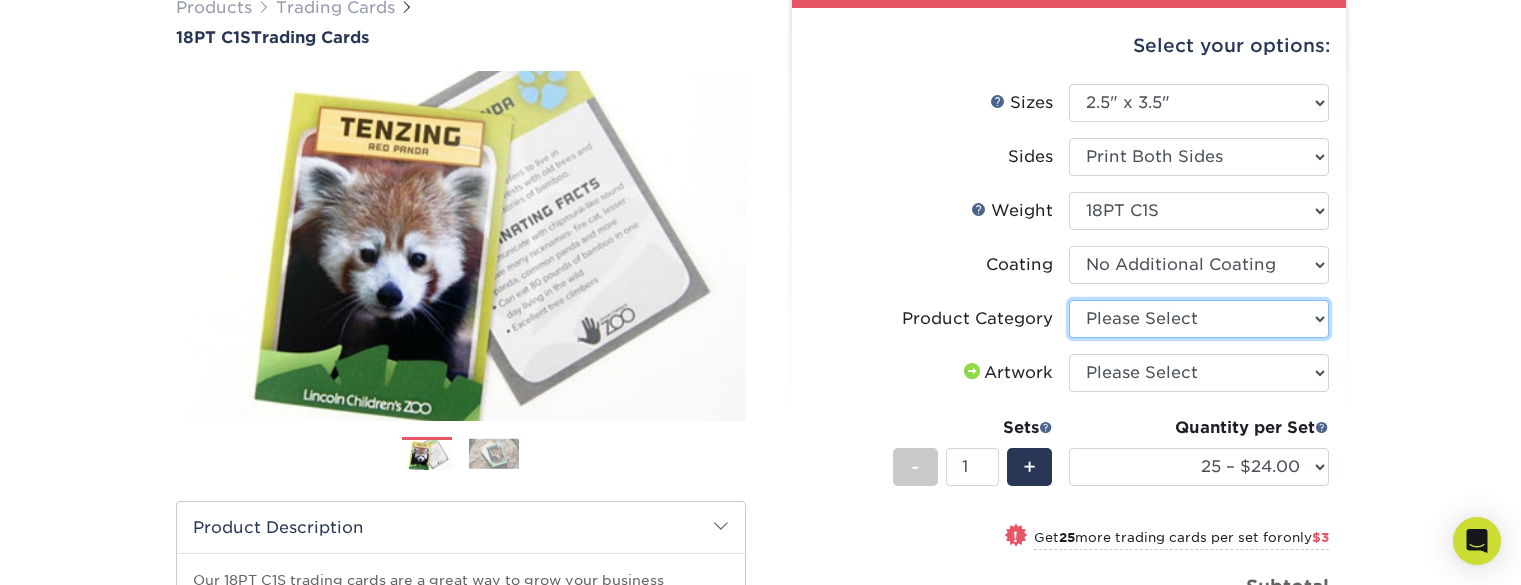 scroll, scrollTop: 189, scrollLeft: 0, axis: vertical 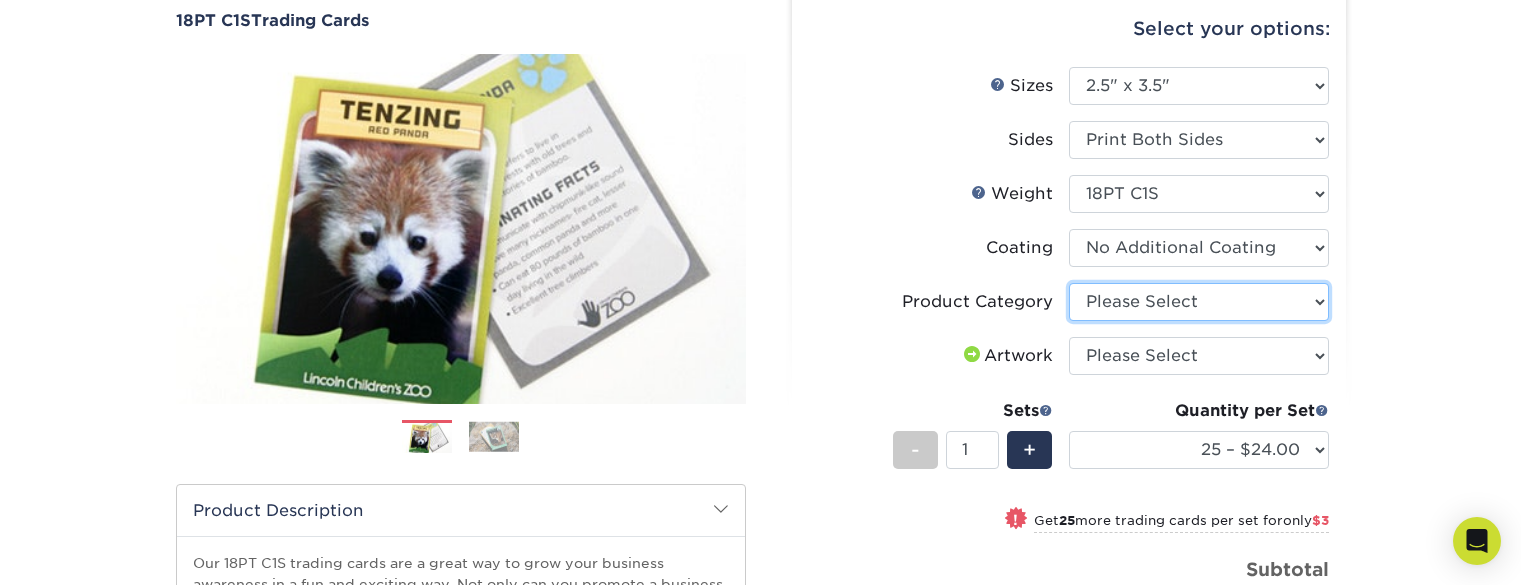 click on "Please Select Trading Cards" at bounding box center [1199, 302] 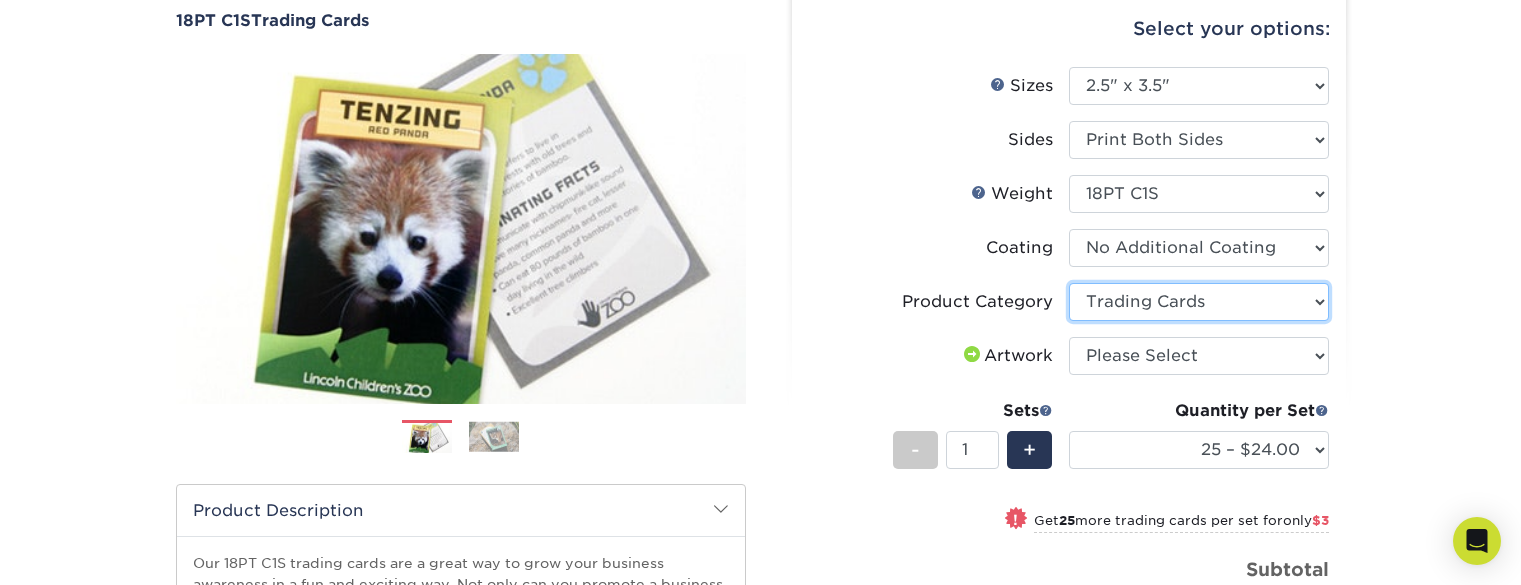 click on "Please Select Trading Cards" at bounding box center (1199, 302) 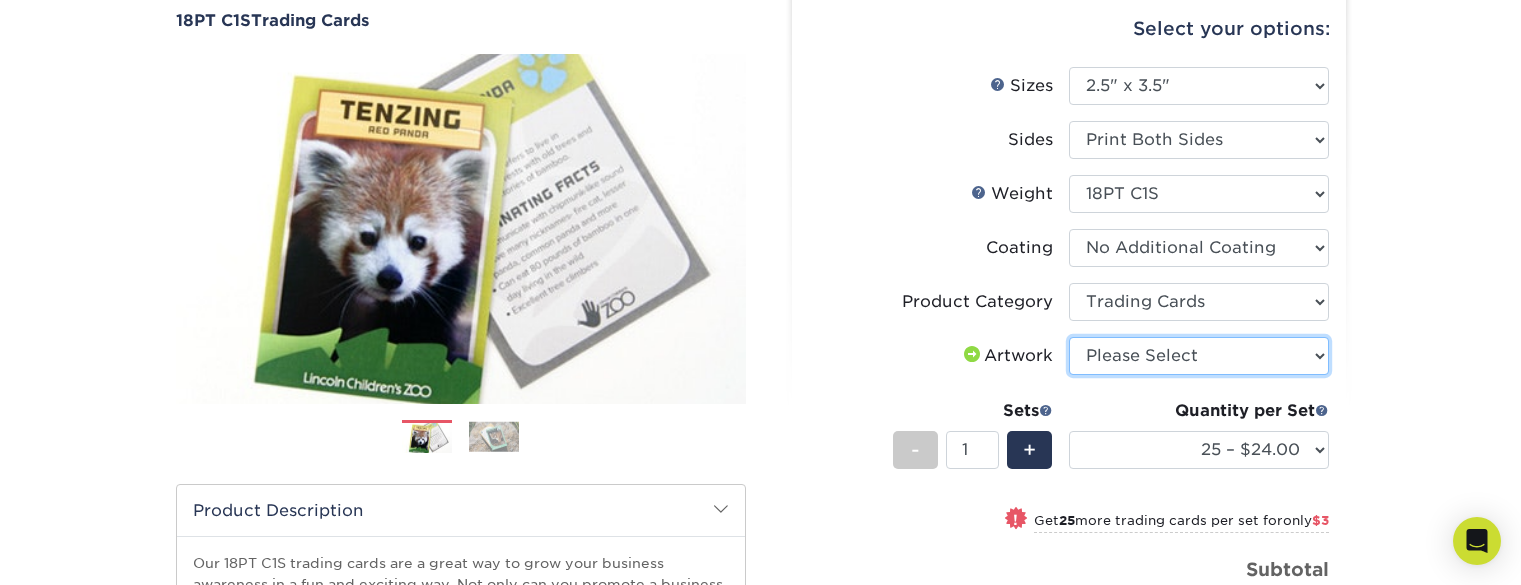 click on "Please Select I will upload files I need a design - $100" at bounding box center (1199, 356) 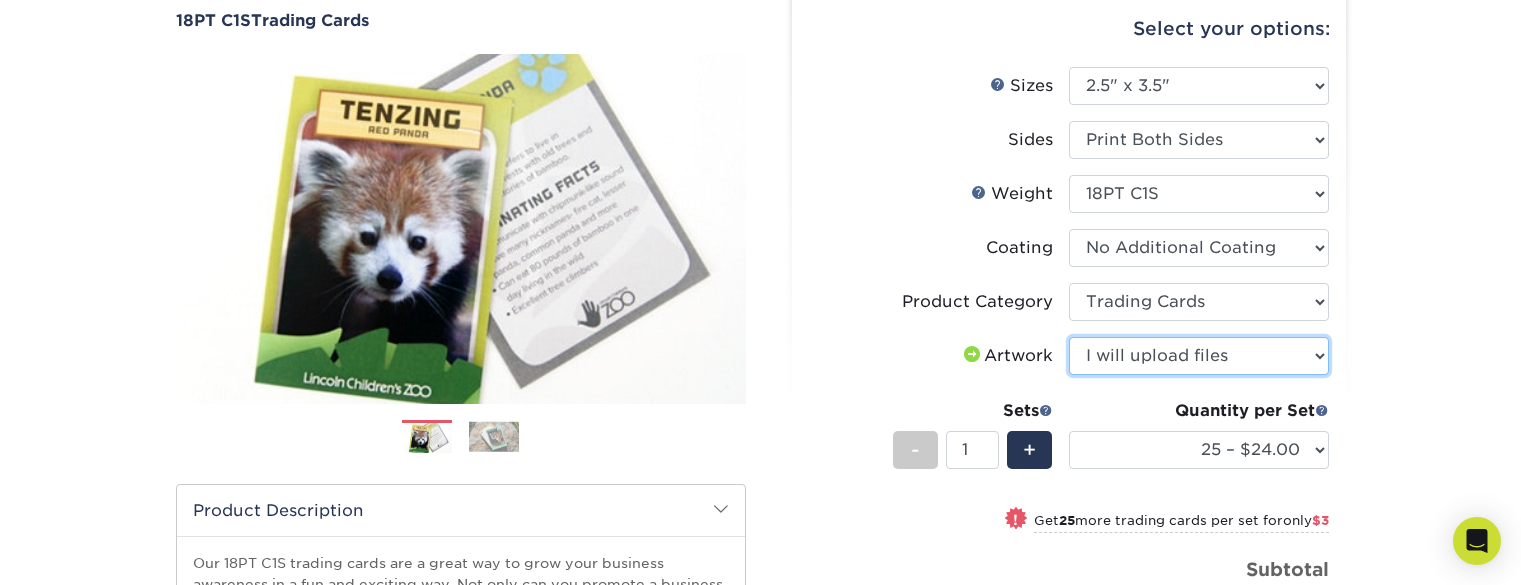 click on "Please Select I will upload files I need a design - $100" at bounding box center (1199, 356) 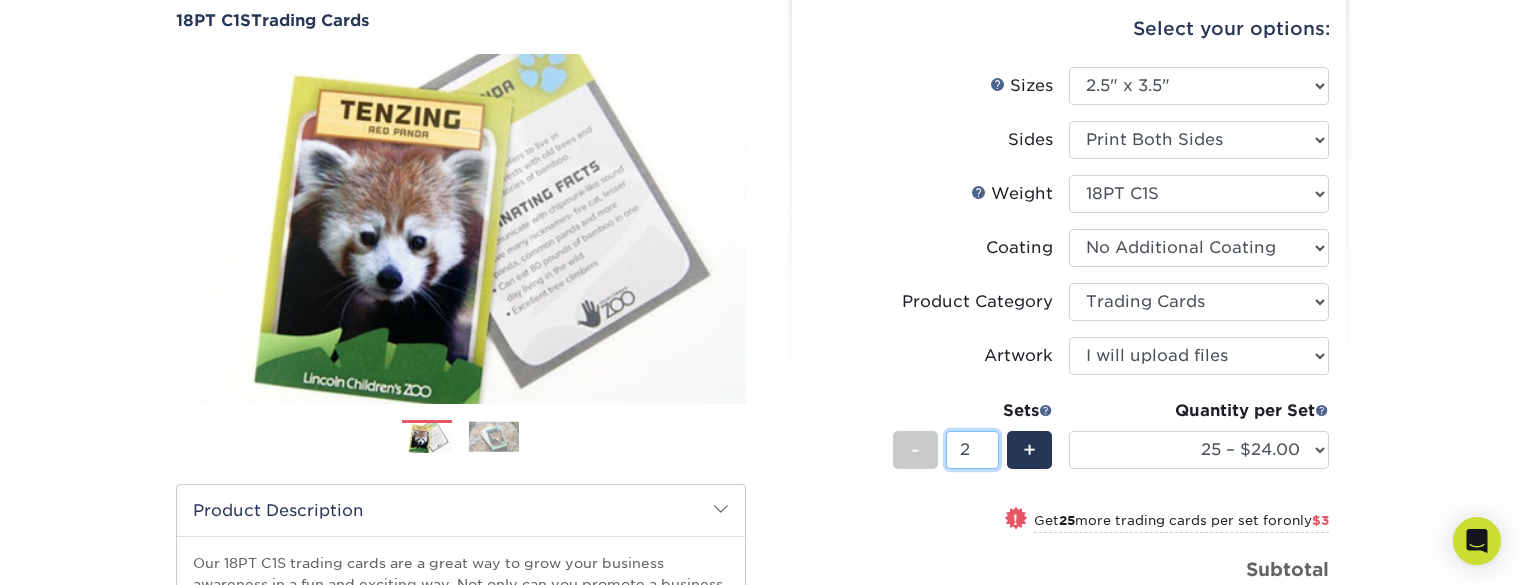 click on "2" at bounding box center (972, 450) 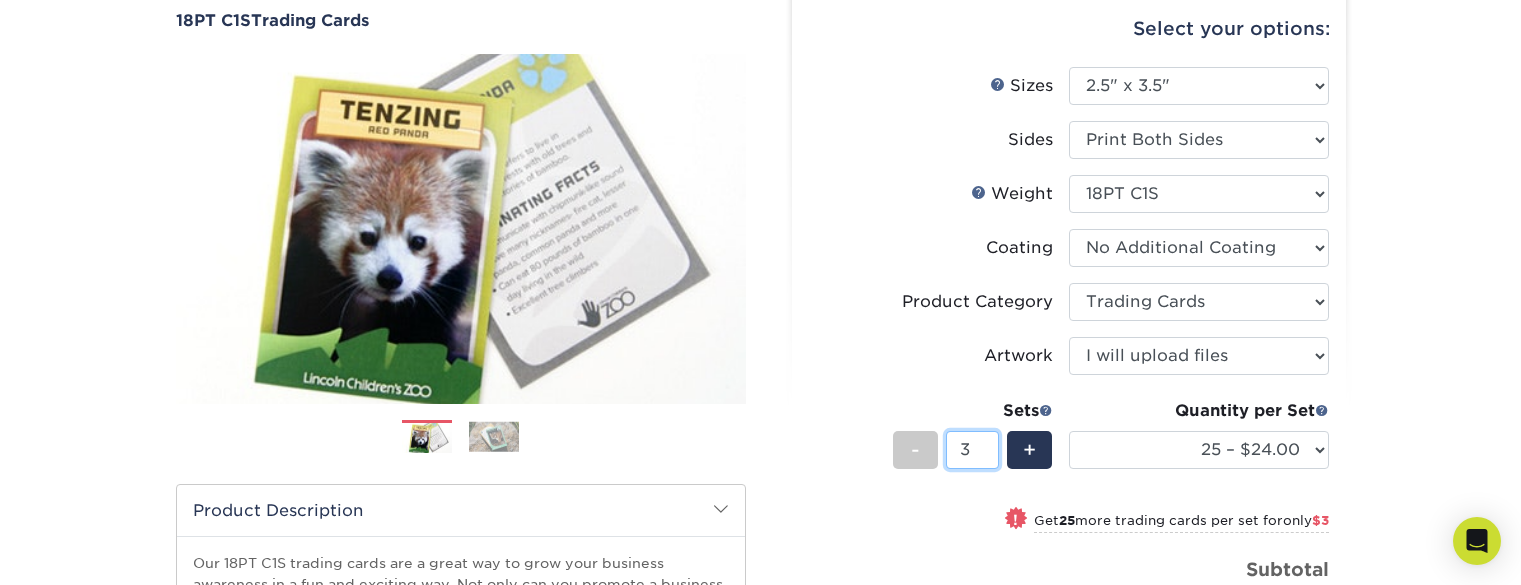 click on "3" at bounding box center [972, 450] 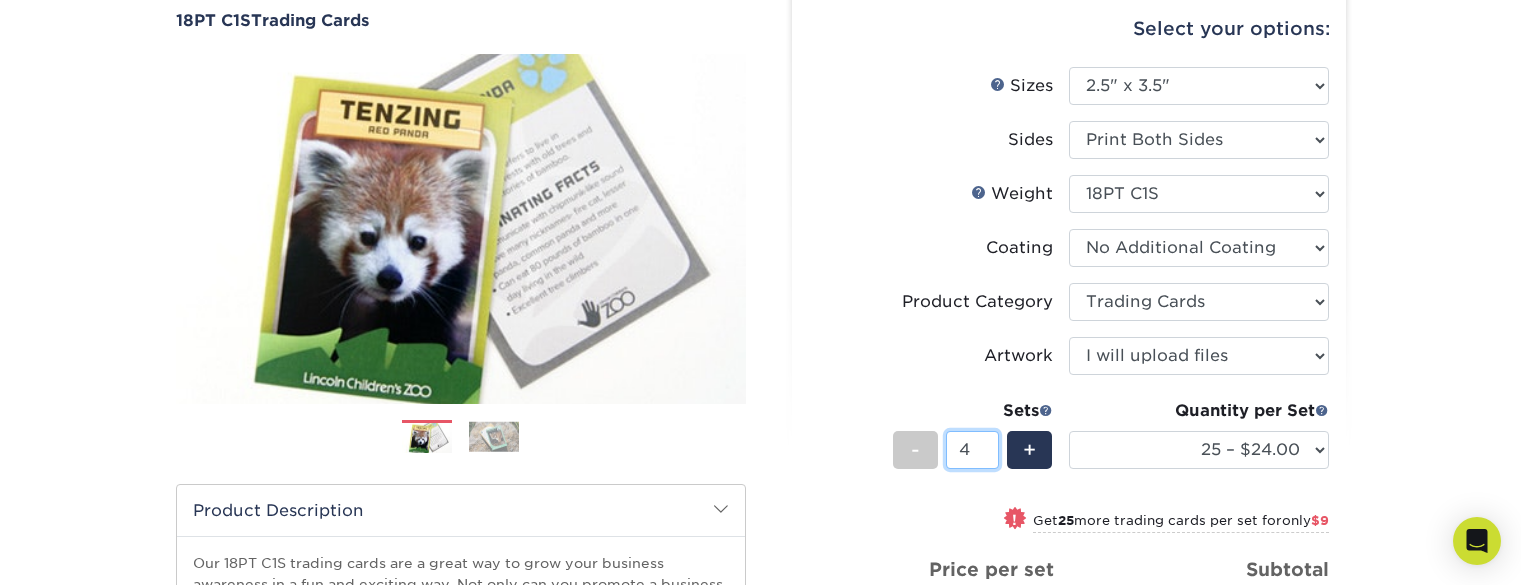 click on "4" at bounding box center (972, 450) 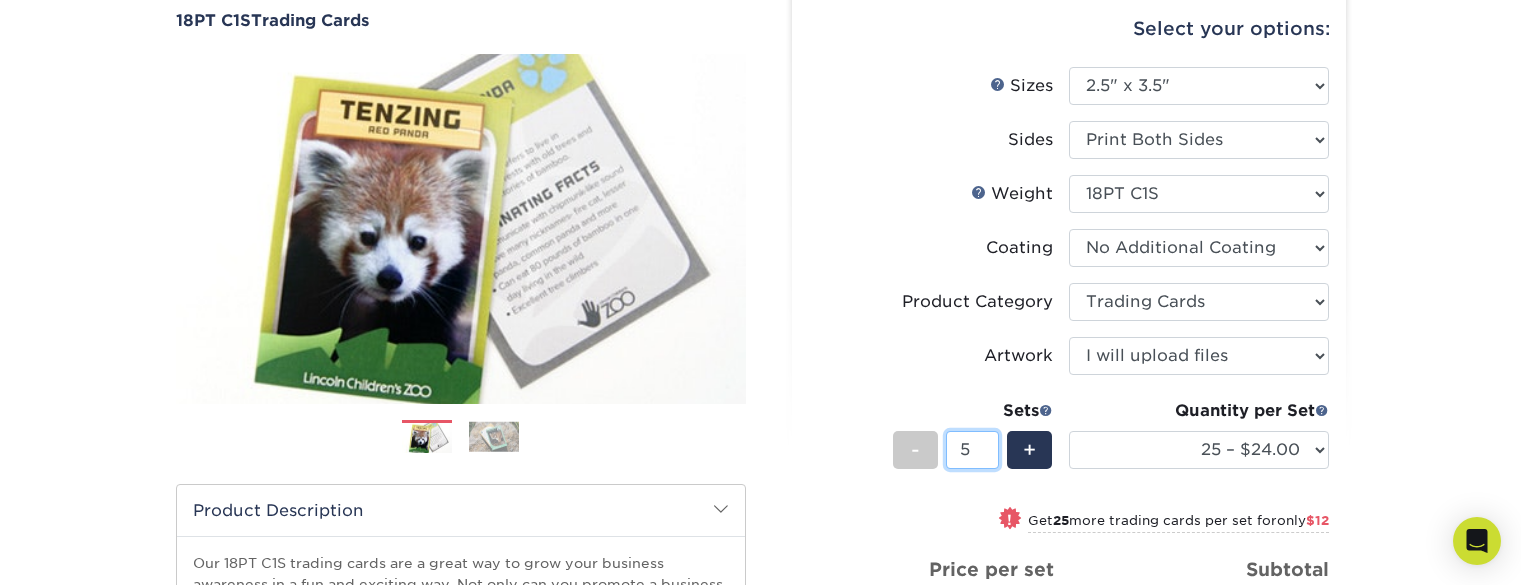 click on "5" at bounding box center (972, 450) 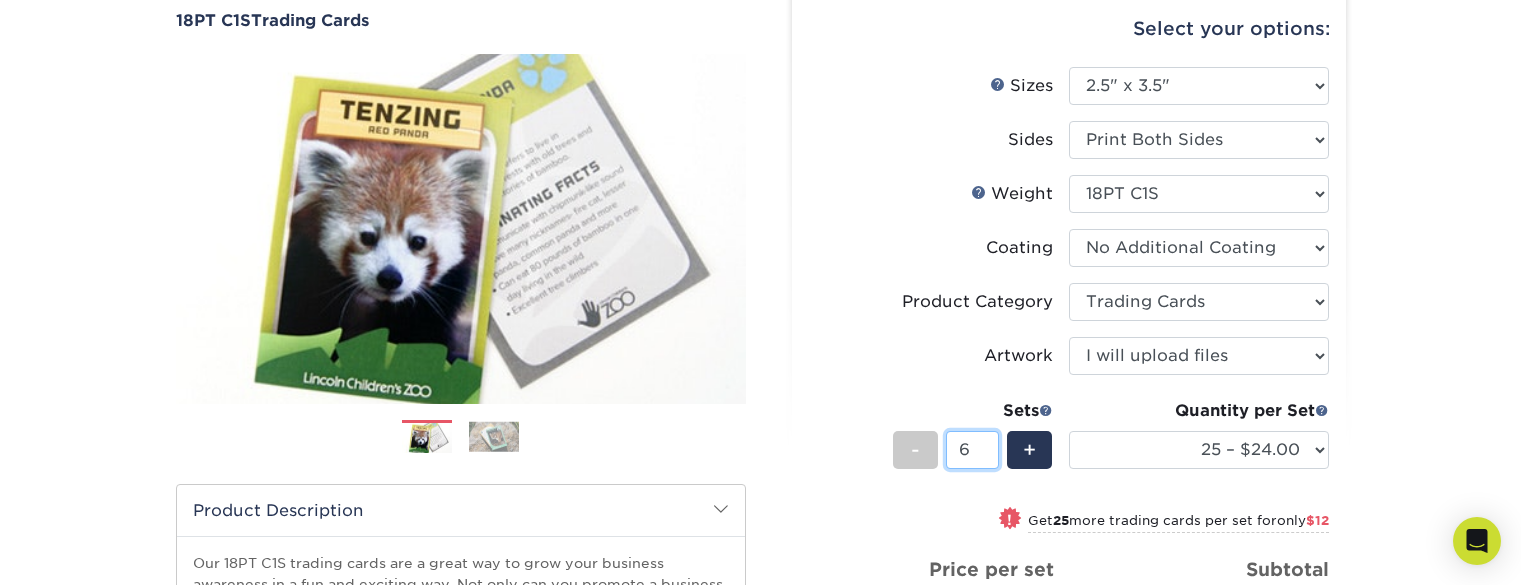 click on "6" at bounding box center (972, 450) 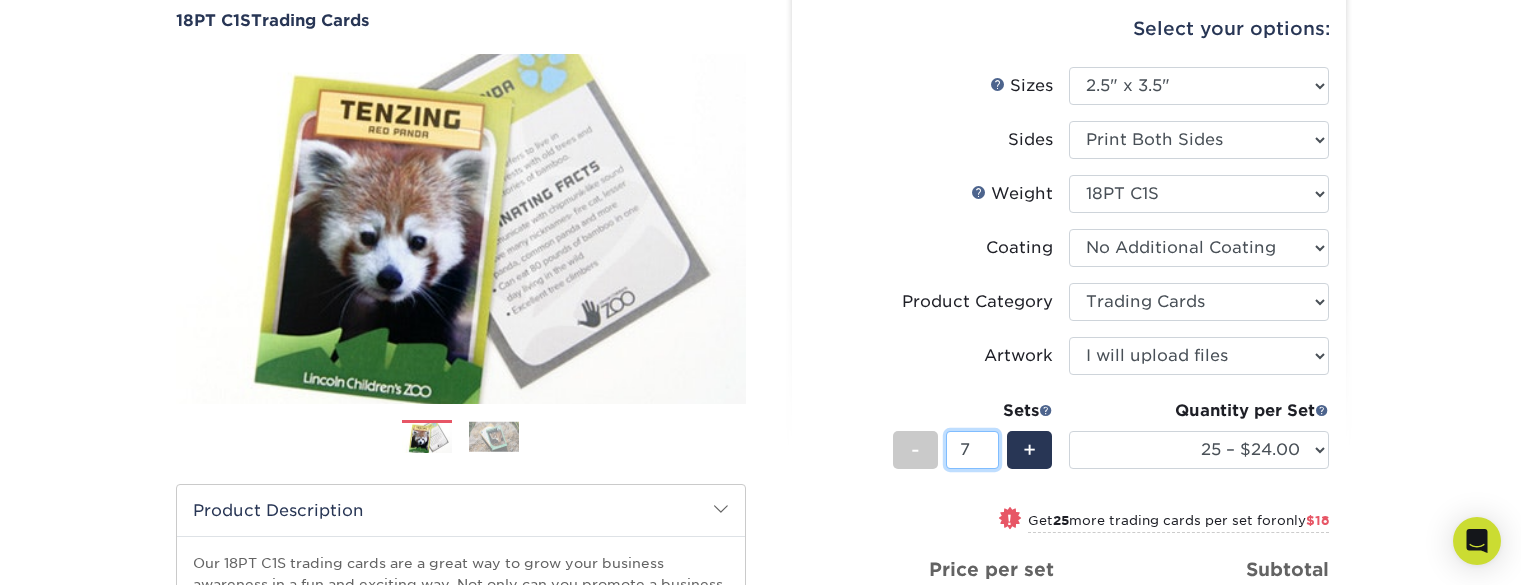 click on "7" at bounding box center [972, 450] 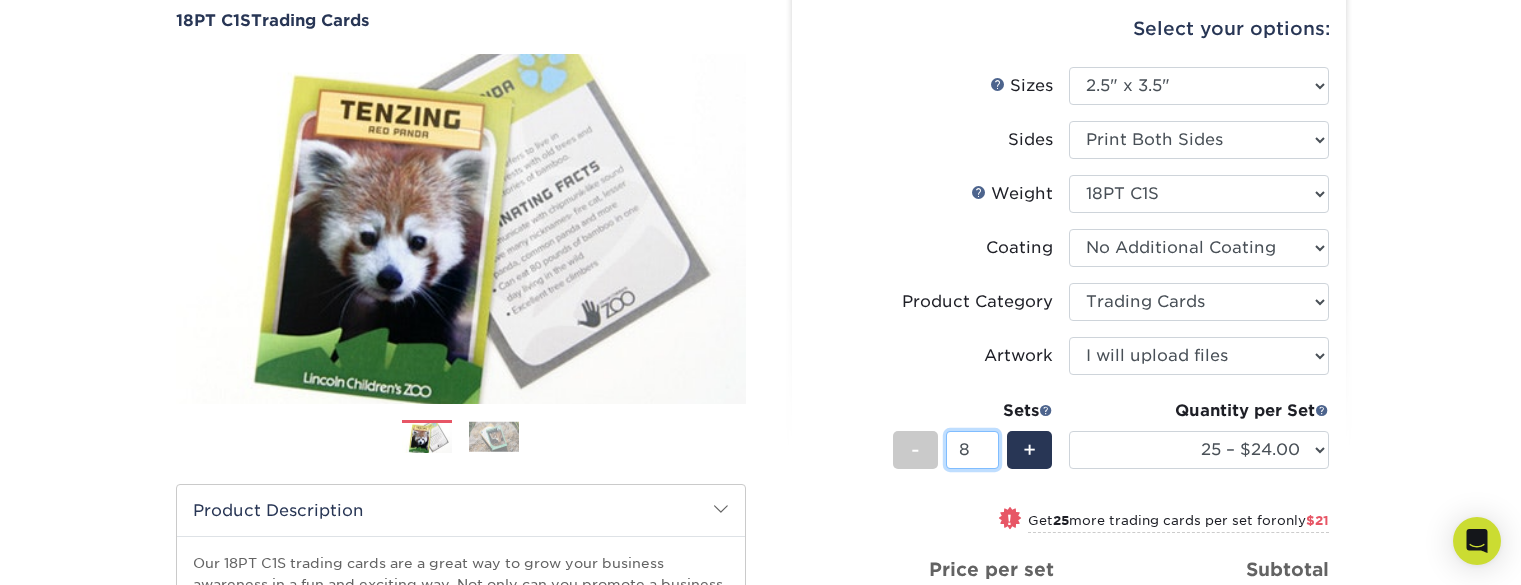 click on "8" at bounding box center (972, 450) 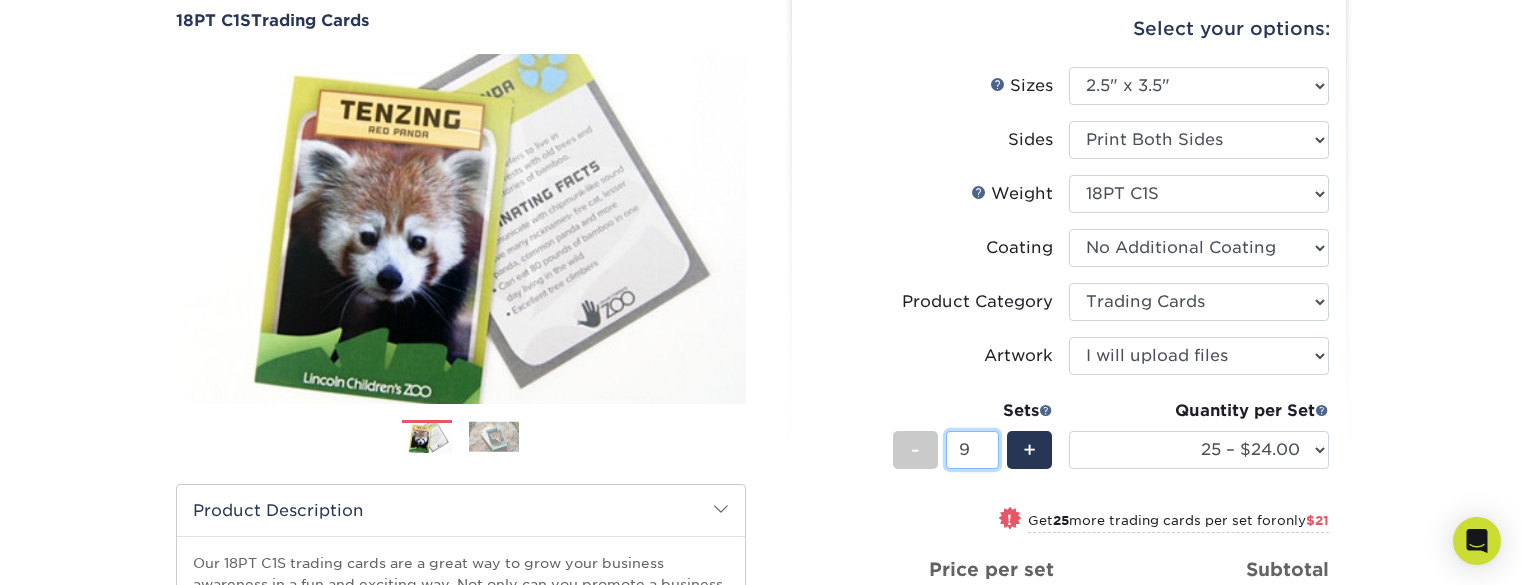 click on "9" at bounding box center (972, 450) 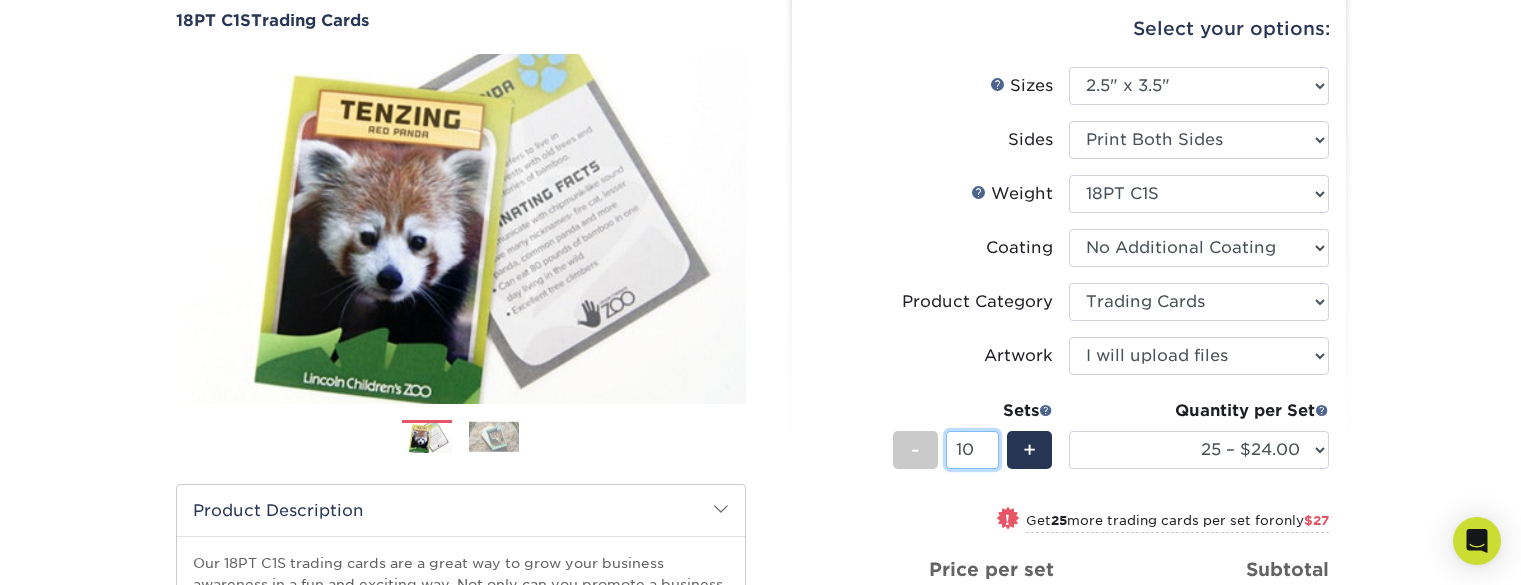 click on "10" at bounding box center [972, 450] 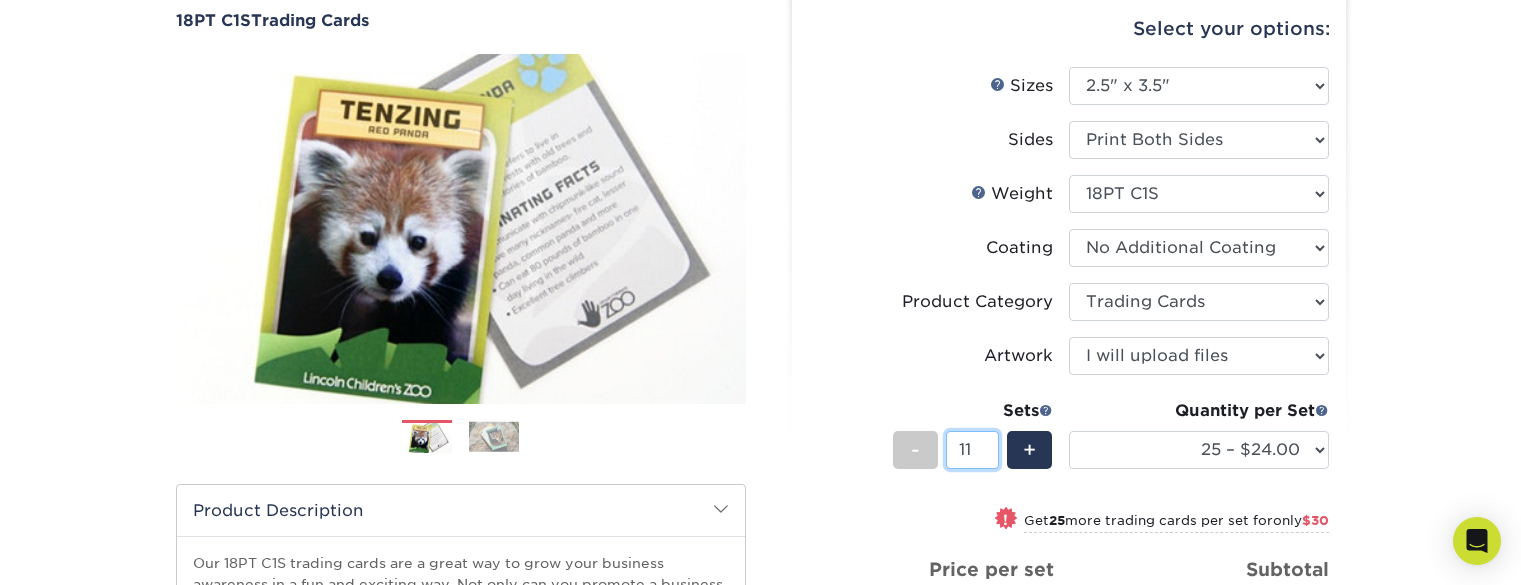 click on "11" at bounding box center [972, 450] 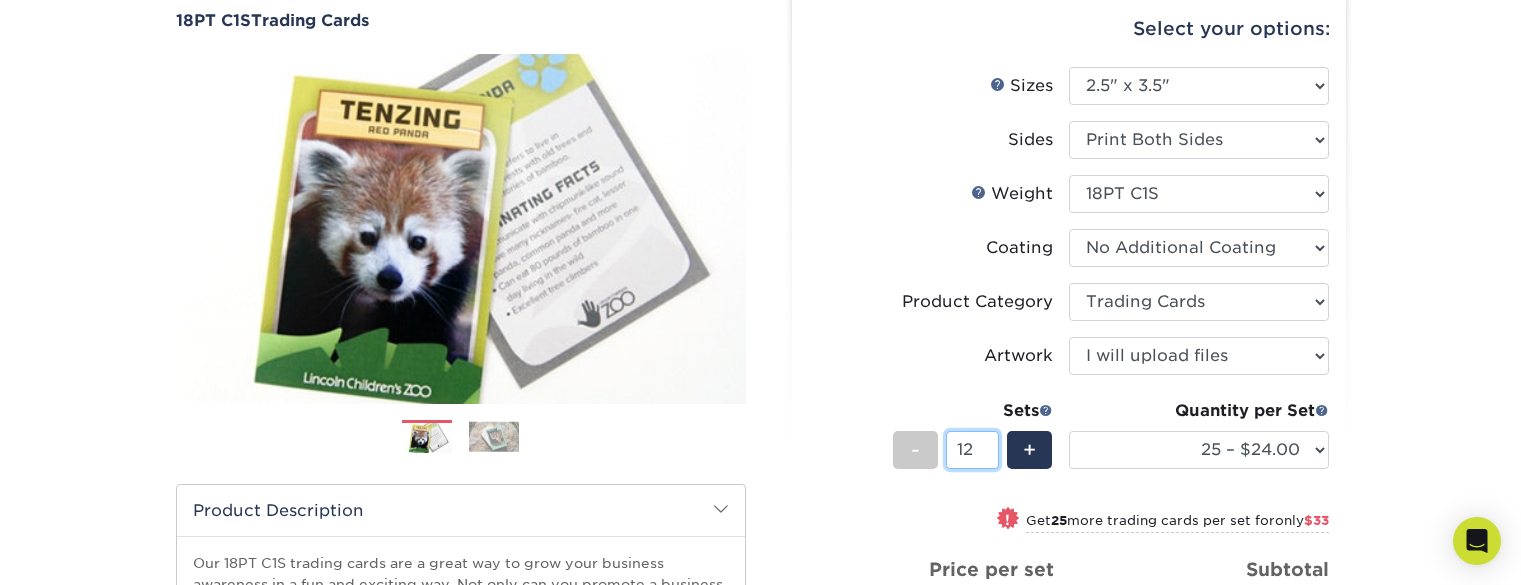 click on "12" at bounding box center (972, 450) 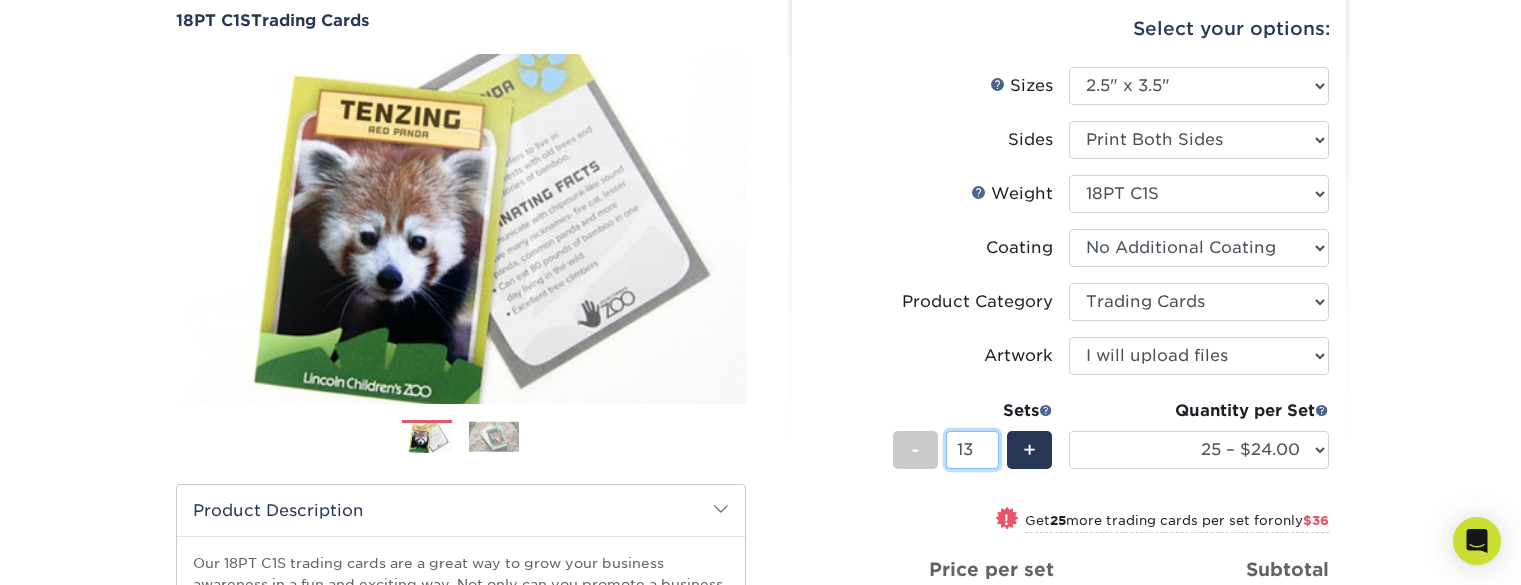 click on "13" at bounding box center (972, 450) 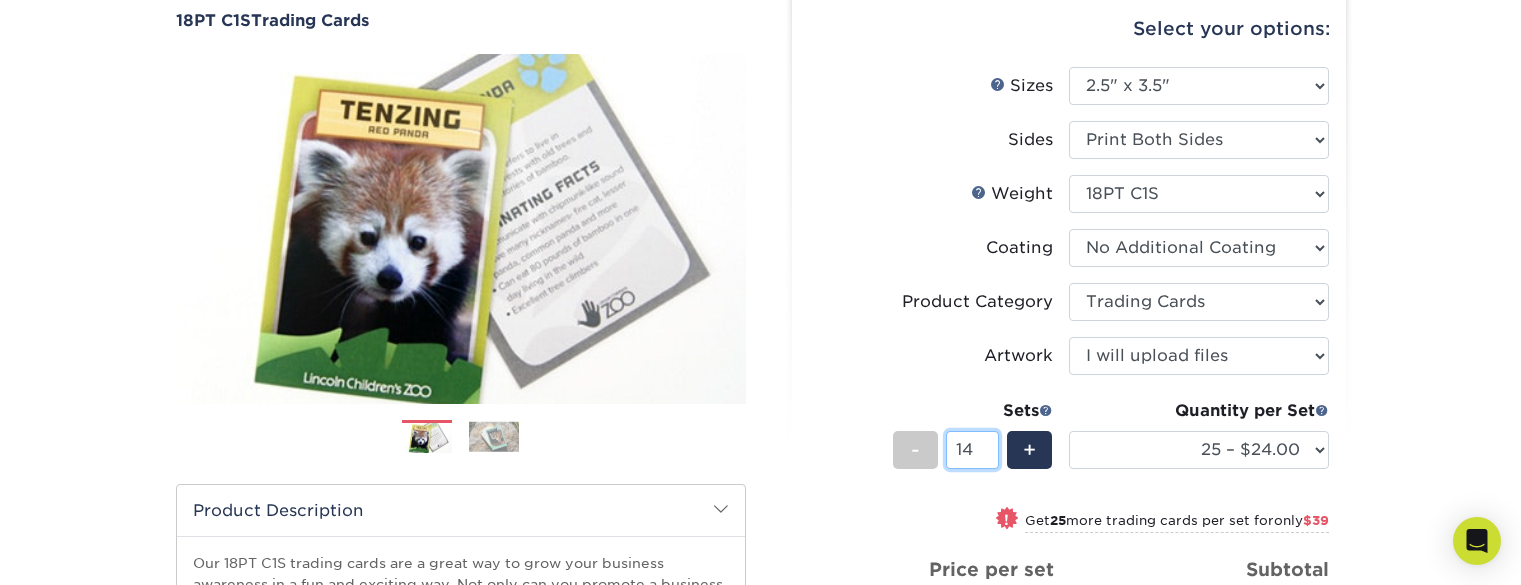 click on "14" at bounding box center (972, 450) 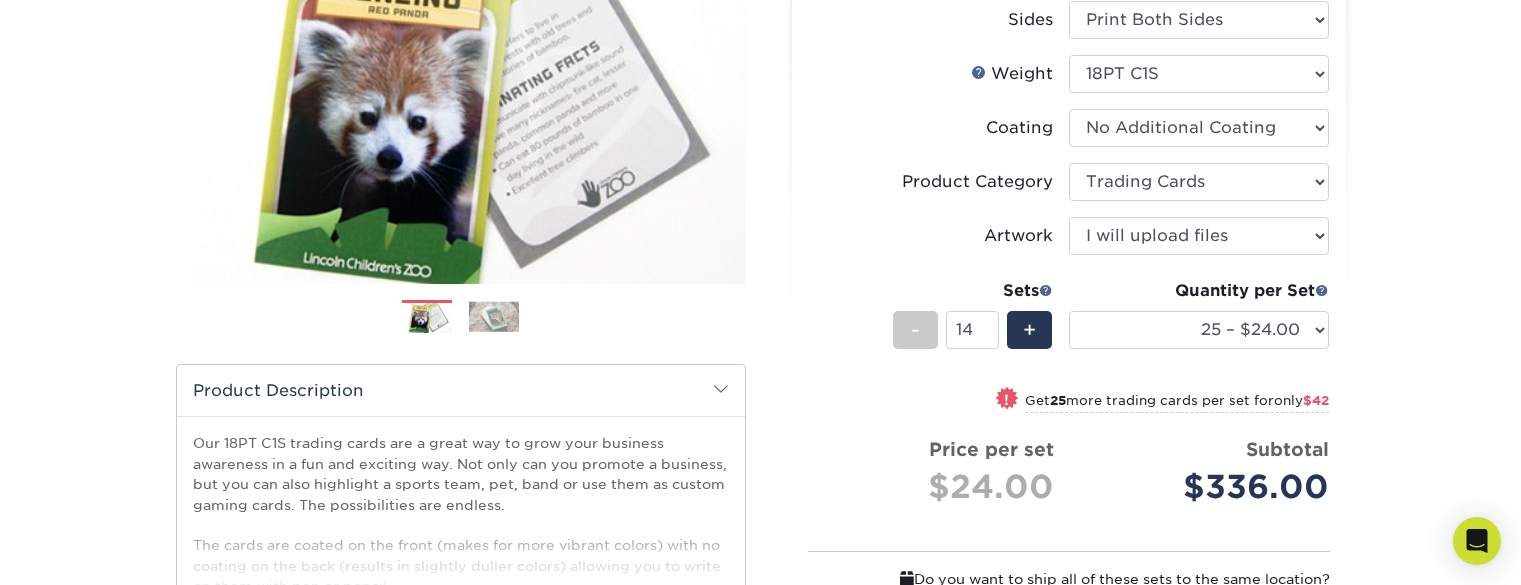 scroll, scrollTop: 258, scrollLeft: 0, axis: vertical 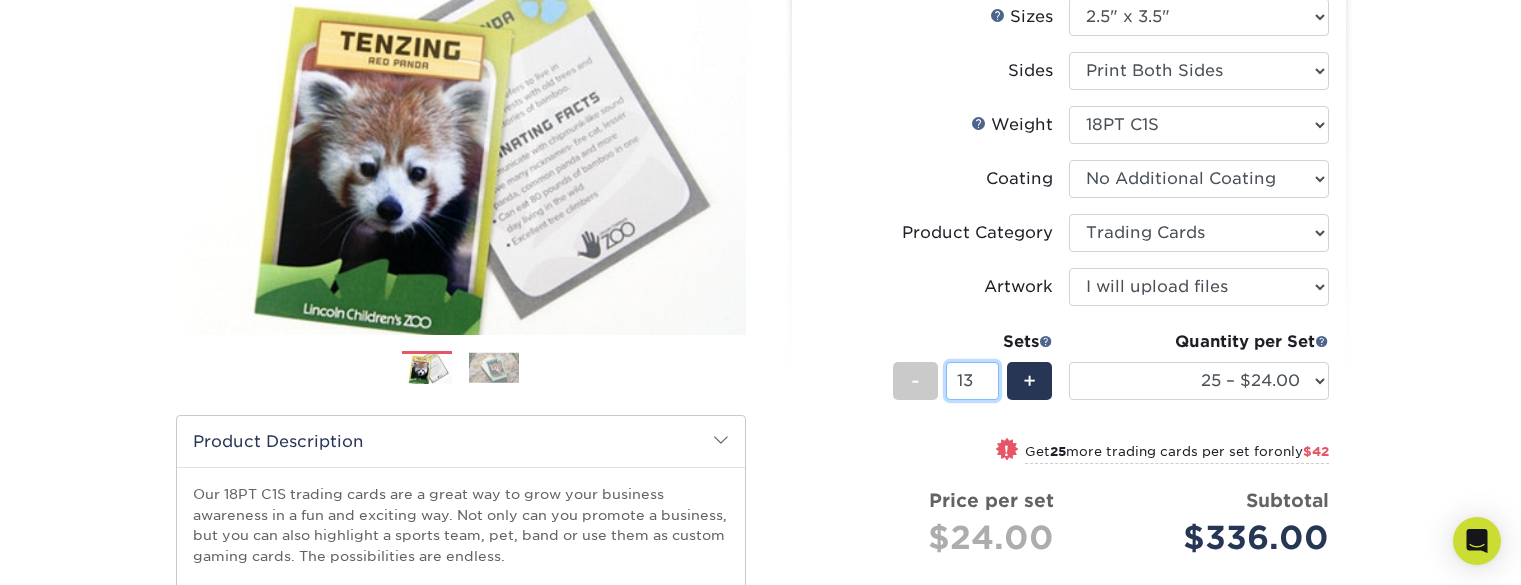 click on "13" at bounding box center [972, 381] 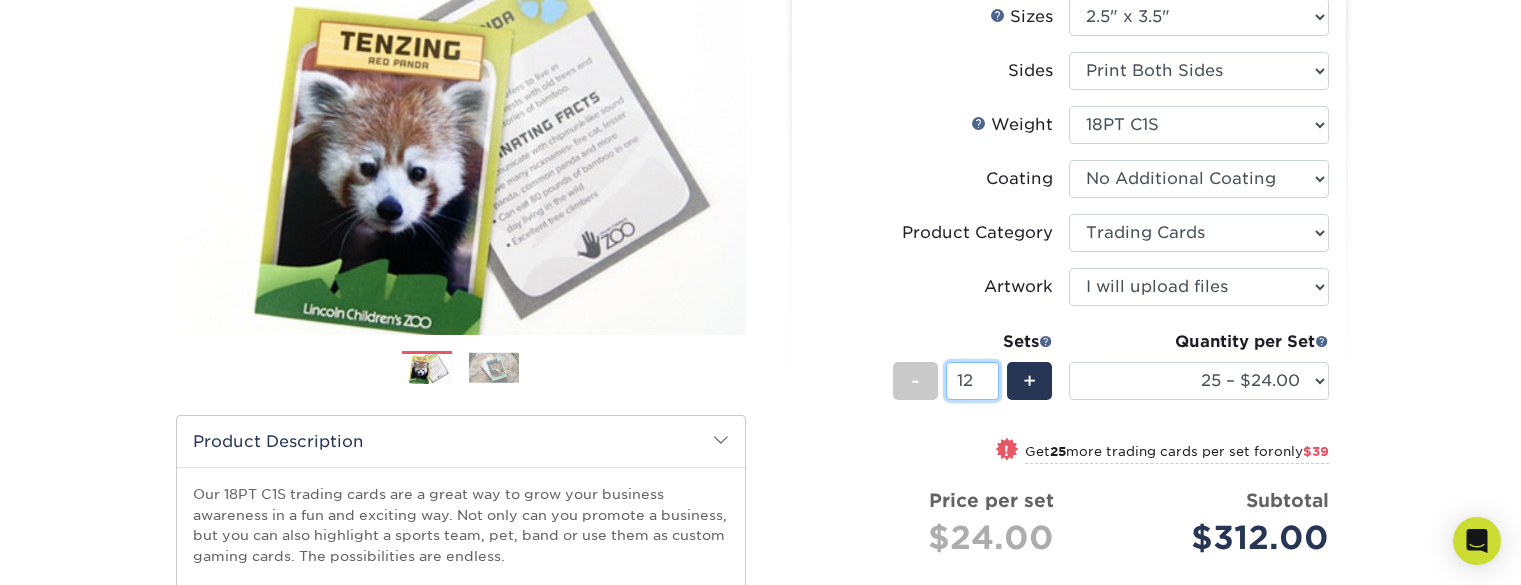 click on "12" at bounding box center (972, 381) 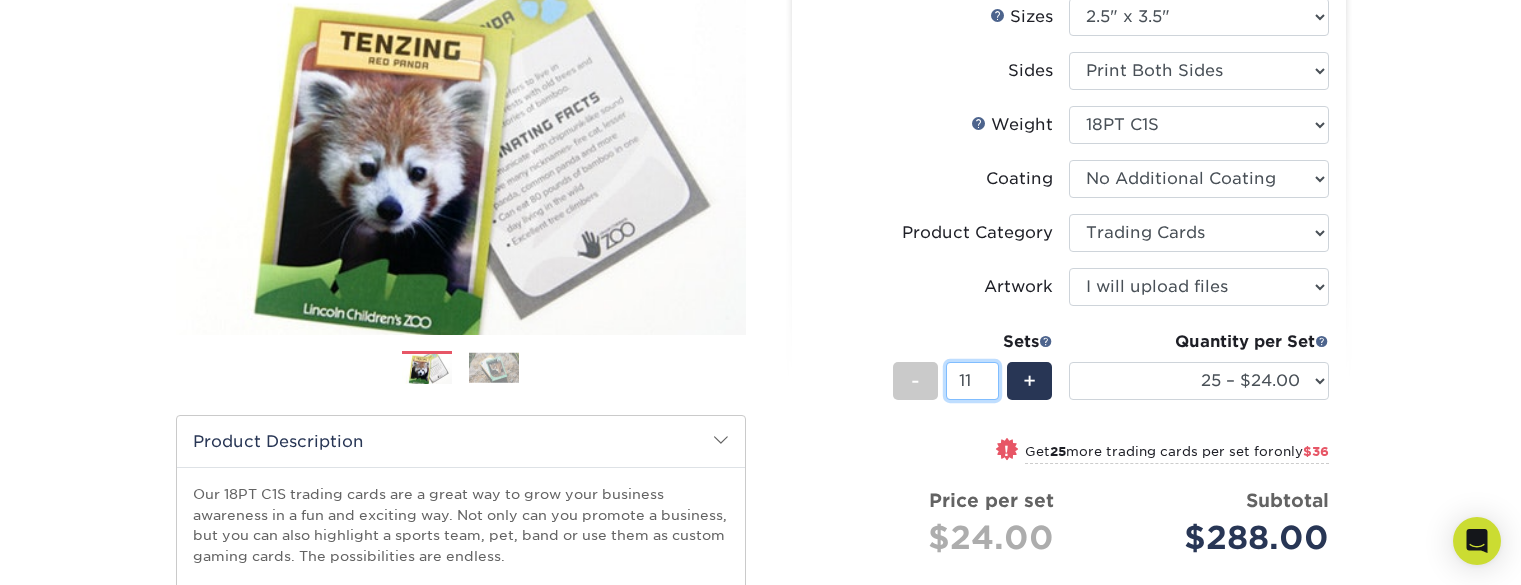 click on "11" at bounding box center (972, 381) 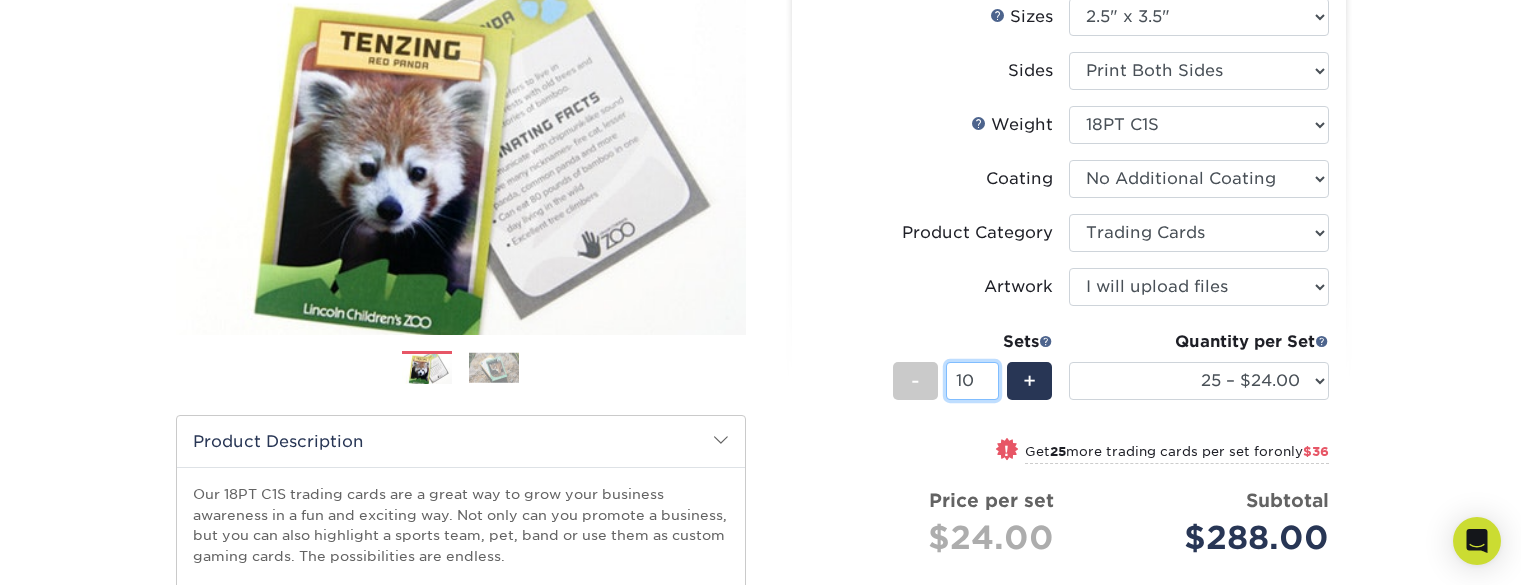 click on "10" at bounding box center [972, 381] 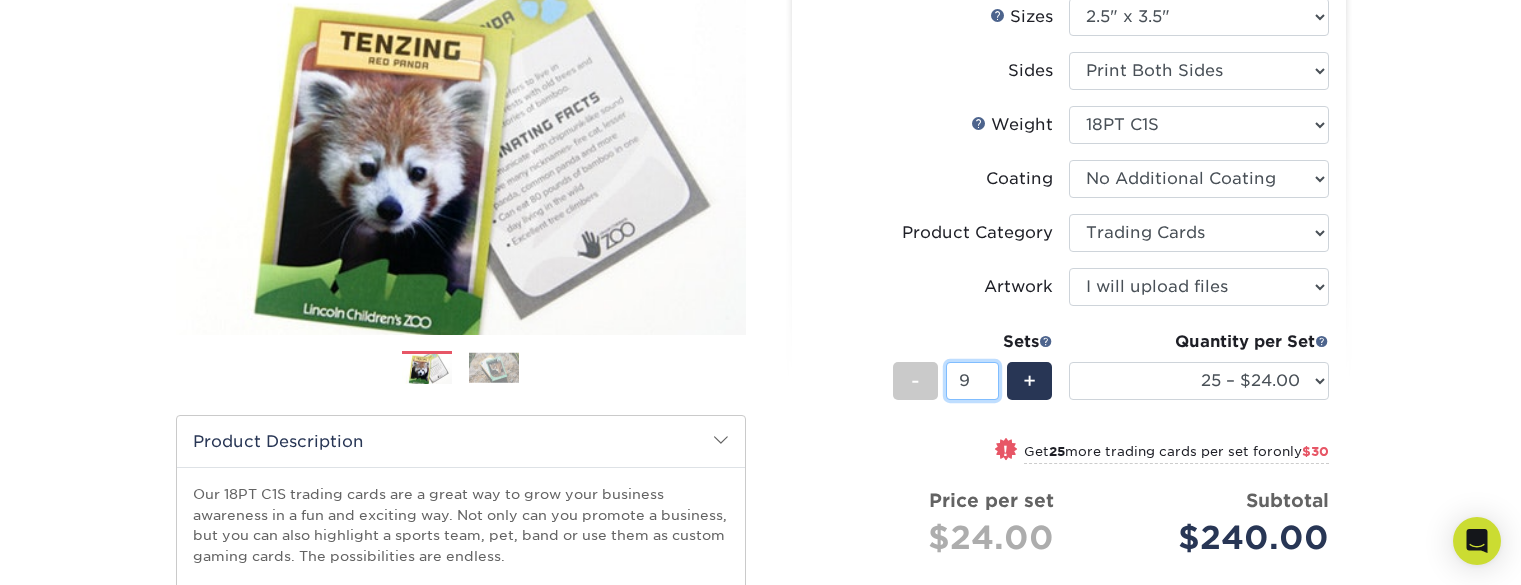click on "9" at bounding box center (972, 381) 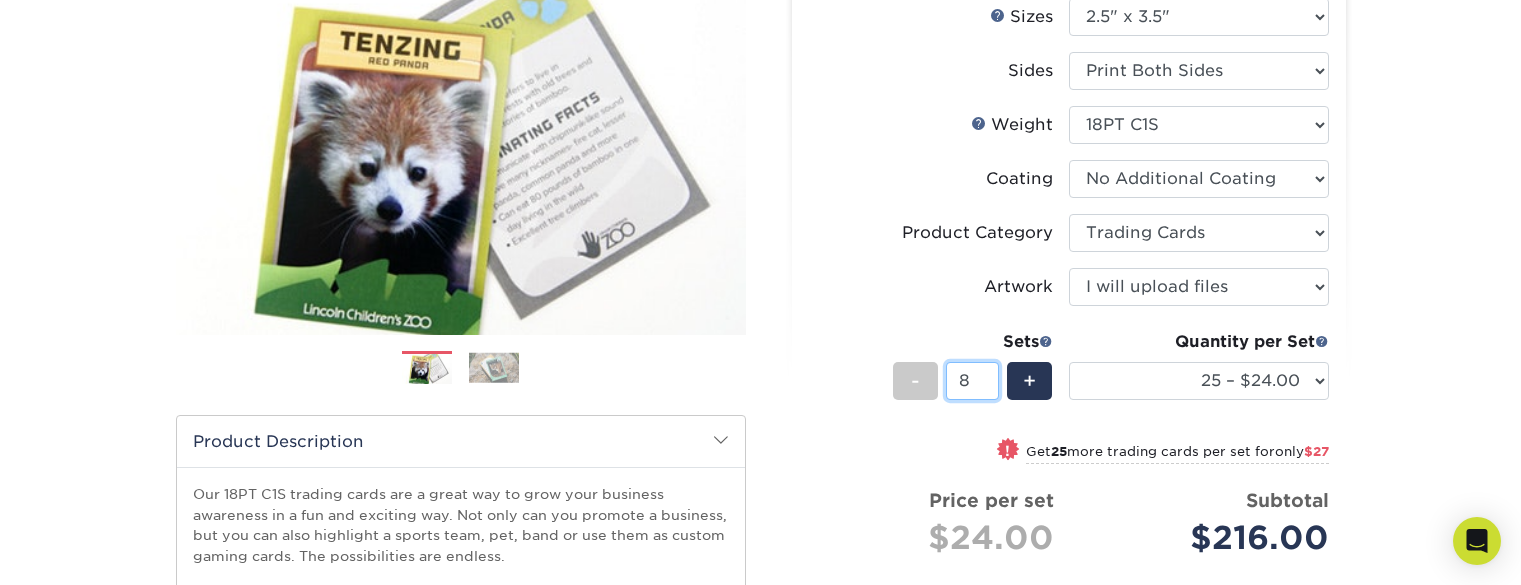 click on "8" at bounding box center (972, 381) 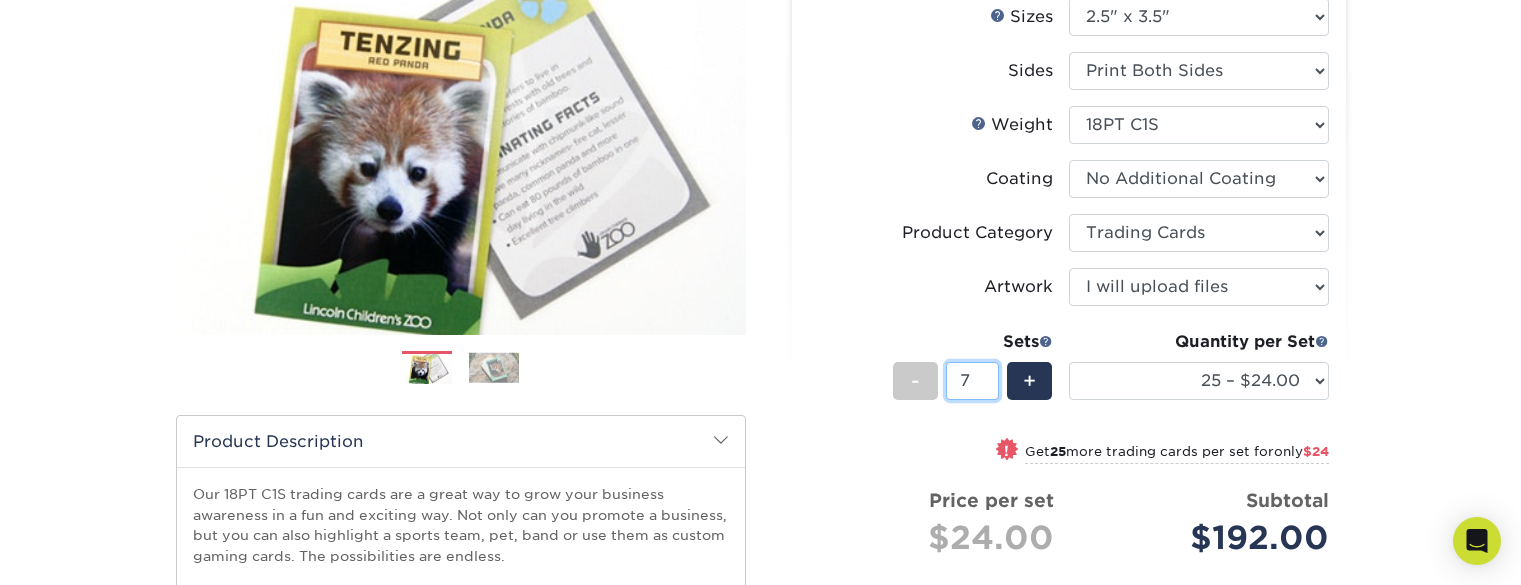 click on "7" at bounding box center (972, 381) 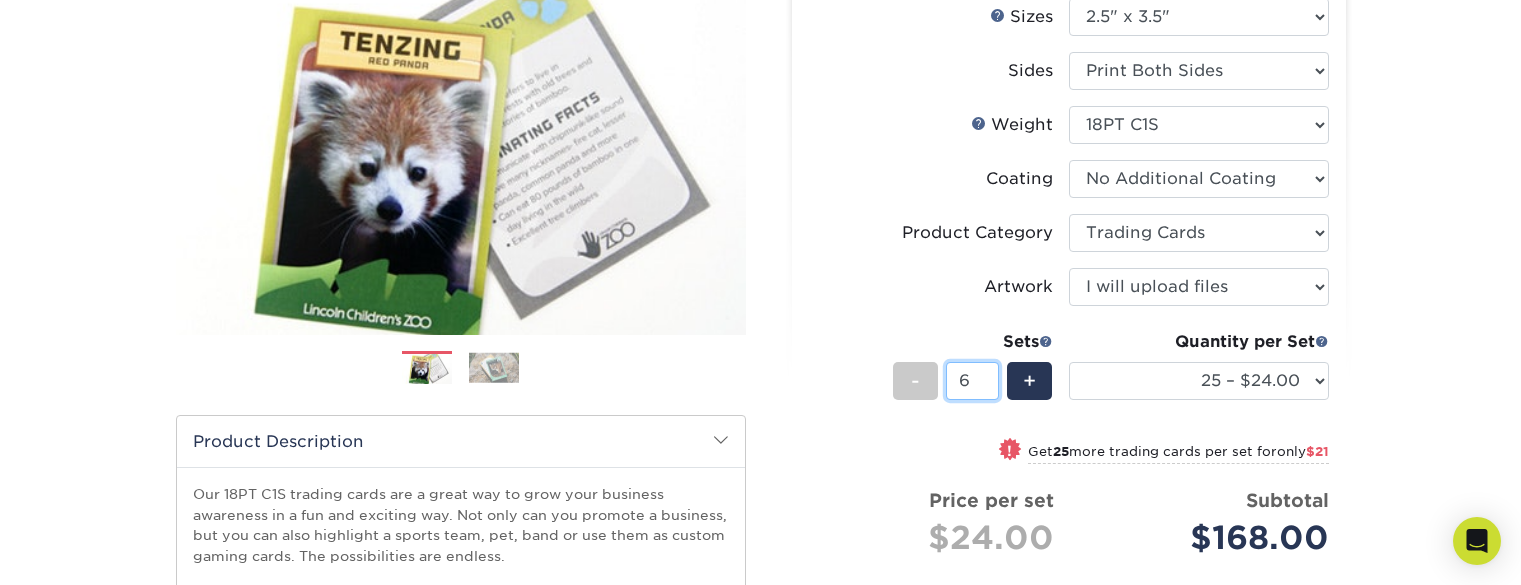click on "6" at bounding box center [972, 381] 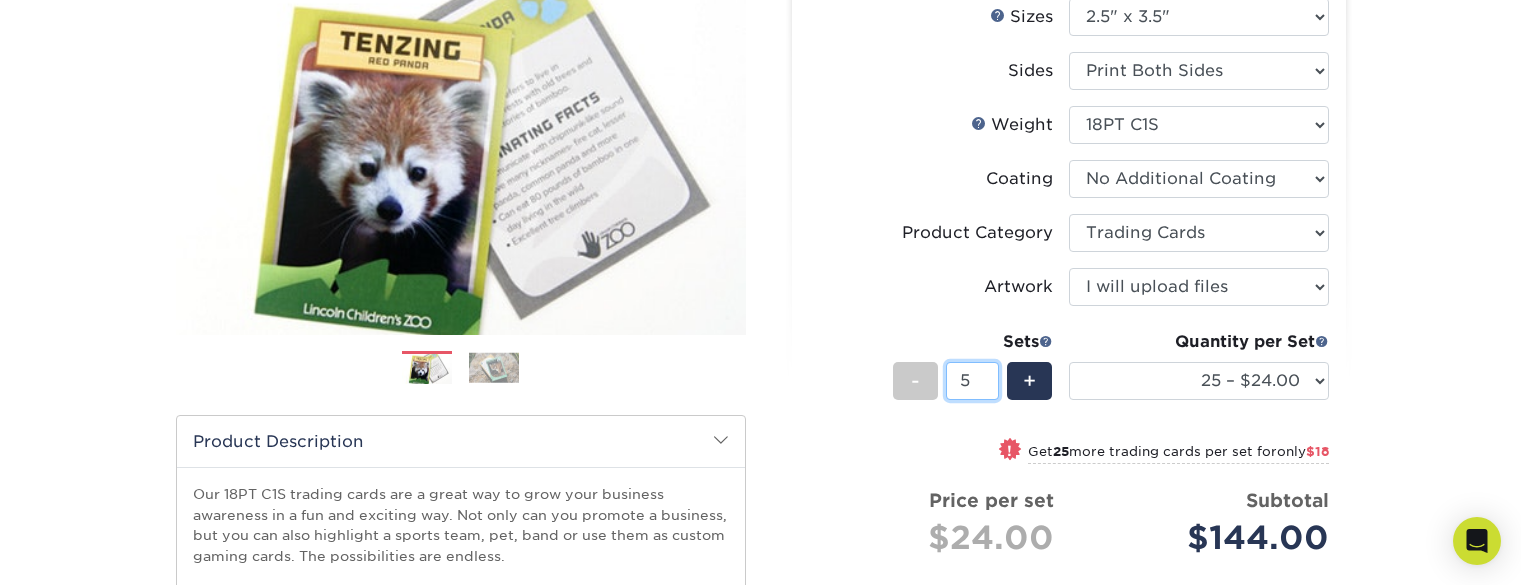 click on "5" at bounding box center [972, 381] 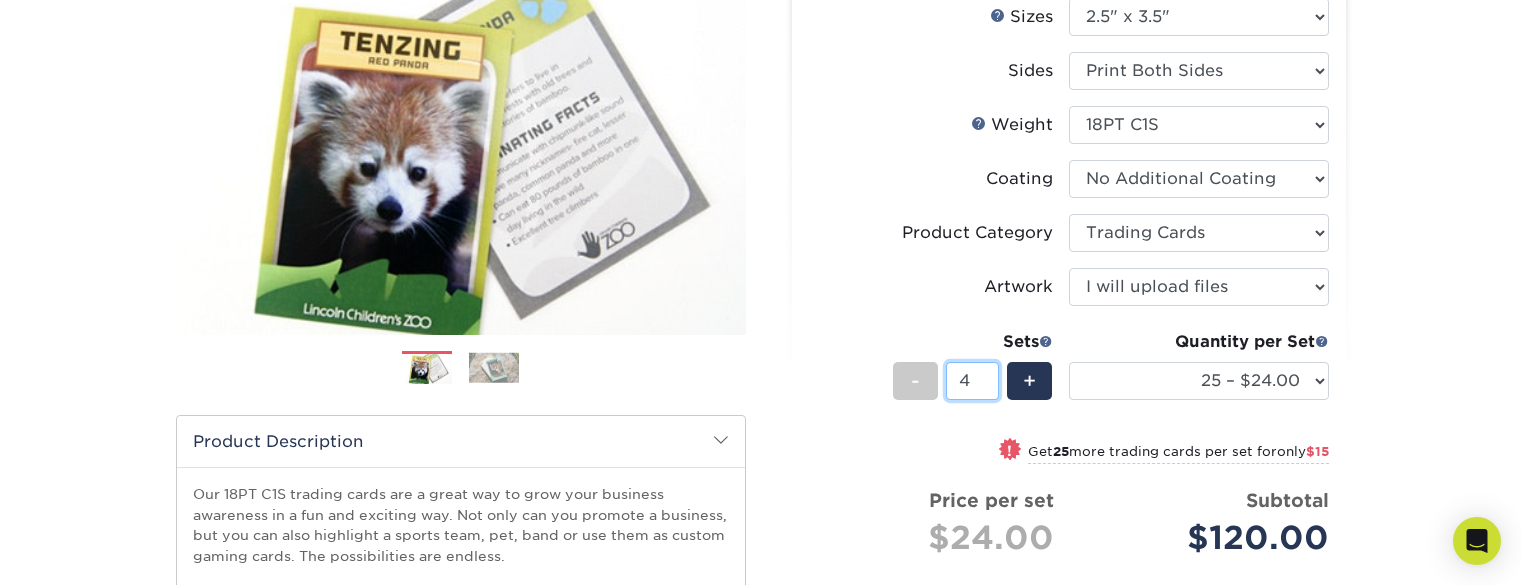 click on "4" at bounding box center (972, 381) 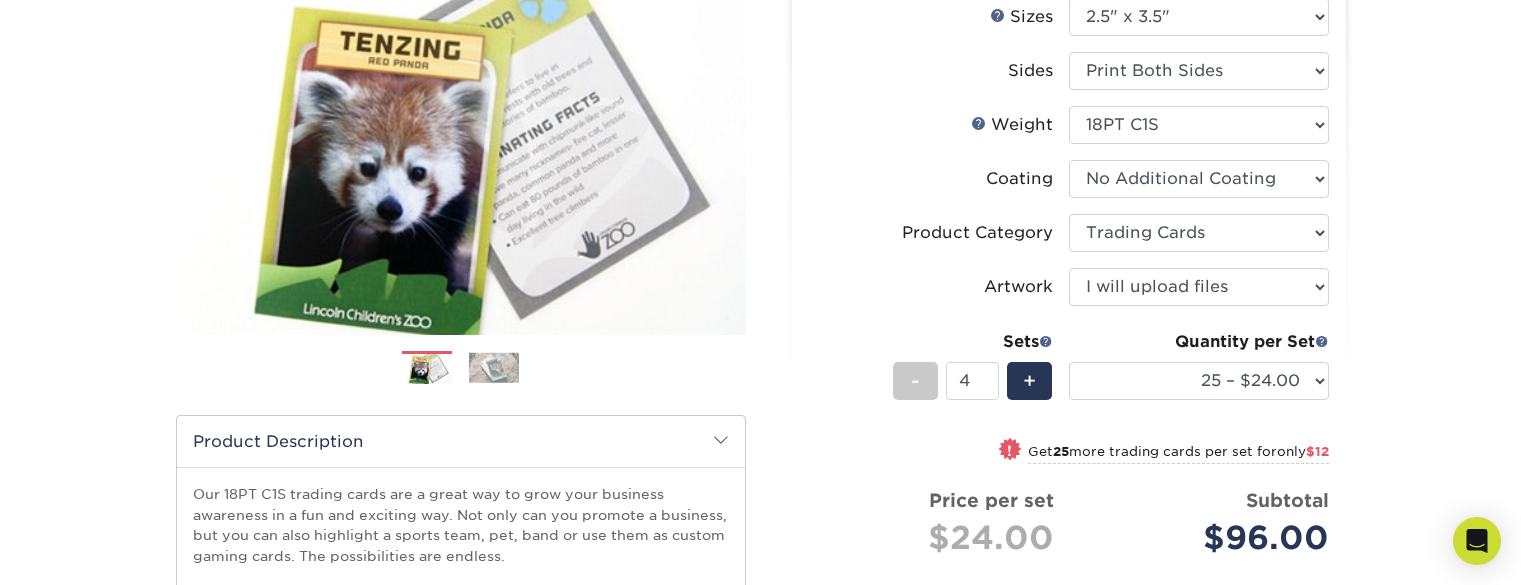 click on "Products
Trading Cards
18PT C1S   Trading Cards
Previous Next show more" at bounding box center [760, 405] 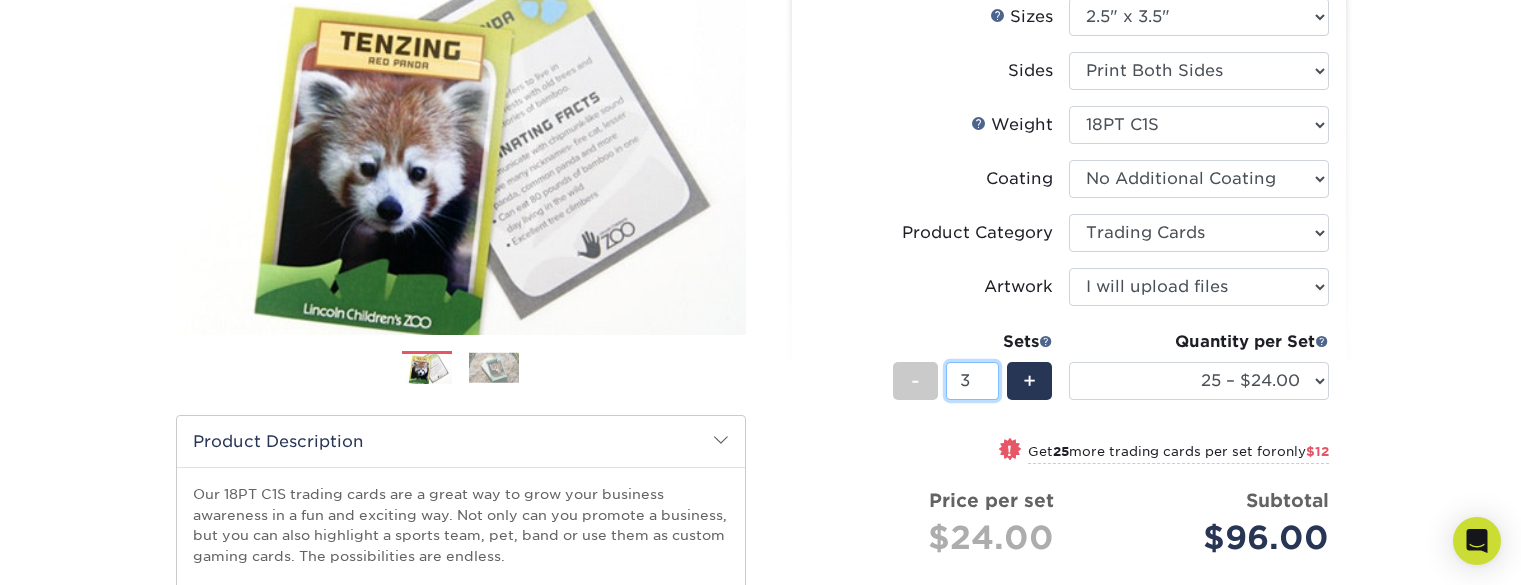 click on "3" at bounding box center [972, 381] 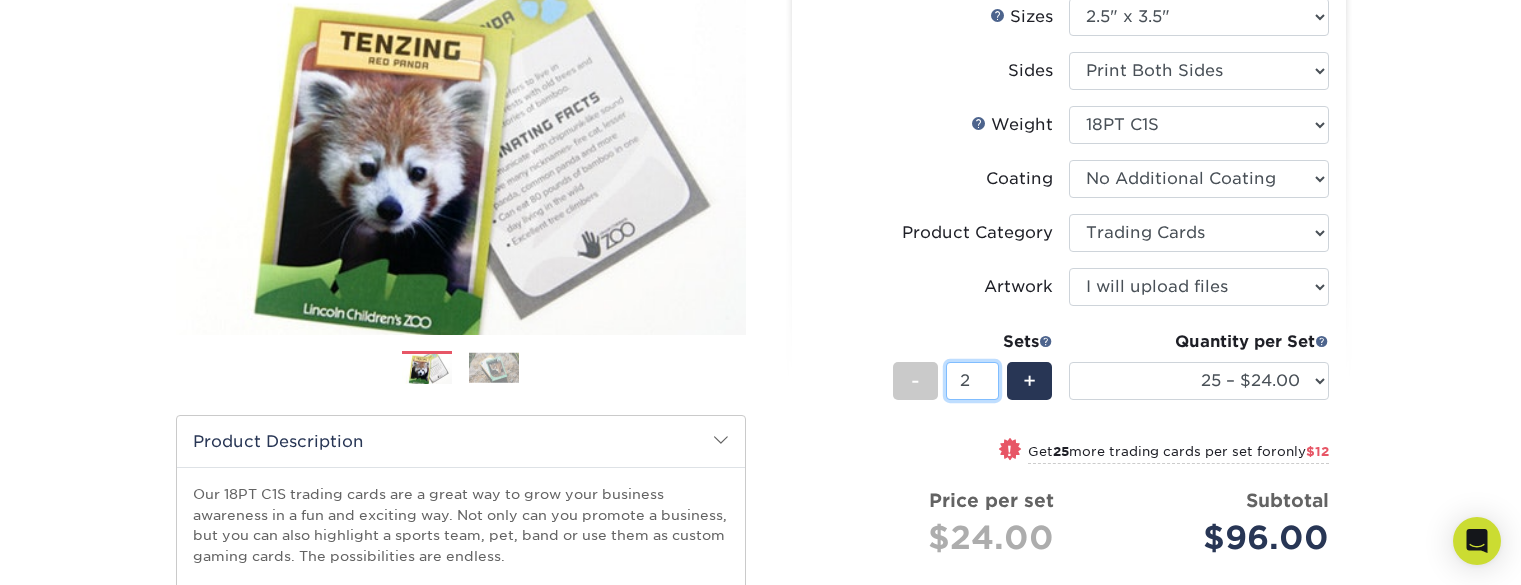 click on "2" at bounding box center (972, 381) 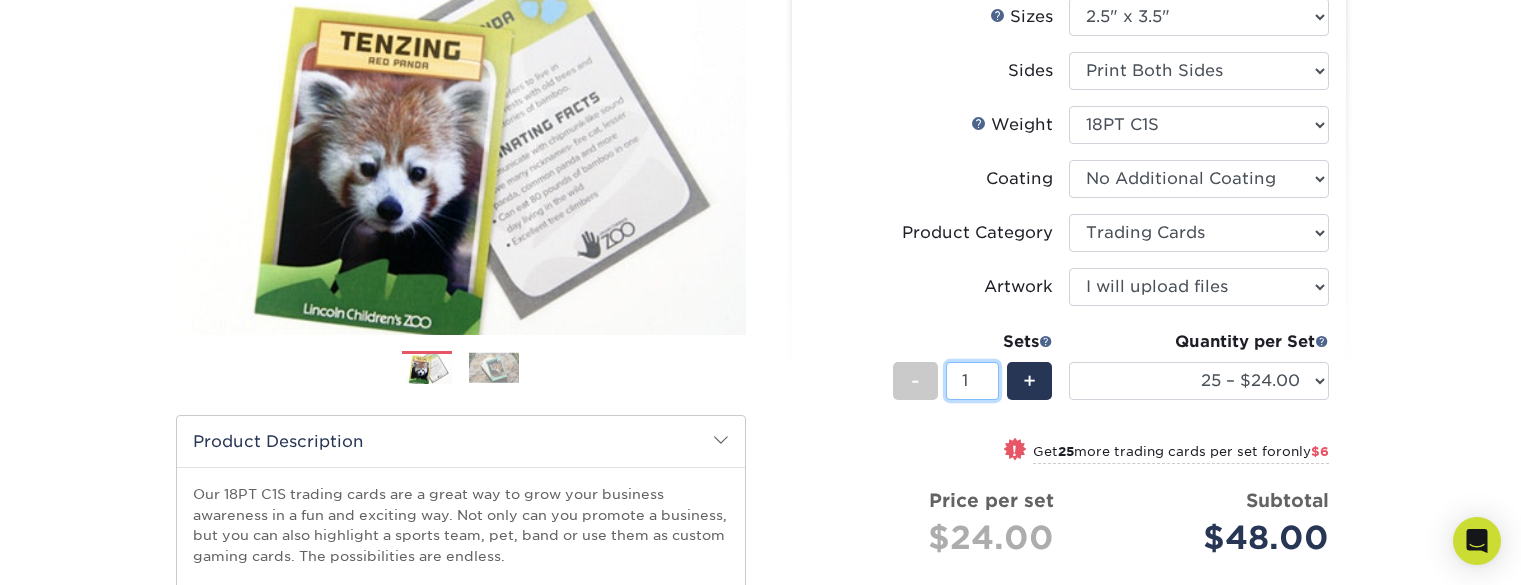 type on "1" 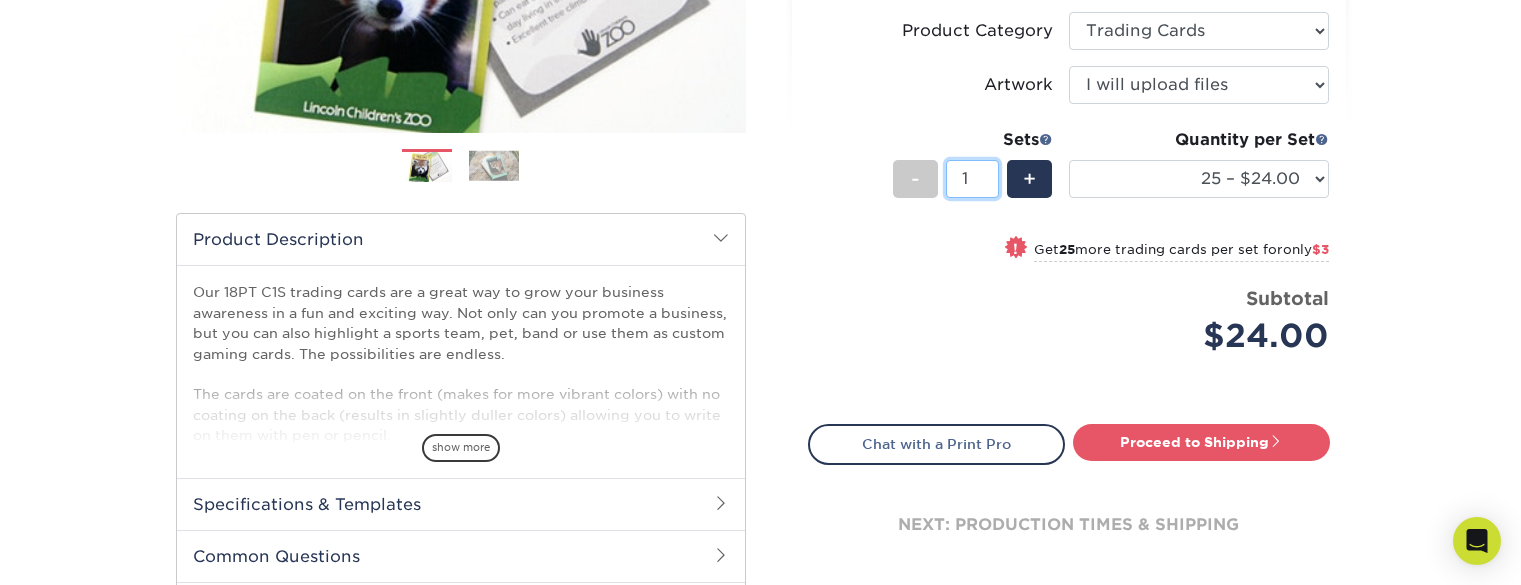 scroll, scrollTop: 459, scrollLeft: 0, axis: vertical 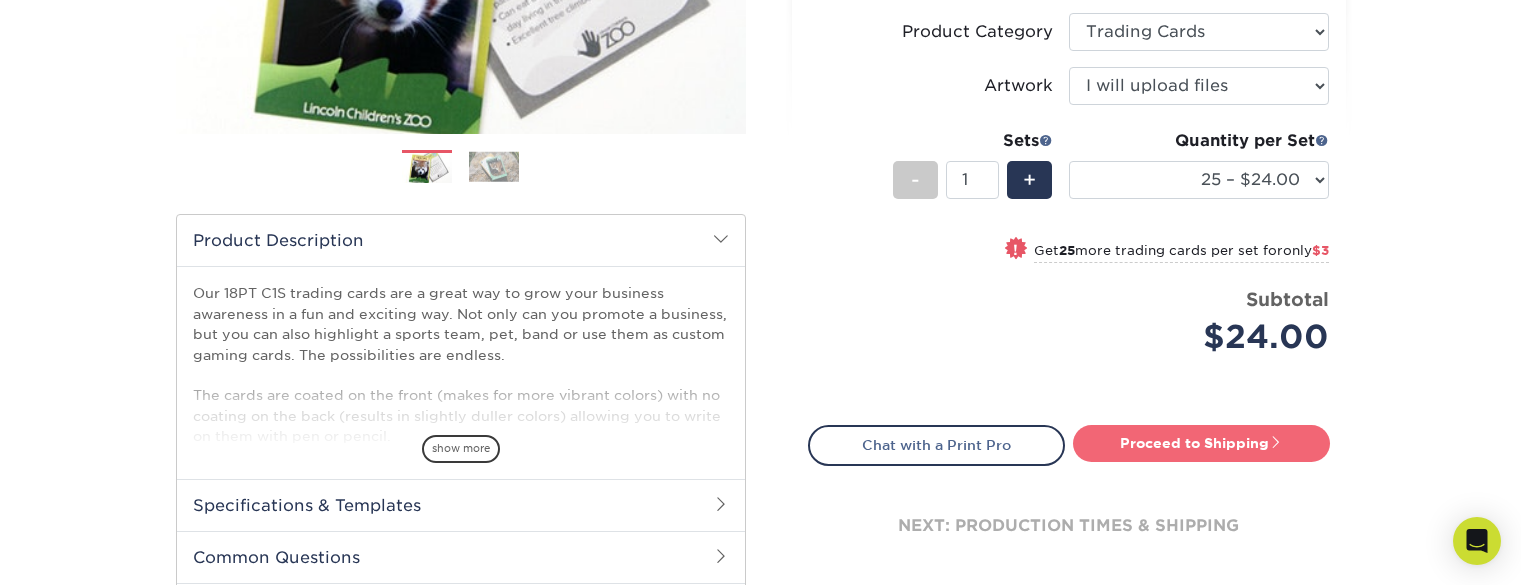 click on "Proceed to Shipping" at bounding box center [1201, 443] 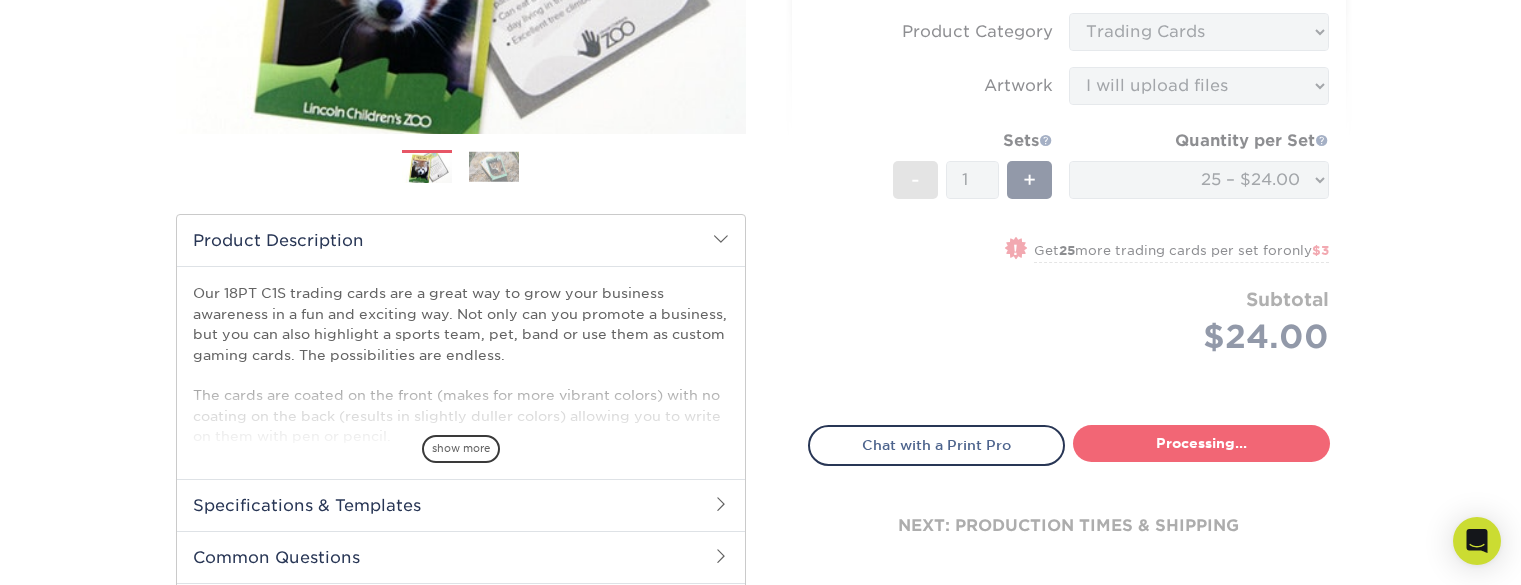 select on "93496b82-97d9-442a-849d-a6c043c823b6" 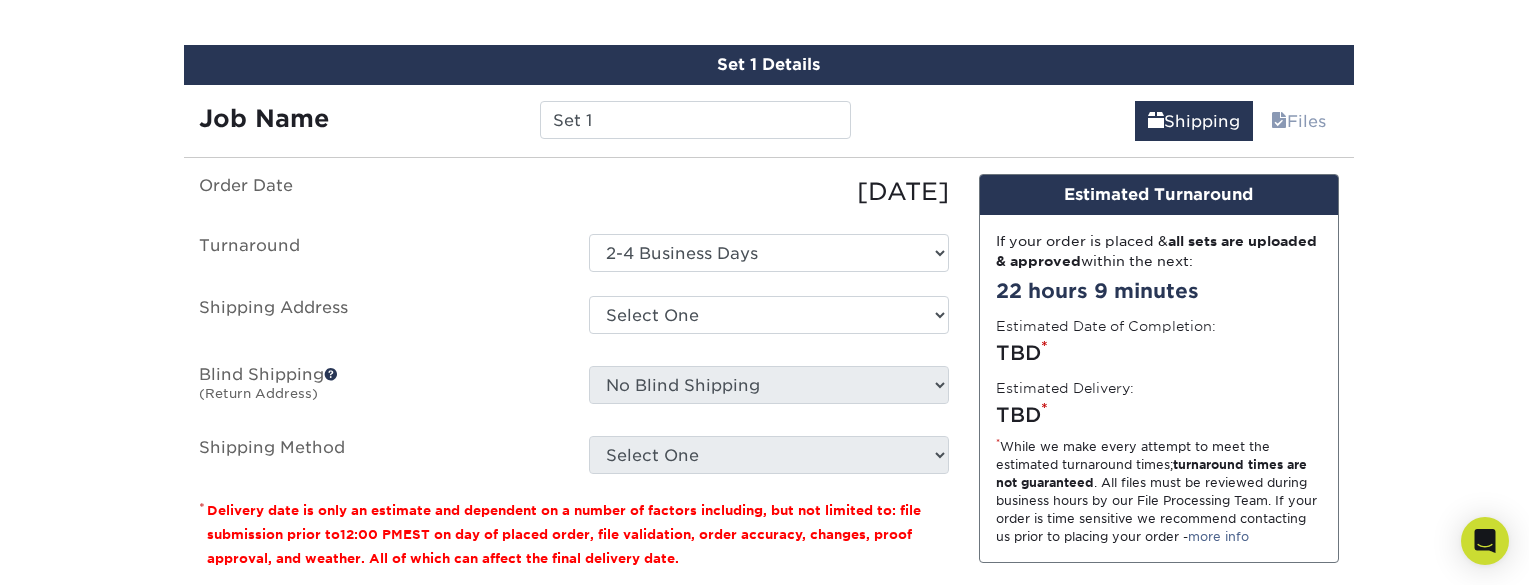 scroll, scrollTop: 1124, scrollLeft: 0, axis: vertical 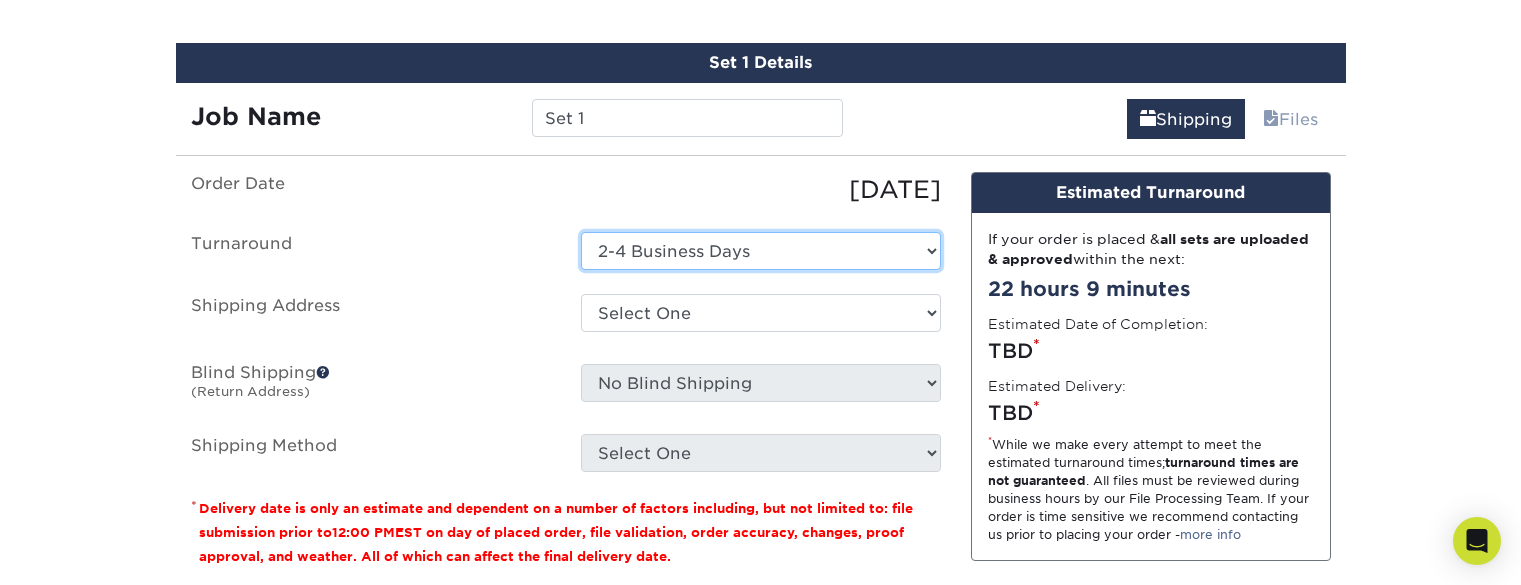 drag, startPoint x: 678, startPoint y: 245, endPoint x: 590, endPoint y: 257, distance: 88.814415 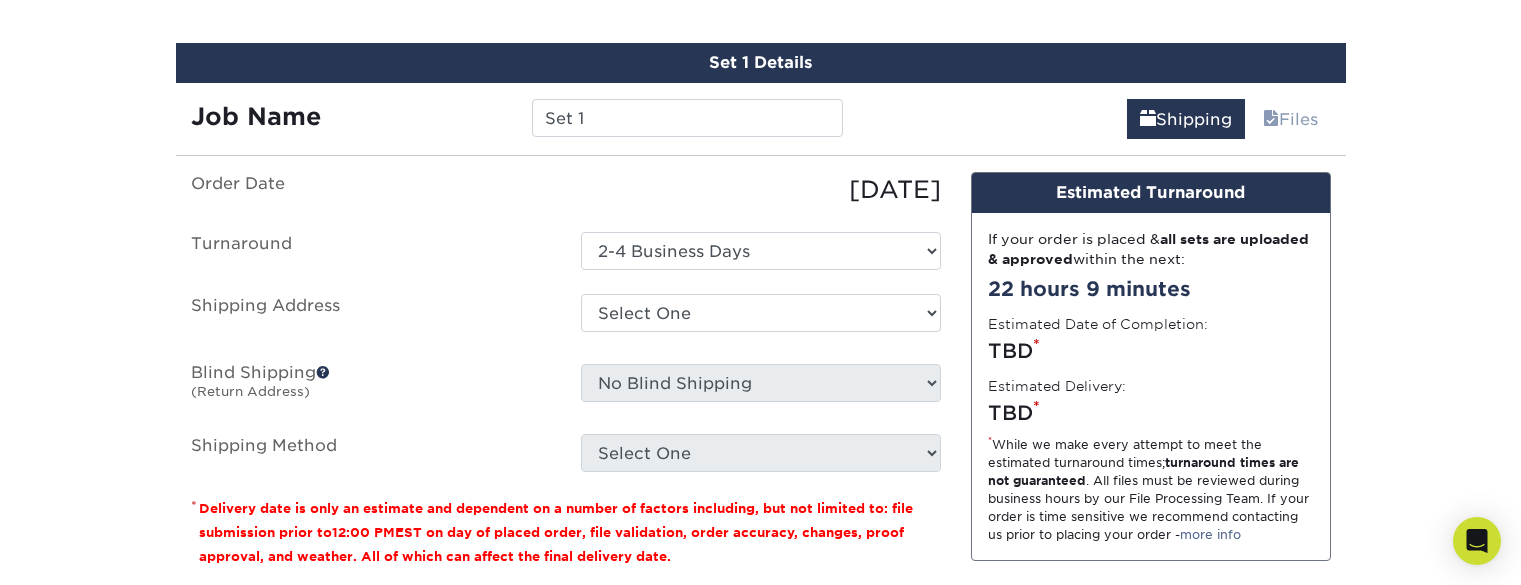 click on "Turnaround" at bounding box center (371, 251) 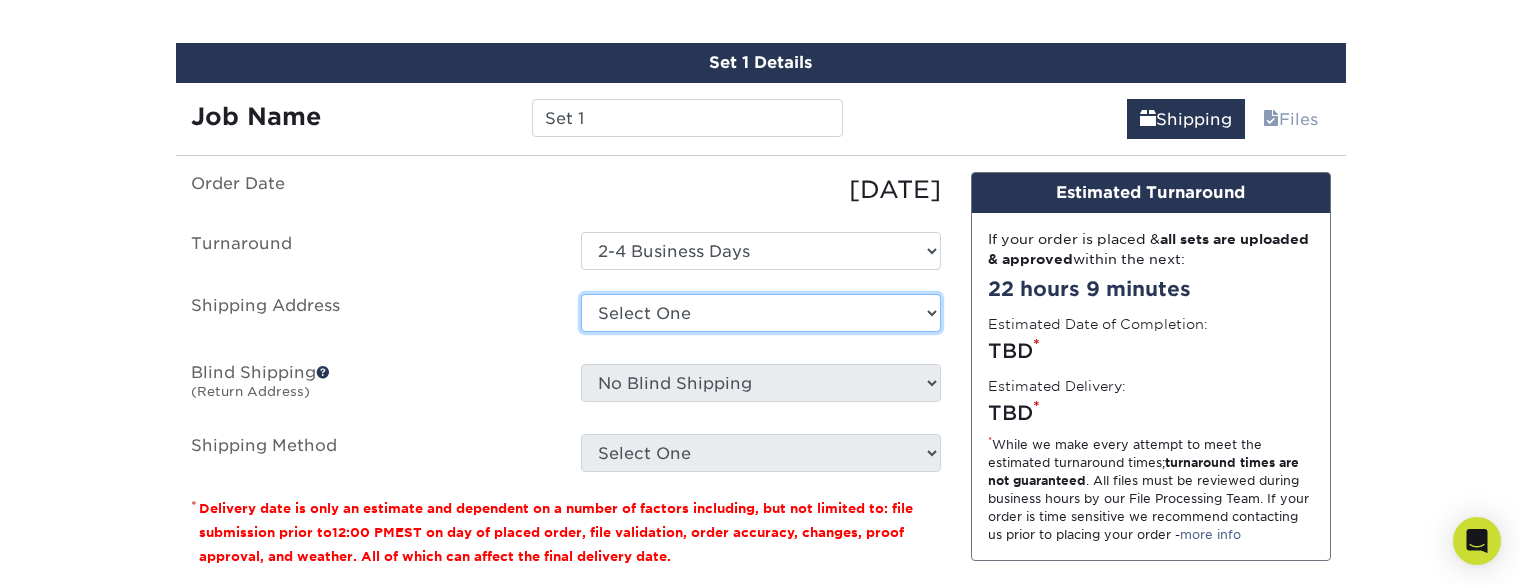 click on "Select One
+ Add New Address
- Login" at bounding box center [761, 313] 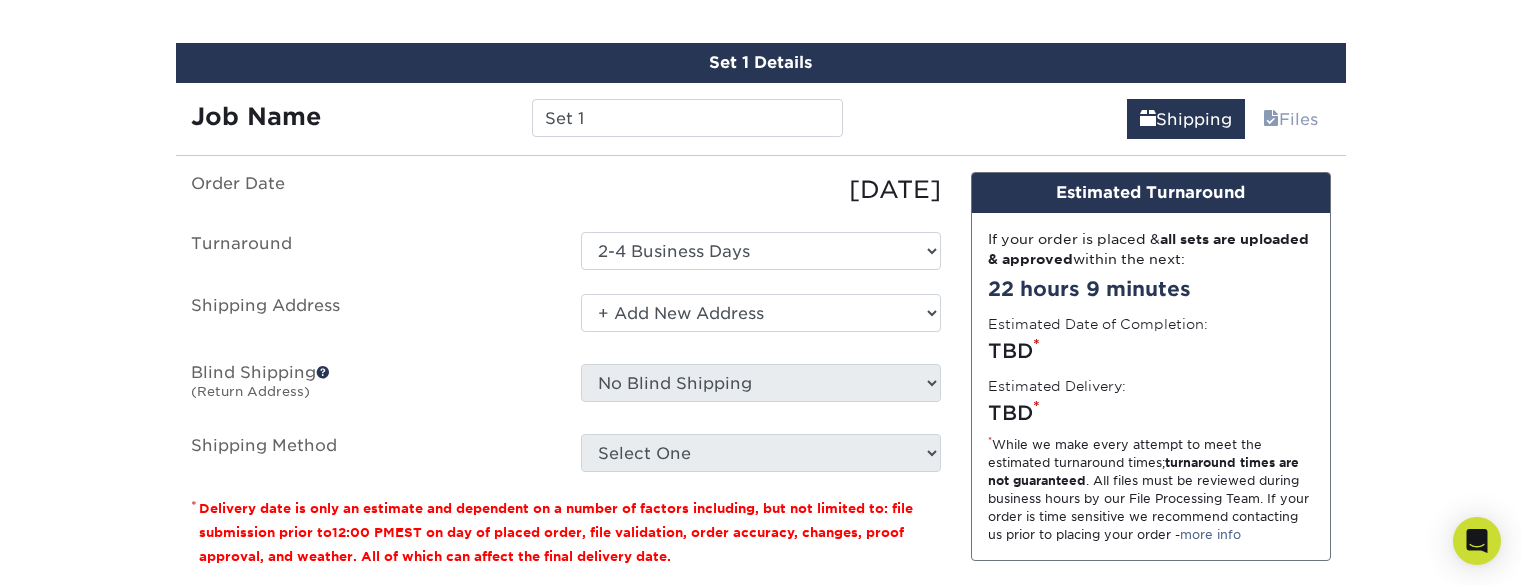 click on "Select One
+ Add New Address
- Login" at bounding box center (761, 313) 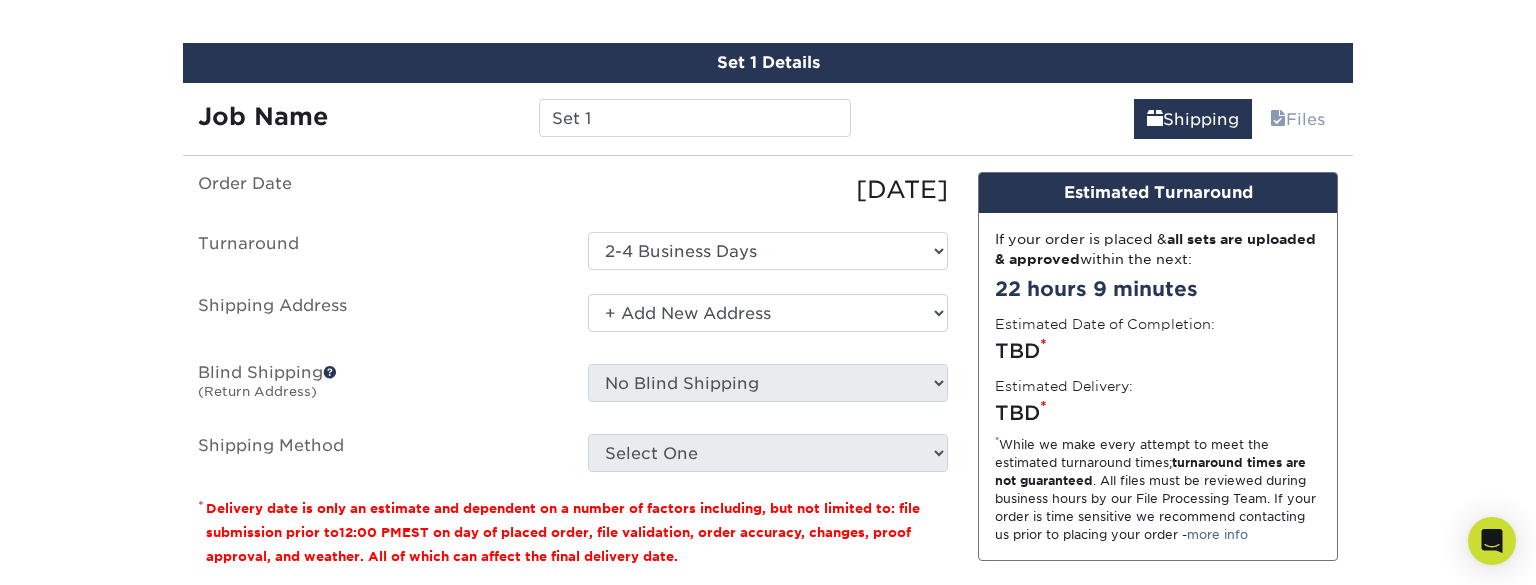 scroll, scrollTop: 0, scrollLeft: 0, axis: both 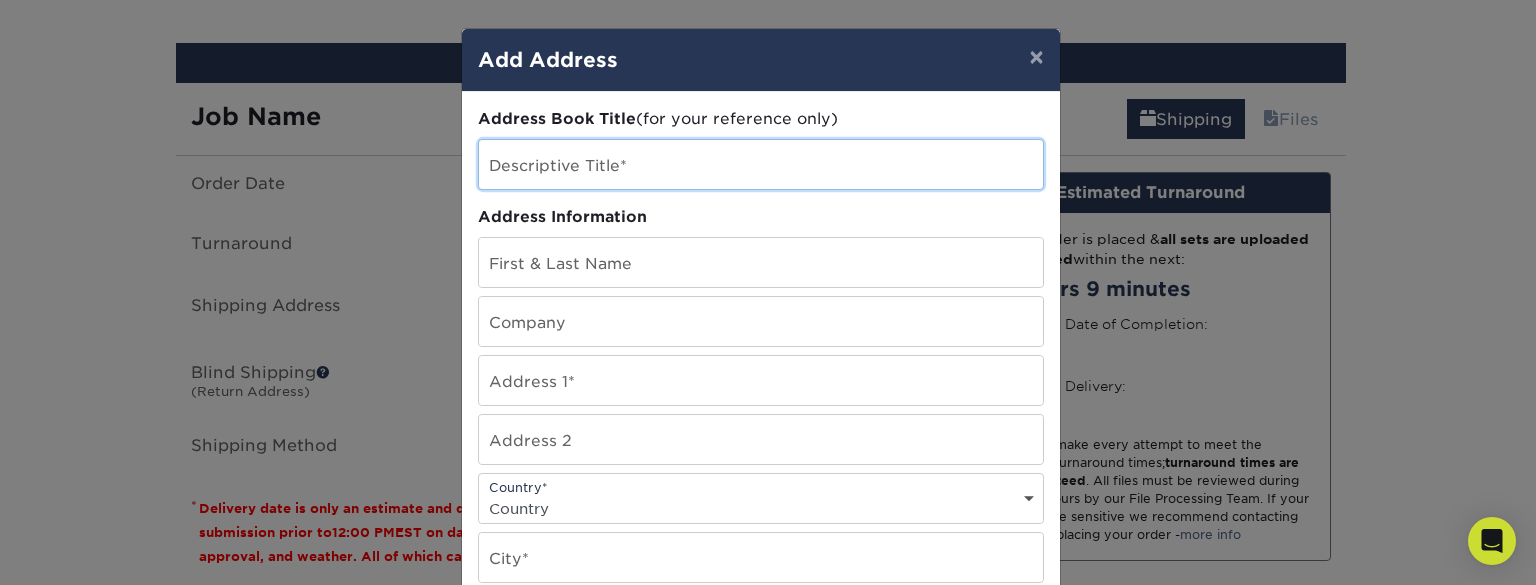 click at bounding box center [761, 164] 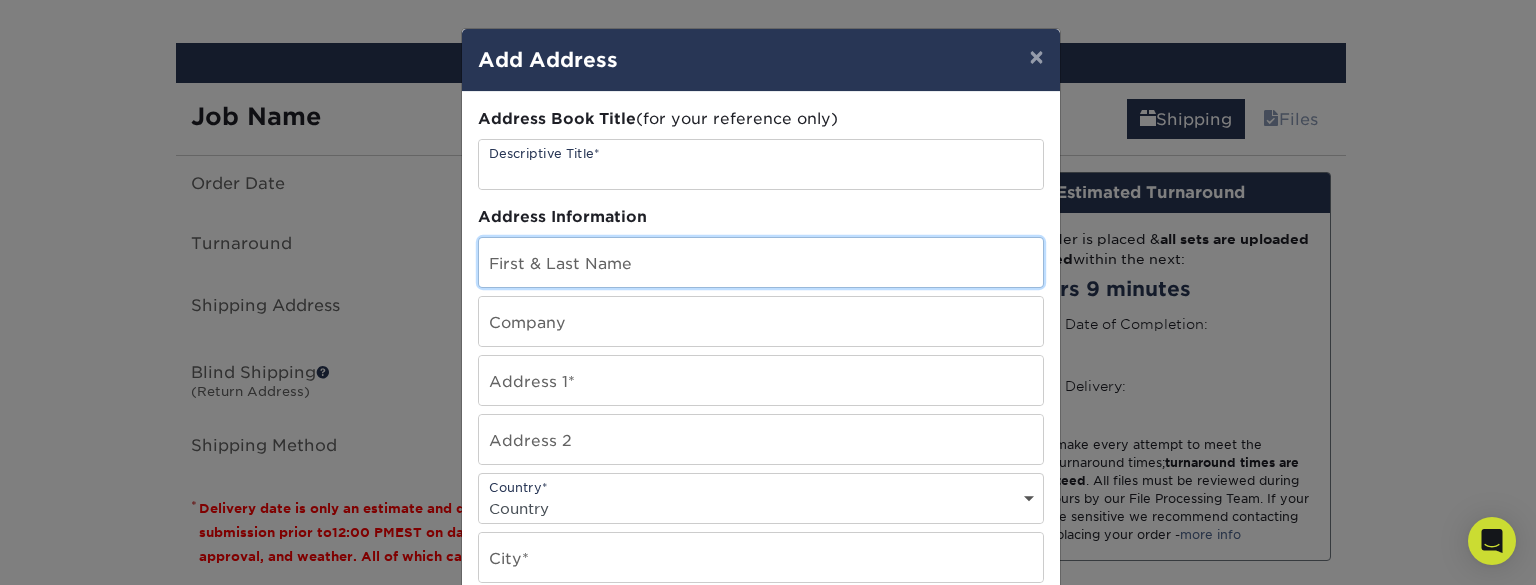 click at bounding box center [761, 262] 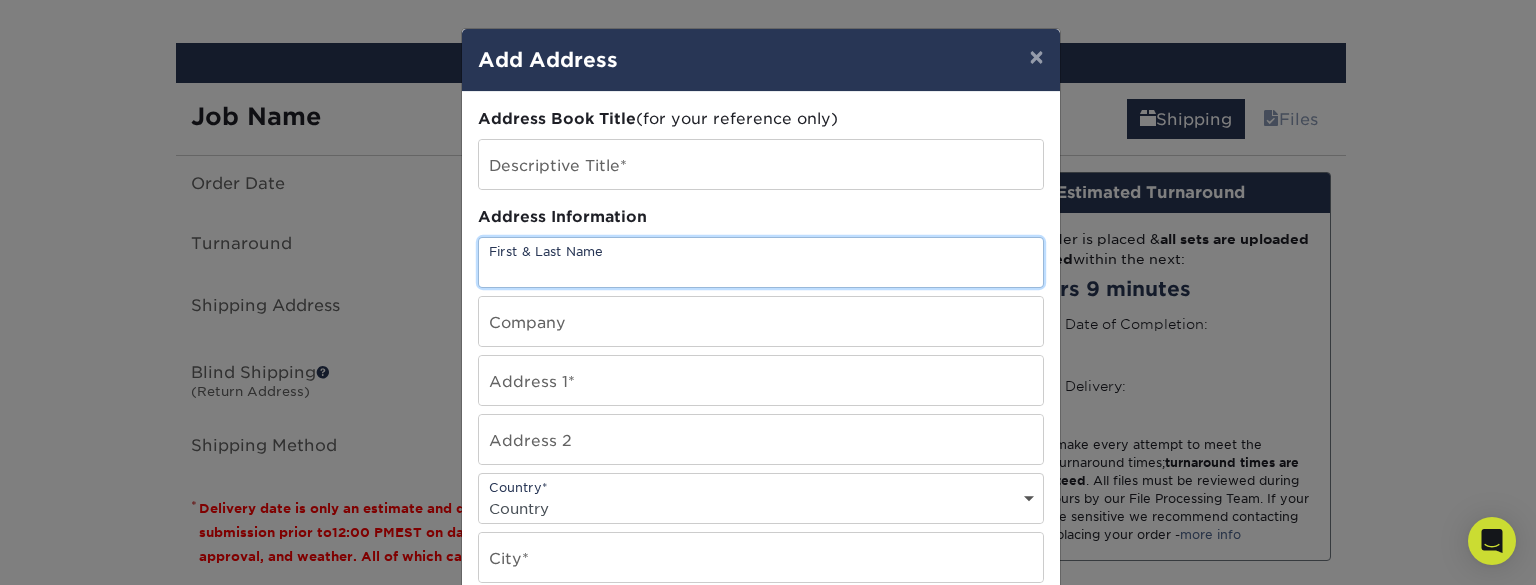 type on "Sean Hernandez" 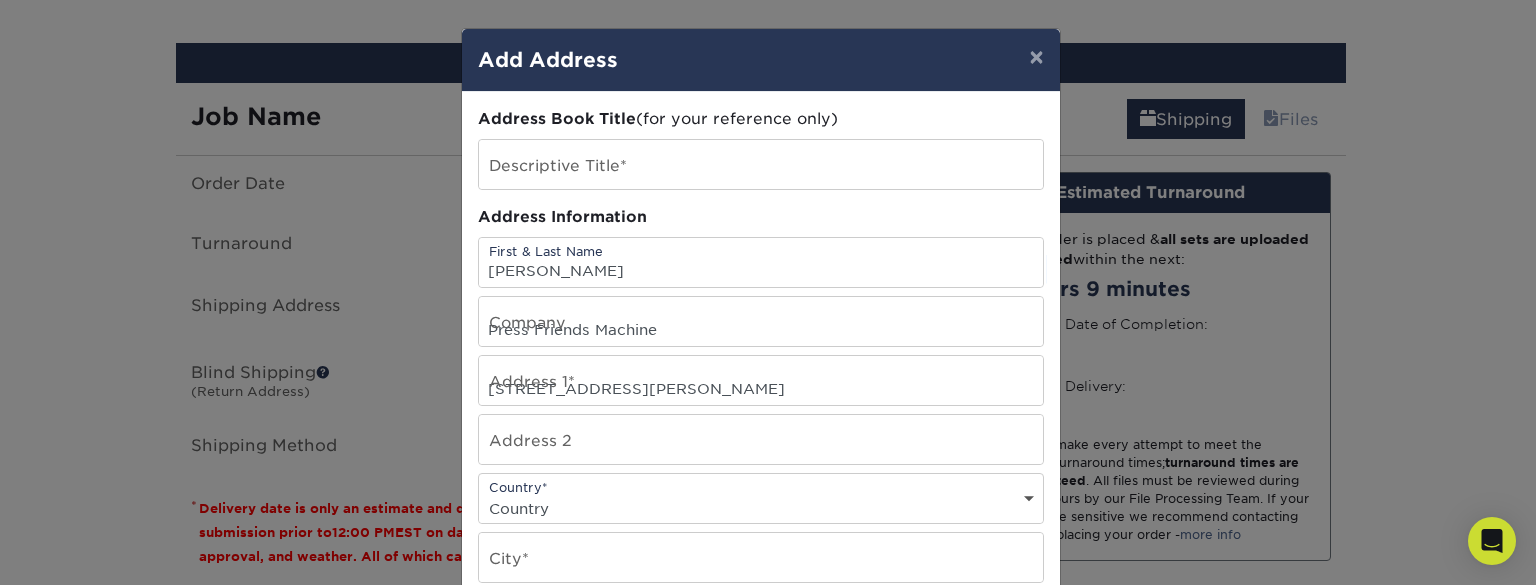select on "US" 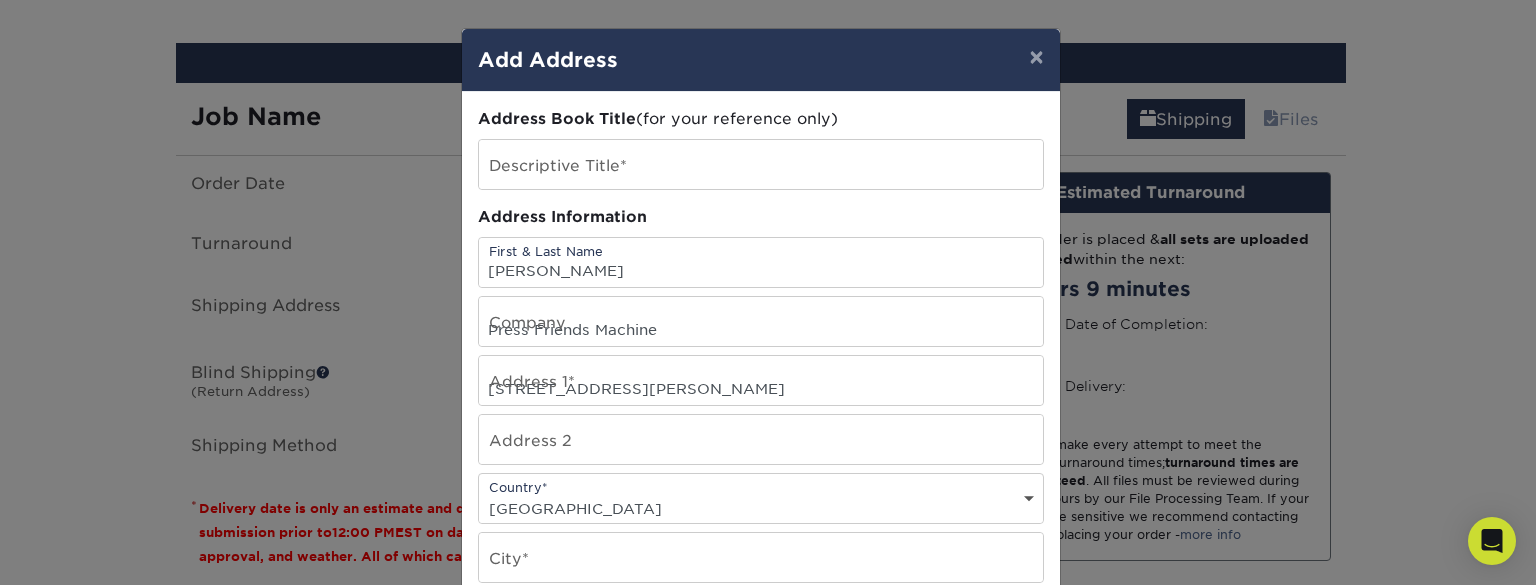type on "LA" 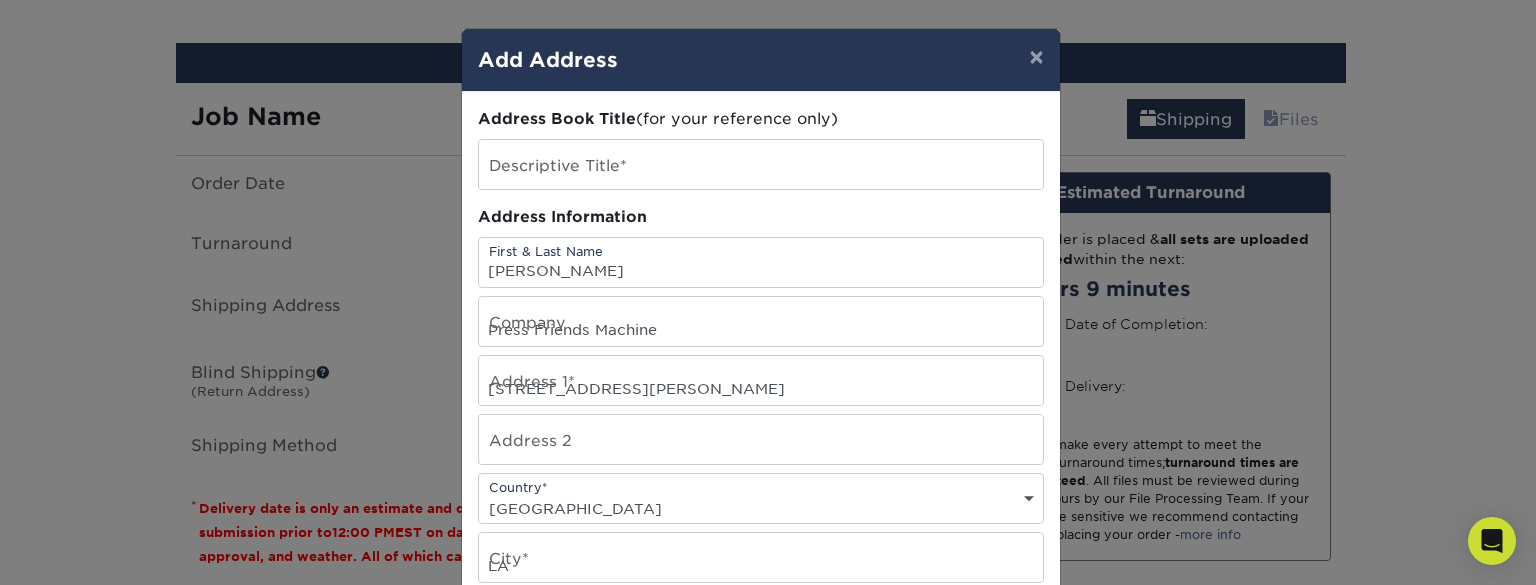 select on "CA" 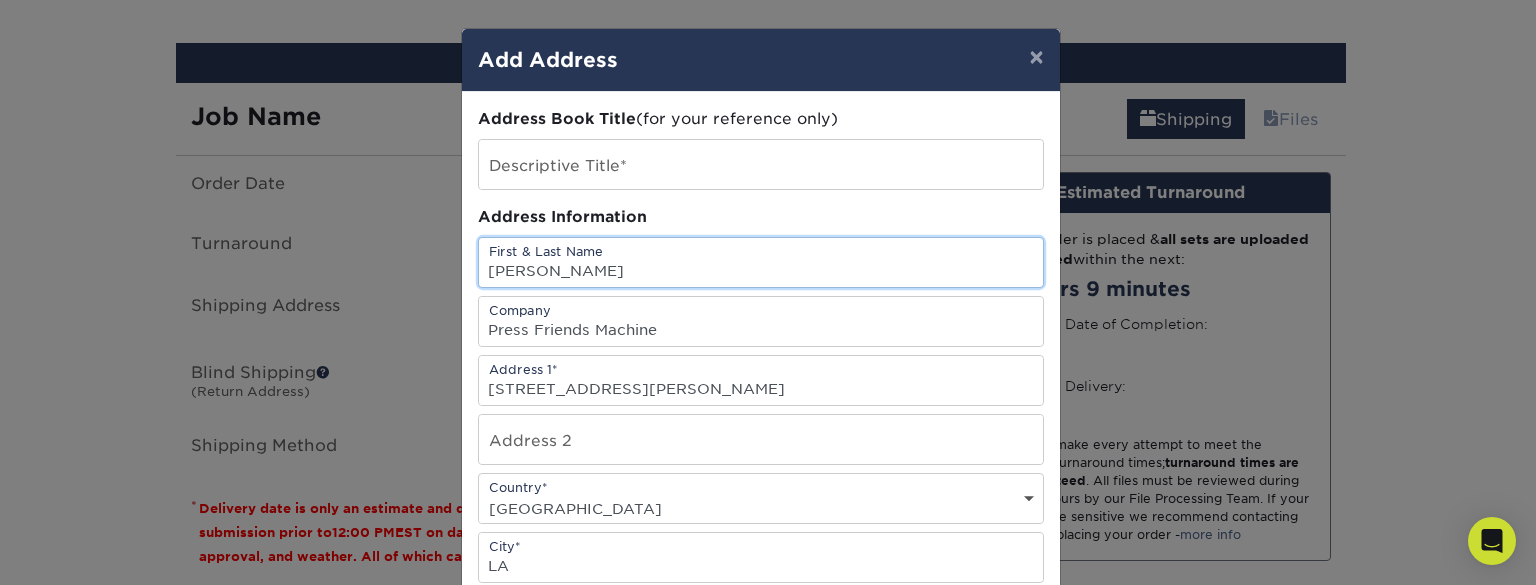 scroll, scrollTop: 0, scrollLeft: 0, axis: both 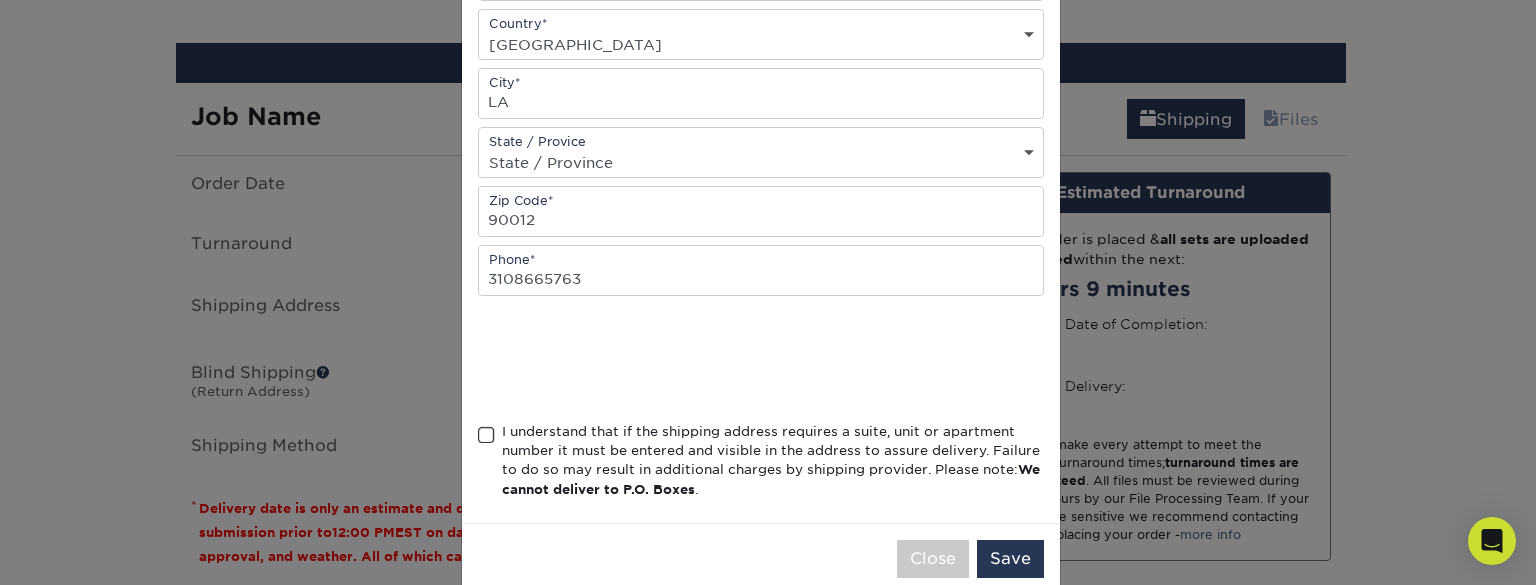 click on "I understand that if the shipping address requires a suite, unit or apartment number it must be entered and visible in the address to assure delivery. Failure to do so may result in additional charges by shipping provider. Please note:  We cannot deliver to P.O. Boxes ." at bounding box center (761, 465) 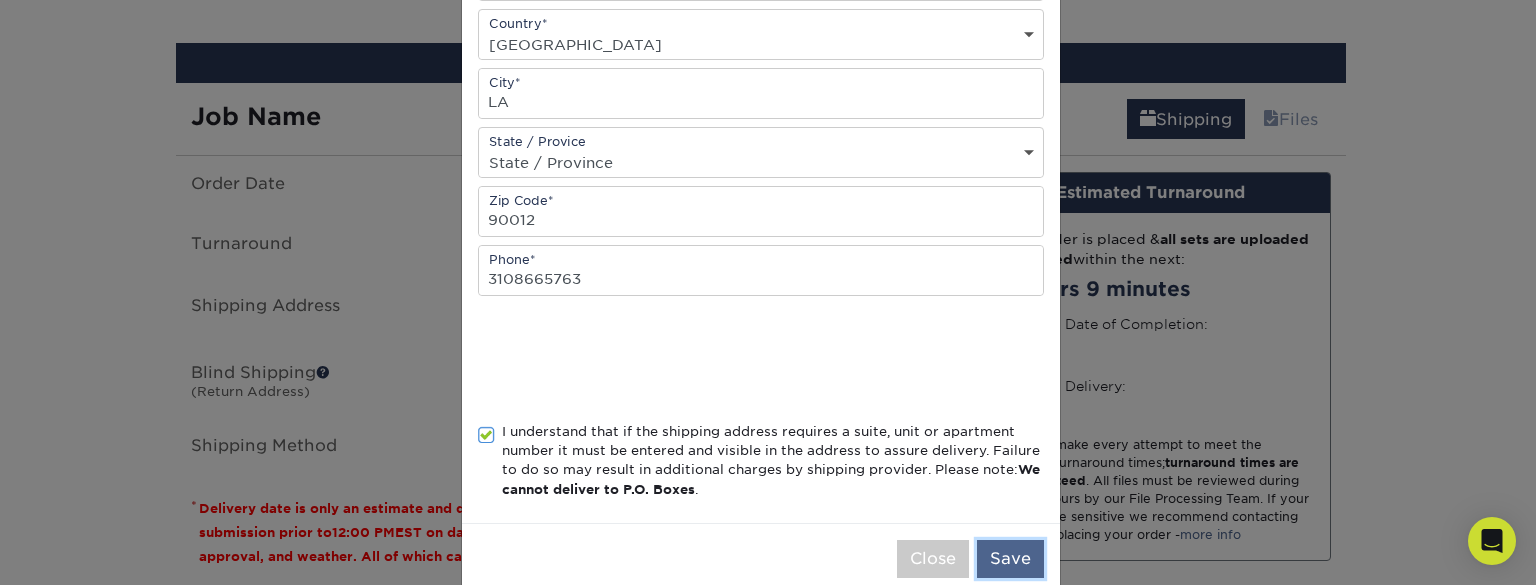 click on "Save" at bounding box center [1010, 559] 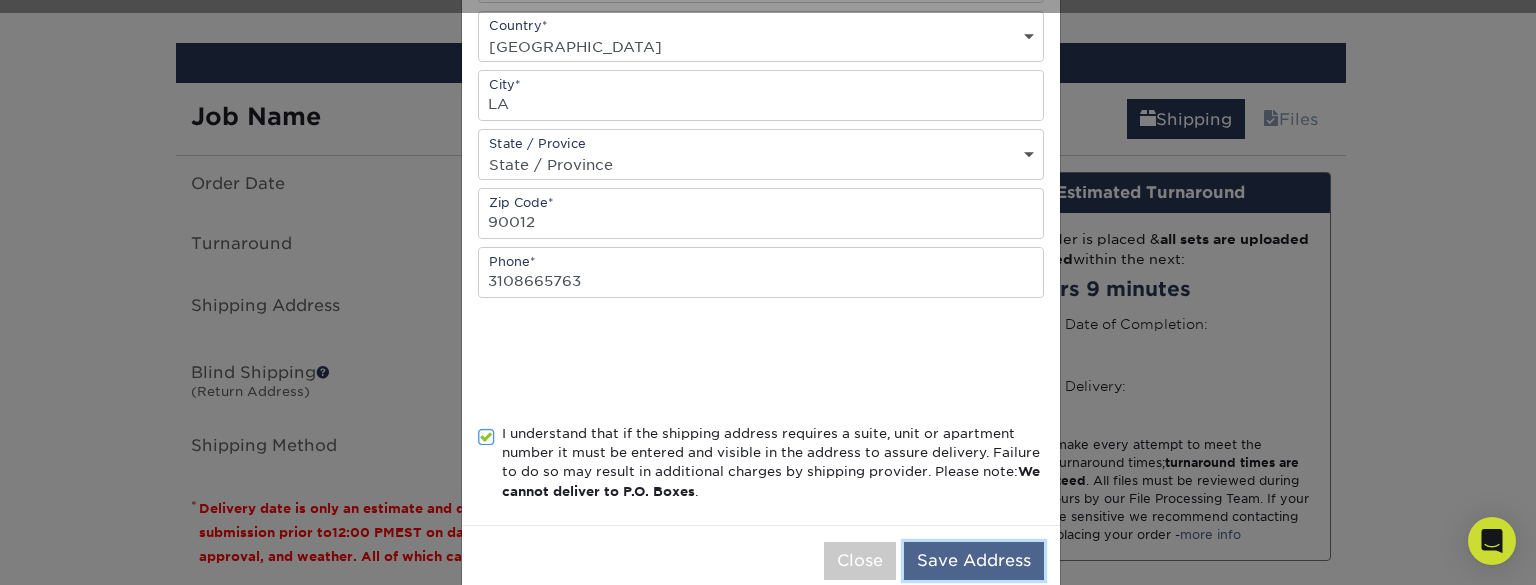 scroll, scrollTop: 466, scrollLeft: 0, axis: vertical 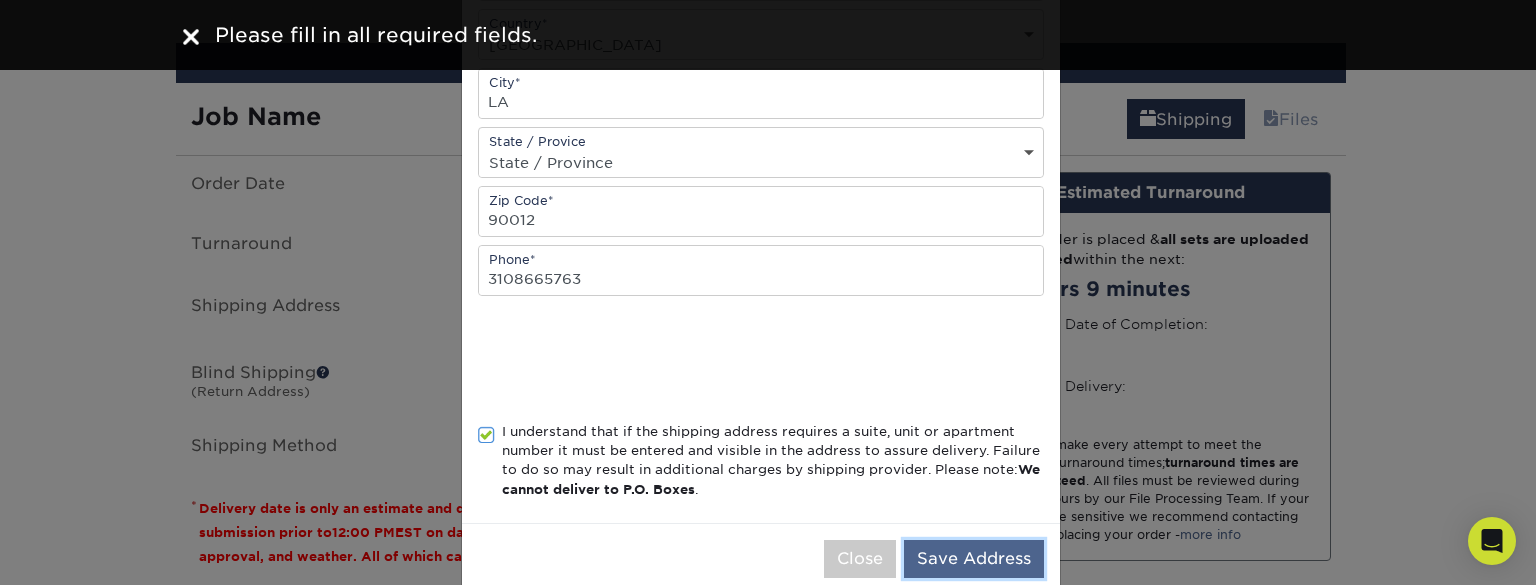 click on "Save Address" at bounding box center [974, 559] 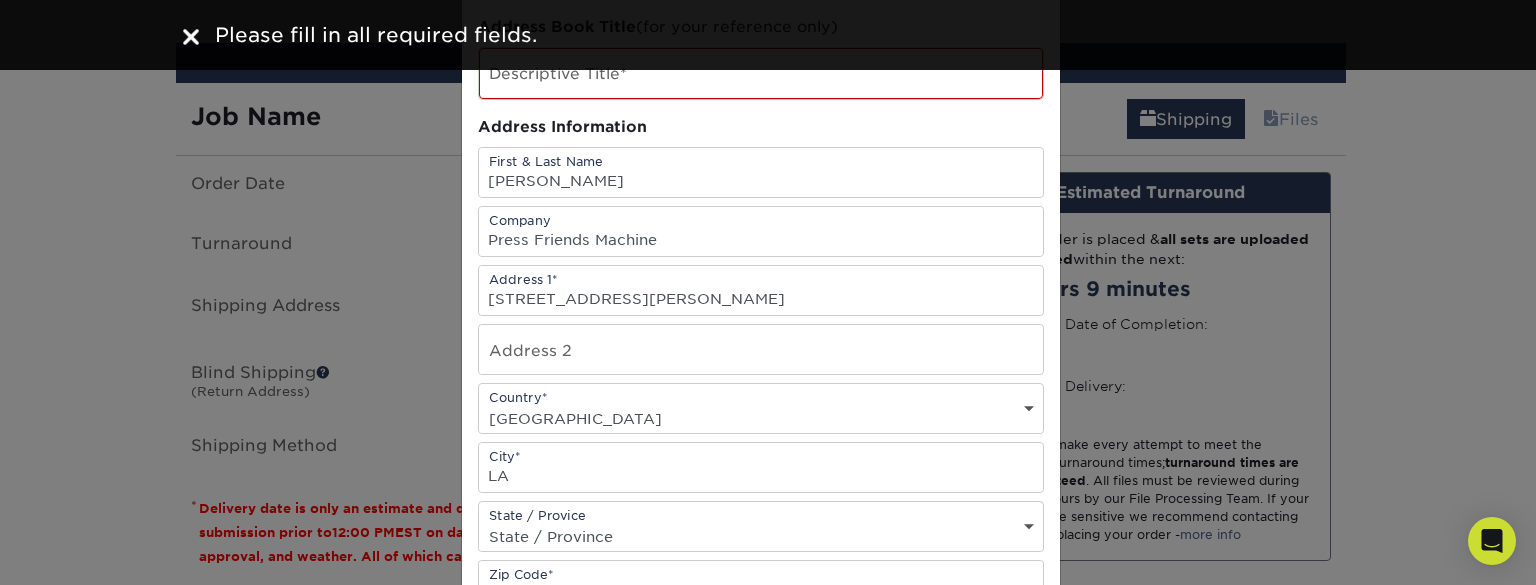 scroll, scrollTop: 0, scrollLeft: 0, axis: both 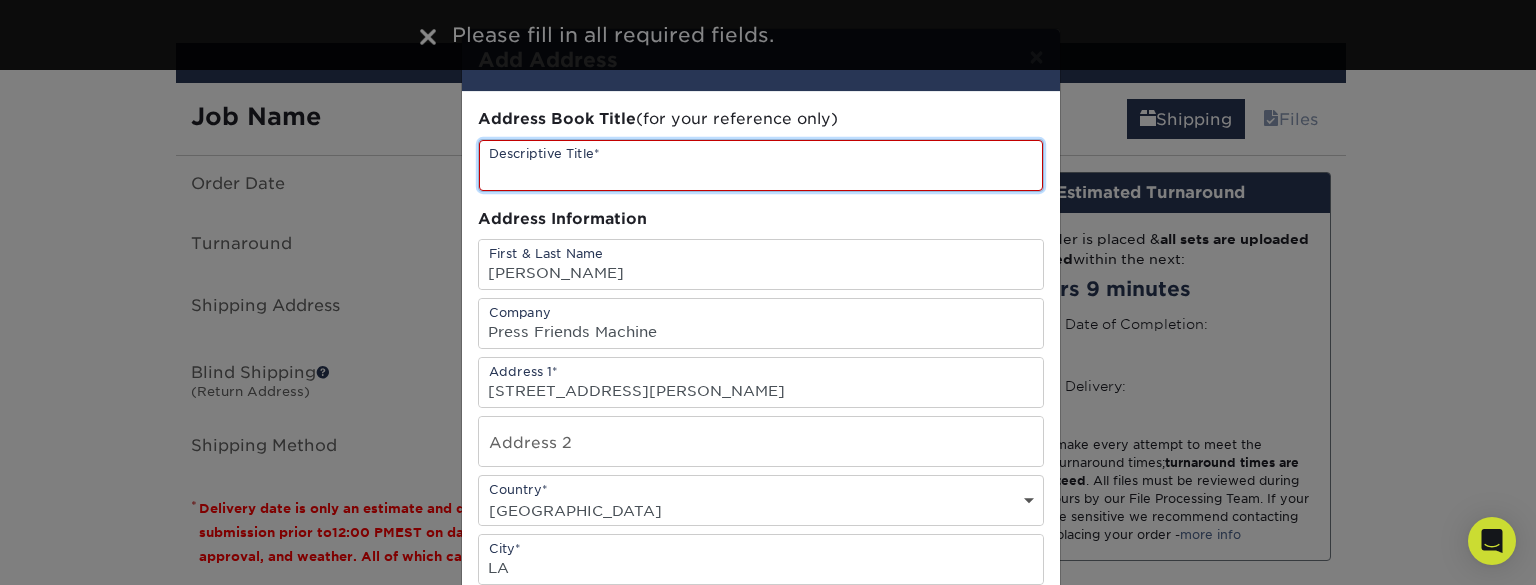 click at bounding box center (761, 165) 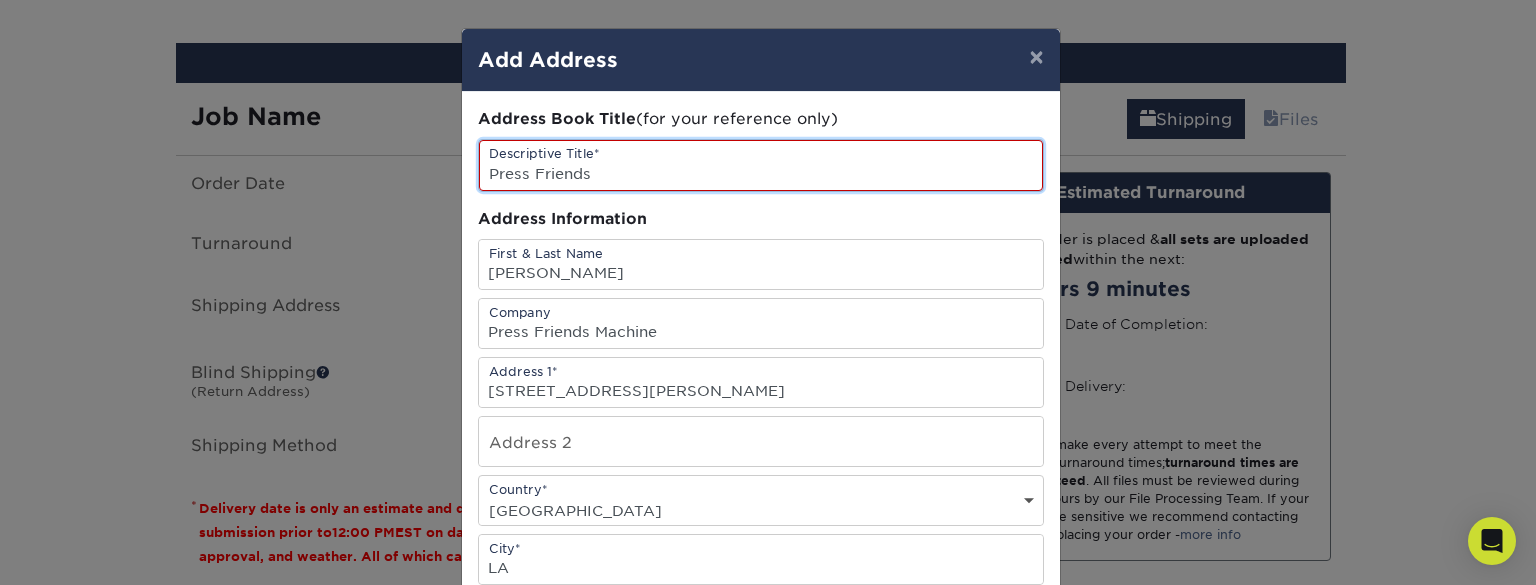 scroll, scrollTop: 0, scrollLeft: 0, axis: both 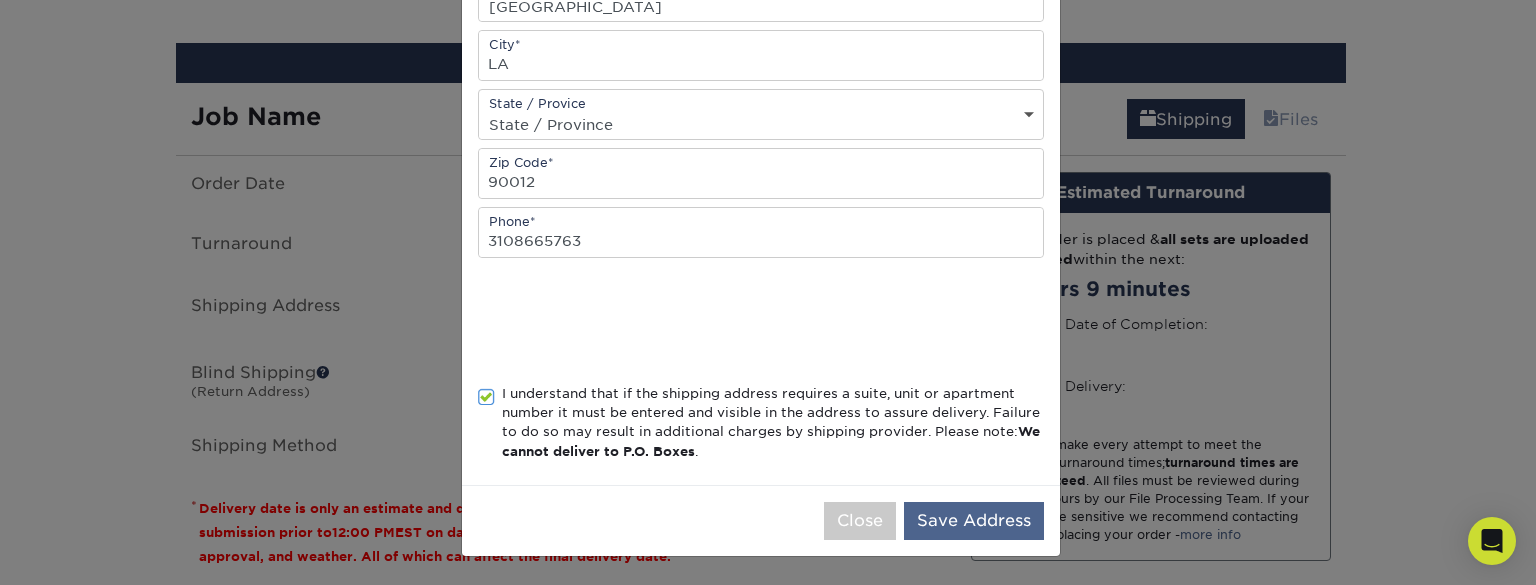 type on "Press Friends" 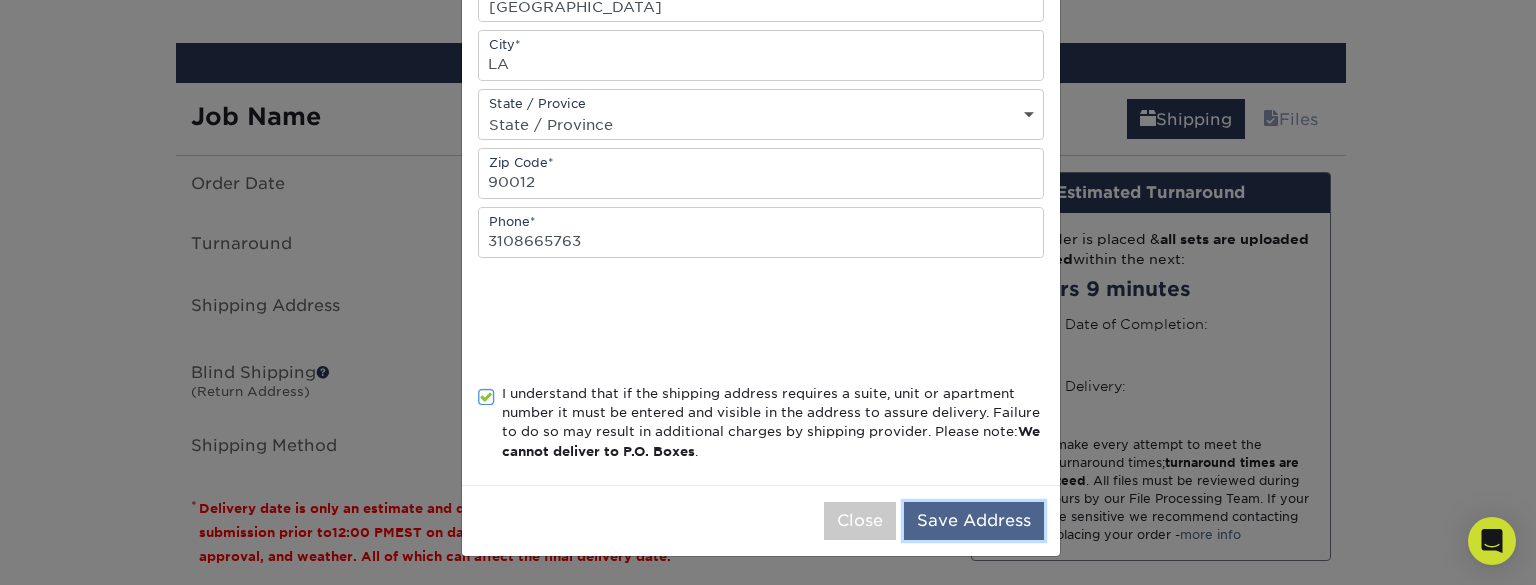 scroll, scrollTop: 0, scrollLeft: 0, axis: both 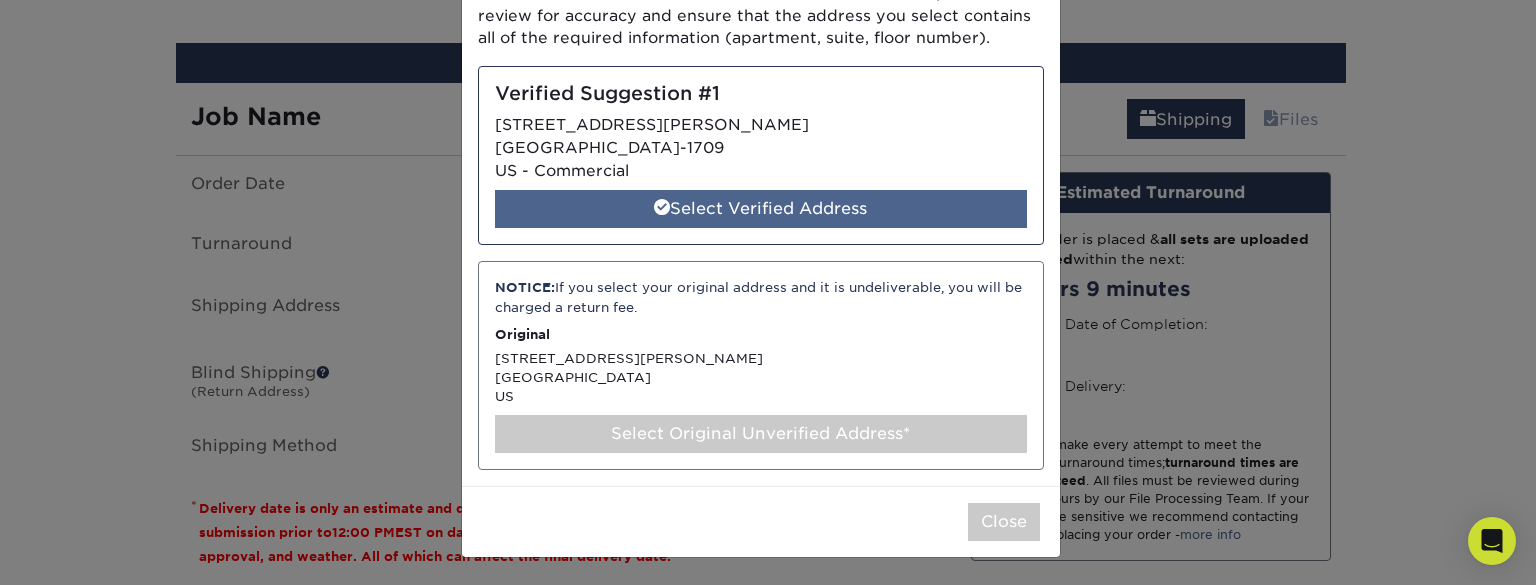 click on "Select Verified Address" at bounding box center (761, 209) 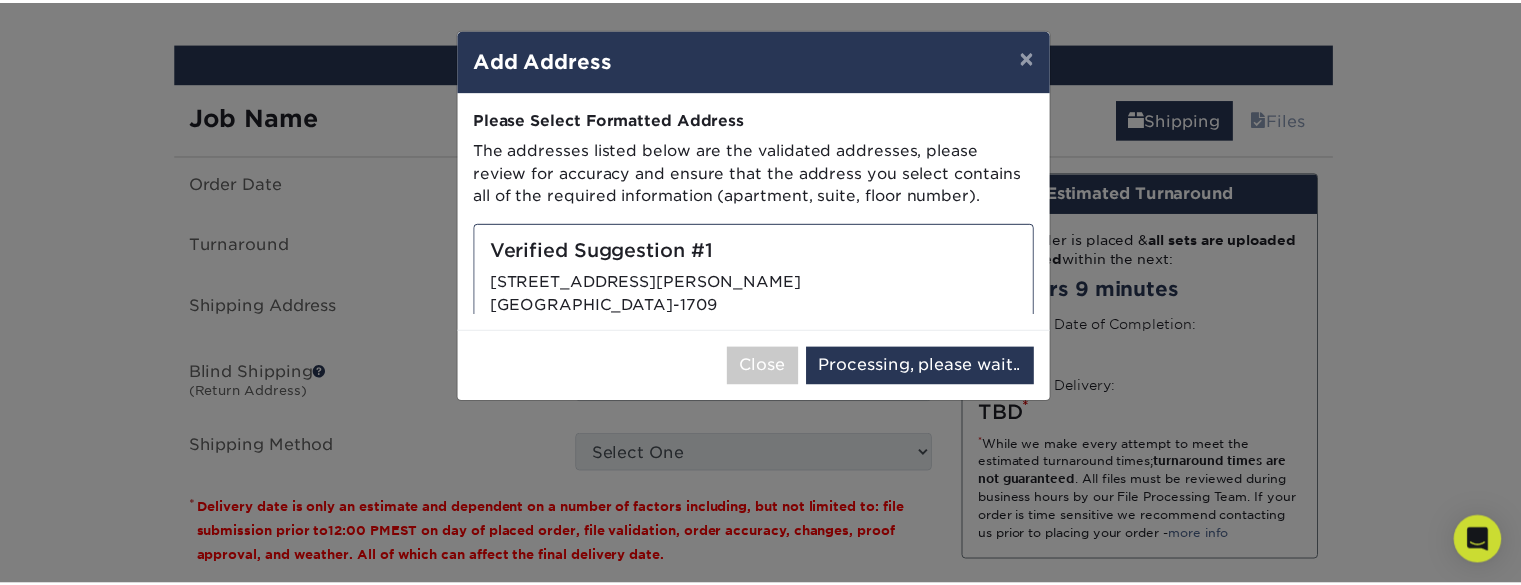 scroll, scrollTop: 0, scrollLeft: 0, axis: both 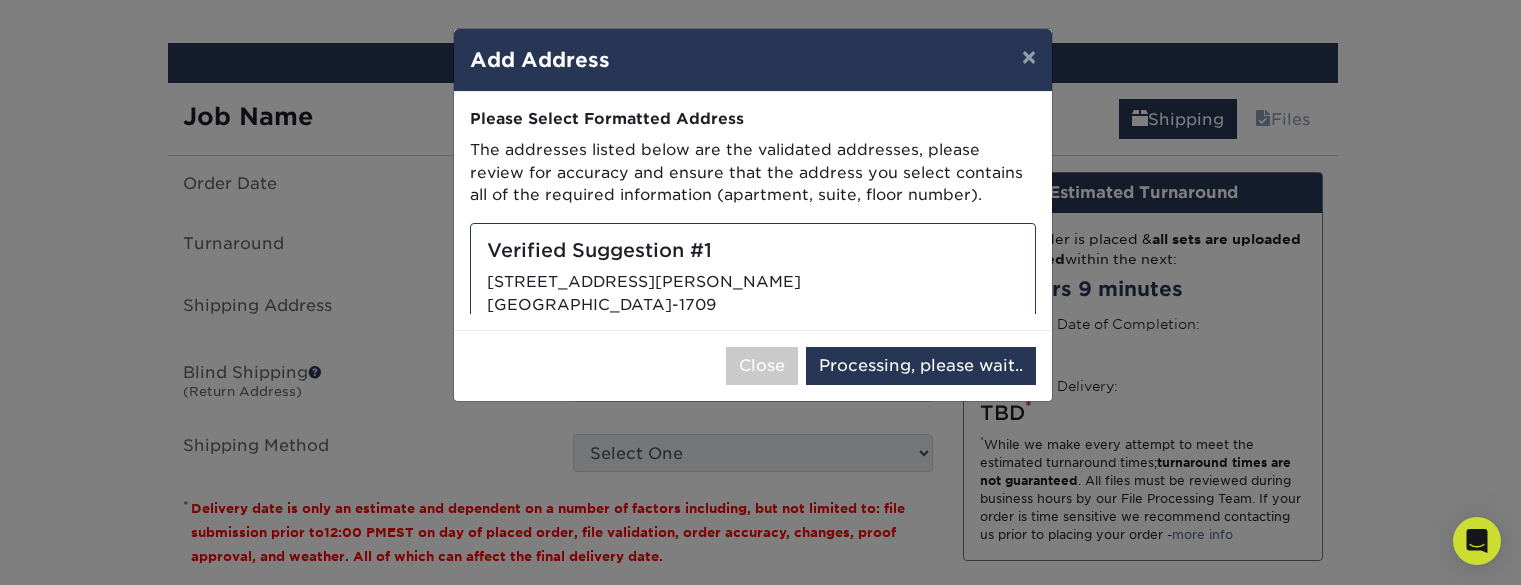 select on "283915" 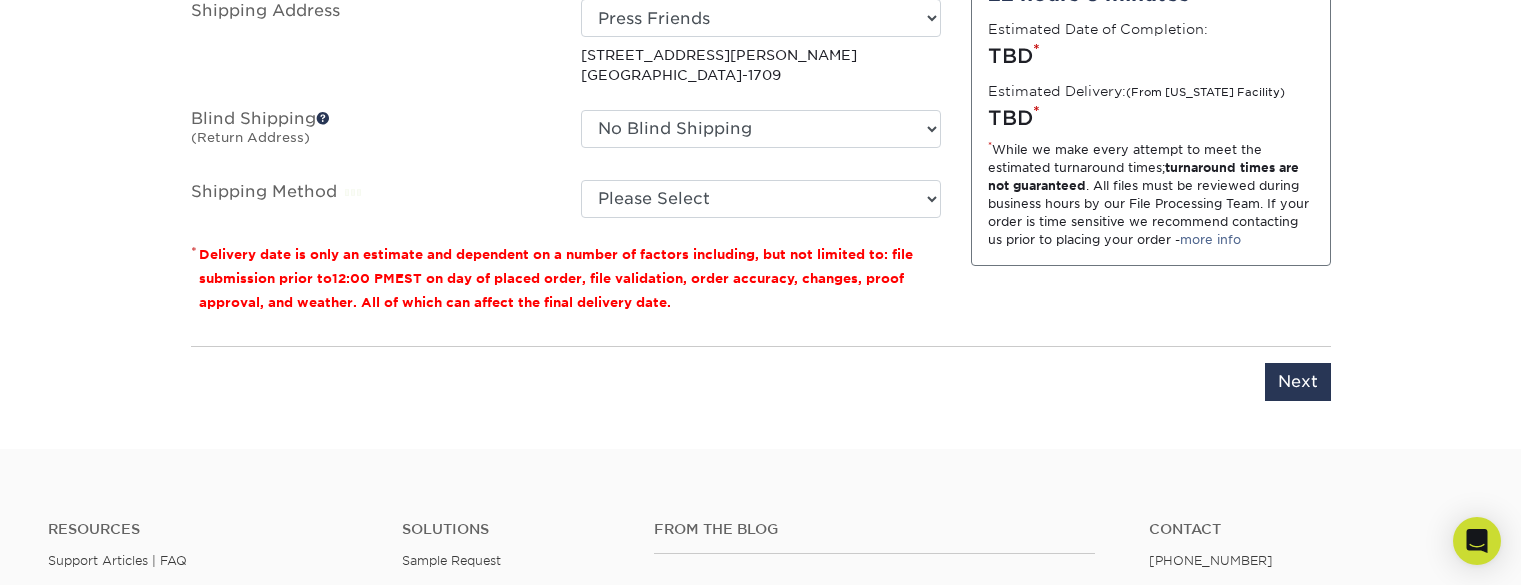 scroll, scrollTop: 1420, scrollLeft: 0, axis: vertical 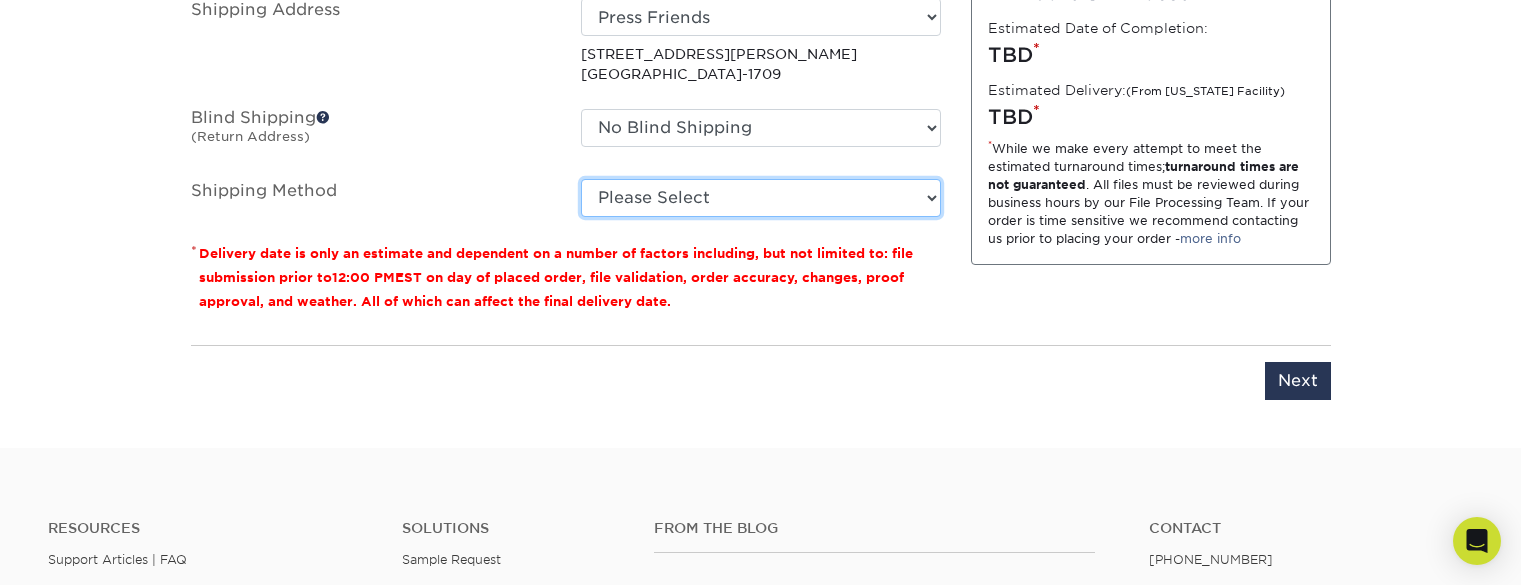 click on "Please Select Ground Shipping (+$14.47) 3 Day Shipping Service (+$18.05) 2 Day Air Shipping (+$18.79) Next Day Shipping by 5pm (+$20.57) Next Day Shipping by 12 noon (+$21.27) Next Day Air Early A.M. (+$127.00)" at bounding box center [761, 198] 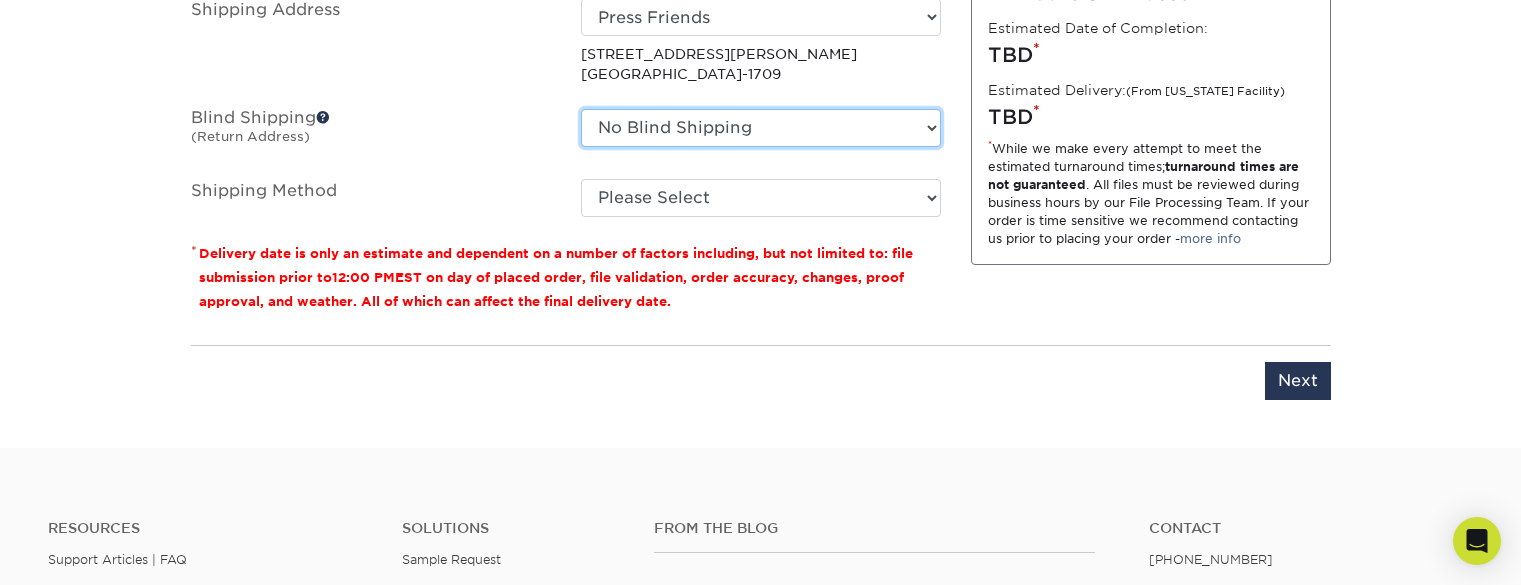 click on "No Blind Shipping
+ Add New Address" at bounding box center [761, 128] 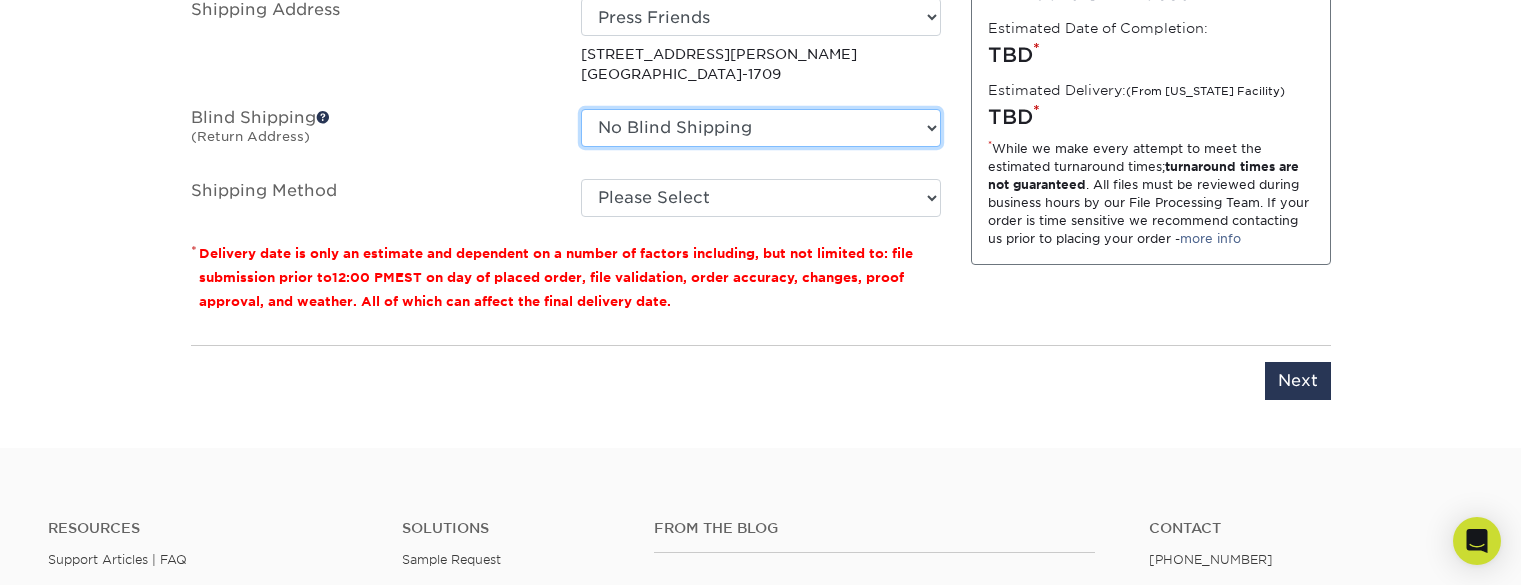 drag, startPoint x: 828, startPoint y: 111, endPoint x: 784, endPoint y: 202, distance: 101.07918 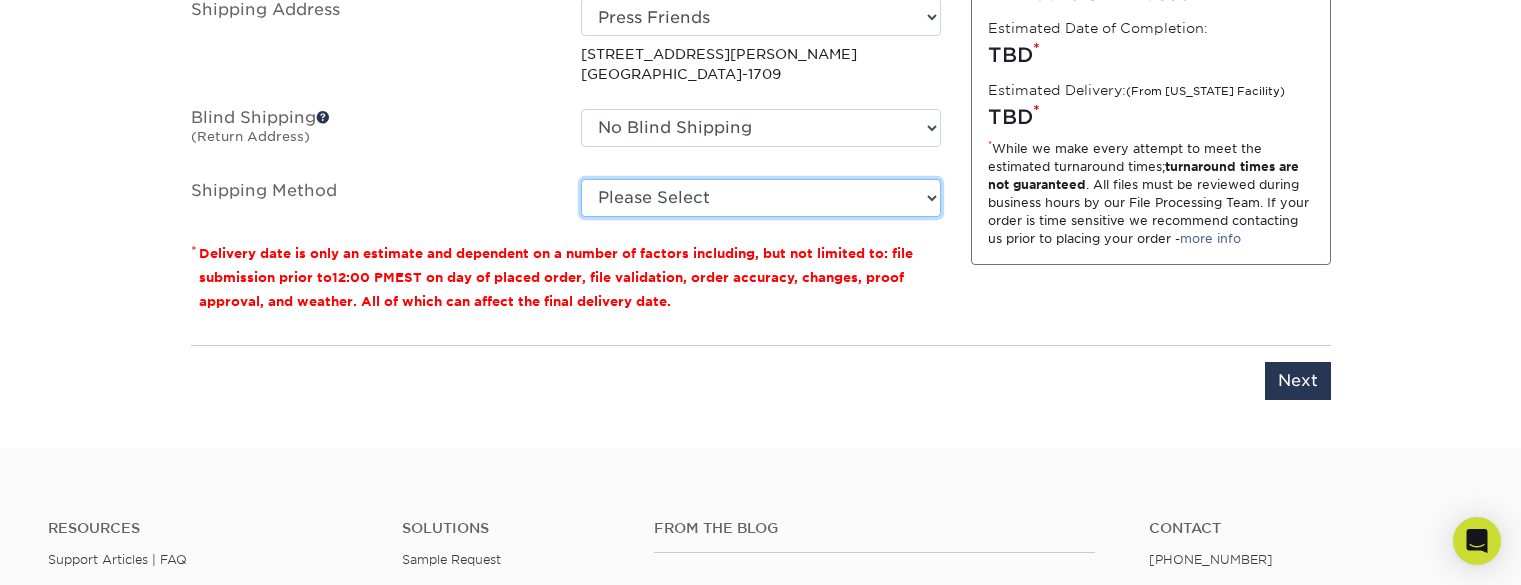 click on "Please Select Ground Shipping (+$14.47) 3 Day Shipping Service (+$18.05) 2 Day Air Shipping (+$18.79) Next Day Shipping by 5pm (+$20.57) Next Day Shipping by 12 noon (+$21.27) Next Day Air Early A.M. (+$127.00)" at bounding box center [761, 198] 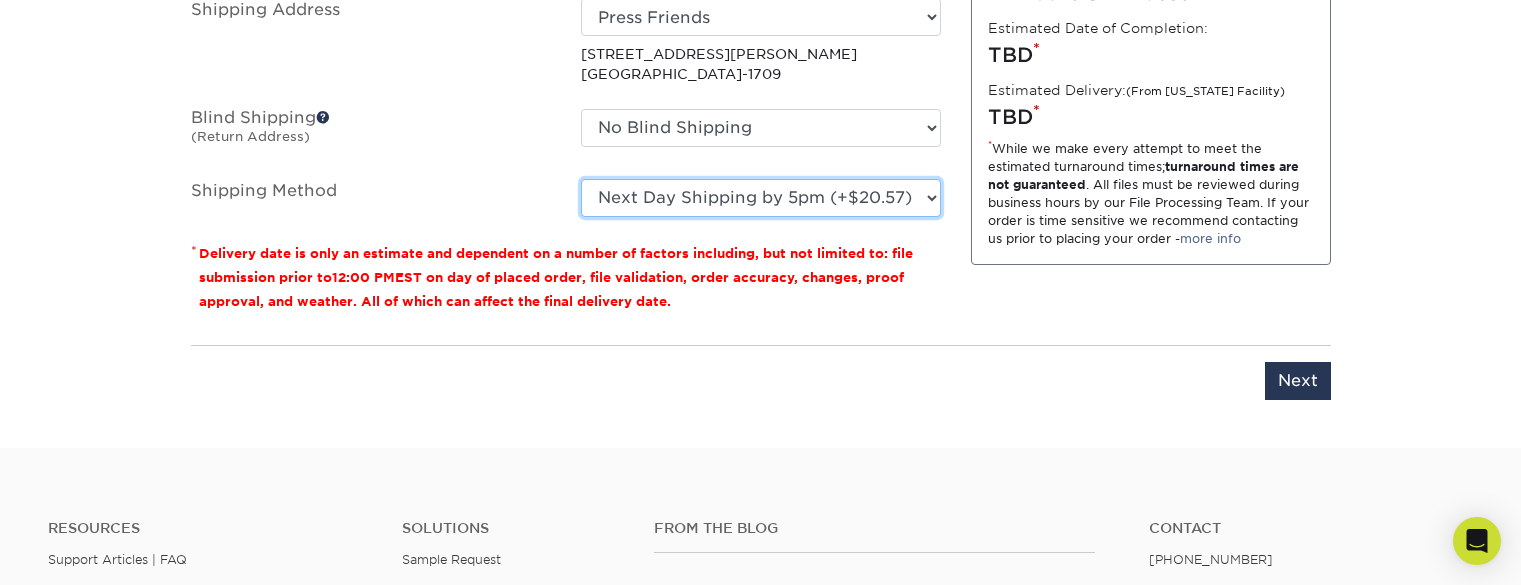 click on "Please Select Ground Shipping (+$14.47) 3 Day Shipping Service (+$18.05) 2 Day Air Shipping (+$18.79) Next Day Shipping by 5pm (+$20.57) Next Day Shipping by 12 noon (+$21.27) Next Day Air Early A.M. (+$127.00)" at bounding box center [761, 198] 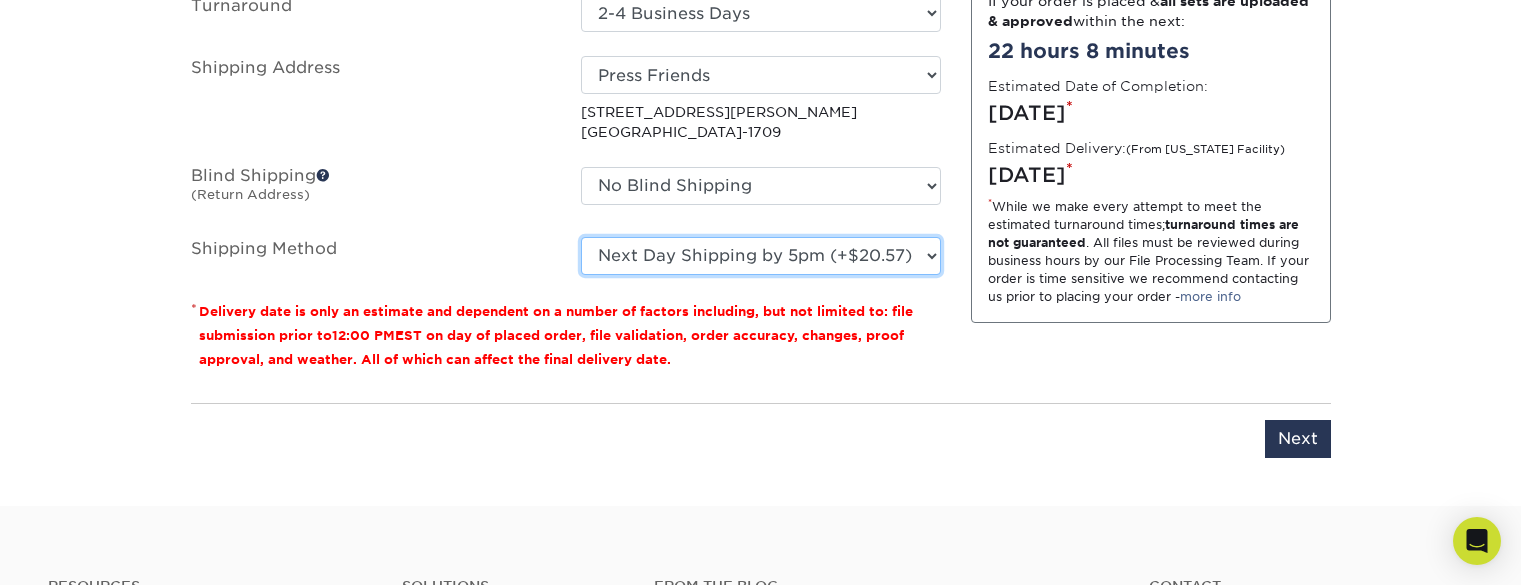 scroll, scrollTop: 1363, scrollLeft: 0, axis: vertical 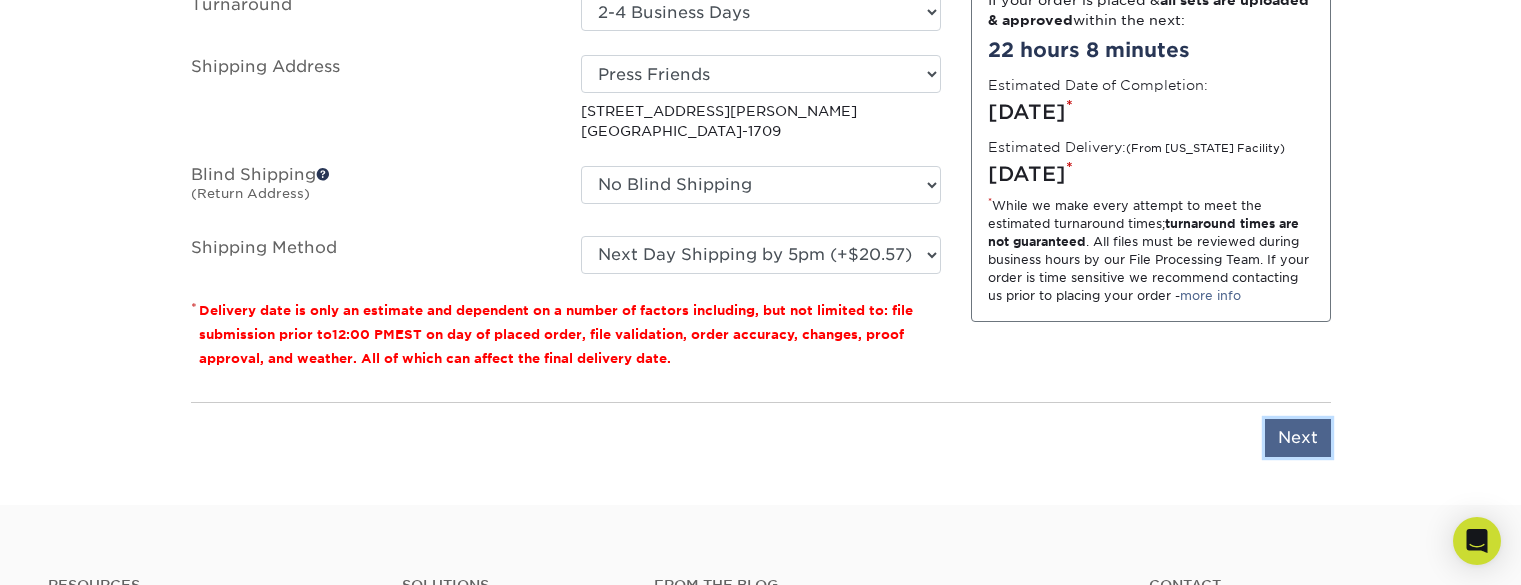 click on "Next" at bounding box center (1298, 438) 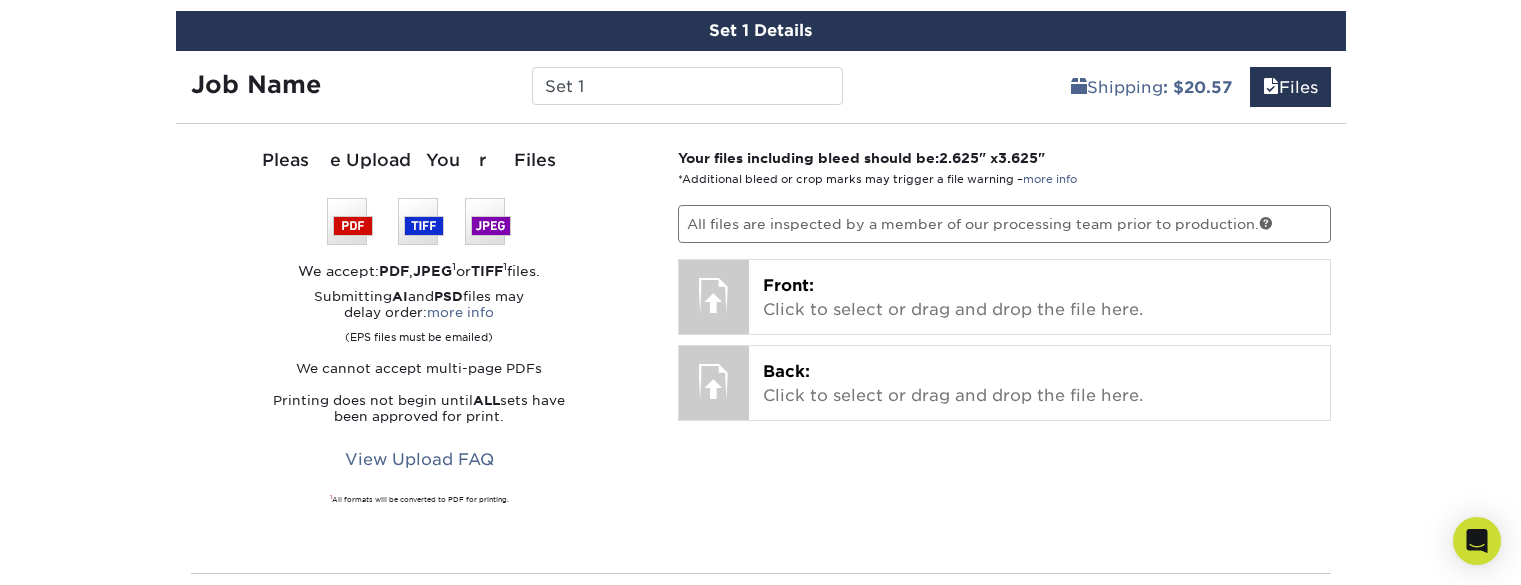 scroll, scrollTop: 1158, scrollLeft: 0, axis: vertical 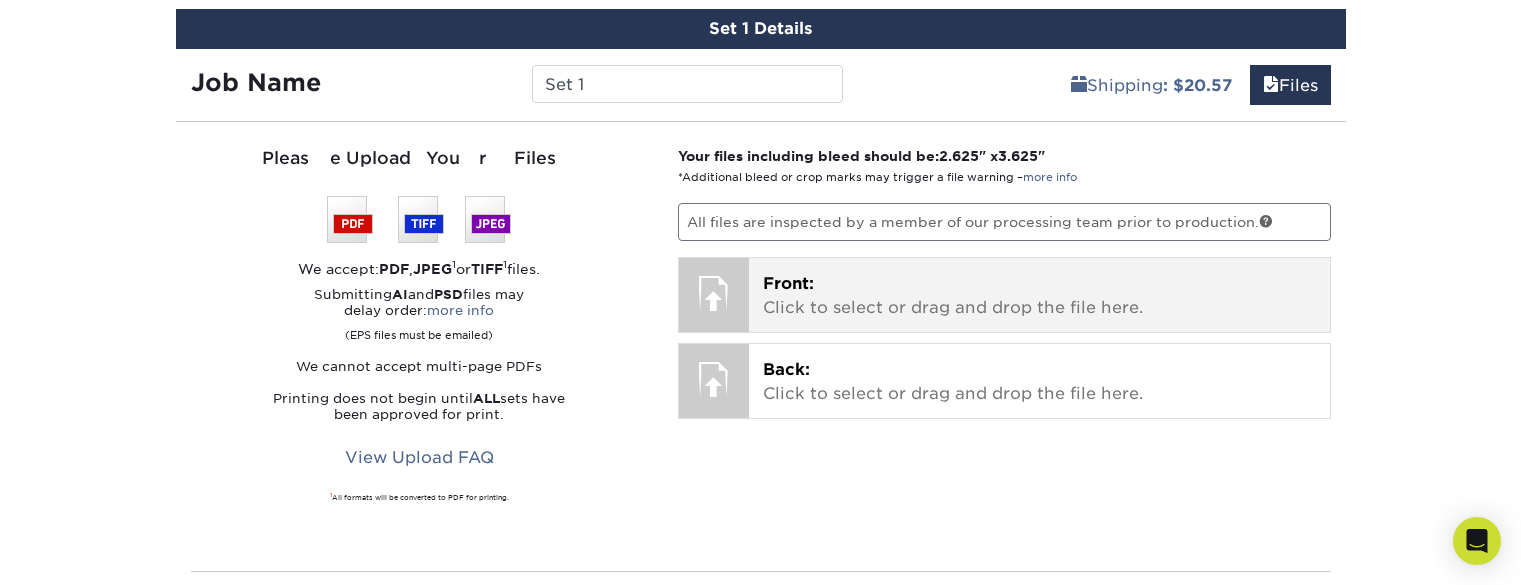 click on "Front: Click to select or drag and drop the file here." at bounding box center [1039, 296] 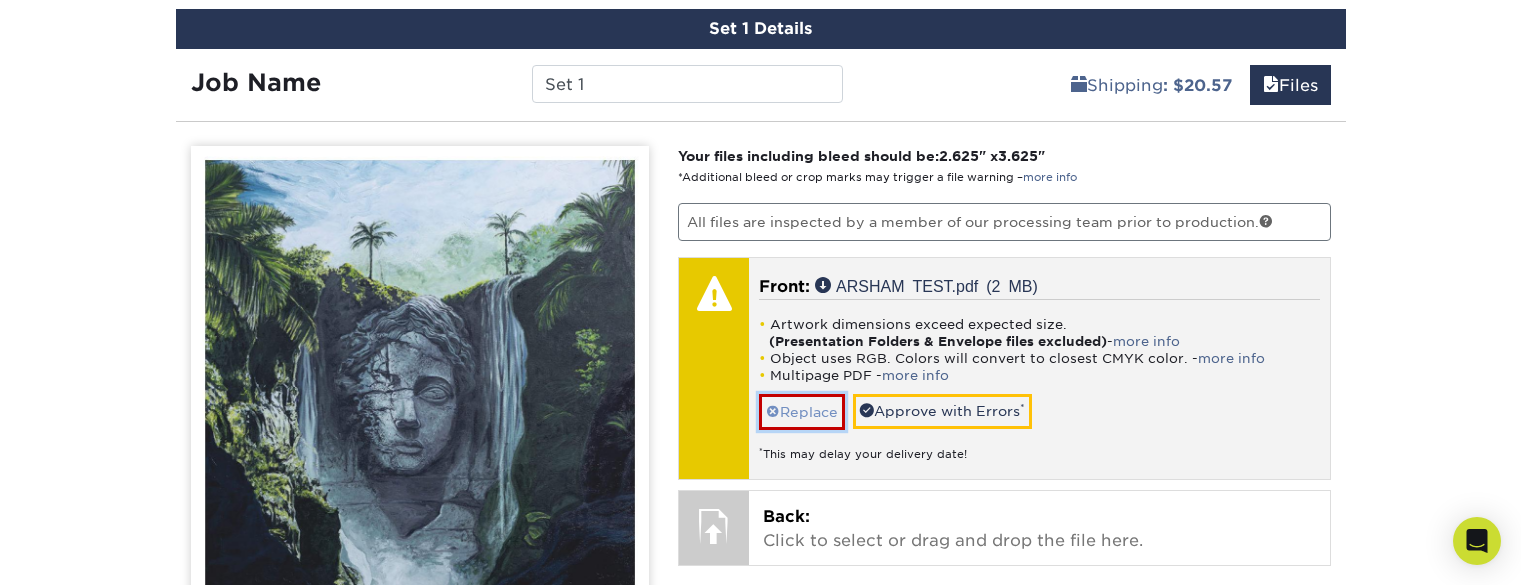 click on "Replace" at bounding box center [802, 411] 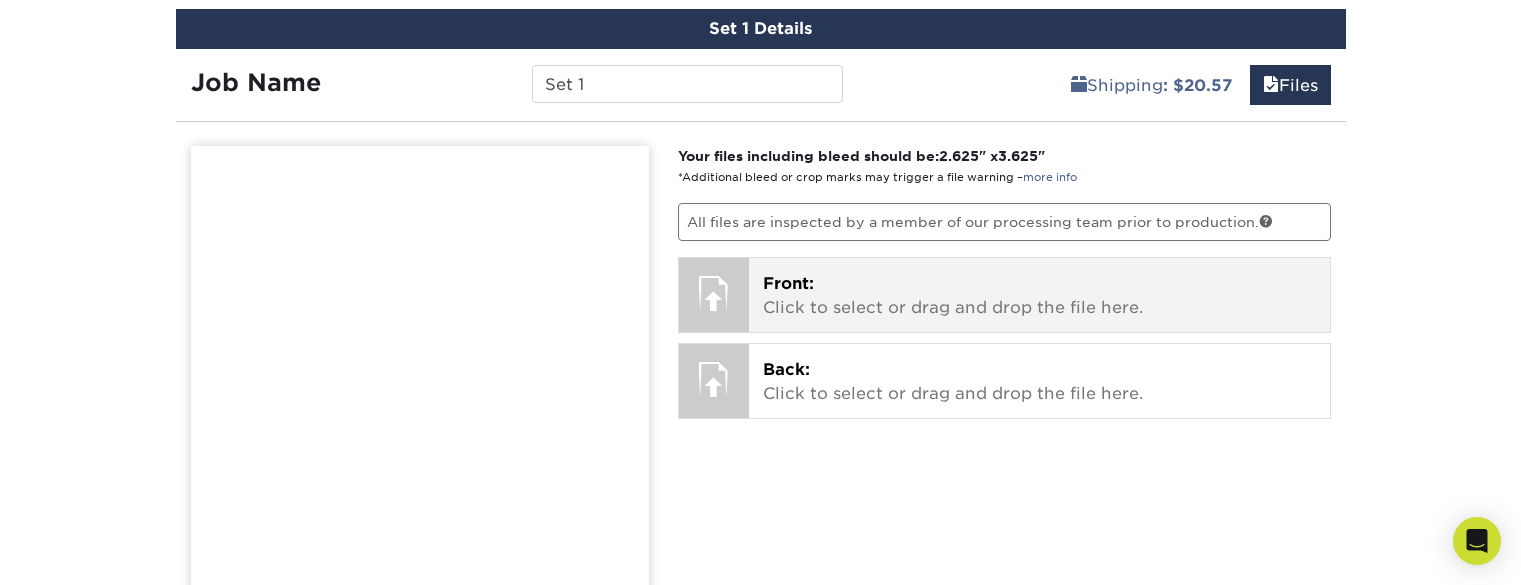 click at bounding box center (714, 293) 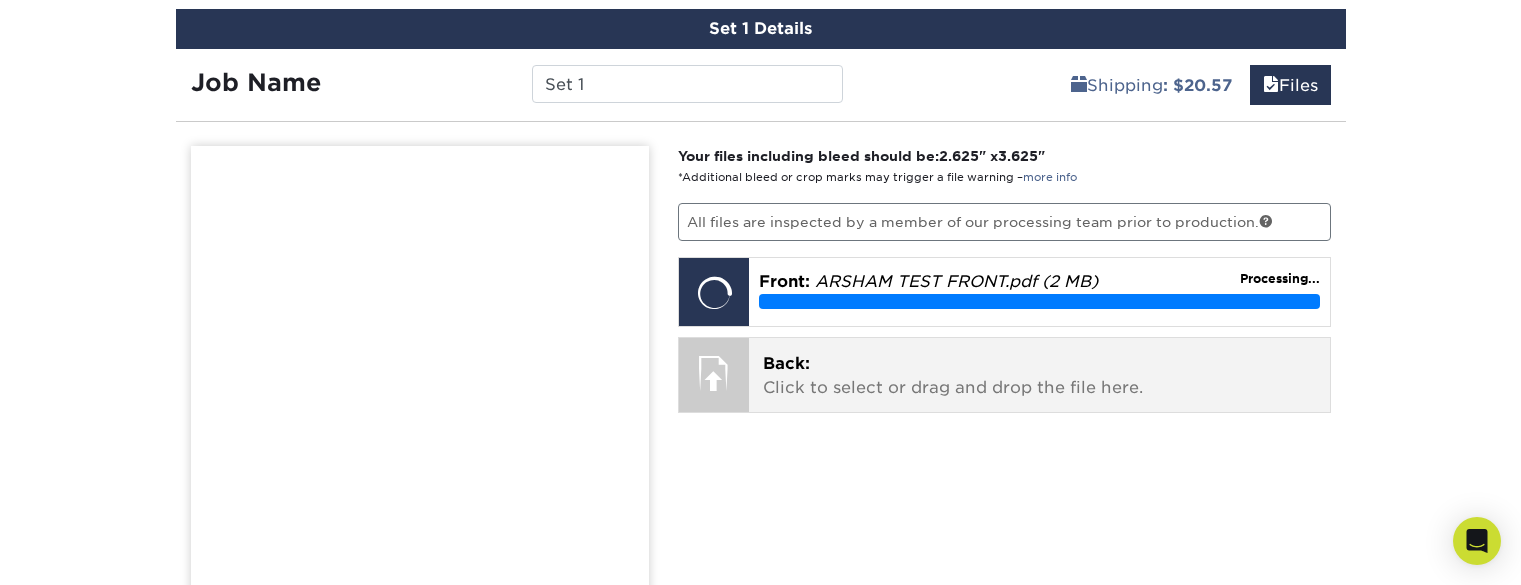 click on "Back: Click to select or drag and drop the file here." at bounding box center (1039, 376) 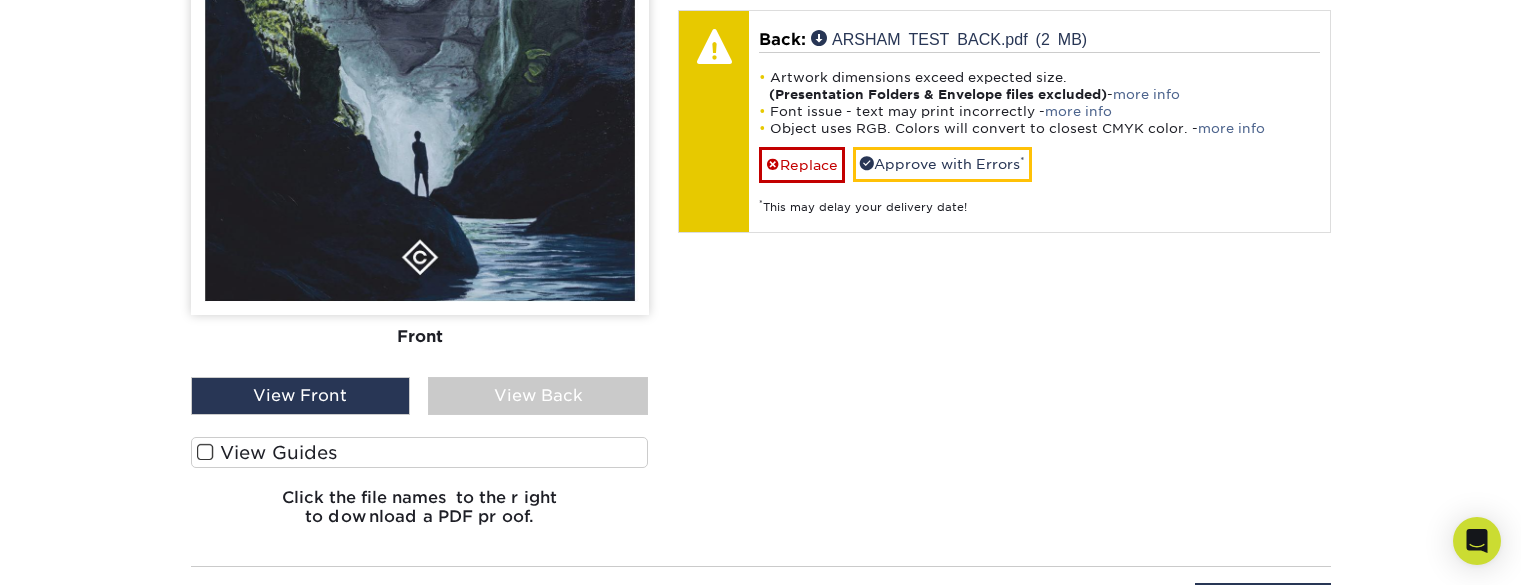 scroll, scrollTop: 1622, scrollLeft: 0, axis: vertical 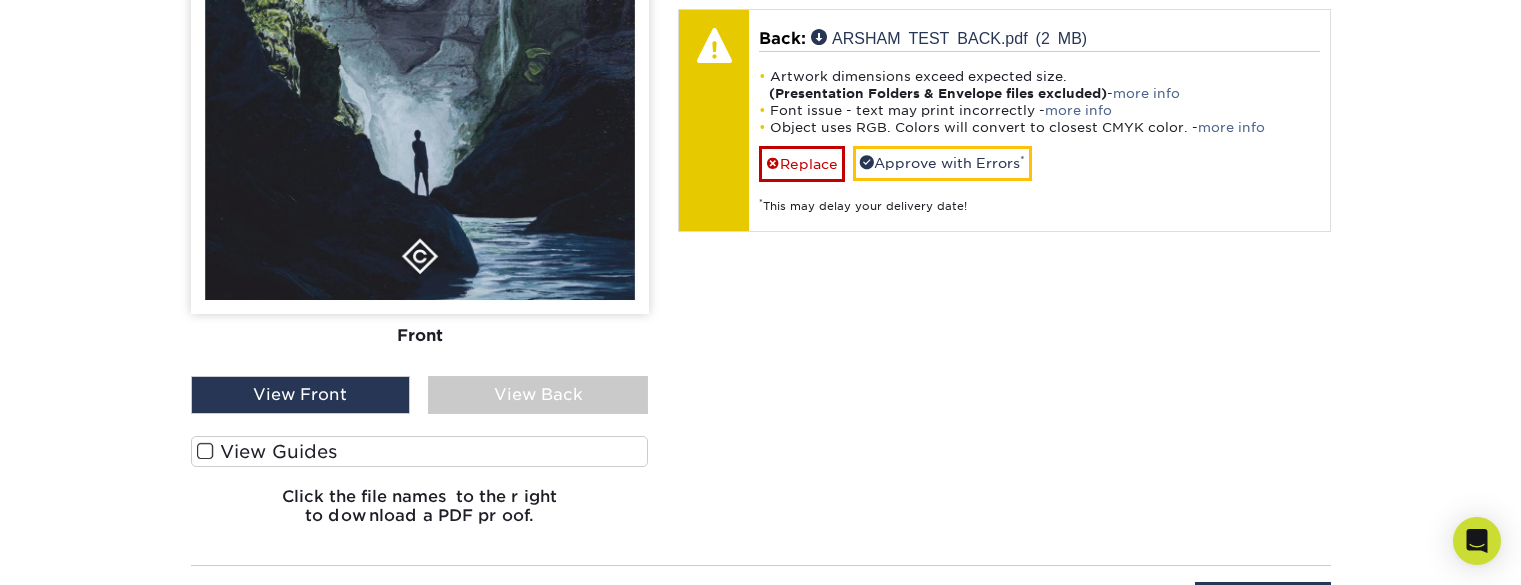 click on "View Back" at bounding box center [538, 395] 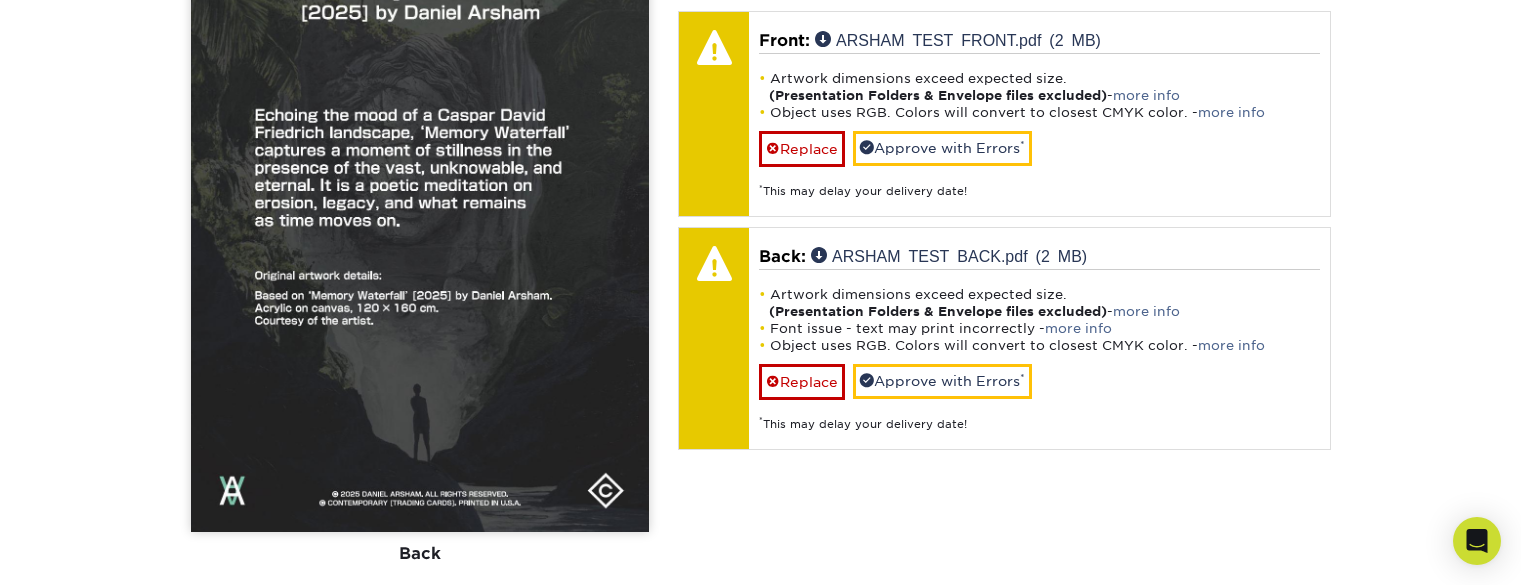 scroll, scrollTop: 1334, scrollLeft: 0, axis: vertical 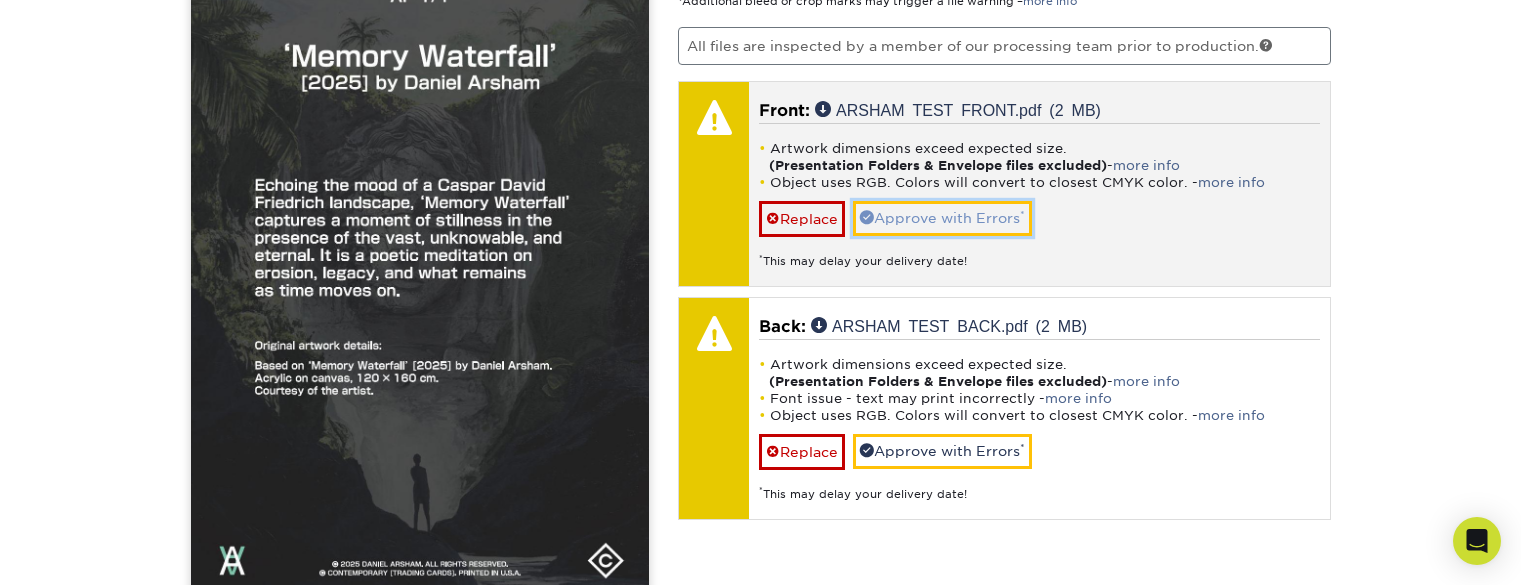 click on "Approve with Errors *" at bounding box center (942, 218) 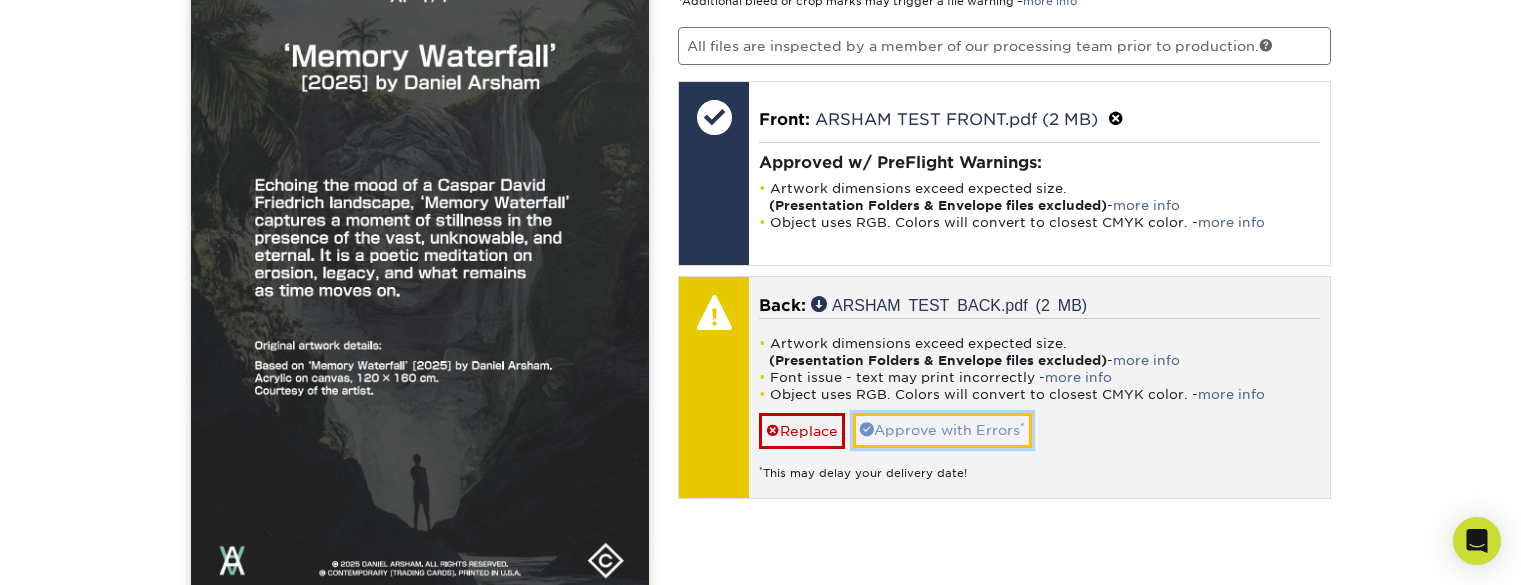 click on "Approve with Errors *" at bounding box center [942, 430] 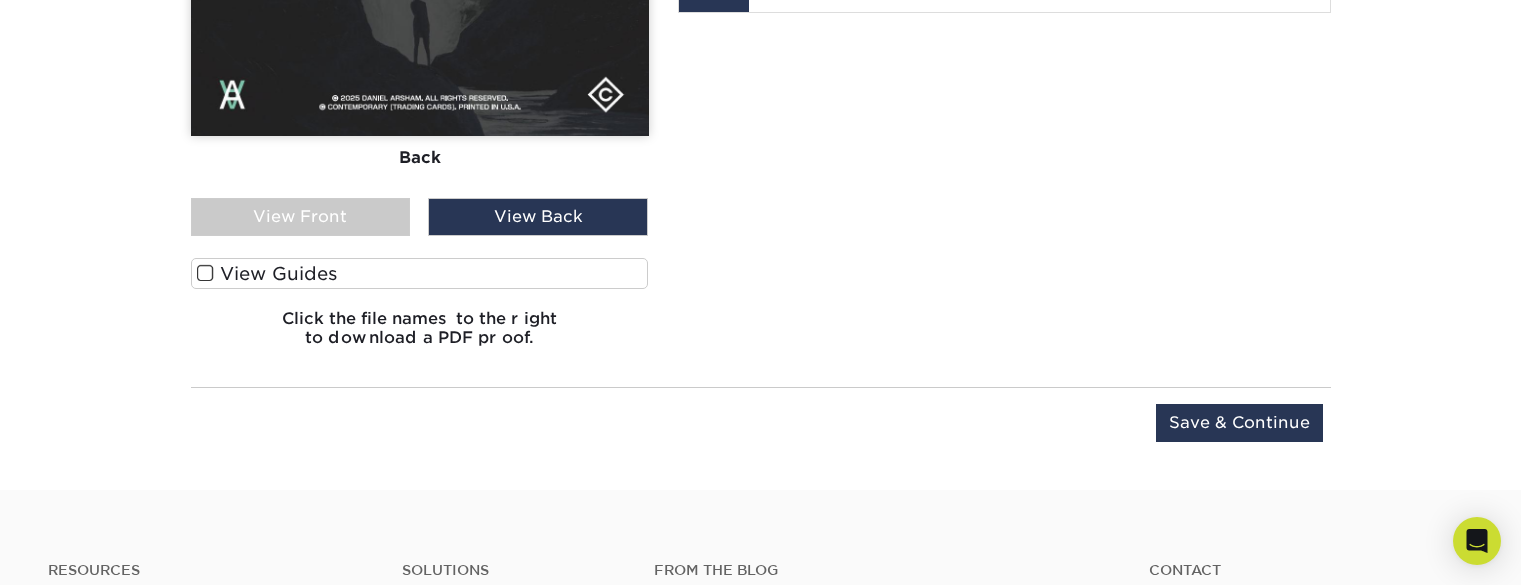 scroll, scrollTop: 1806, scrollLeft: 0, axis: vertical 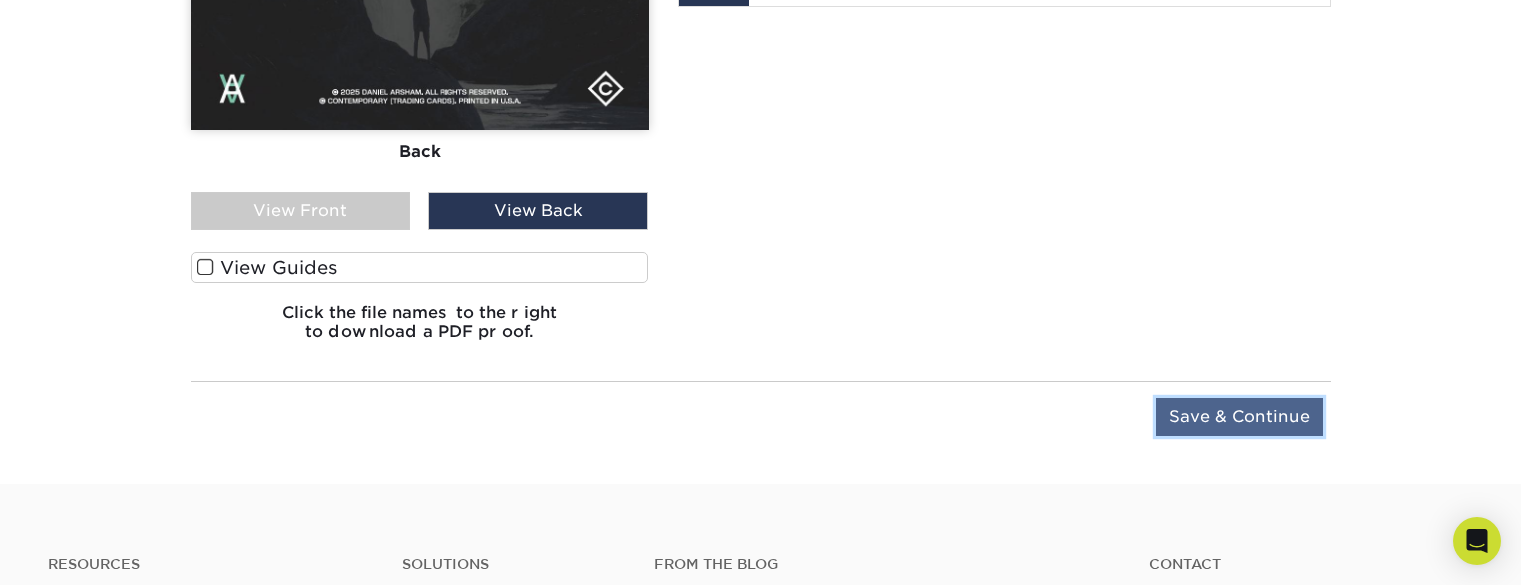 click on "Save & Continue" at bounding box center (1239, 417) 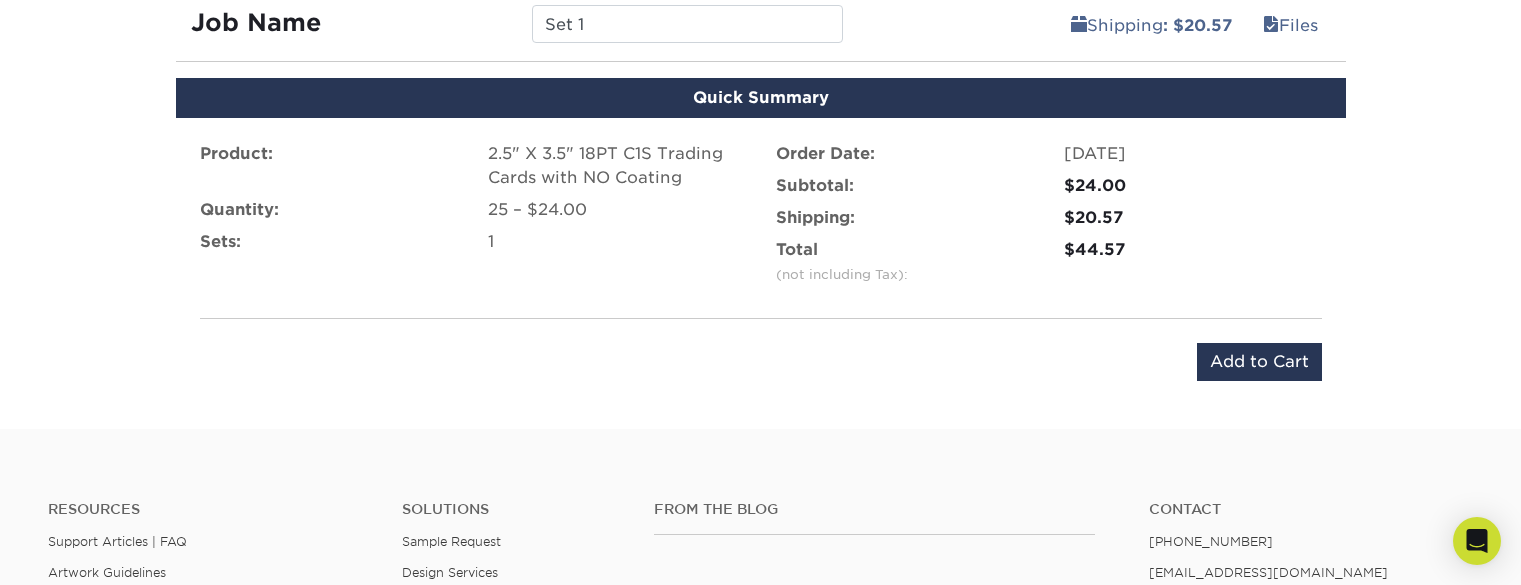 scroll, scrollTop: 1224, scrollLeft: 0, axis: vertical 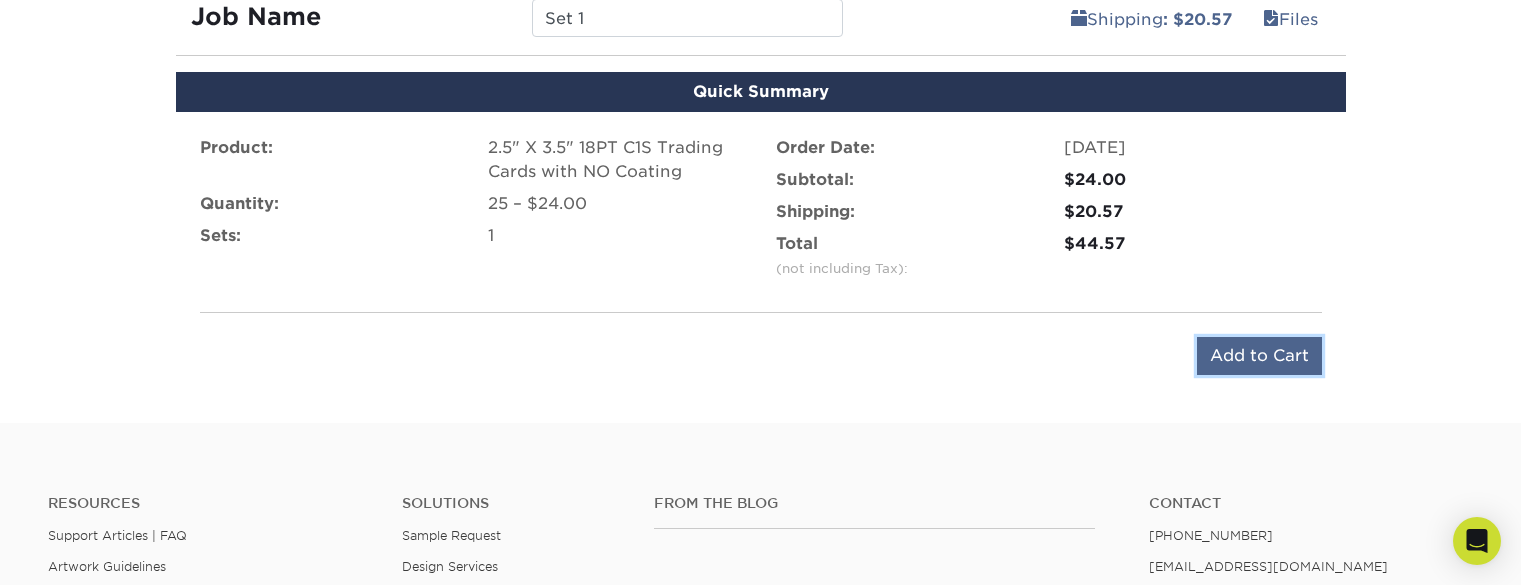 click on "Add to Cart" at bounding box center [1259, 356] 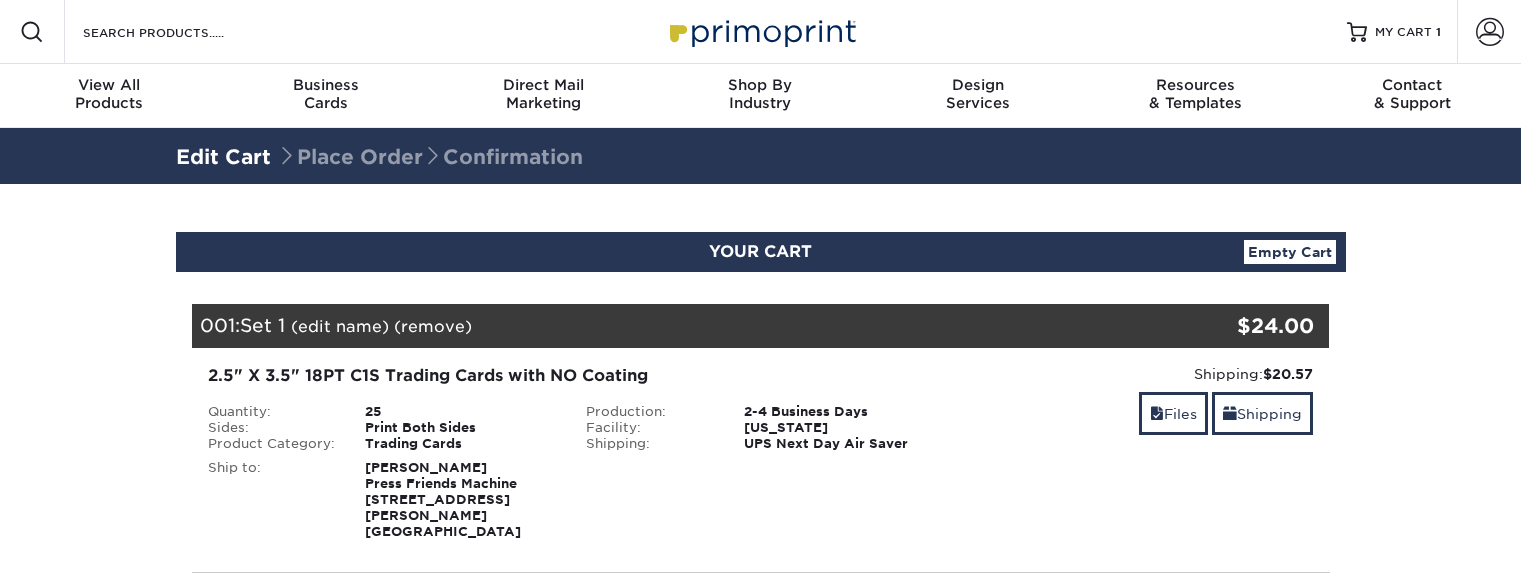scroll, scrollTop: 0, scrollLeft: 0, axis: both 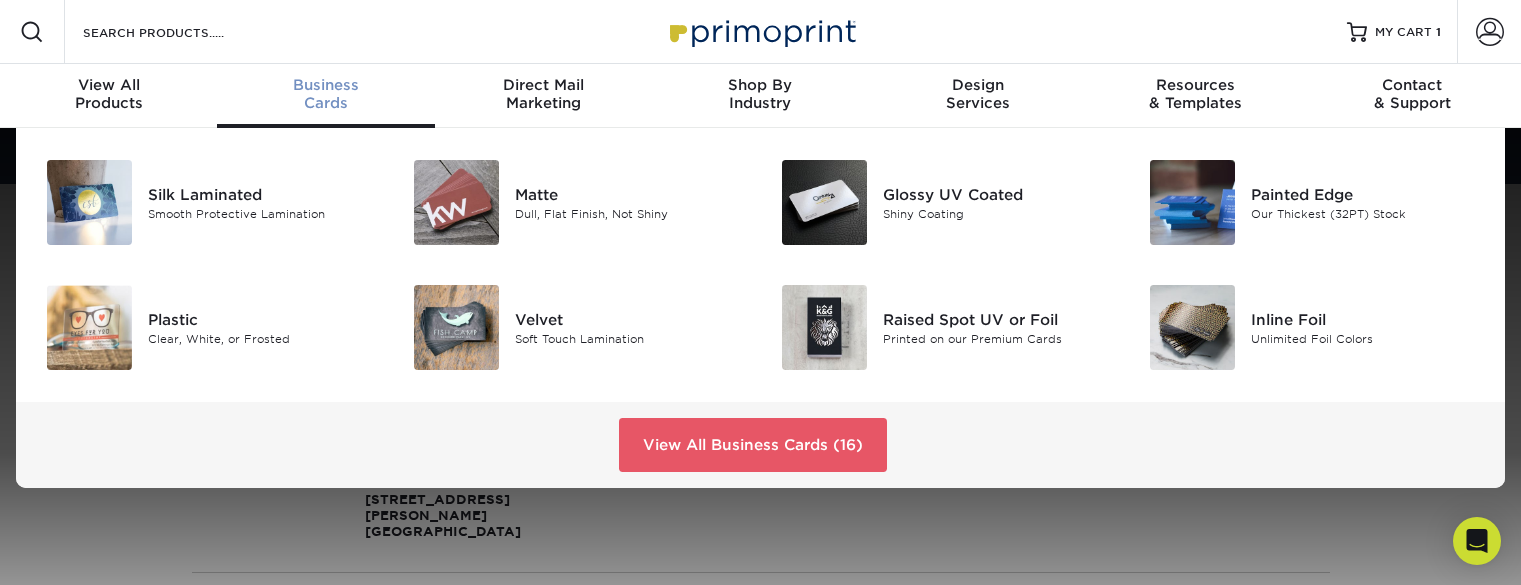 click on "Business" at bounding box center (325, 85) 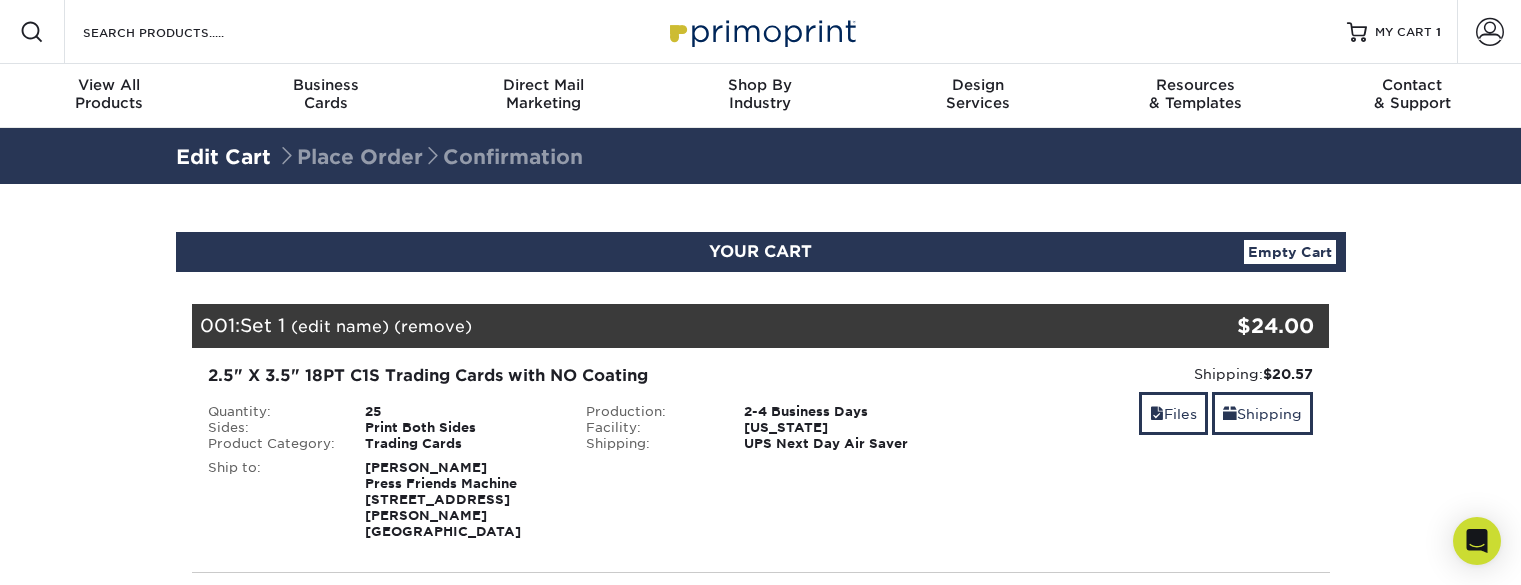 click at bounding box center [761, 31] 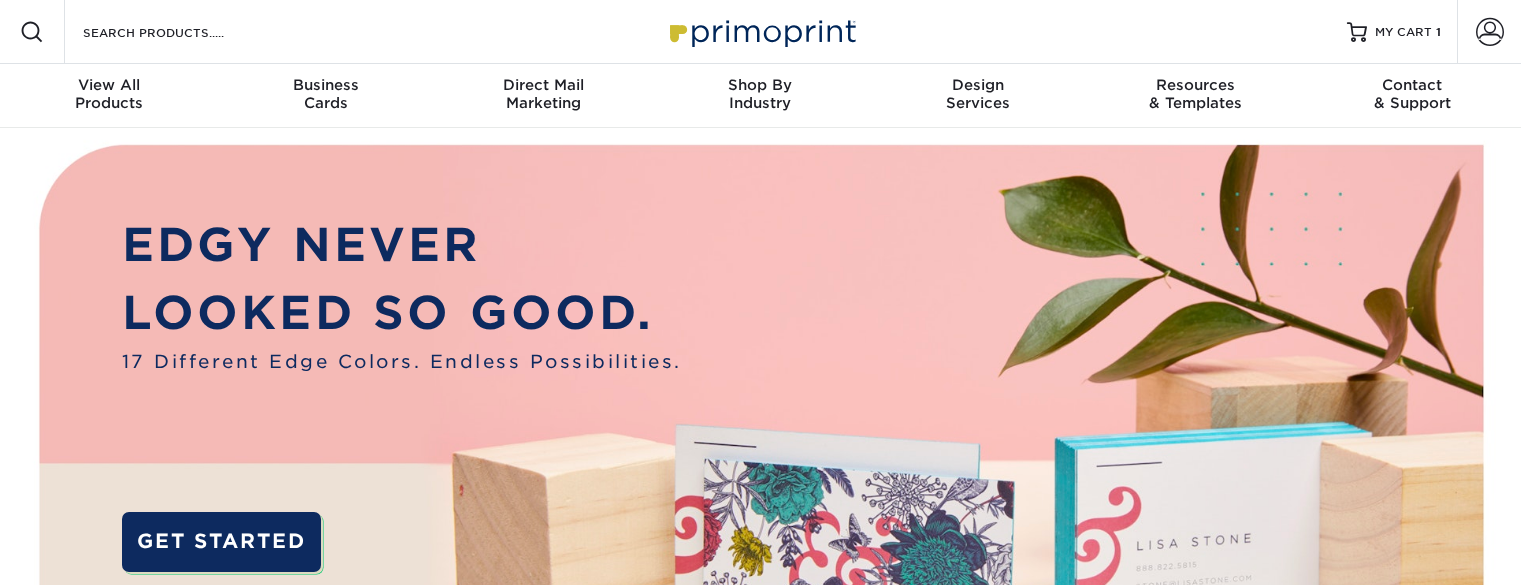 scroll, scrollTop: 0, scrollLeft: 0, axis: both 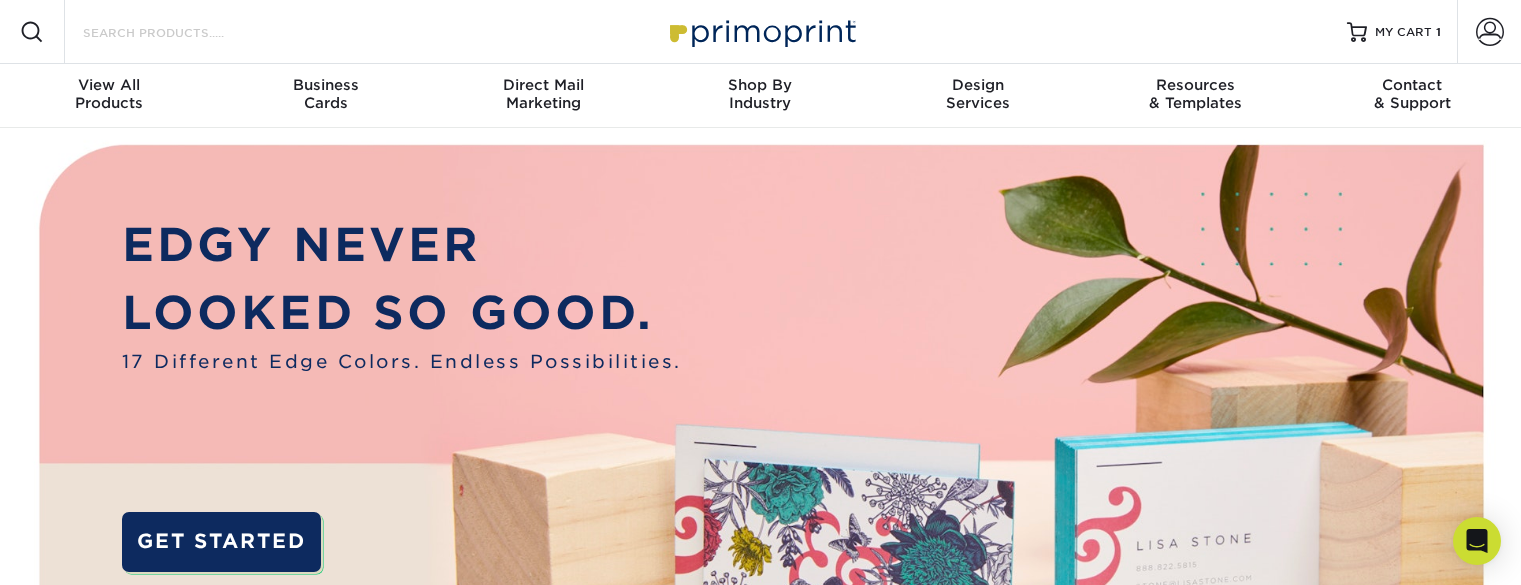 click on "Search Products" at bounding box center (178, 32) 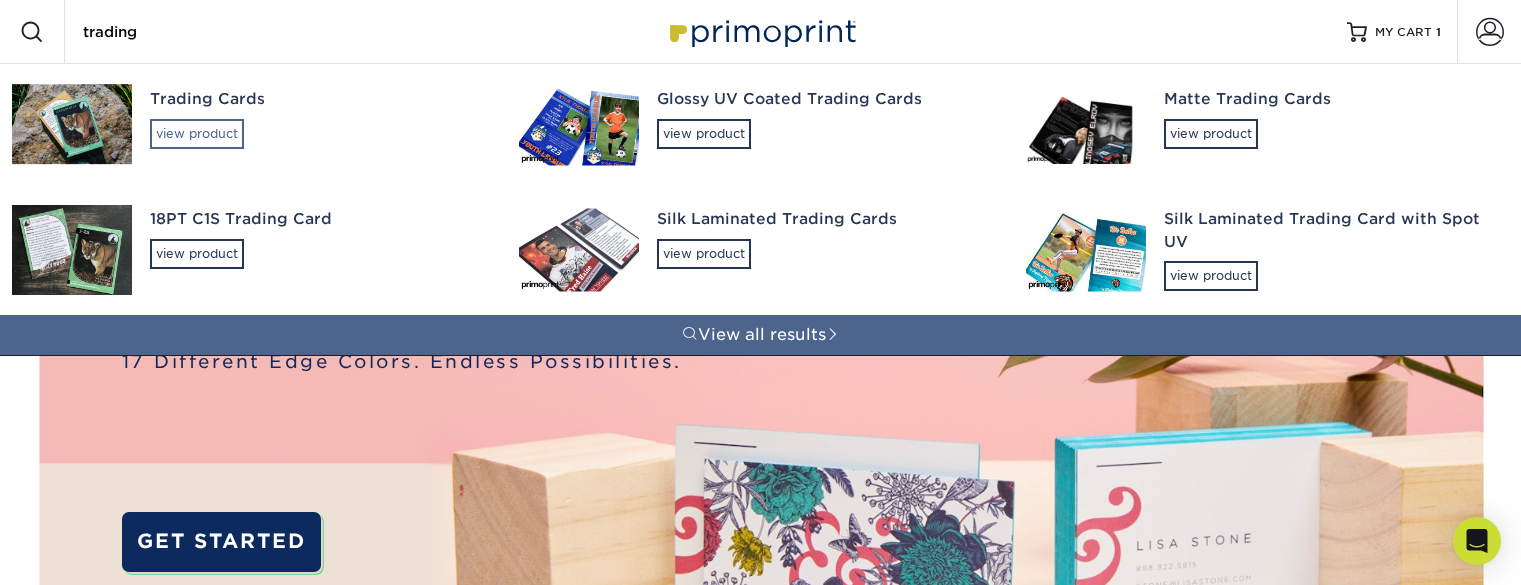 type on "trading" 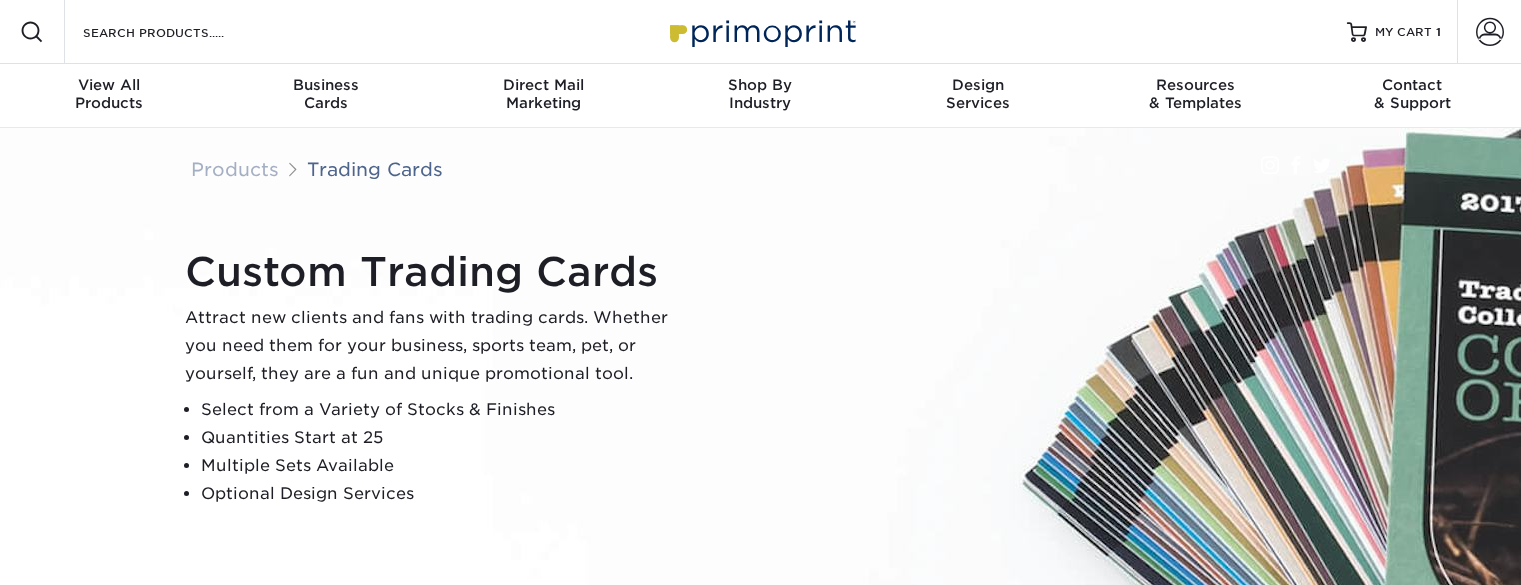 scroll, scrollTop: 0, scrollLeft: 0, axis: both 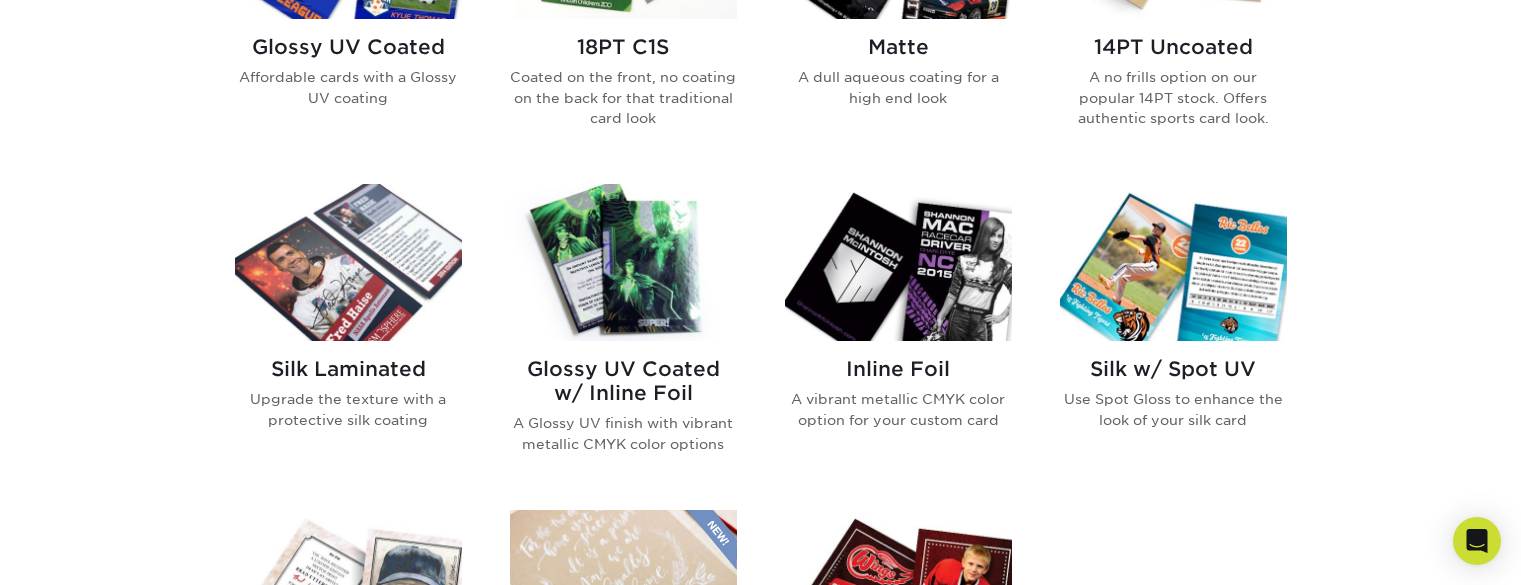 click at bounding box center (898, 262) 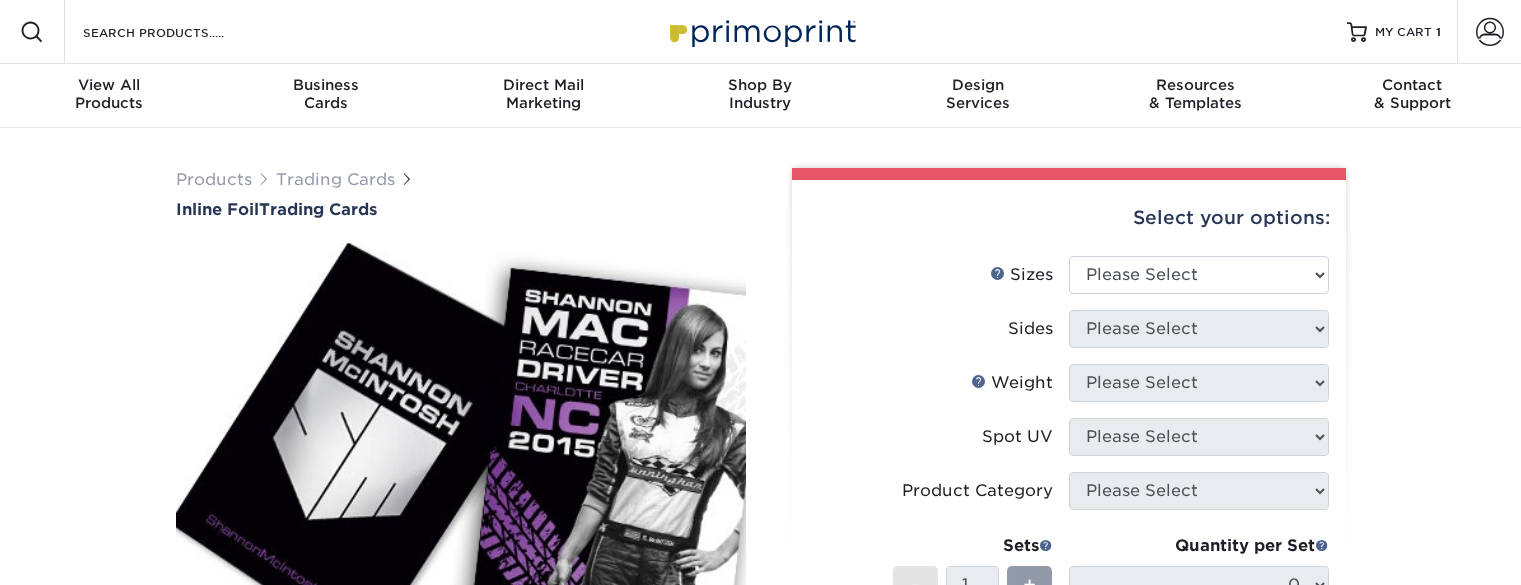 scroll, scrollTop: 0, scrollLeft: 0, axis: both 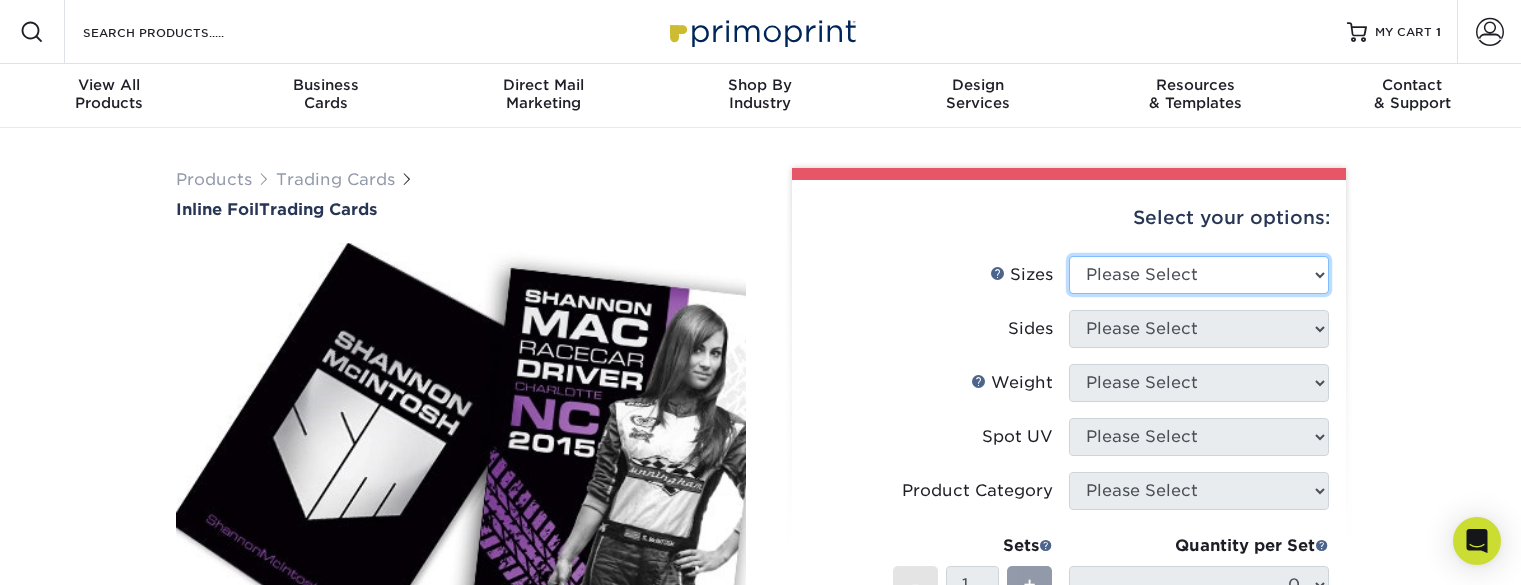 click on "Please Select
2.5" x 3.5"" at bounding box center (1199, 275) 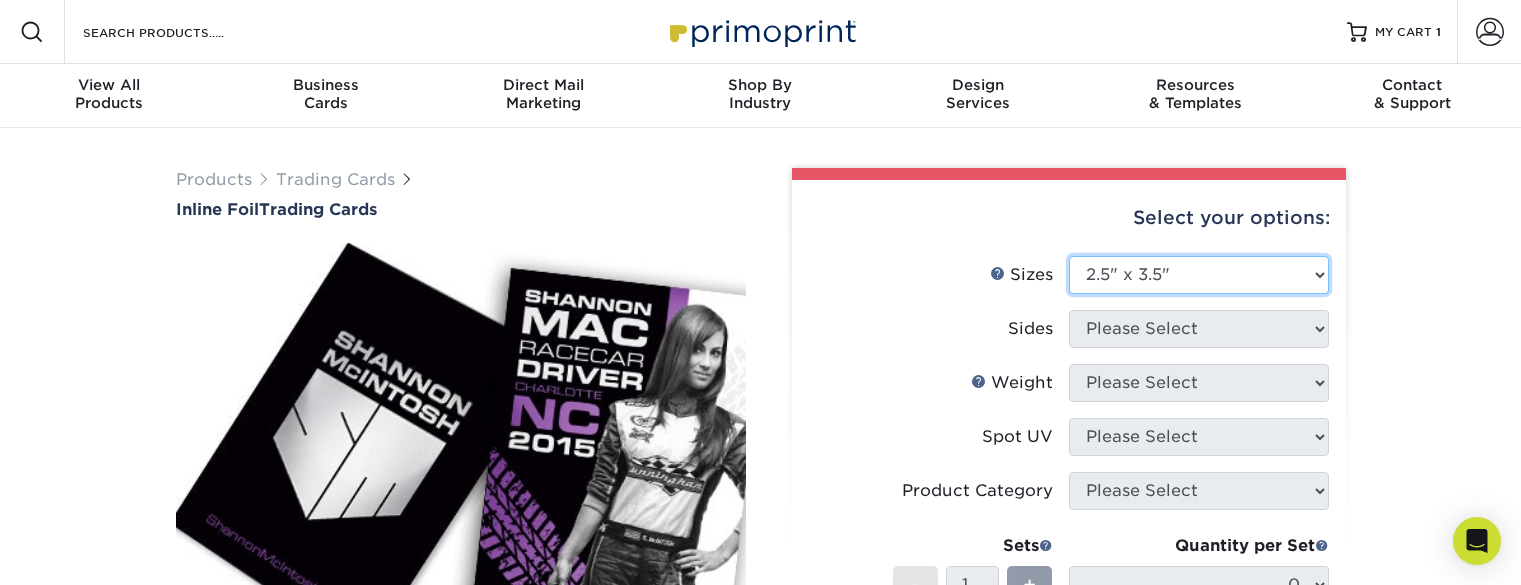 click on "Please Select
2.5" x 3.5"" at bounding box center [1199, 275] 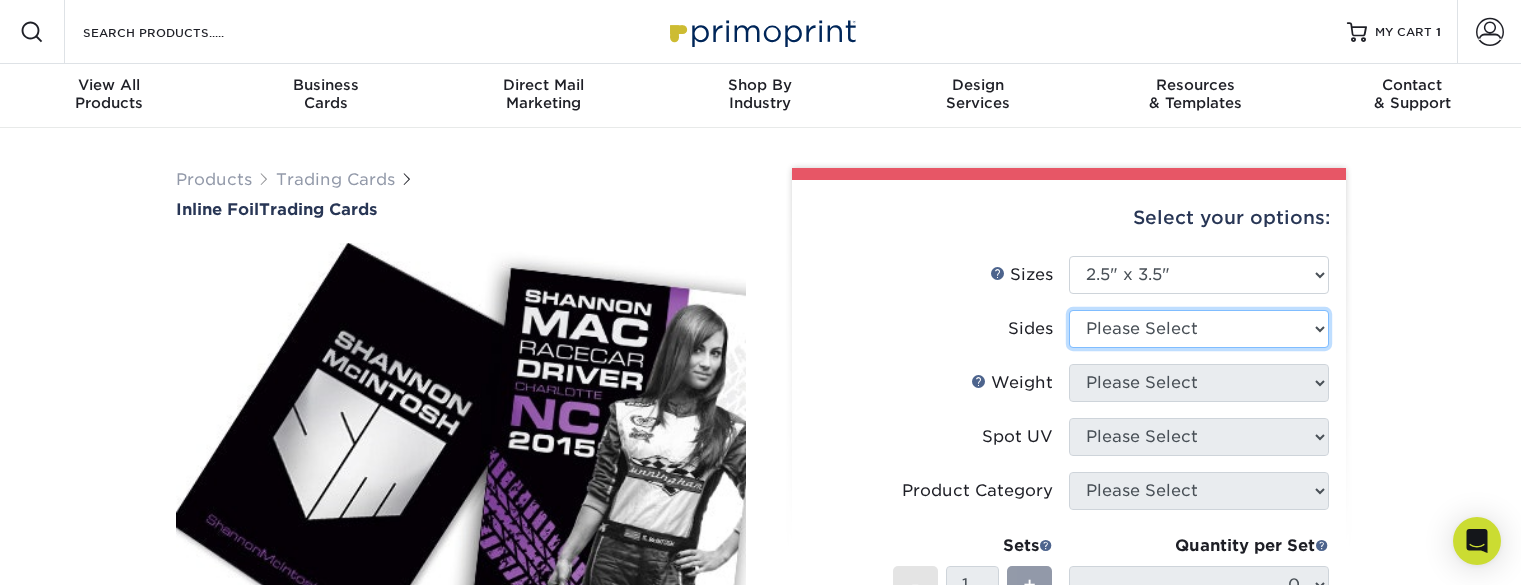 click on "Please Select Print Both Sides - Foil Back Only Print Both Sides - Foil Both Sides Print Both Sides - Foil Front Only Print Front Only - Foil Front Only" at bounding box center (1199, 329) 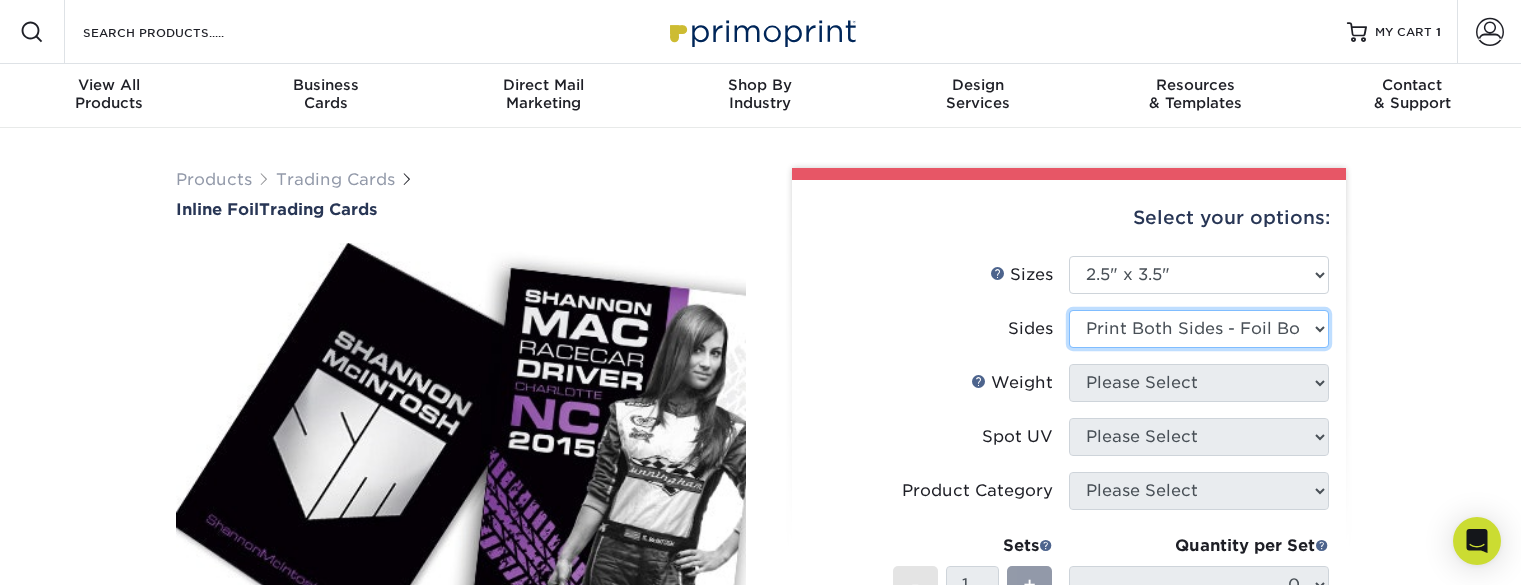 click on "Please Select Print Both Sides - Foil Back Only Print Both Sides - Foil Both Sides Print Both Sides - Foil Front Only Print Front Only - Foil Front Only" at bounding box center (1199, 329) 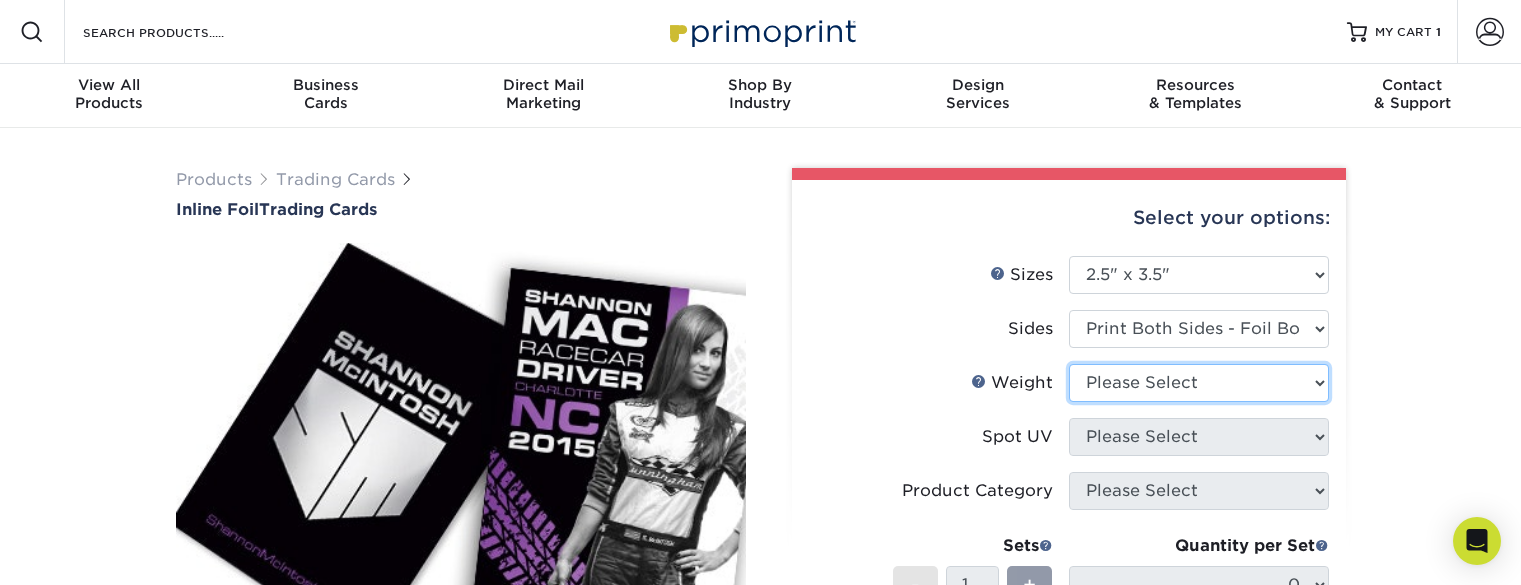click on "Please Select 16PT" at bounding box center [1199, 383] 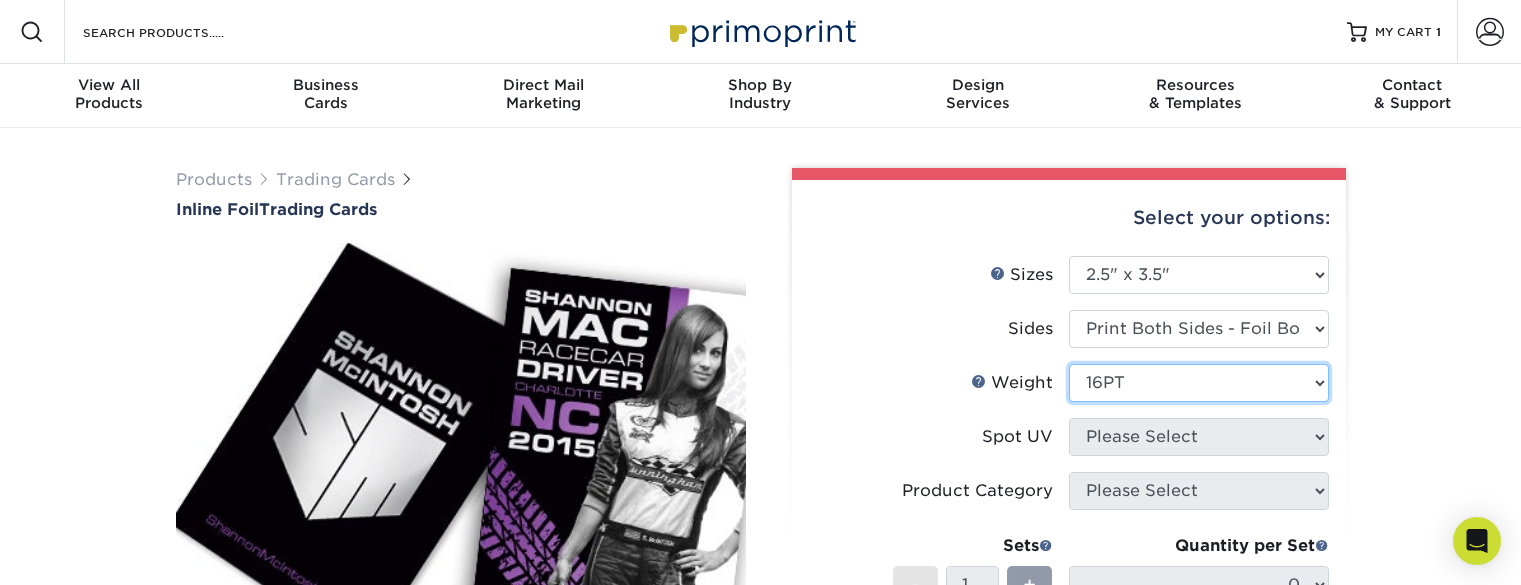 click on "Please Select 16PT" at bounding box center [1199, 383] 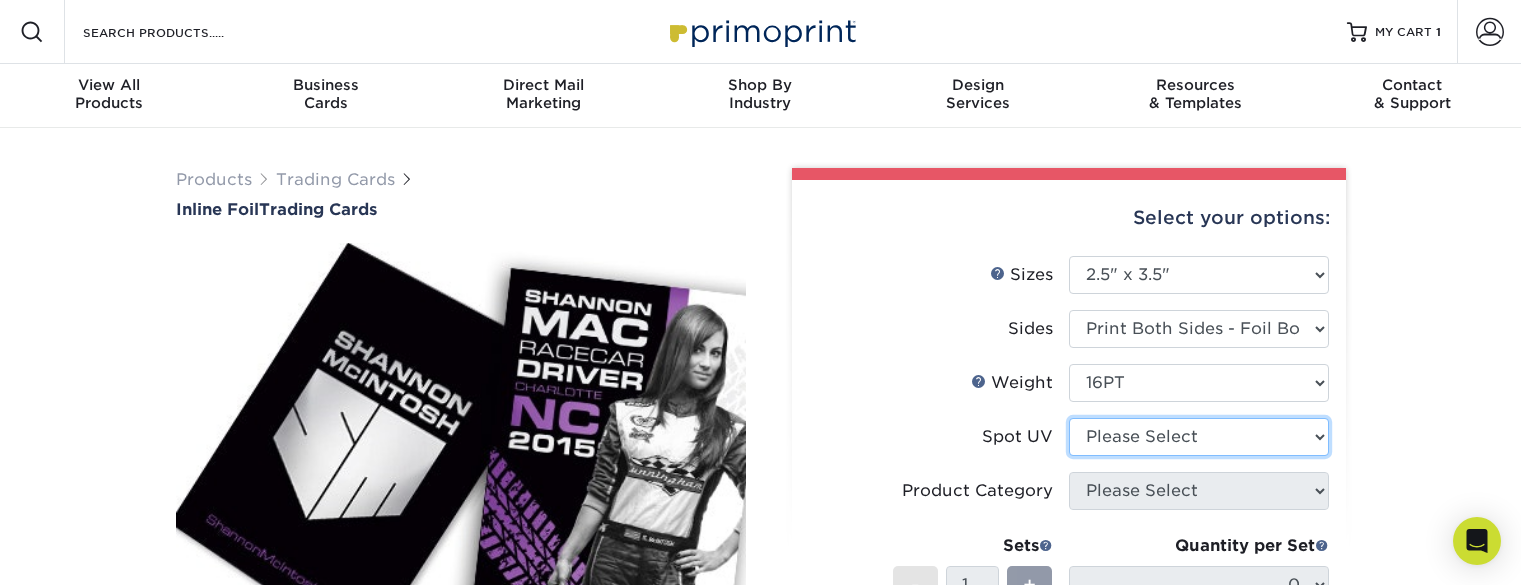 click on "Please Select No Spot UV Front and Back (Both Sides) Front Only Back Only" at bounding box center [1199, 437] 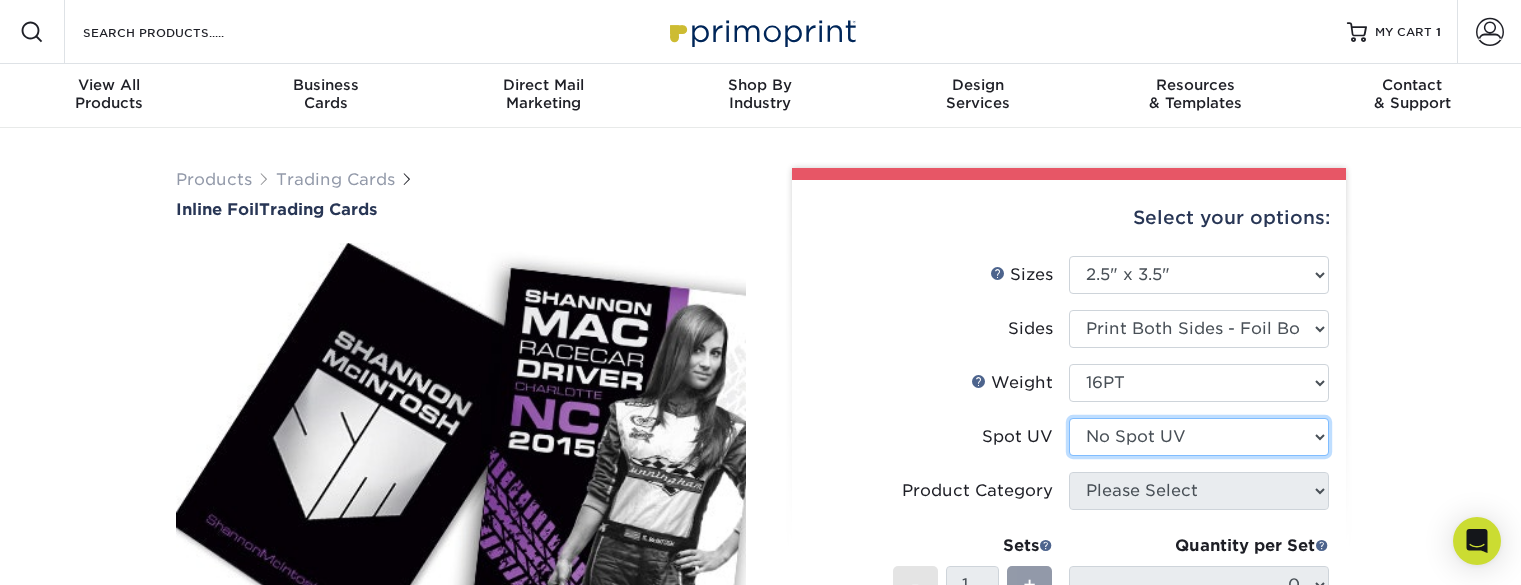 click on "Please Select No Spot UV Front and Back (Both Sides) Front Only Back Only" at bounding box center (1199, 437) 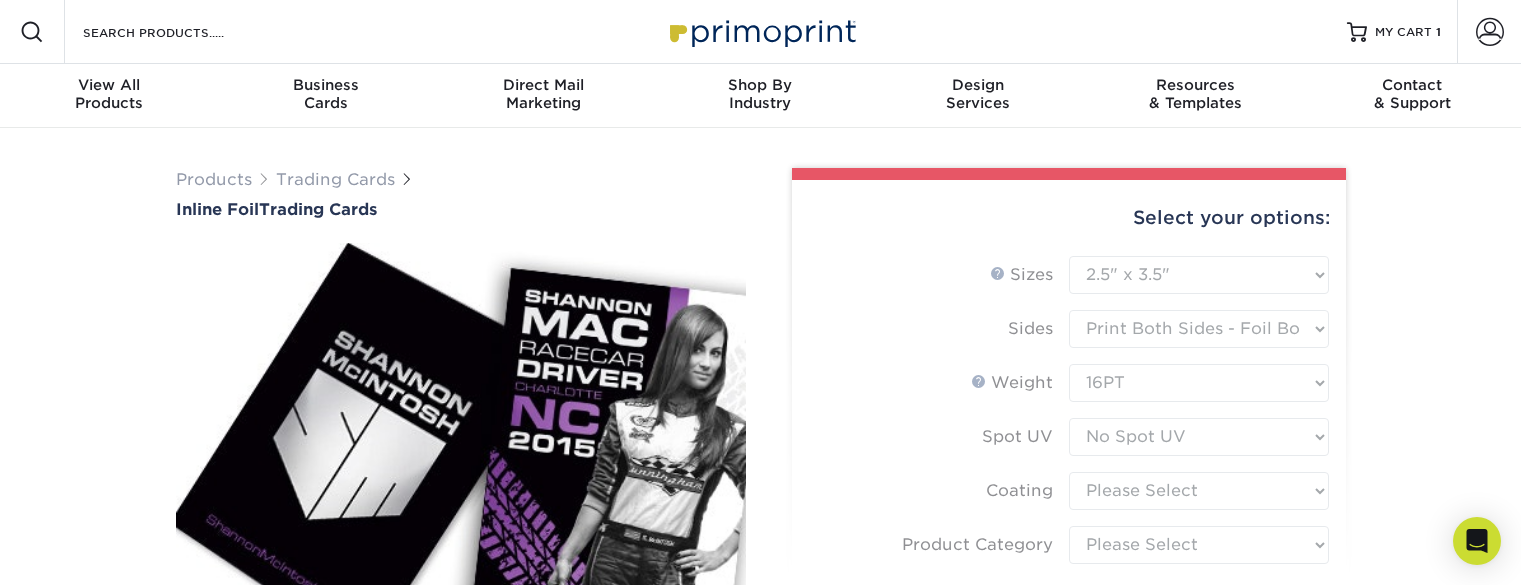 click on "Sizes Help Sizes
Please Select
2.5" x 3.5"
Sides Please Select 16PT - 1" at bounding box center (1069, 534) 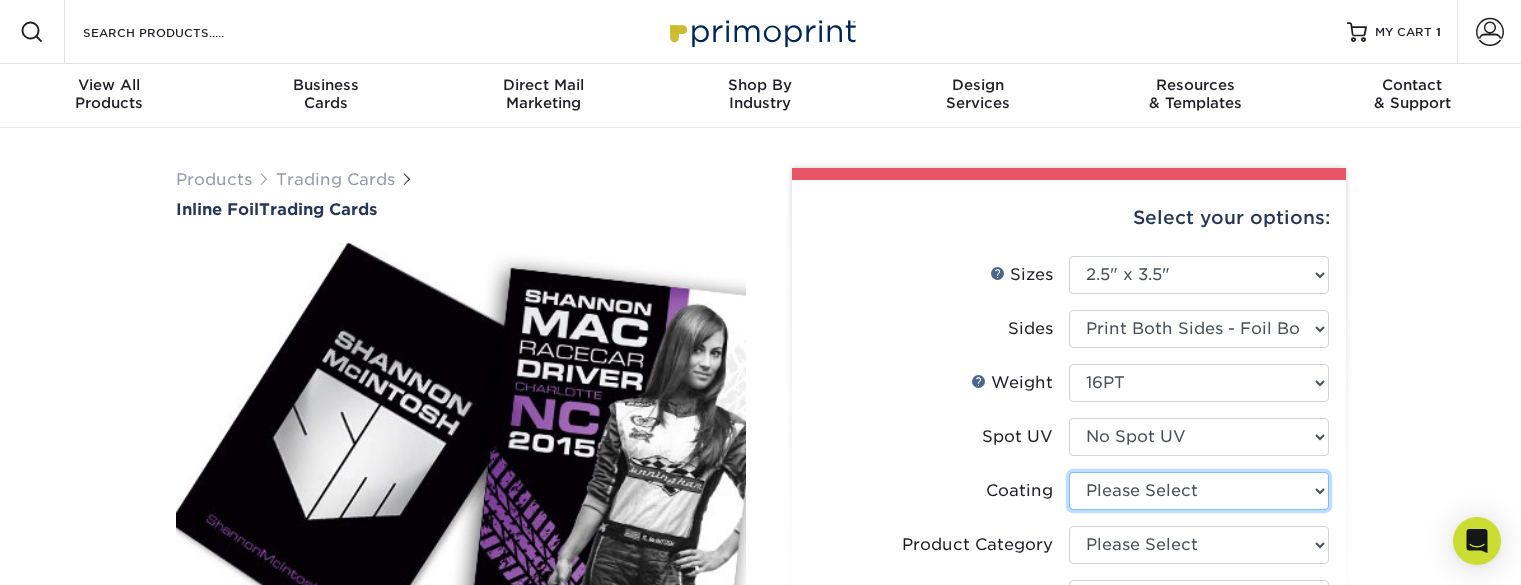 click at bounding box center (1199, 491) 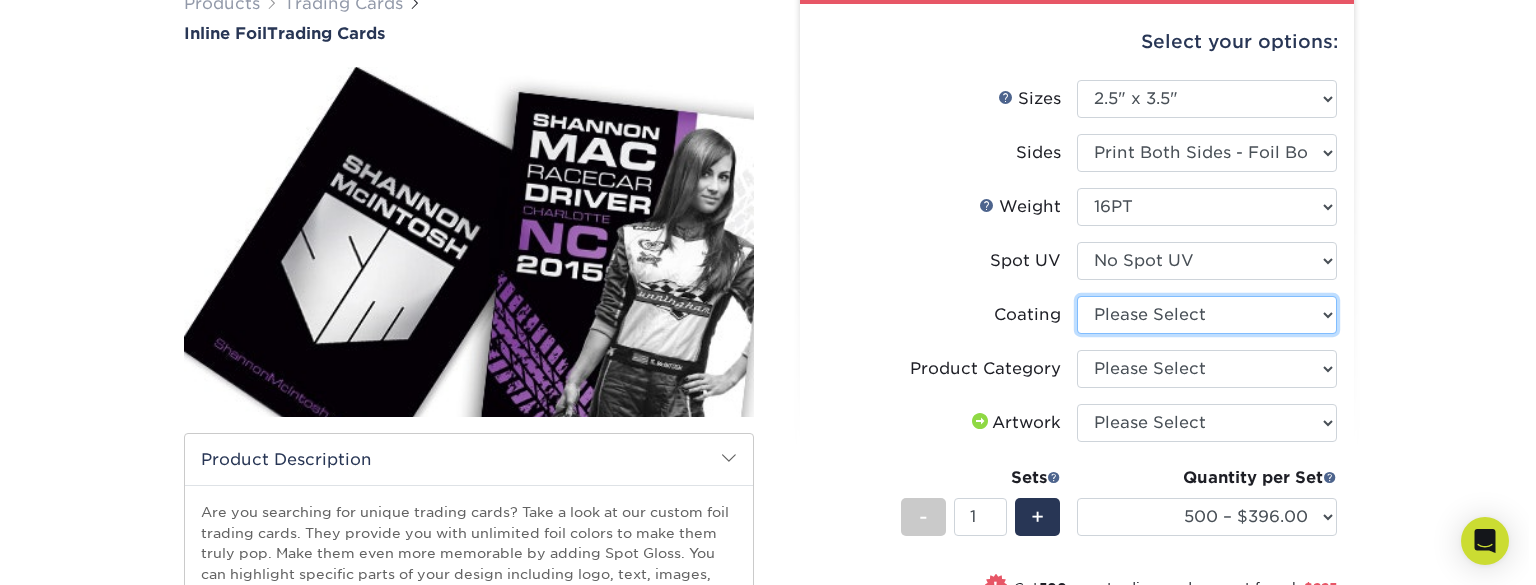scroll, scrollTop: 177, scrollLeft: 0, axis: vertical 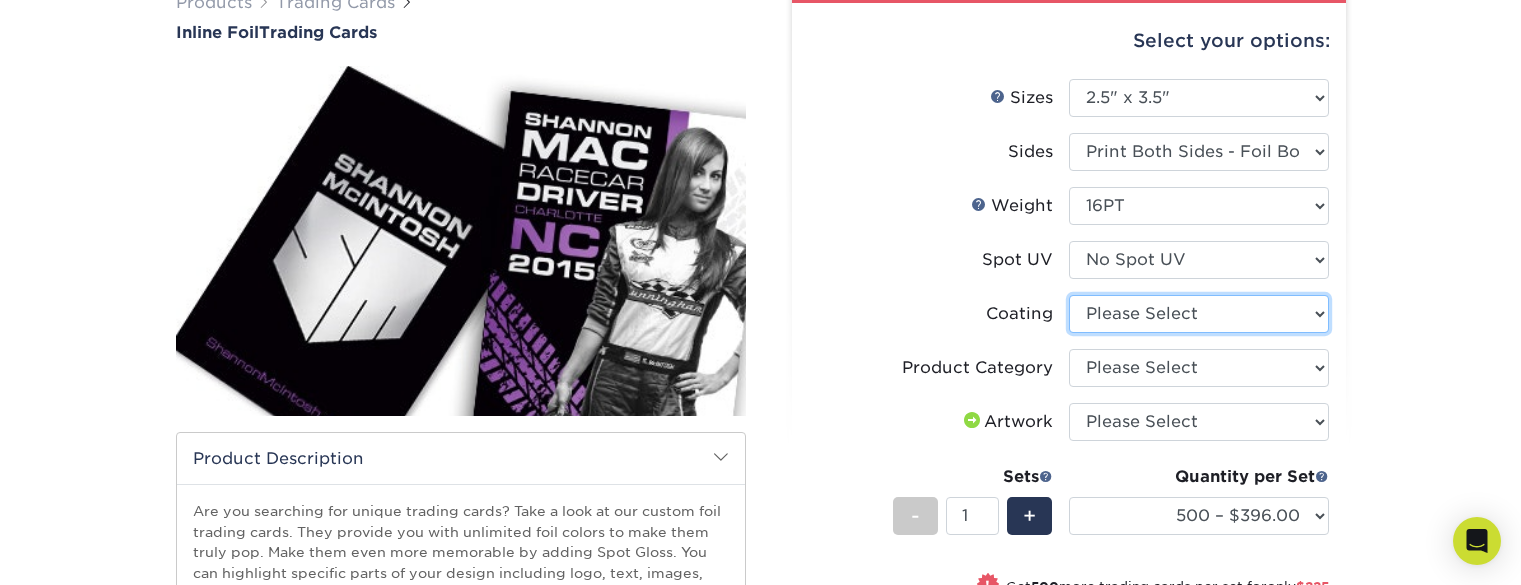 click at bounding box center (1199, 314) 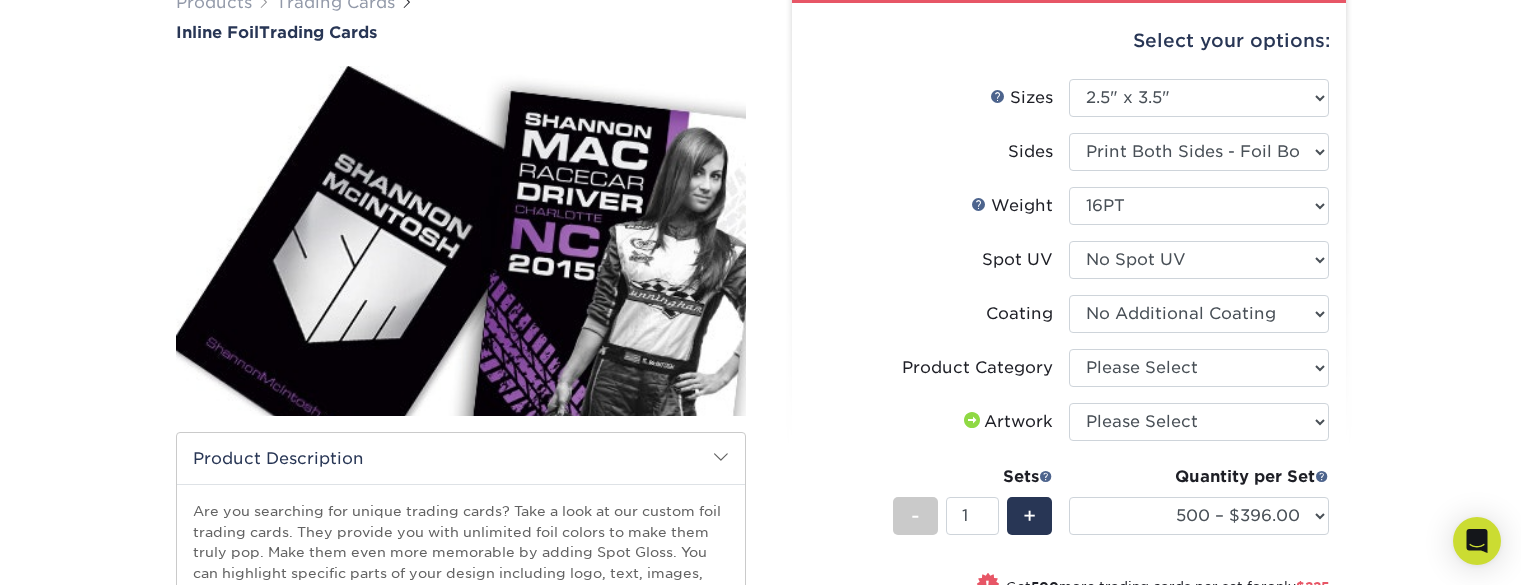 click at bounding box center (1199, 314) 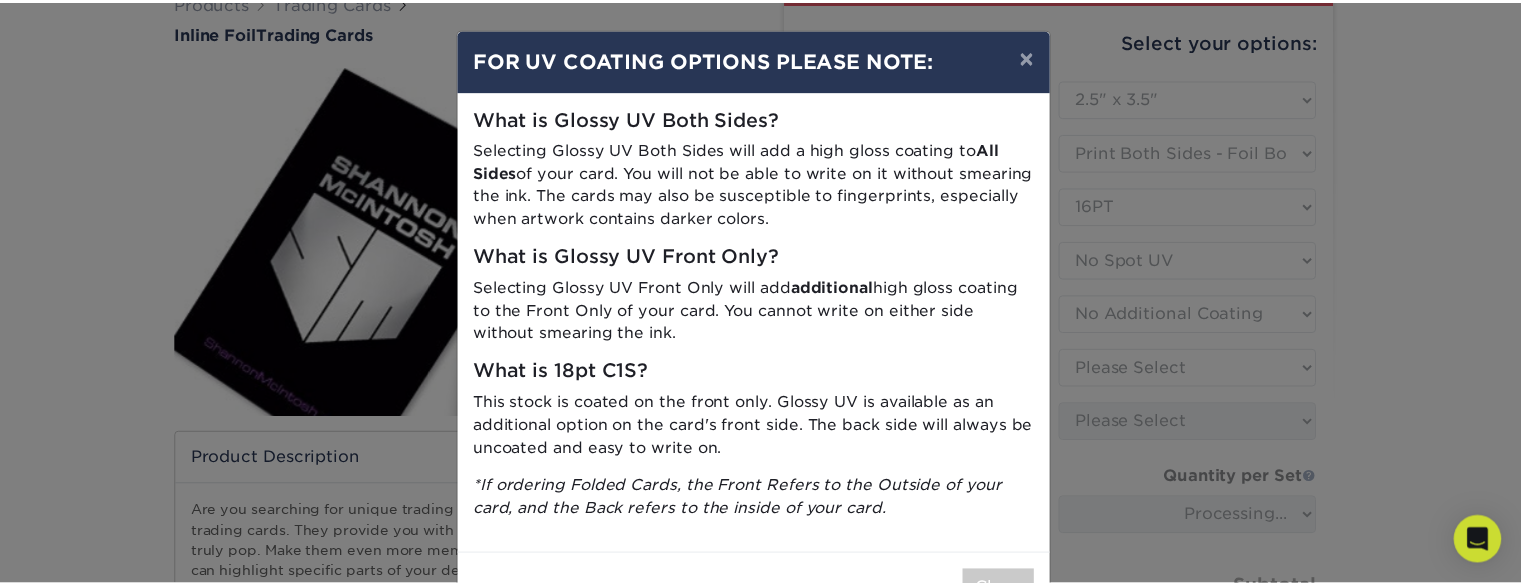 scroll, scrollTop: 69, scrollLeft: 0, axis: vertical 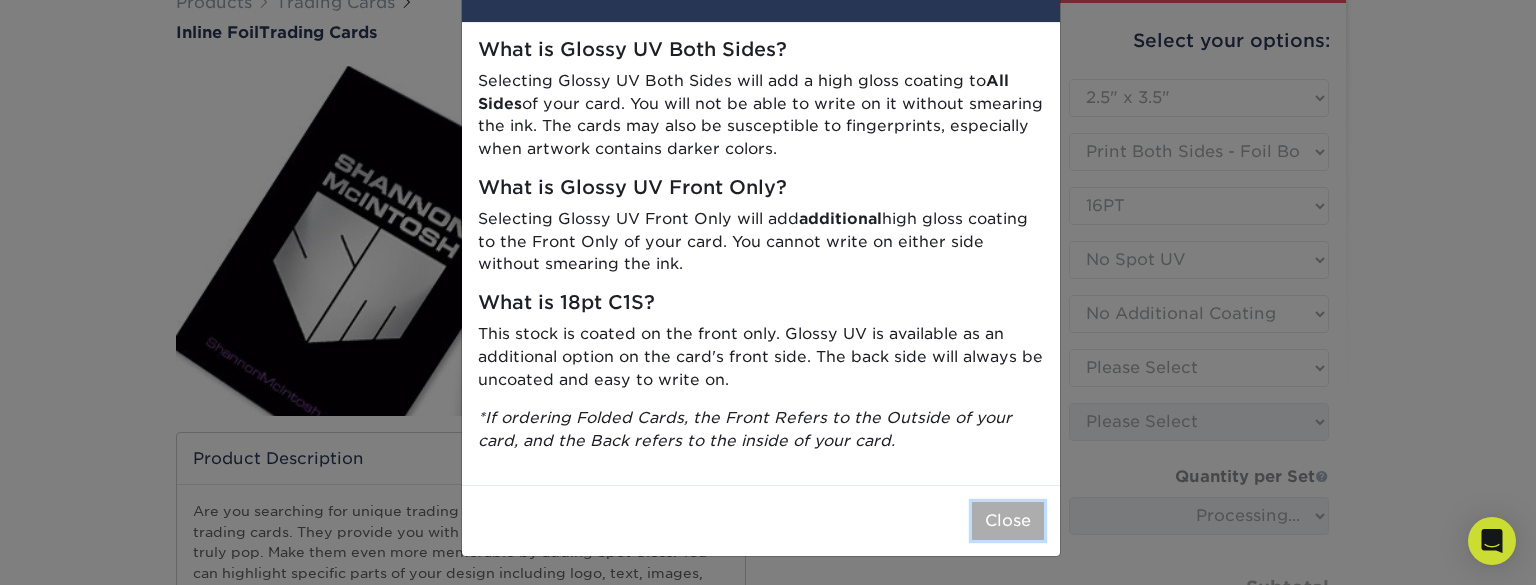 click on "Close" at bounding box center [1008, 521] 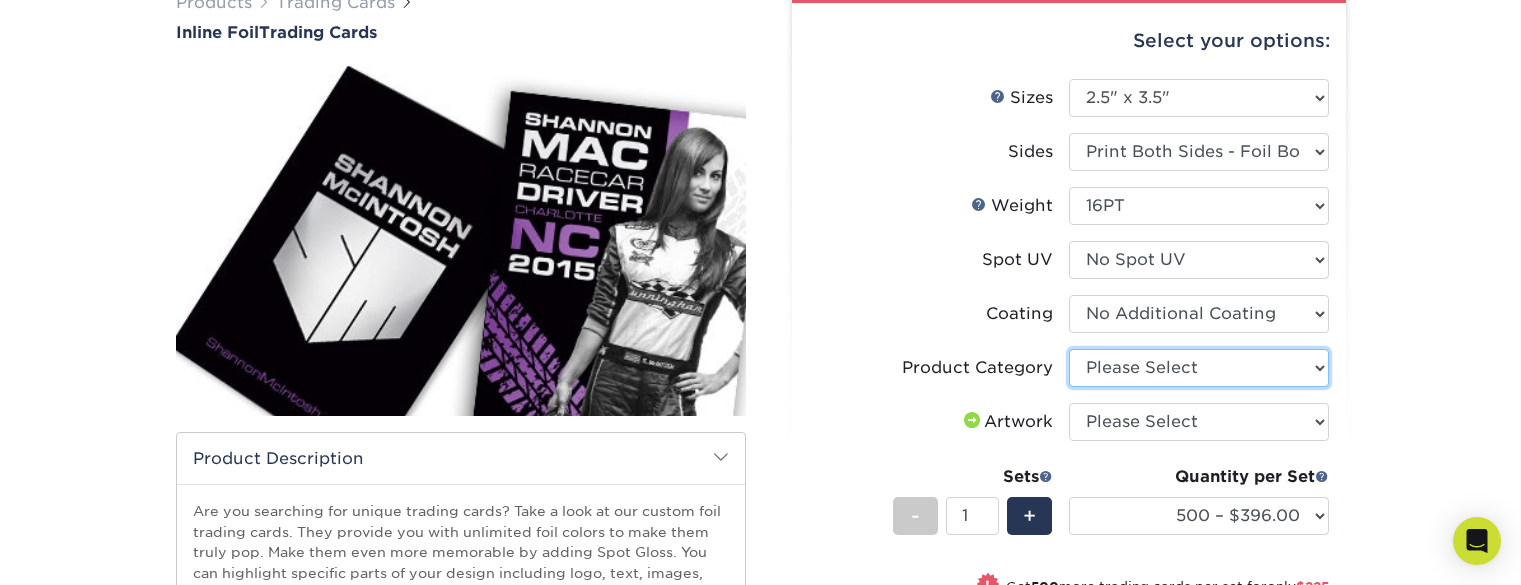 click on "Please Select Trading Cards" at bounding box center (1199, 368) 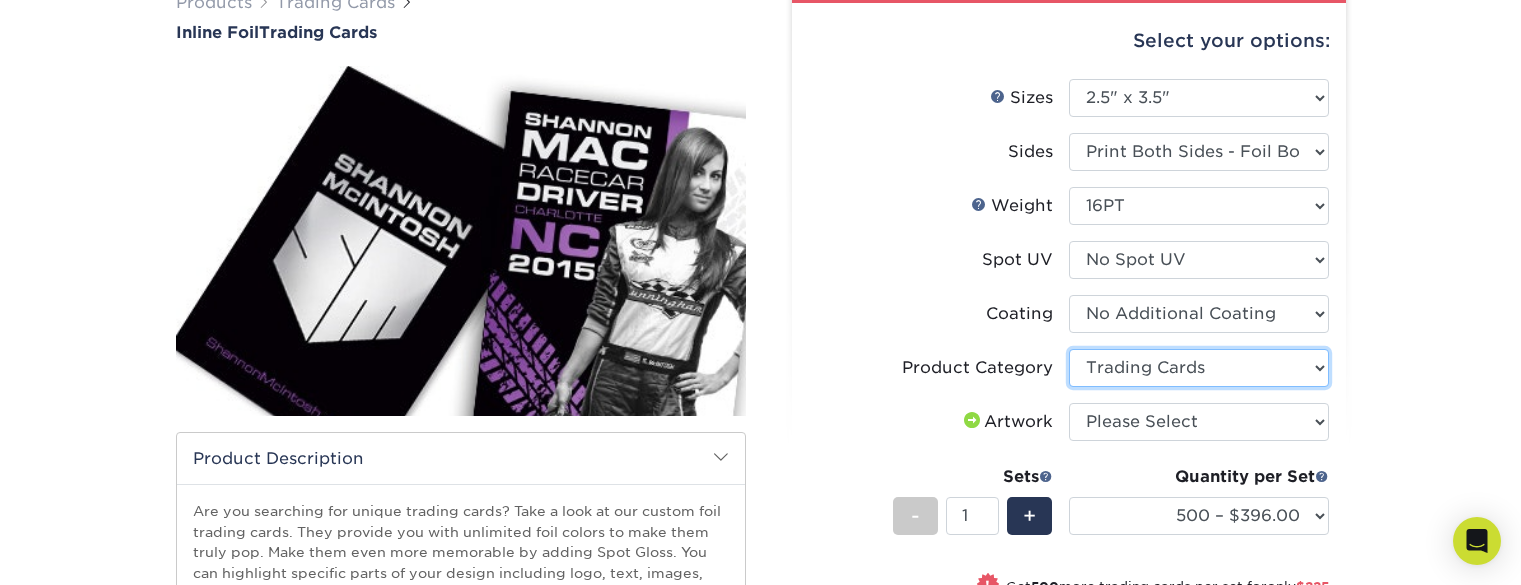 click on "Please Select Trading Cards" at bounding box center [1199, 368] 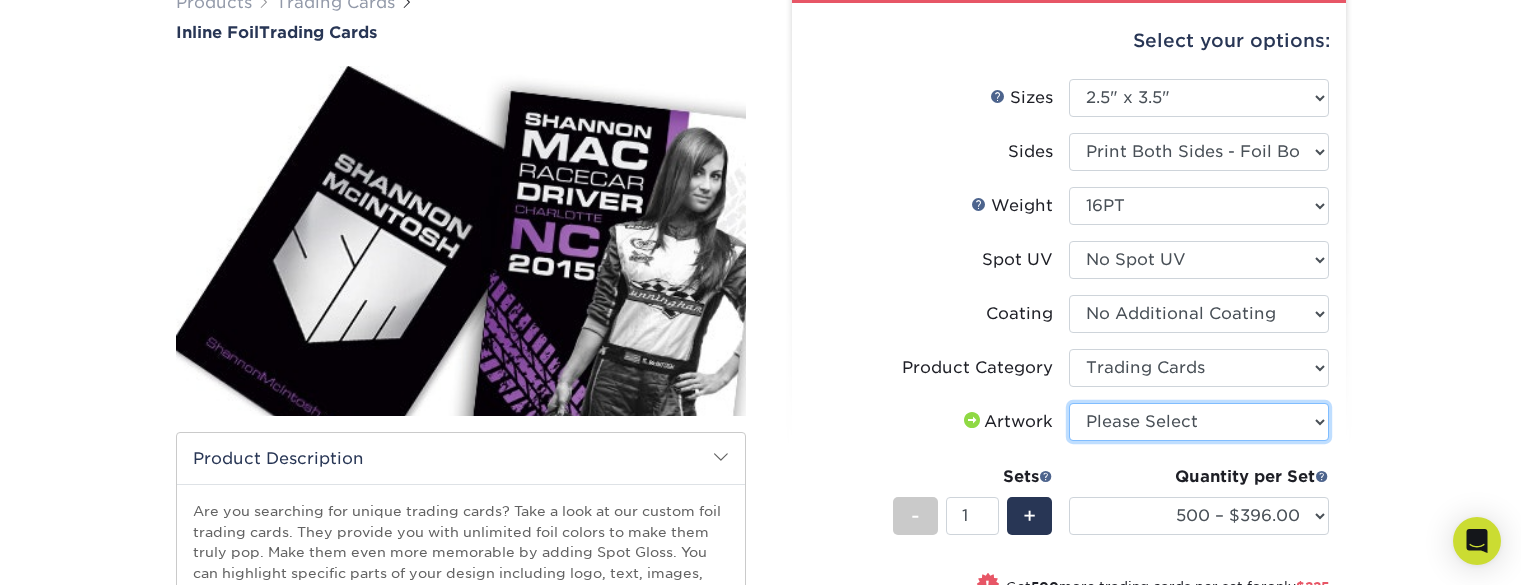 click on "Please Select I will upload files I need a design - $100" at bounding box center (1199, 422) 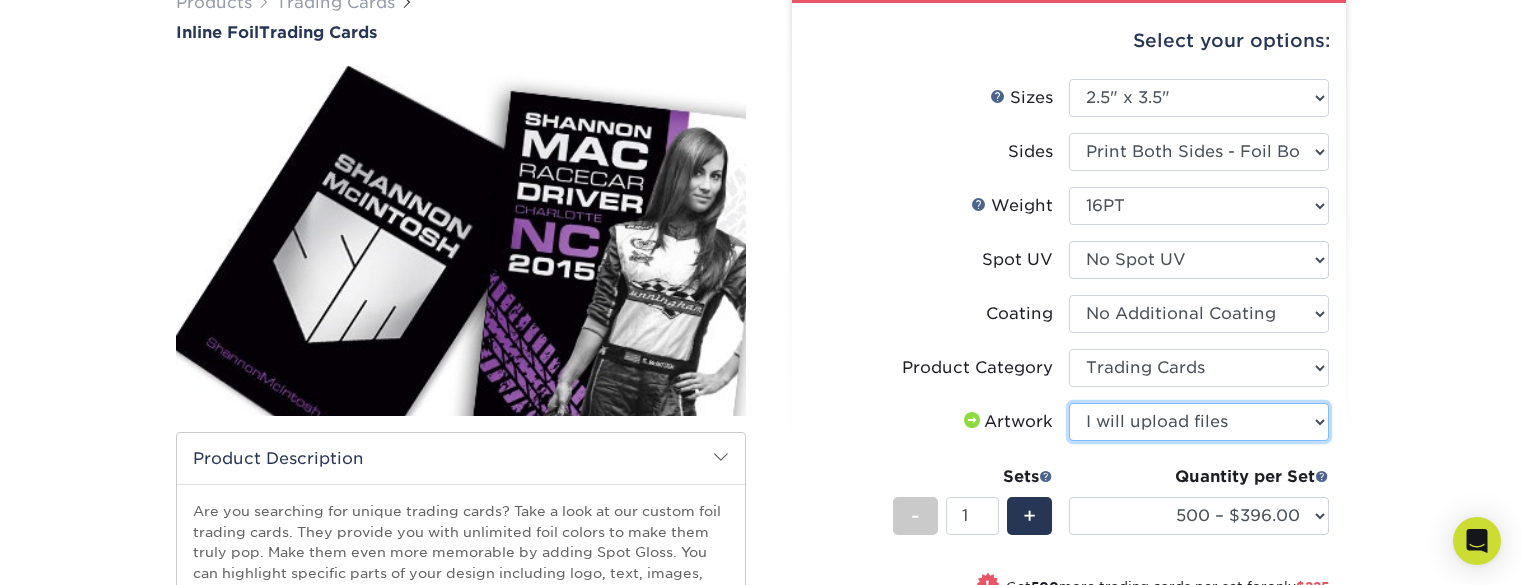 click on "Please Select I will upload files I need a design - $100" at bounding box center (1199, 422) 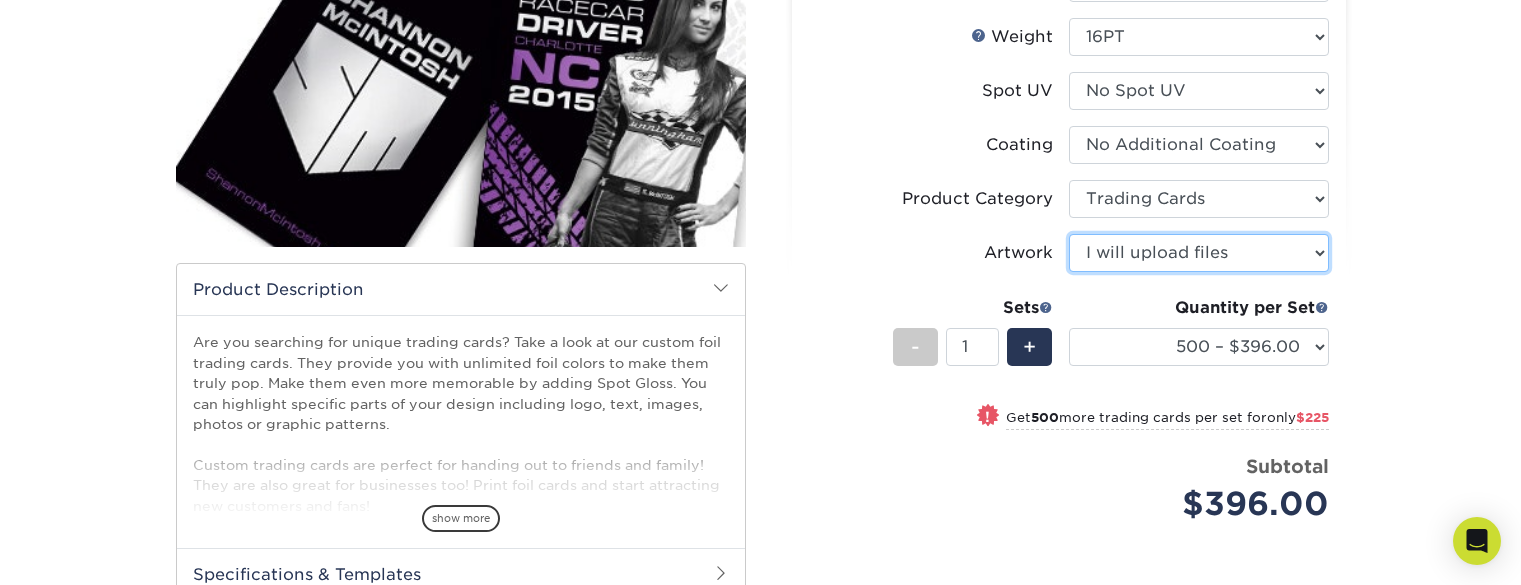 scroll, scrollTop: 348, scrollLeft: 0, axis: vertical 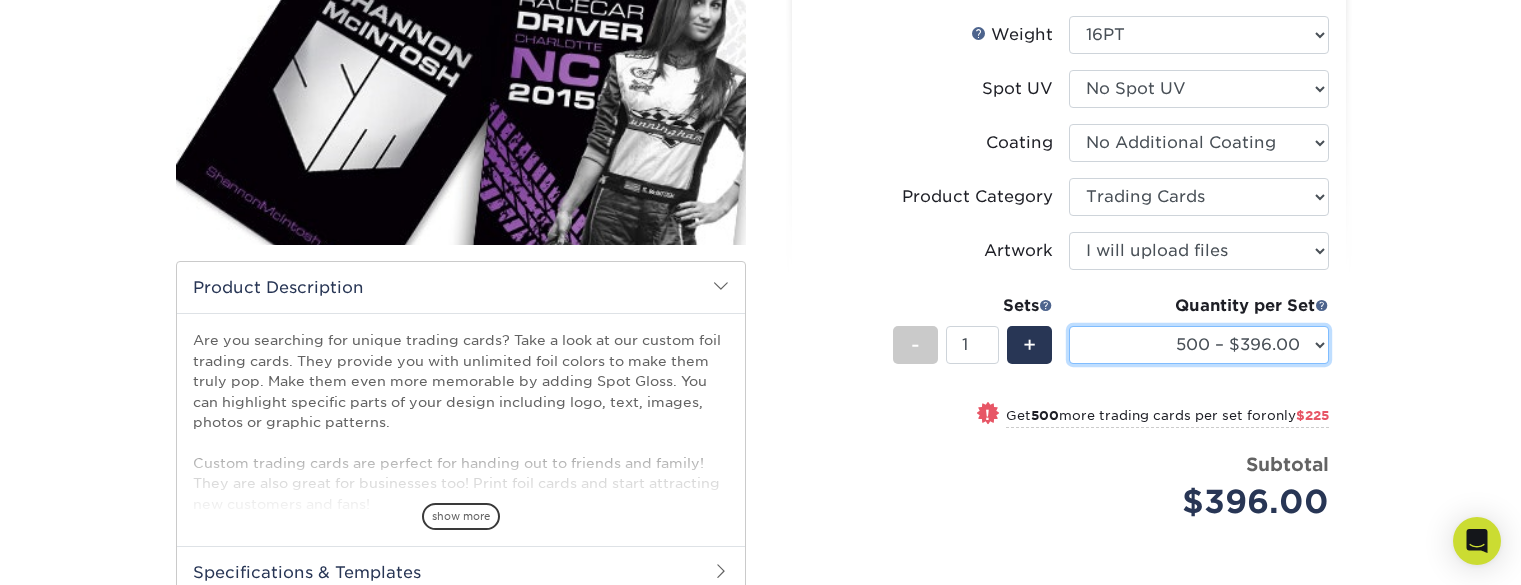 click on "500 – $396.00 1000 – $621.00 2500 – $896.00 5000 – $1262.00" at bounding box center [1199, 345] 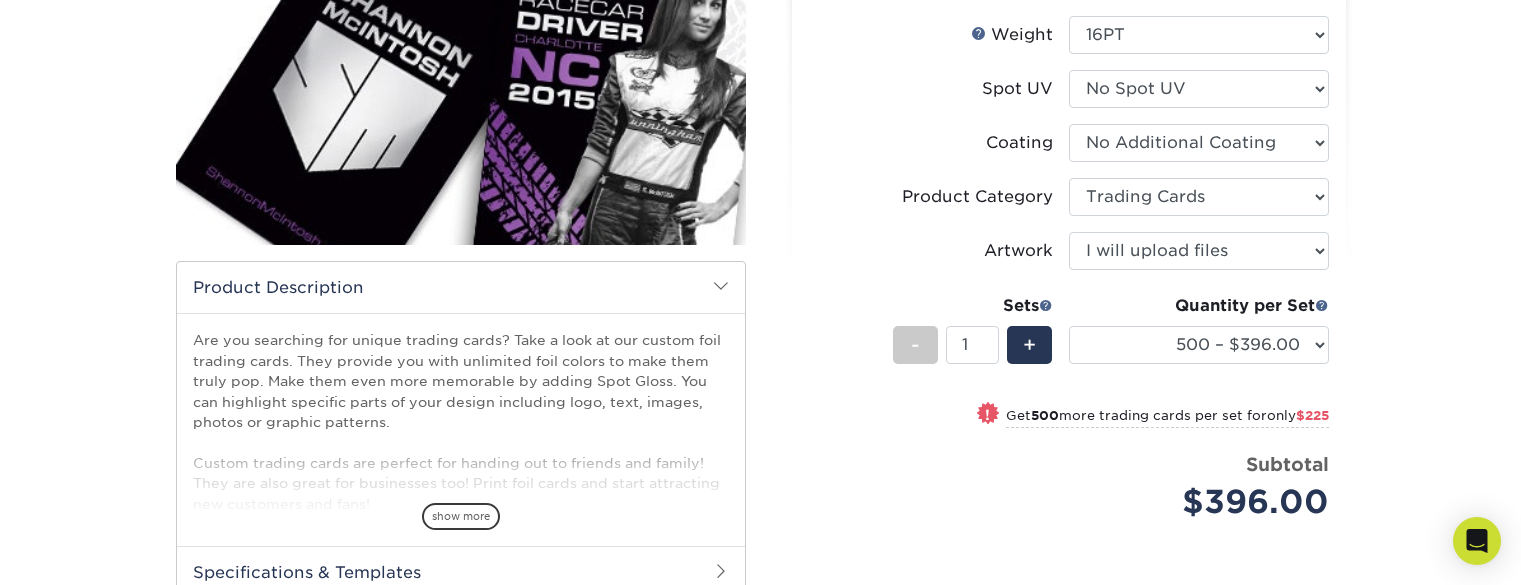 click on "Products
Trading Cards
Inline Foil  Trading Cards
show more Templates  /" at bounding box center (760, 301) 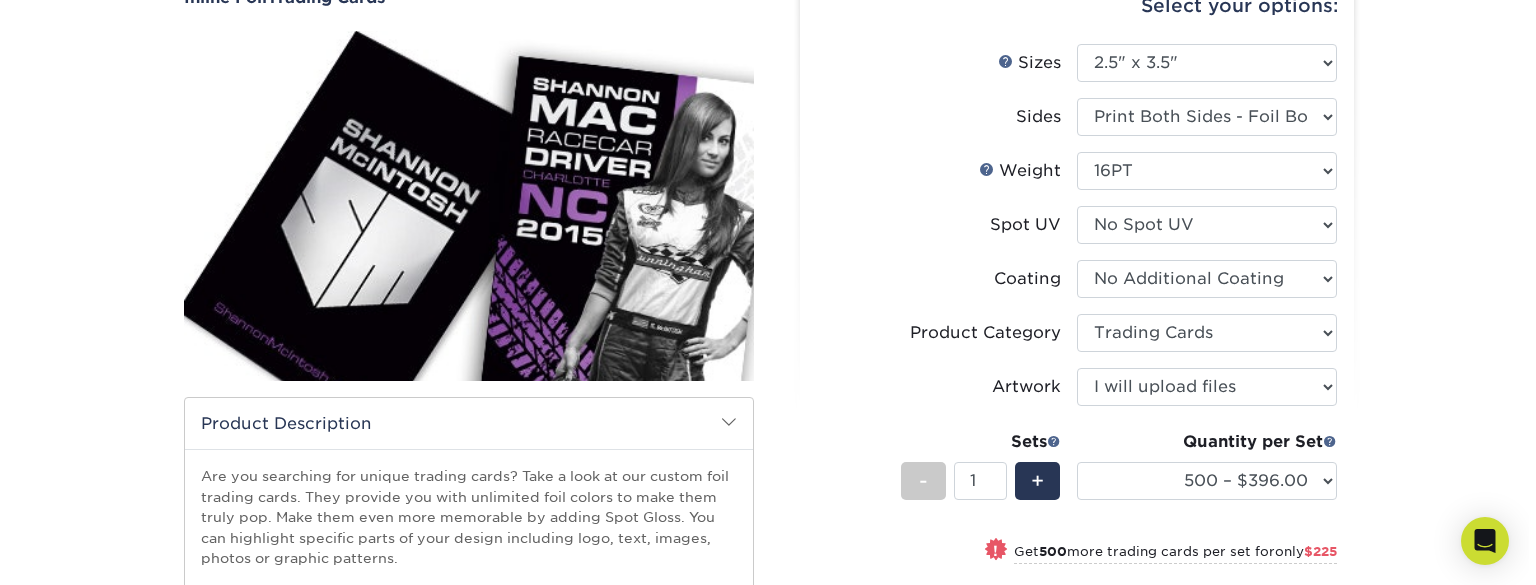 scroll, scrollTop: 208, scrollLeft: 0, axis: vertical 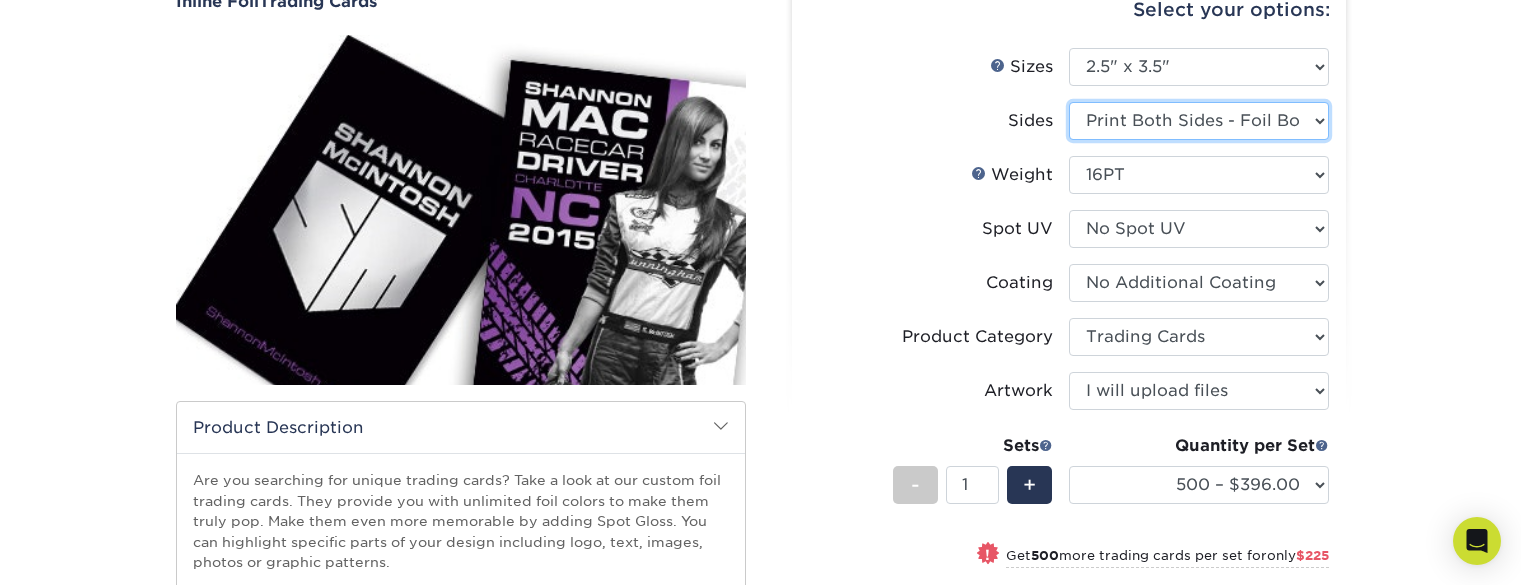 click on "Please Select Print Both Sides - Foil Back Only Print Both Sides - Foil Both Sides Print Both Sides - Foil Front Only Print Front Only - Foil Front Only" at bounding box center (1199, 121) 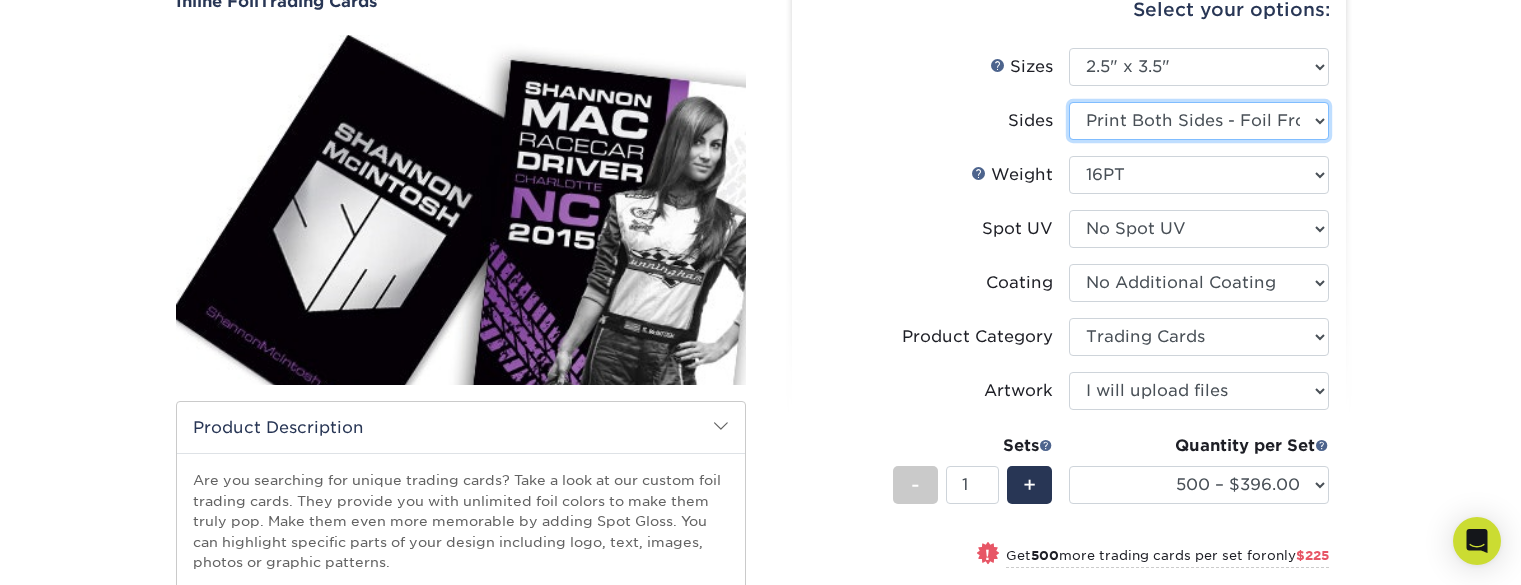 click on "Please Select Print Both Sides - Foil Back Only Print Both Sides - Foil Both Sides Print Both Sides - Foil Front Only Print Front Only - Foil Front Only" at bounding box center [1199, 121] 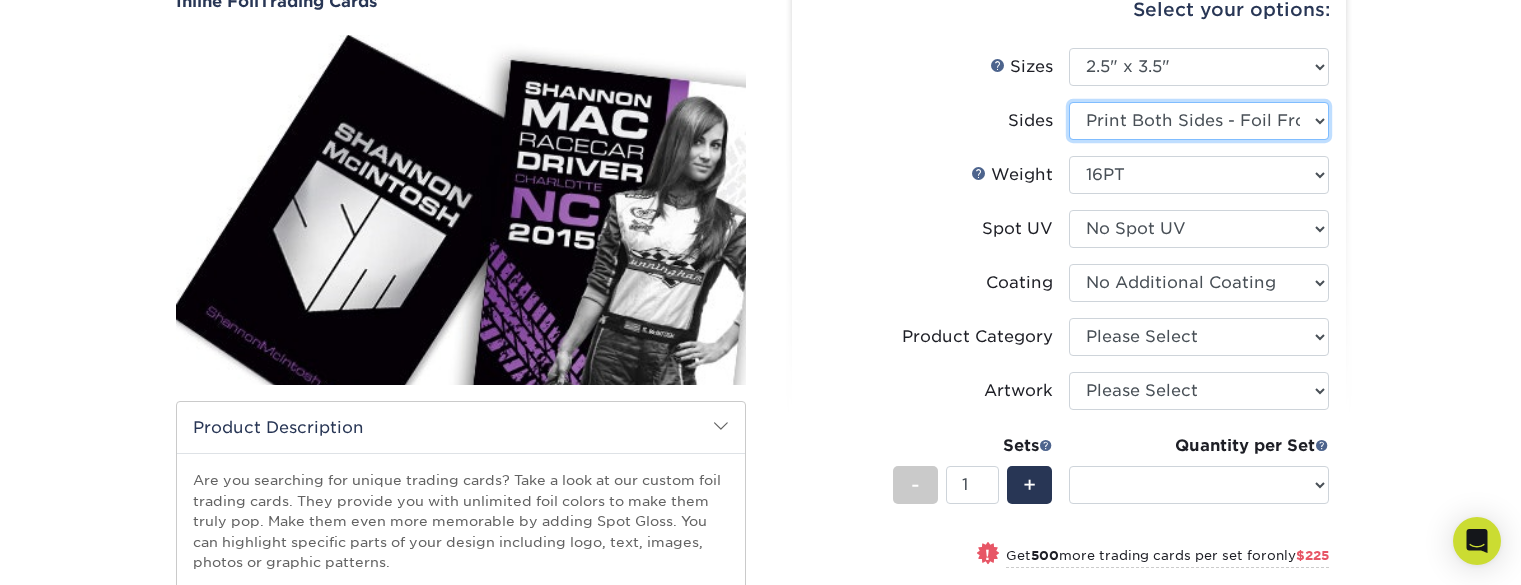 select on "-1" 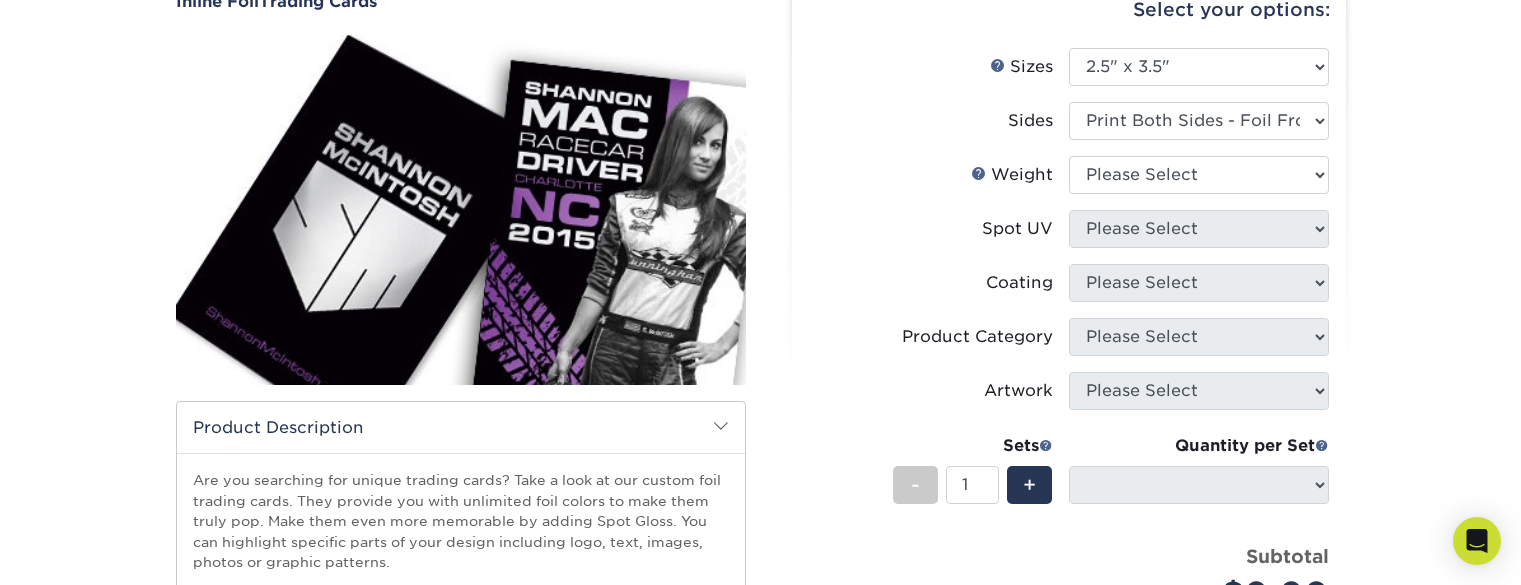 drag, startPoint x: 1186, startPoint y: 194, endPoint x: 1191, endPoint y: 181, distance: 13.928389 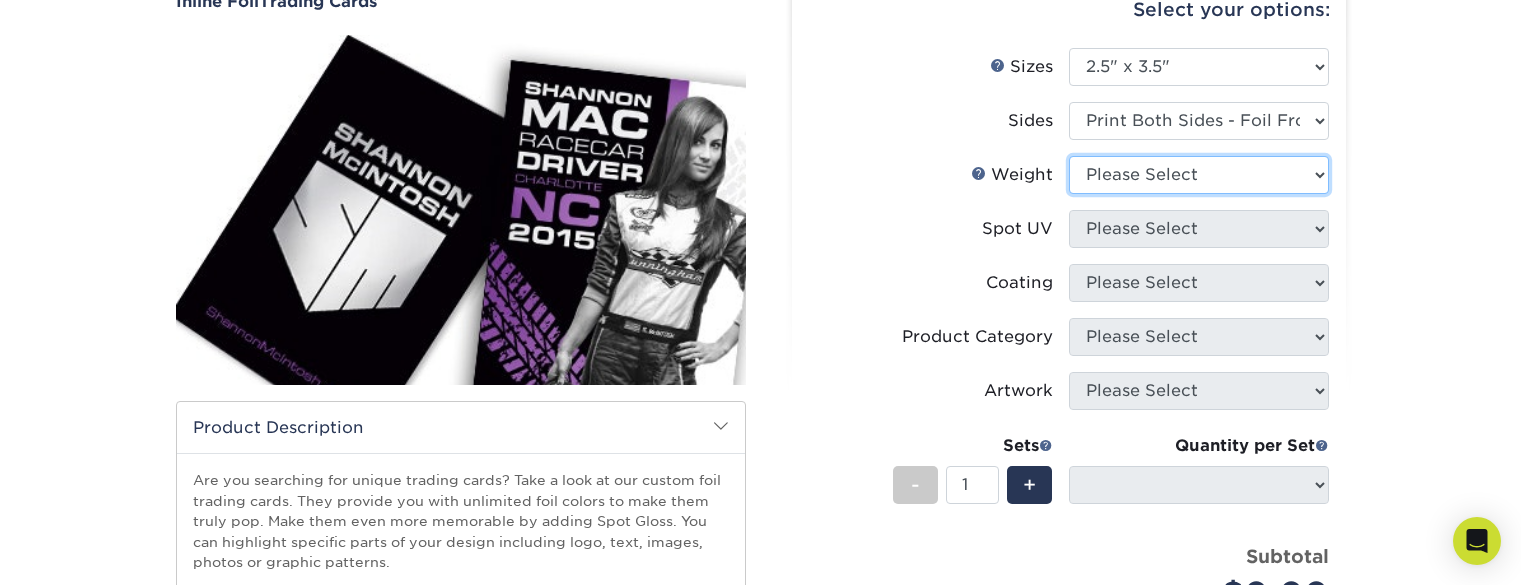 click on "Please Select 16PT" at bounding box center (1199, 175) 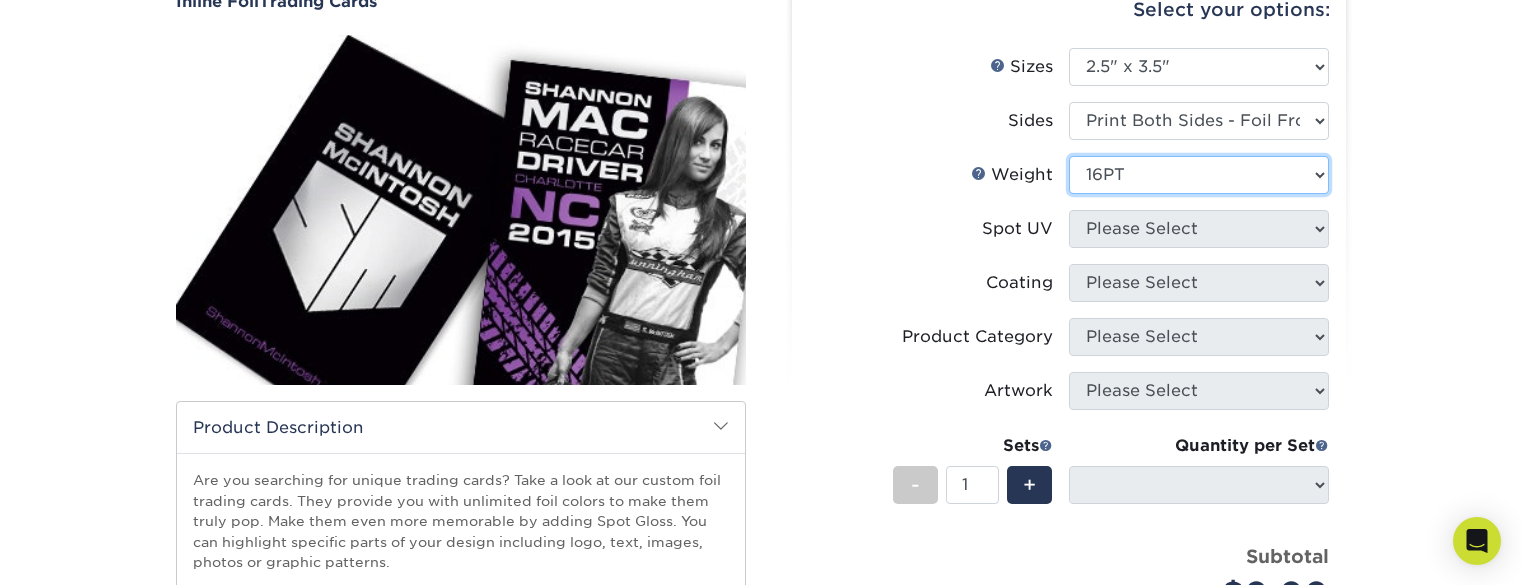 click on "Please Select 16PT" at bounding box center [1199, 175] 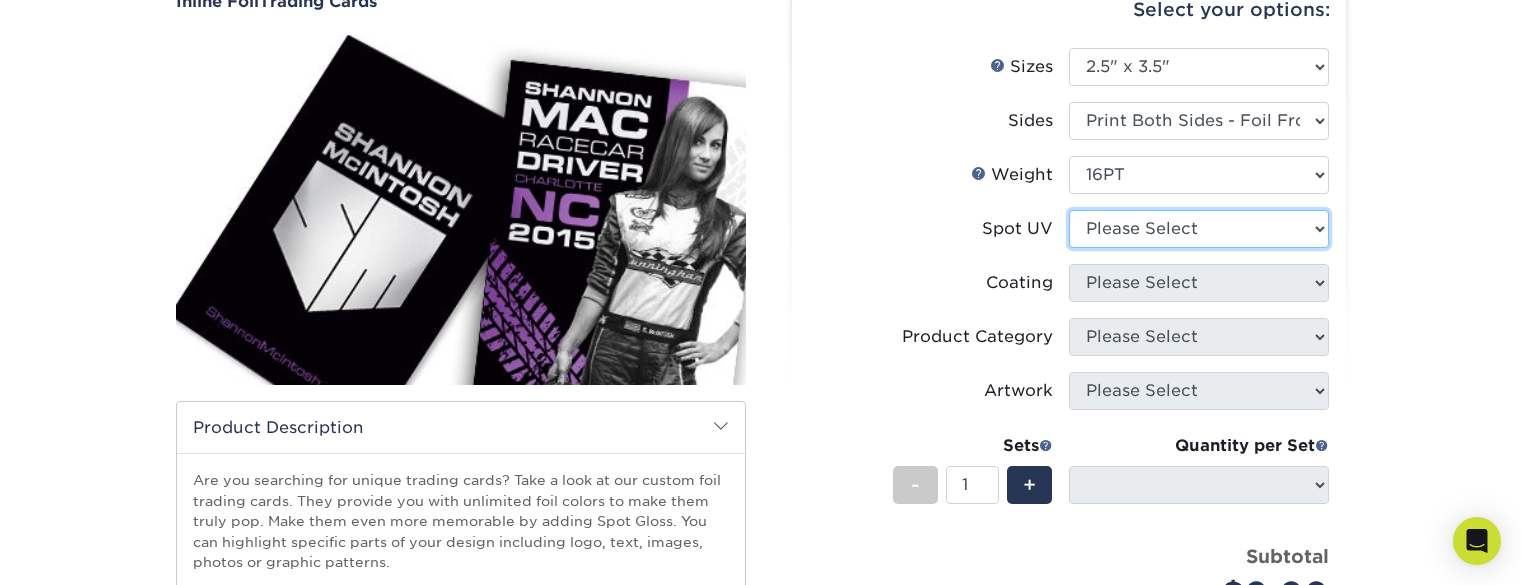 click on "Please Select No Spot UV Front and Back (Both Sides) Front Only Back Only" at bounding box center (1199, 229) 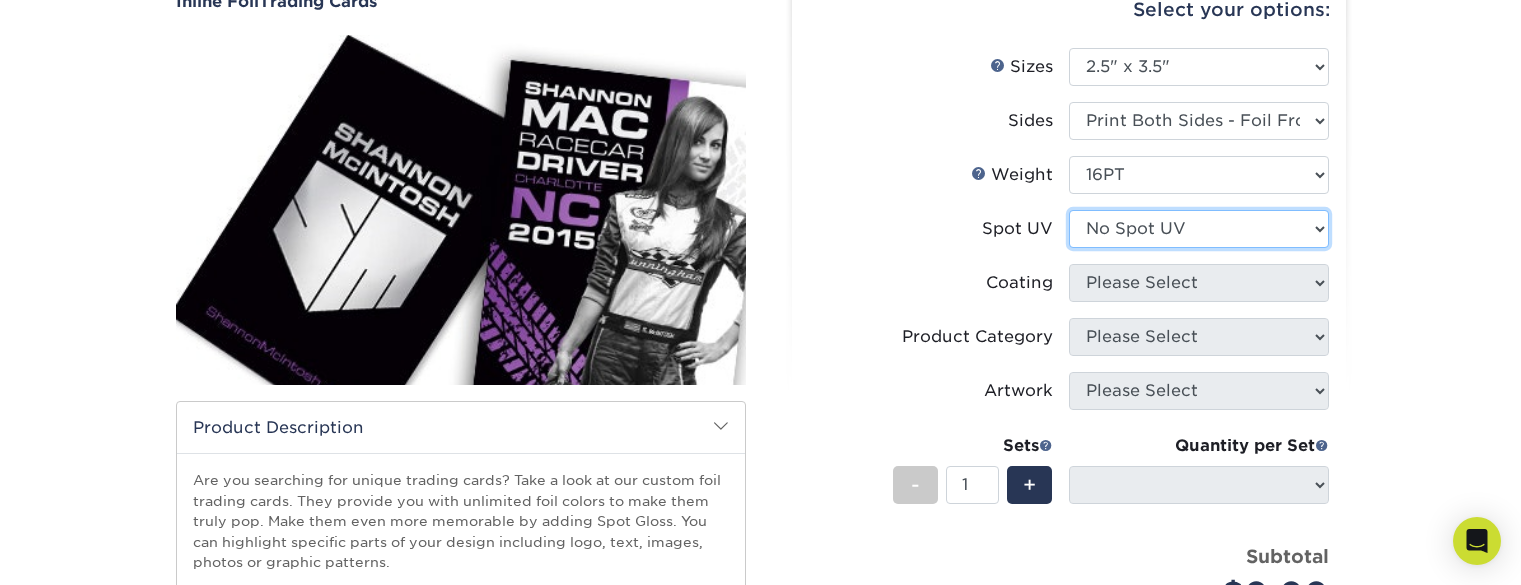 click on "Please Select No Spot UV Front and Back (Both Sides) Front Only Back Only" at bounding box center (1199, 229) 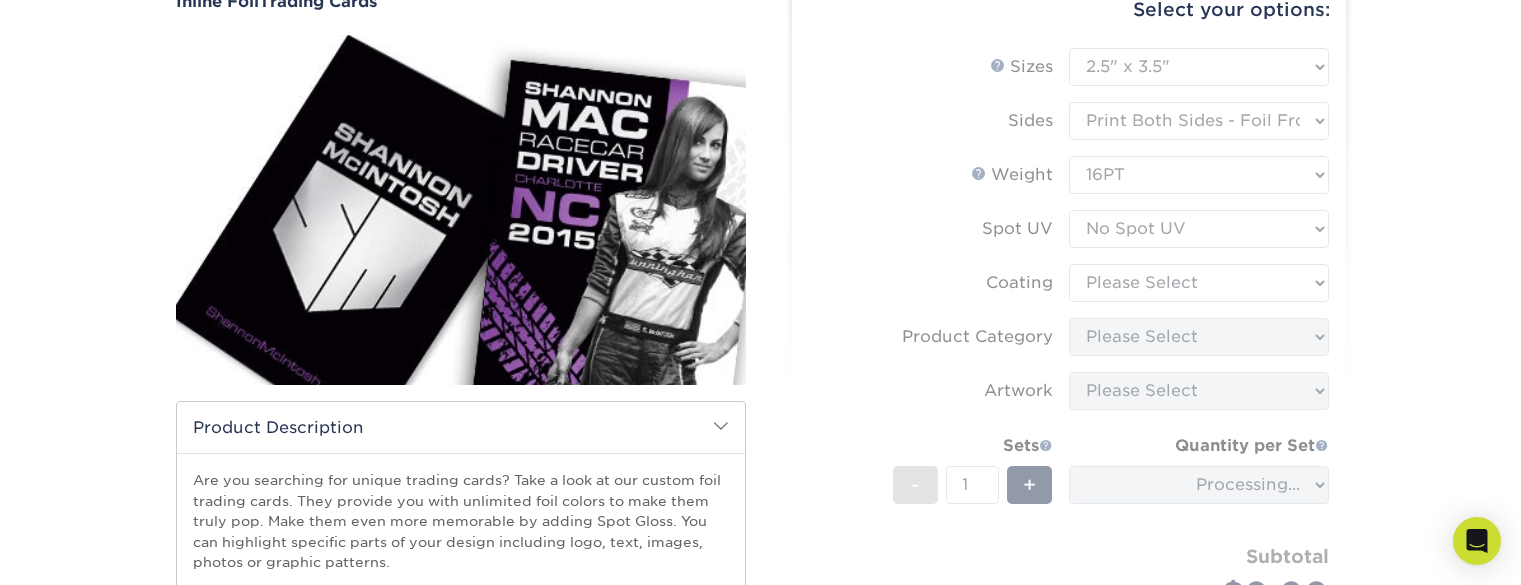 click on "Sizes Help Sizes
Please Select
2.5" x 3.5"
Sides Please Select 16PT - 1" at bounding box center (1069, 353) 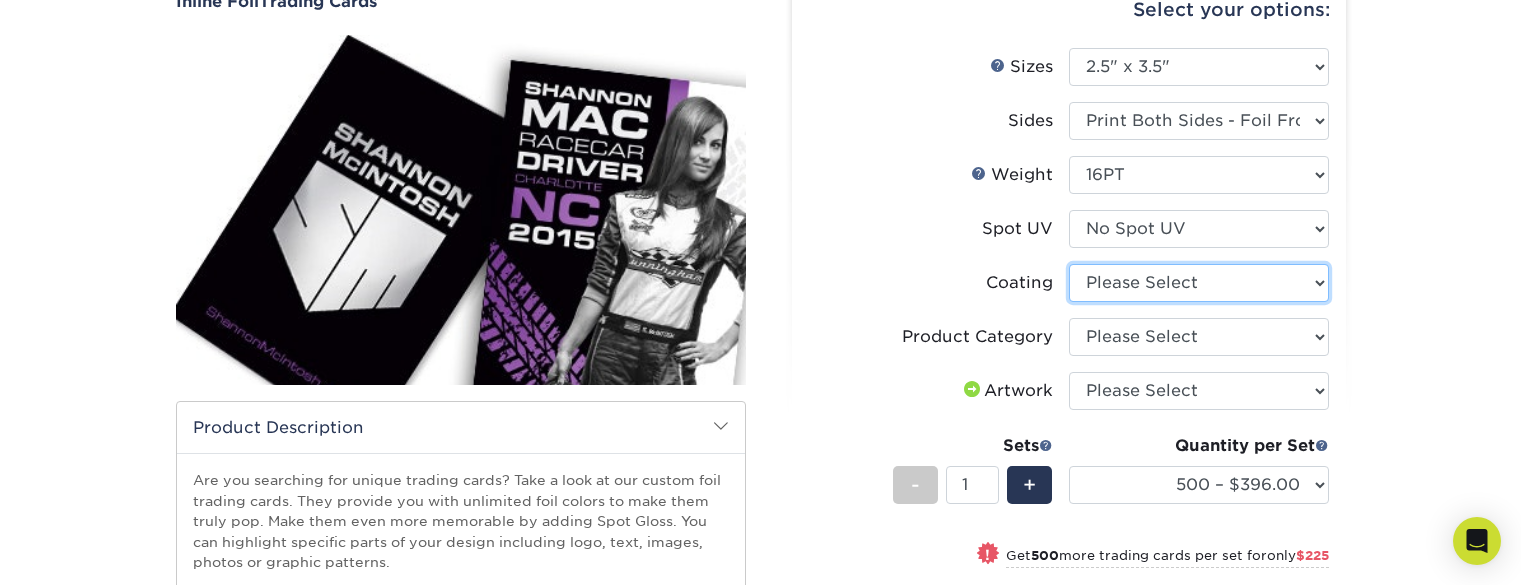 click at bounding box center [1199, 283] 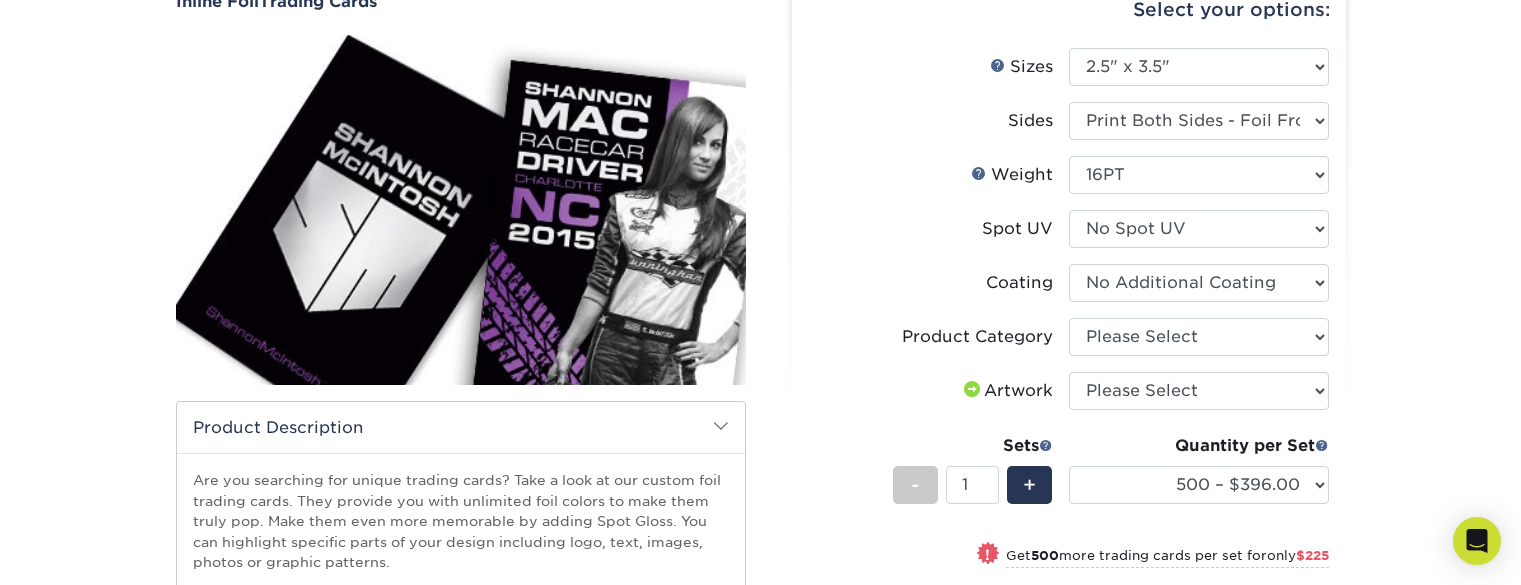 click at bounding box center (1199, 283) 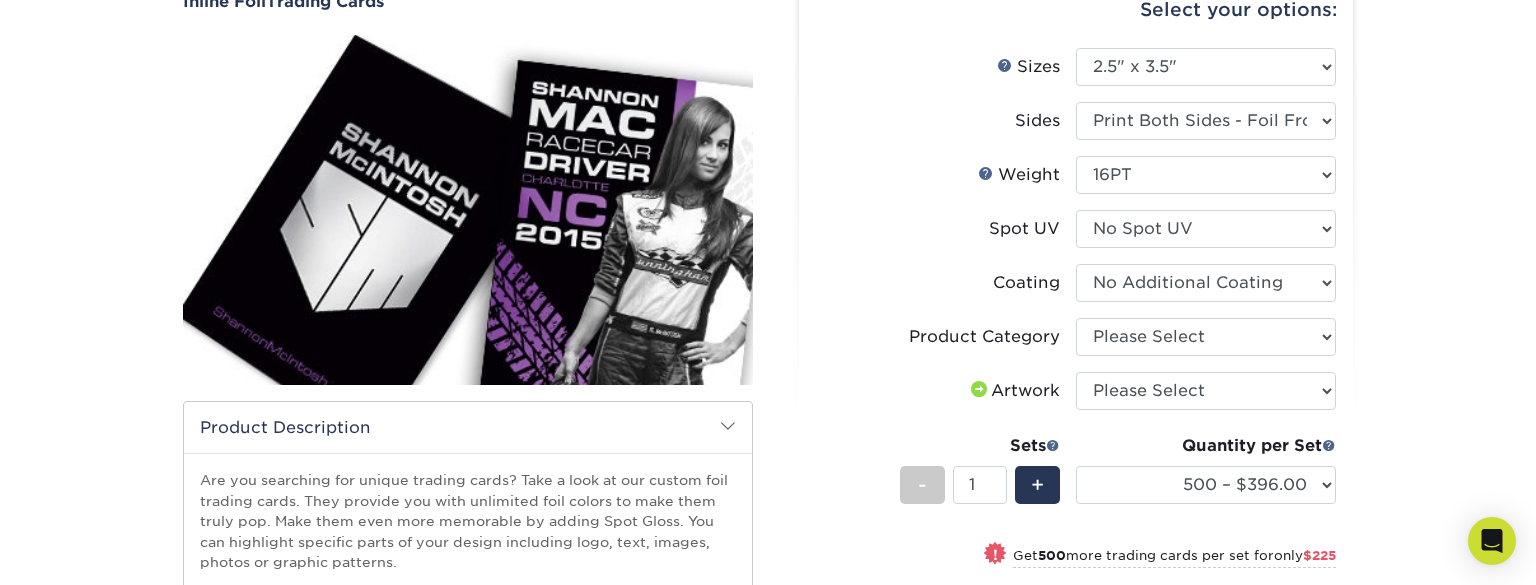 scroll, scrollTop: 0, scrollLeft: 0, axis: both 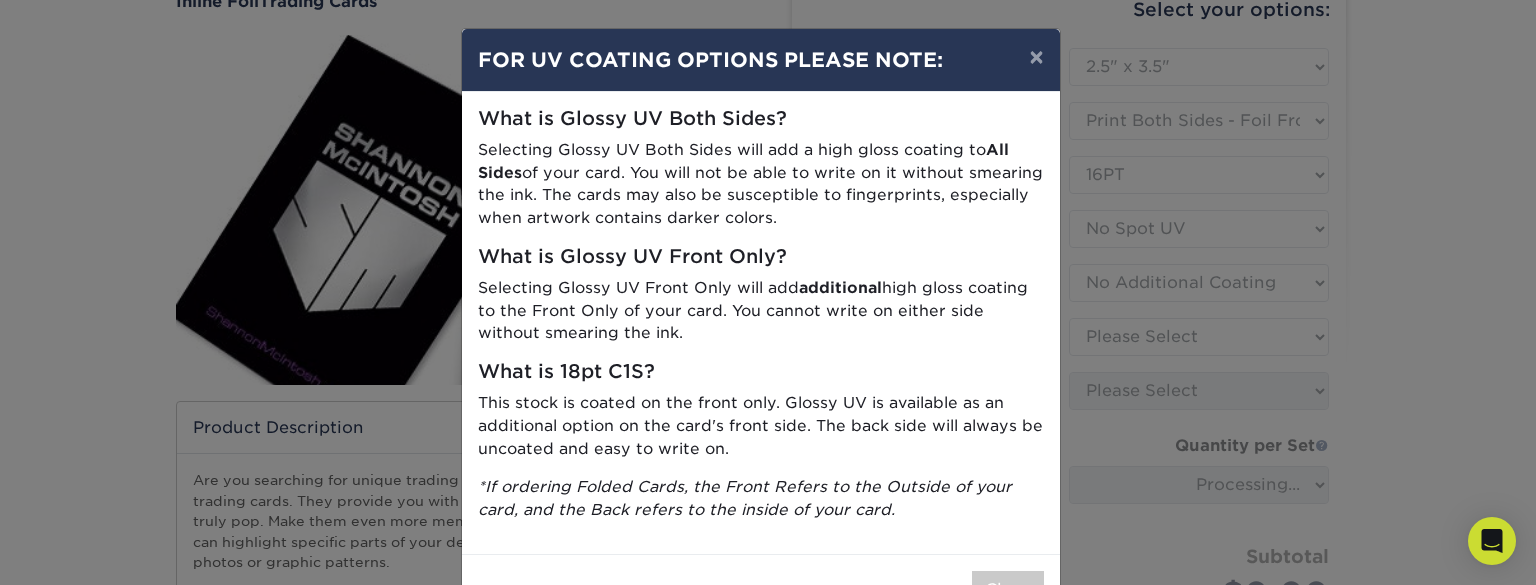 click on "What is 18pt C1S?" at bounding box center (761, 372) 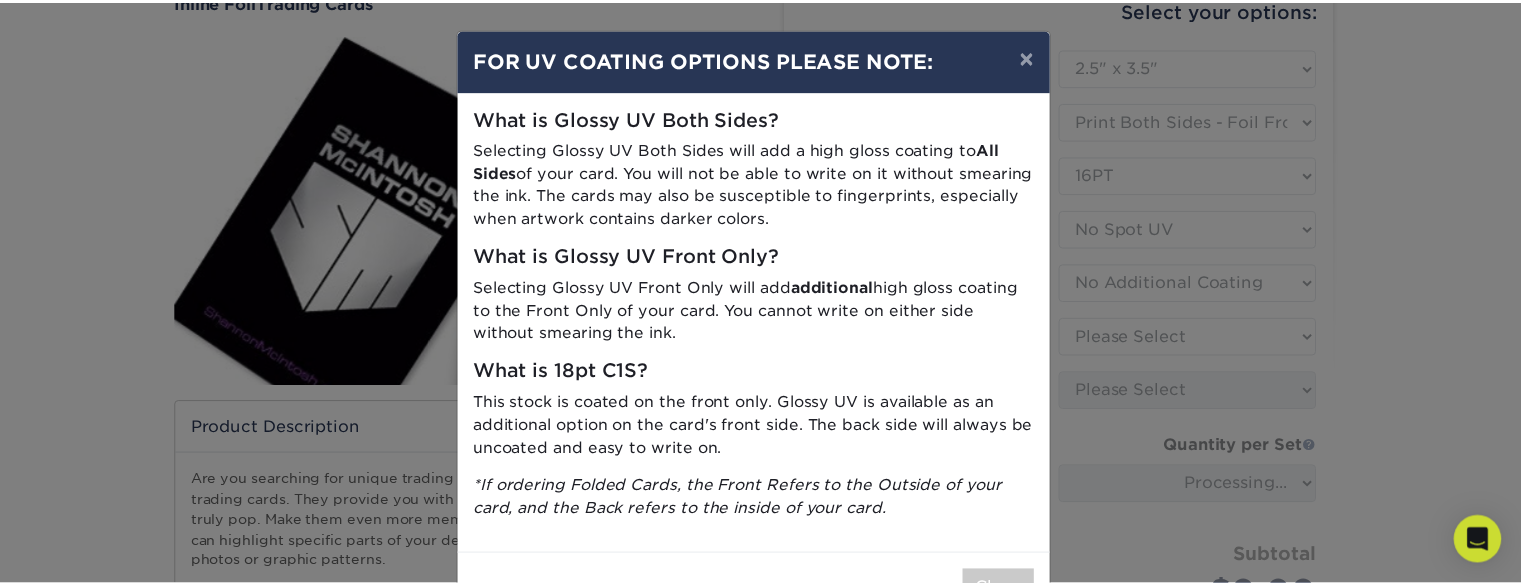 scroll, scrollTop: 69, scrollLeft: 0, axis: vertical 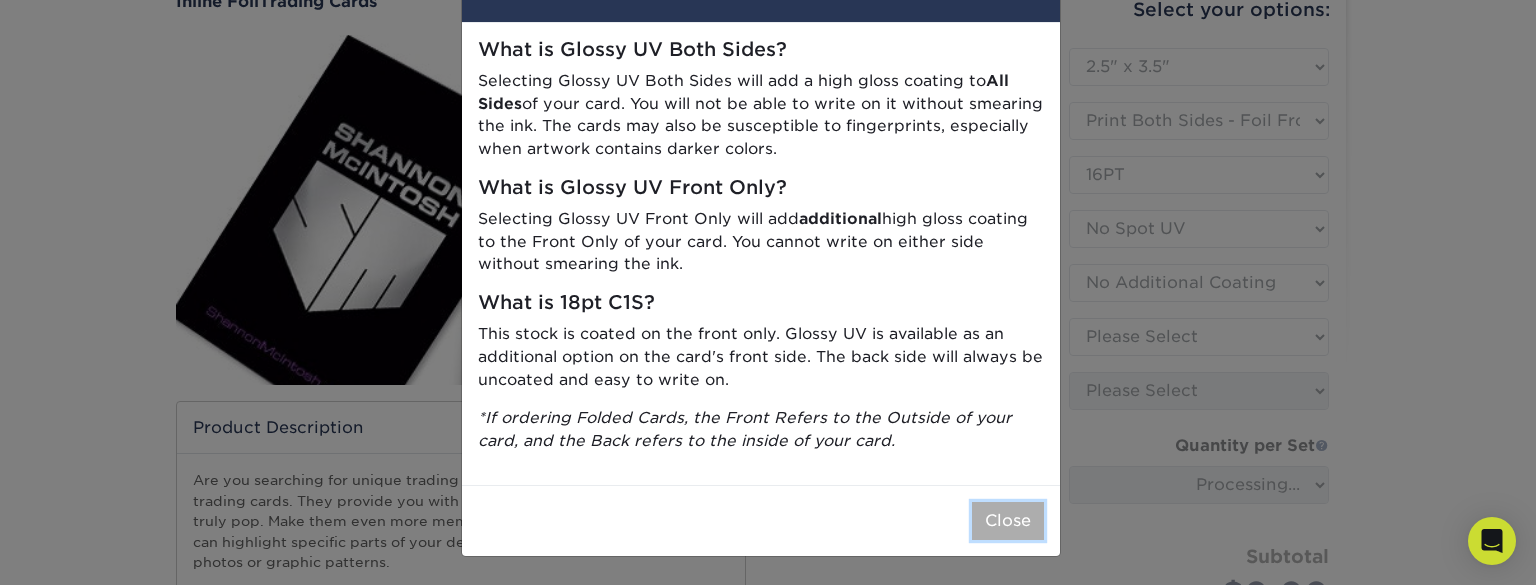 click on "Close" at bounding box center [1008, 521] 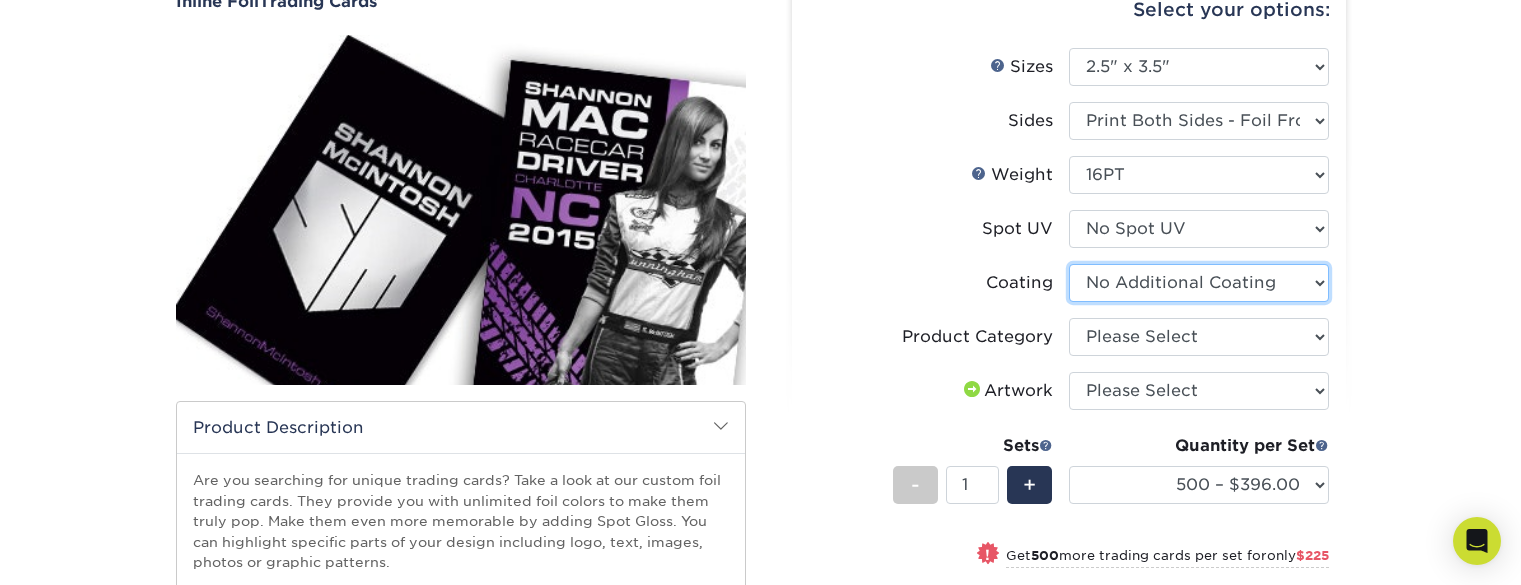 click at bounding box center (1199, 283) 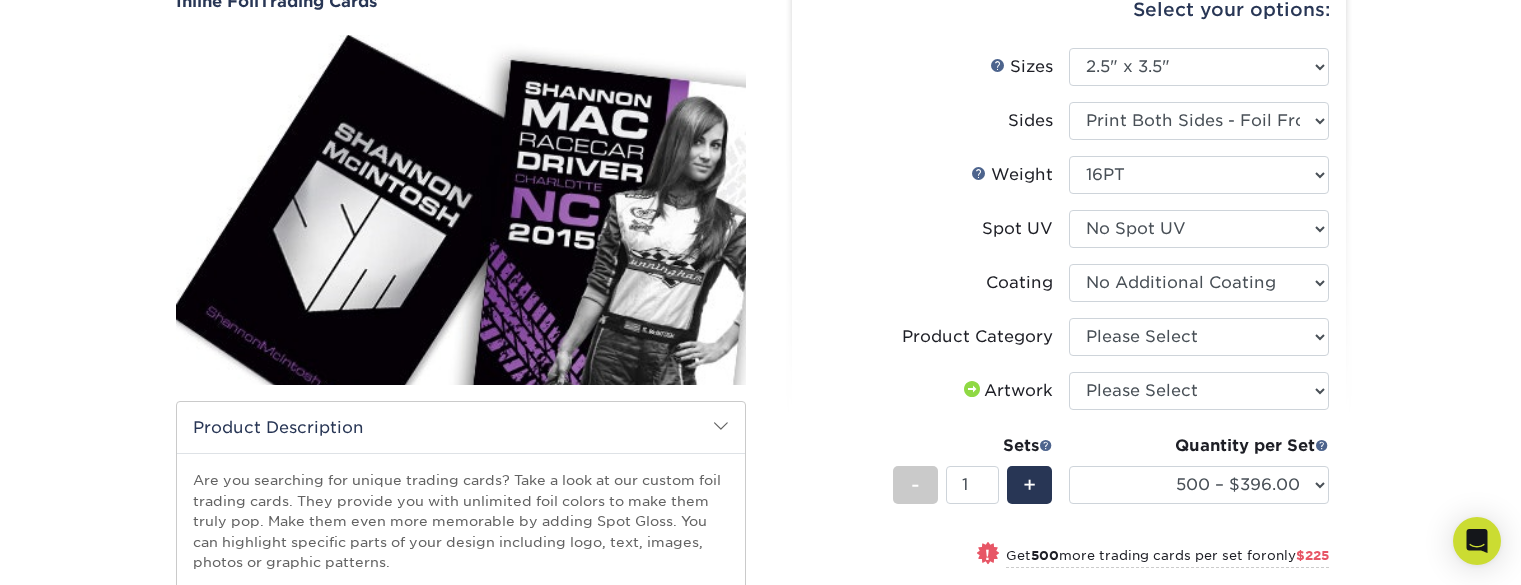 click on "Product Category
Please Select Trading Cards" at bounding box center (1069, 345) 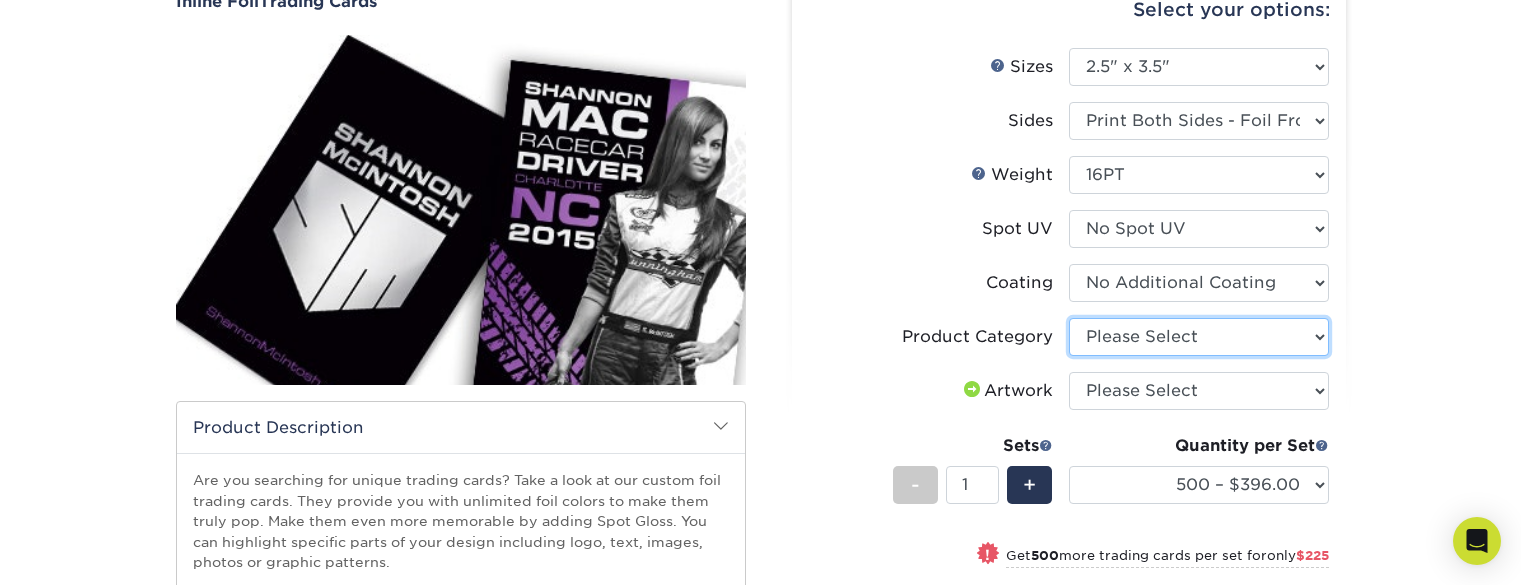 click on "Please Select Trading Cards" at bounding box center (1199, 337) 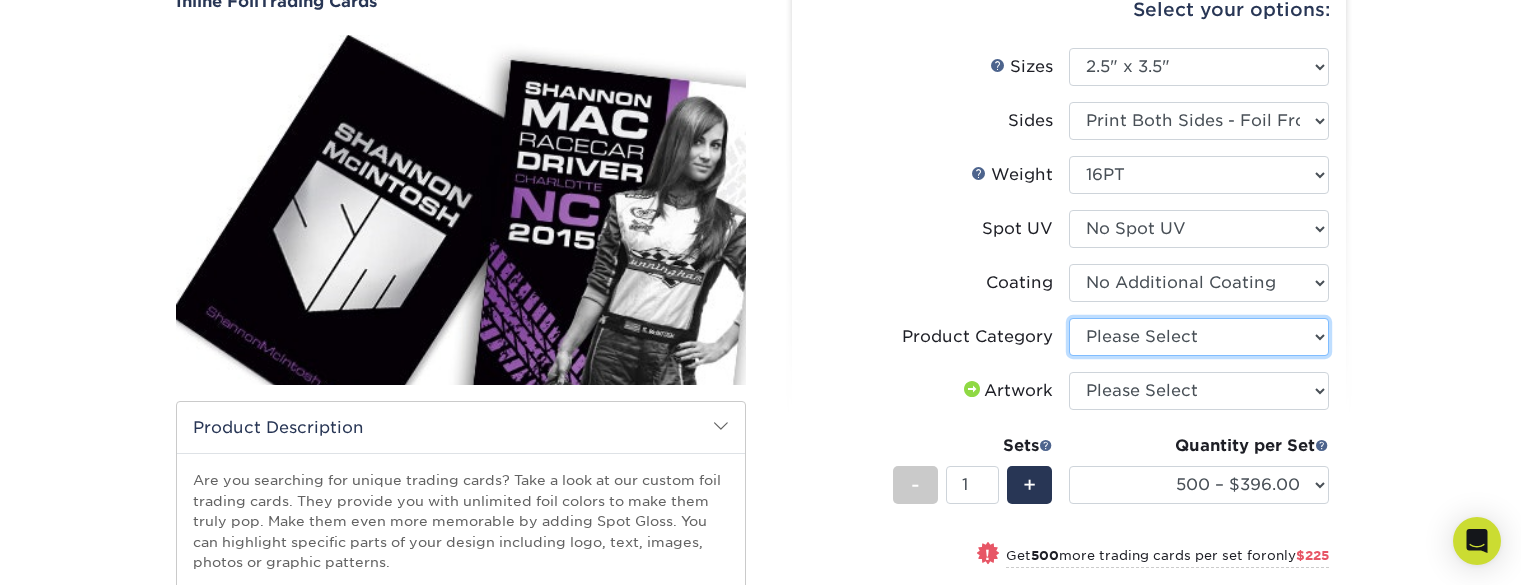 select on "c2f9bce9-36c2-409d-b101-c29d9d031e18" 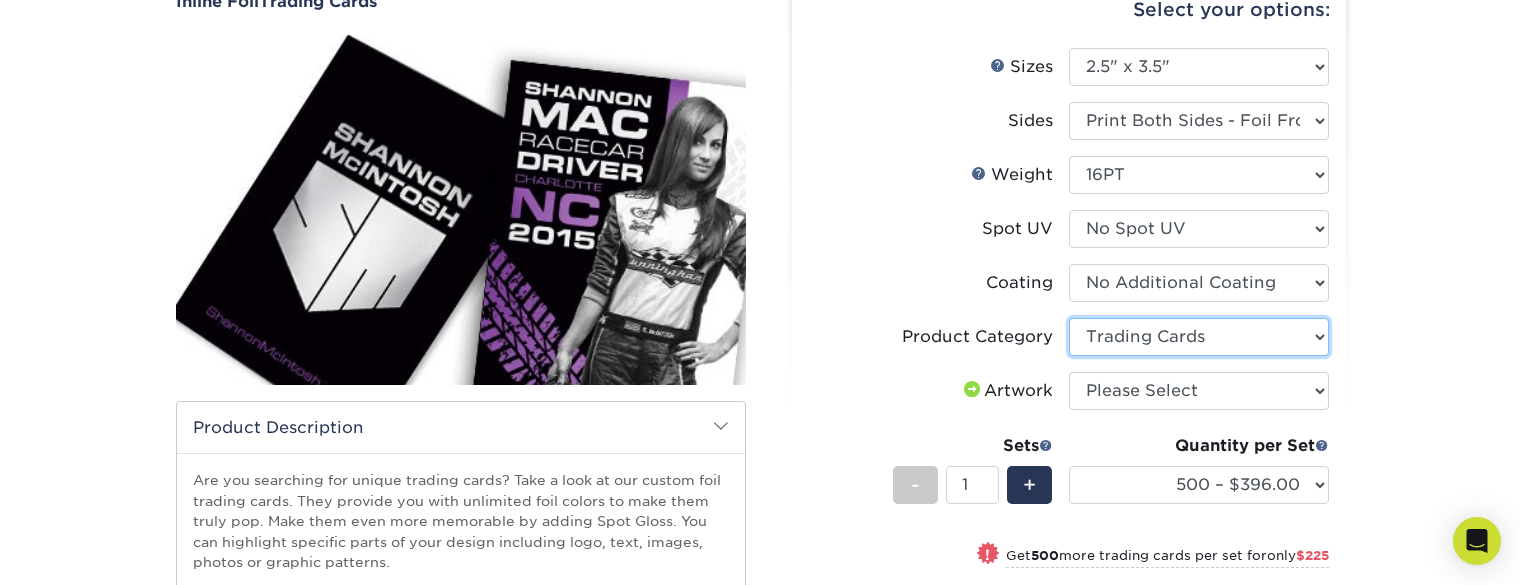 click on "Please Select Trading Cards" at bounding box center (1199, 337) 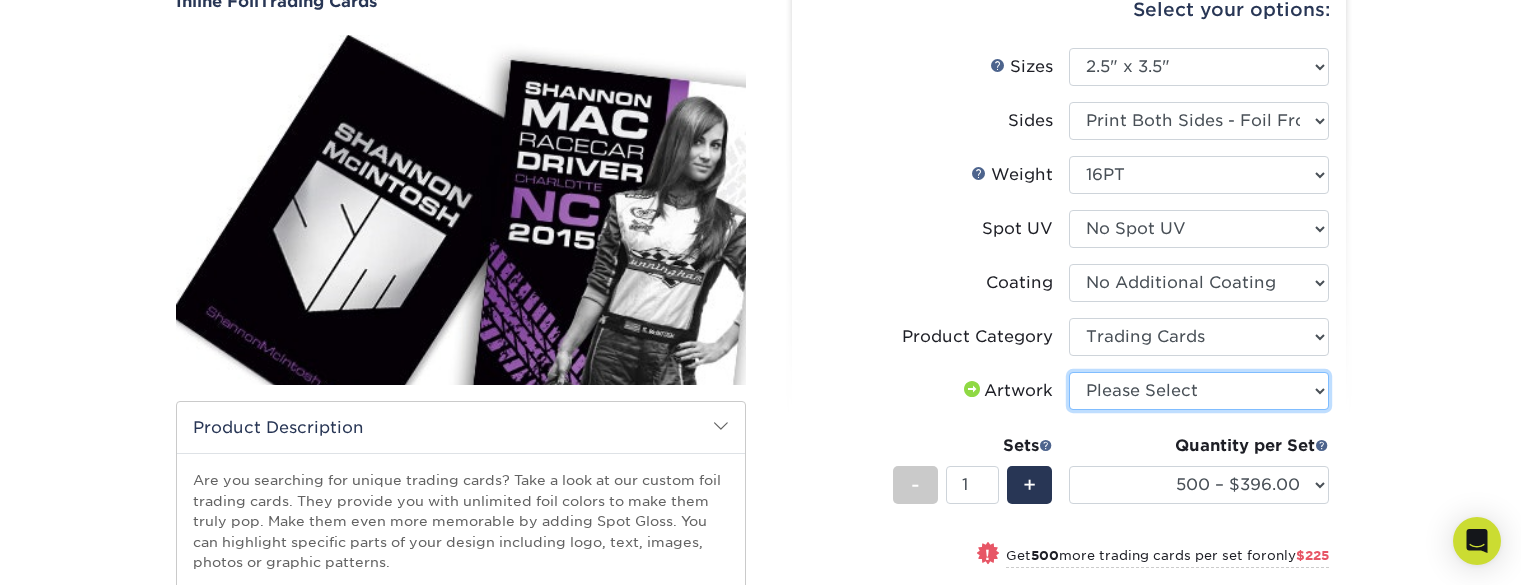 click on "Please Select I will upload files I need a design - $100" at bounding box center (1199, 391) 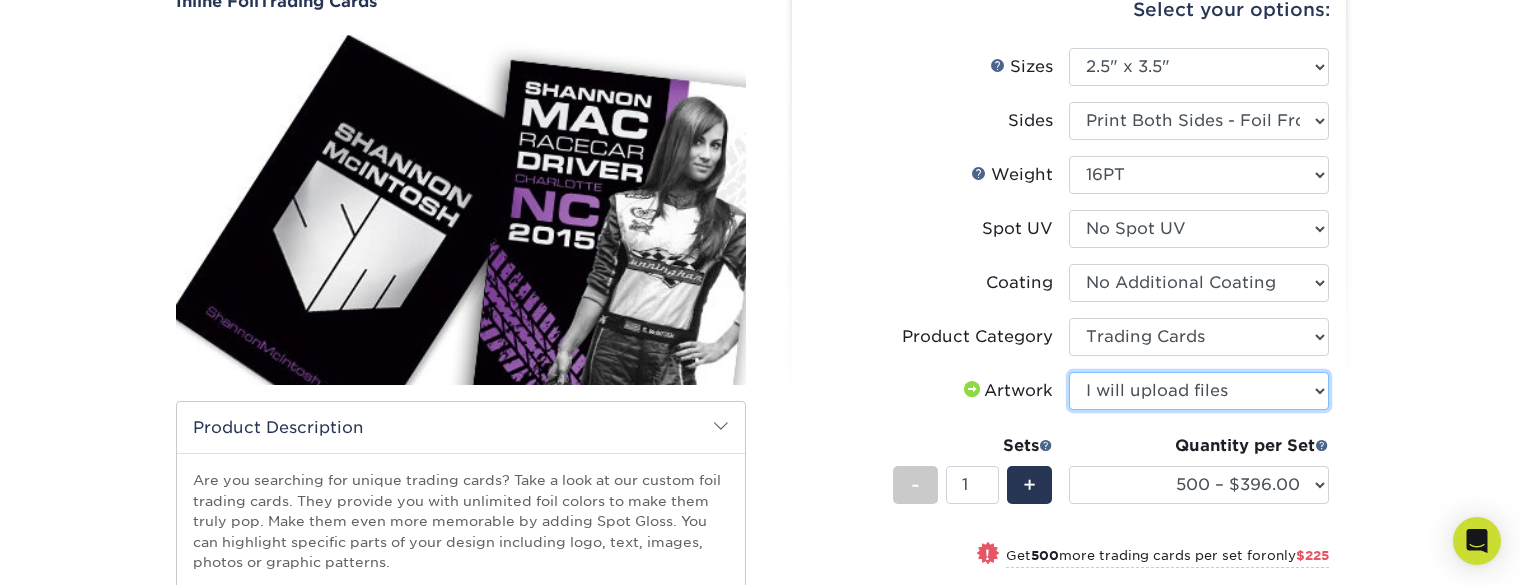 click on "Please Select I will upload files I need a design - $100" at bounding box center [1199, 391] 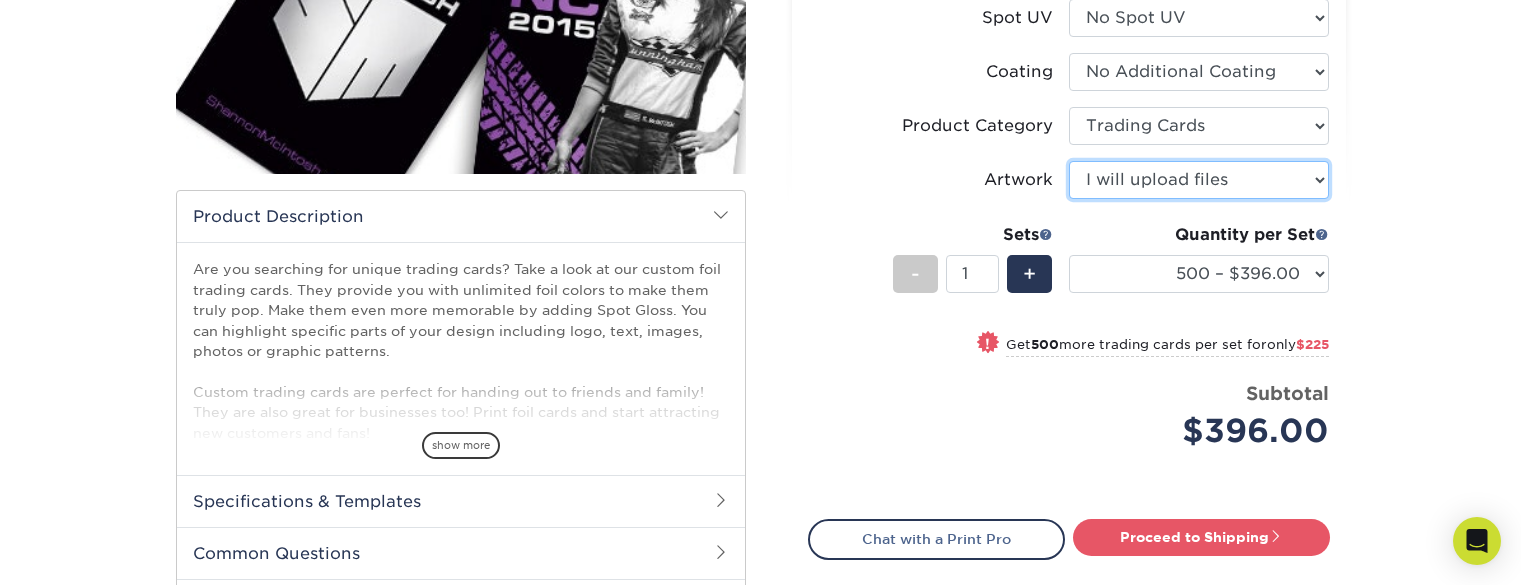 scroll, scrollTop: 460, scrollLeft: 0, axis: vertical 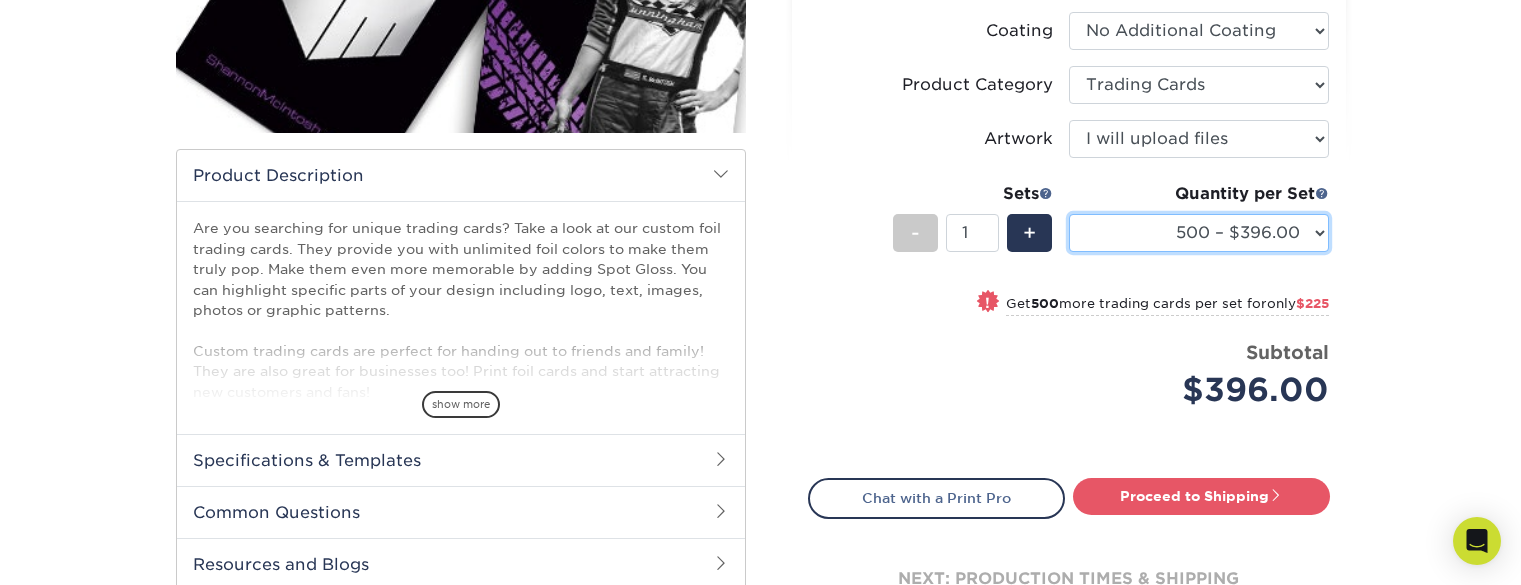 click on "500 – $396.00 1000 – $621.00 2500 – $896.00 5000 – $1262.00" at bounding box center [1199, 233] 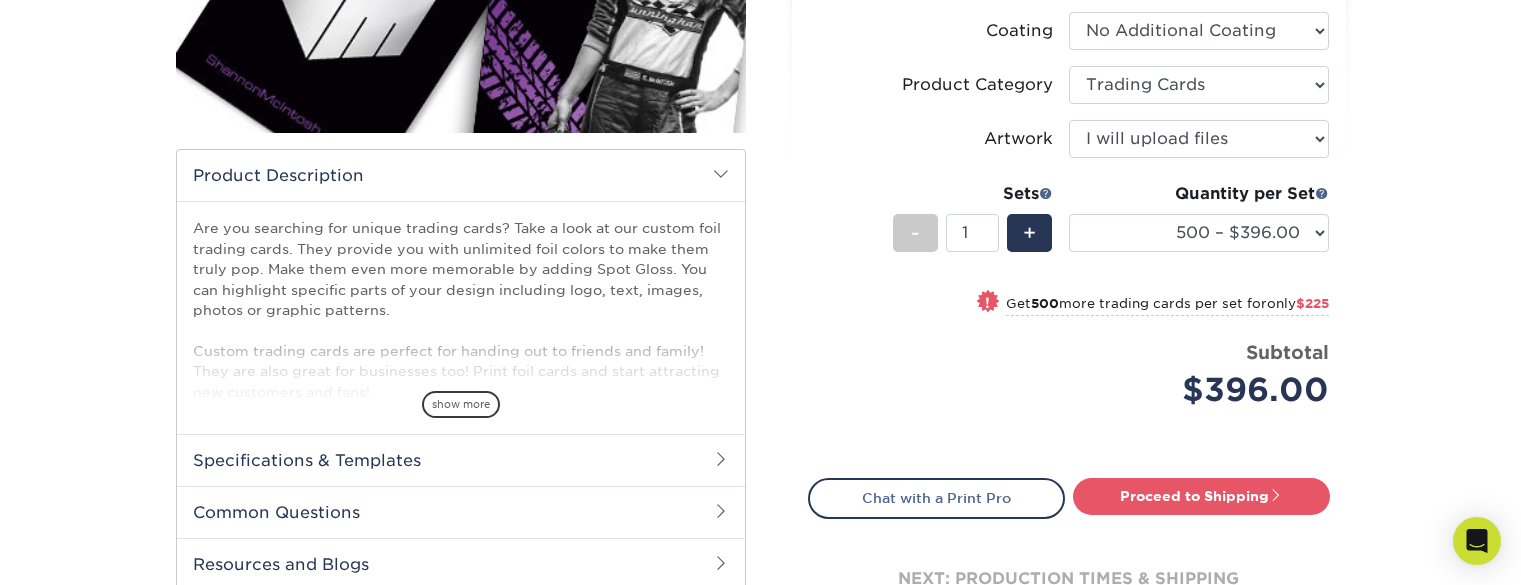 click on "Products
Trading Cards
Inline Foil  Trading Cards
show more Templates  /" at bounding box center (760, 189) 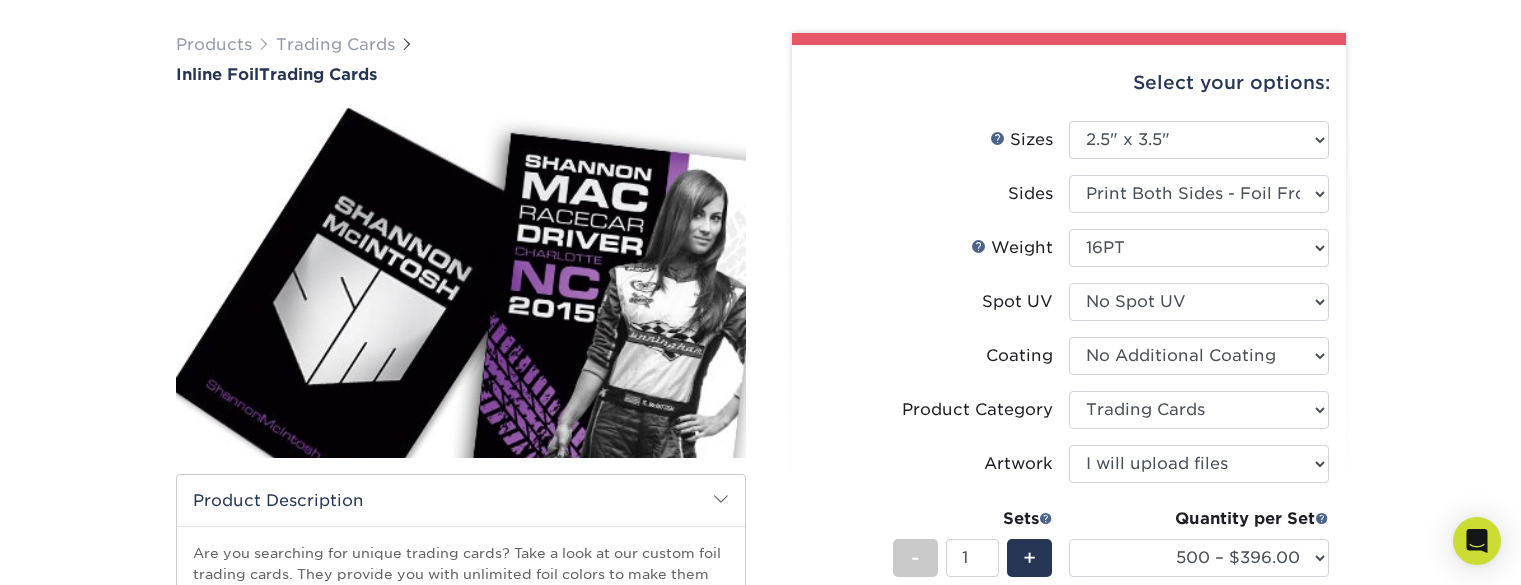 scroll, scrollTop: 138, scrollLeft: 0, axis: vertical 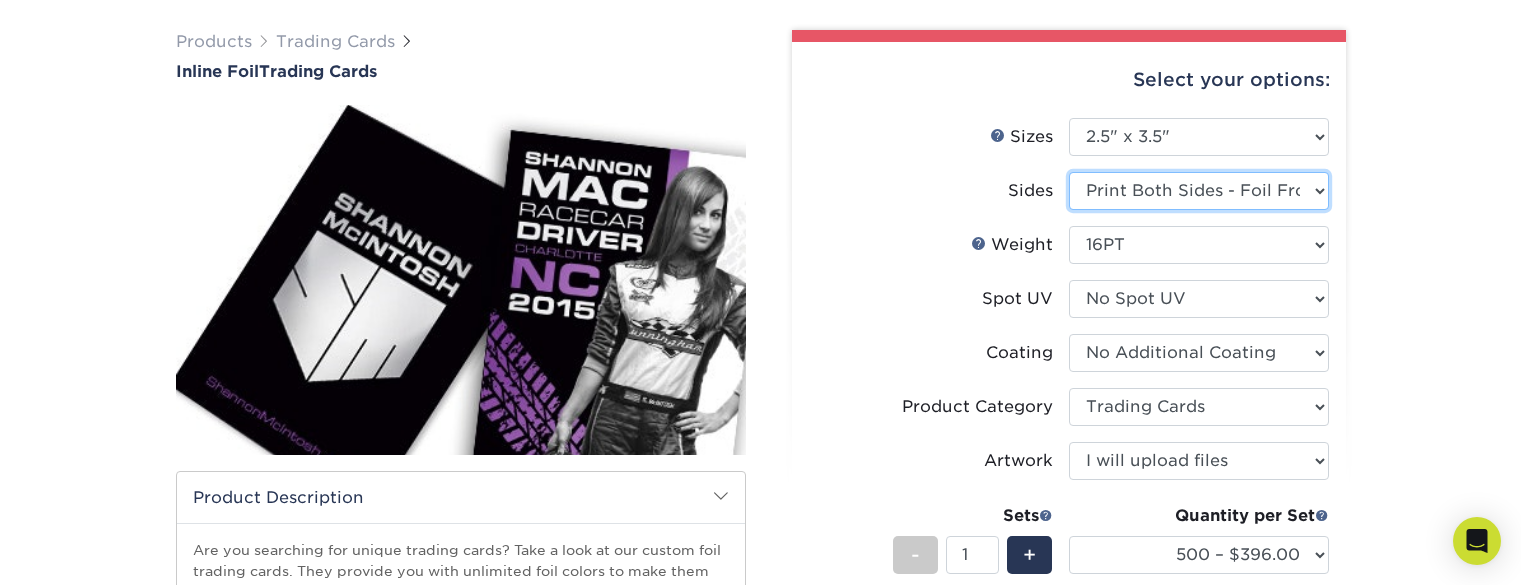 click on "Please Select Print Both Sides - Foil Back Only Print Both Sides - Foil Both Sides Print Both Sides - Foil Front Only Print Front Only - Foil Front Only" at bounding box center [1199, 191] 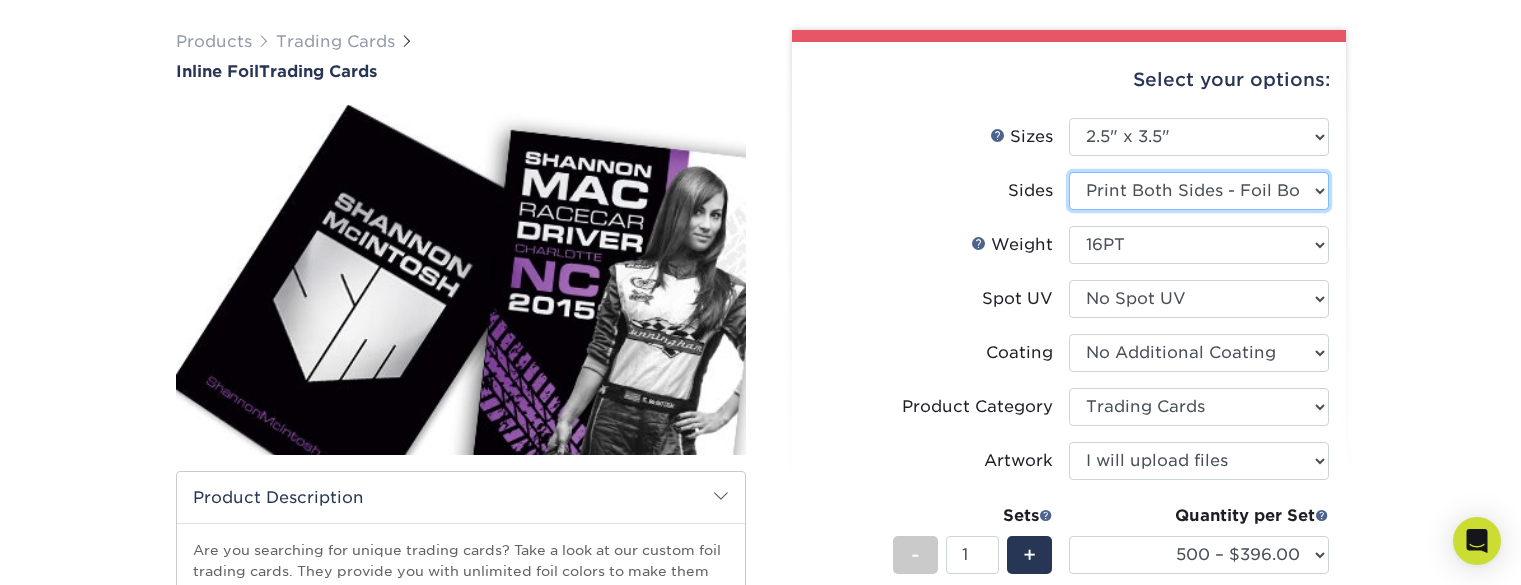 click on "Please Select Print Both Sides - Foil Back Only Print Both Sides - Foil Both Sides Print Both Sides - Foil Front Only Print Front Only - Foil Front Only" at bounding box center (1199, 191) 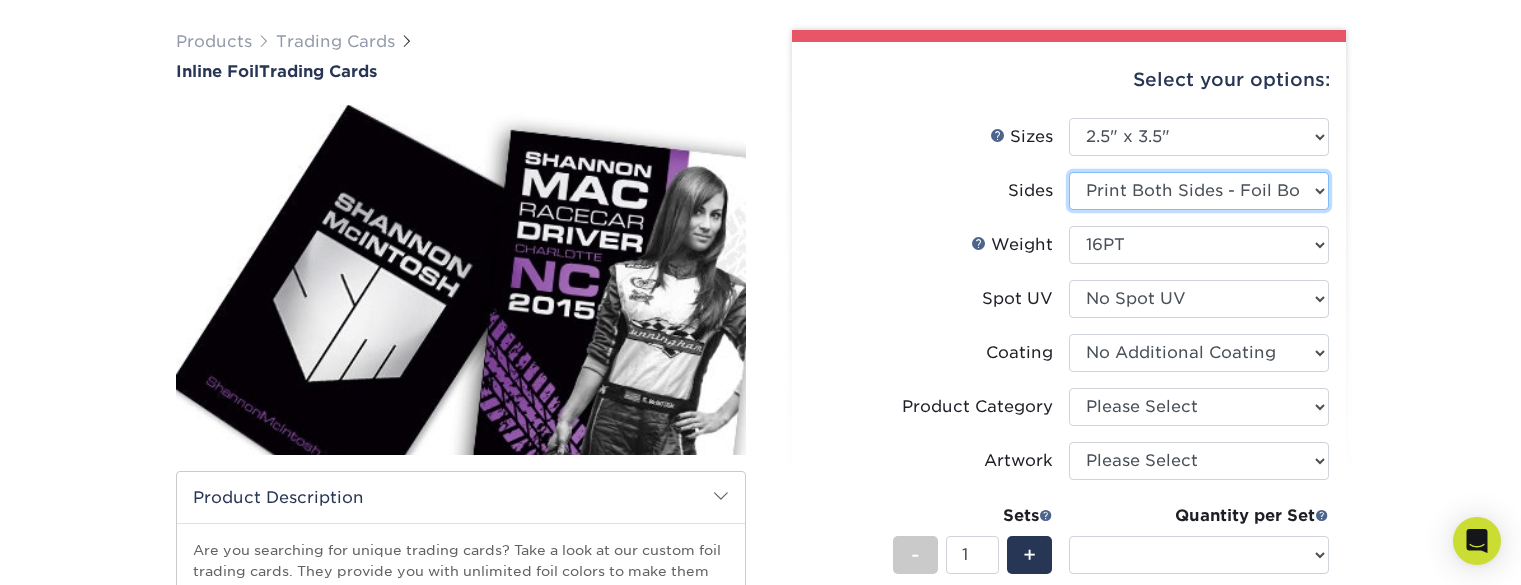 select on "-1" 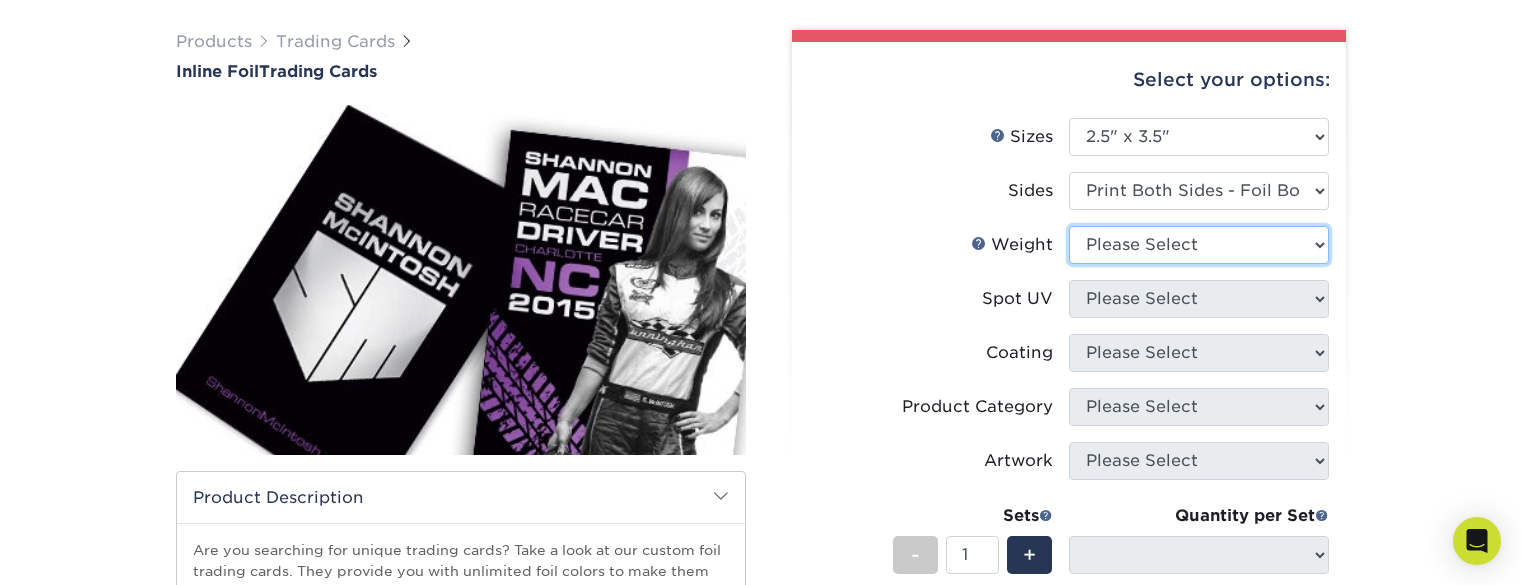 click on "Please Select 16PT" at bounding box center (1199, 245) 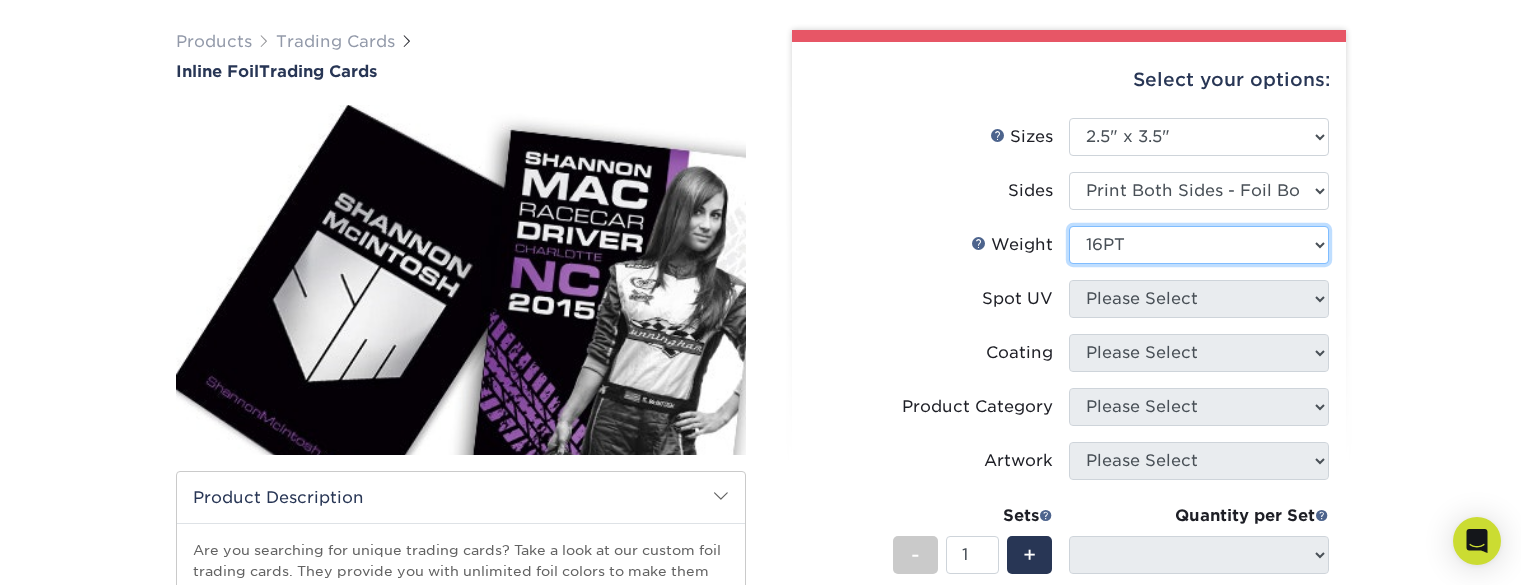 click on "Please Select 16PT" at bounding box center (1199, 245) 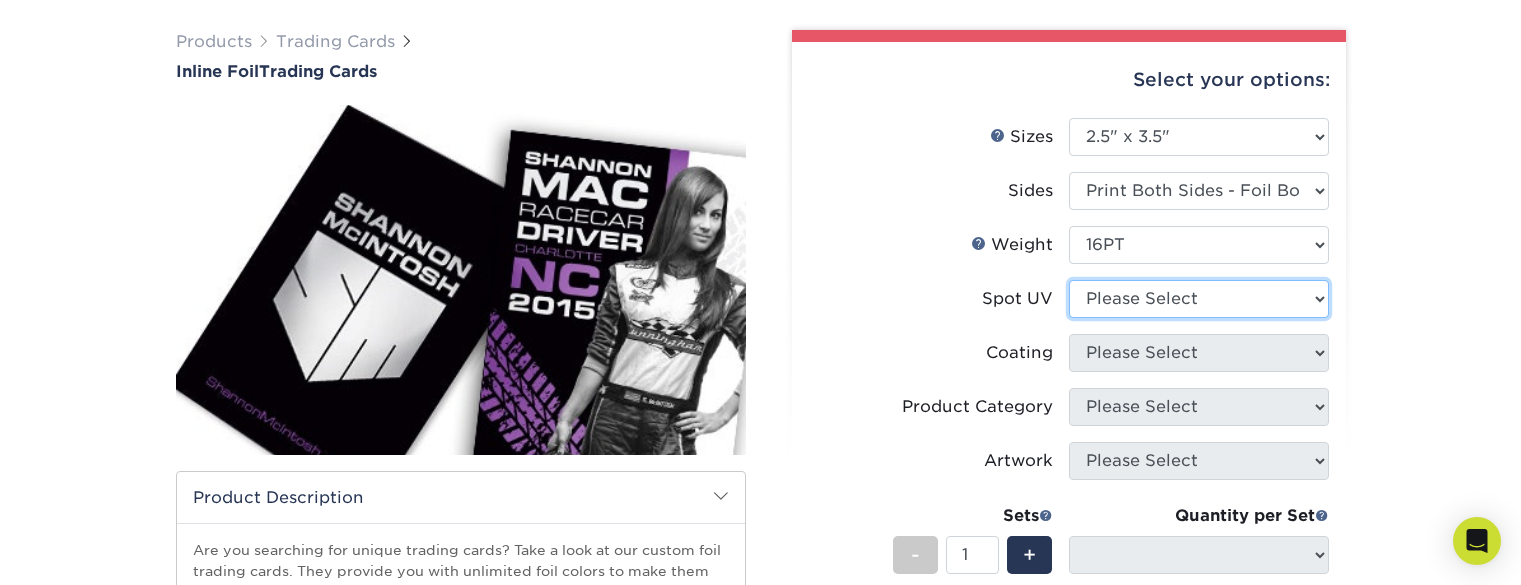 click on "Please Select No Spot UV Front and Back (Both Sides) Front Only Back Only" at bounding box center [1199, 299] 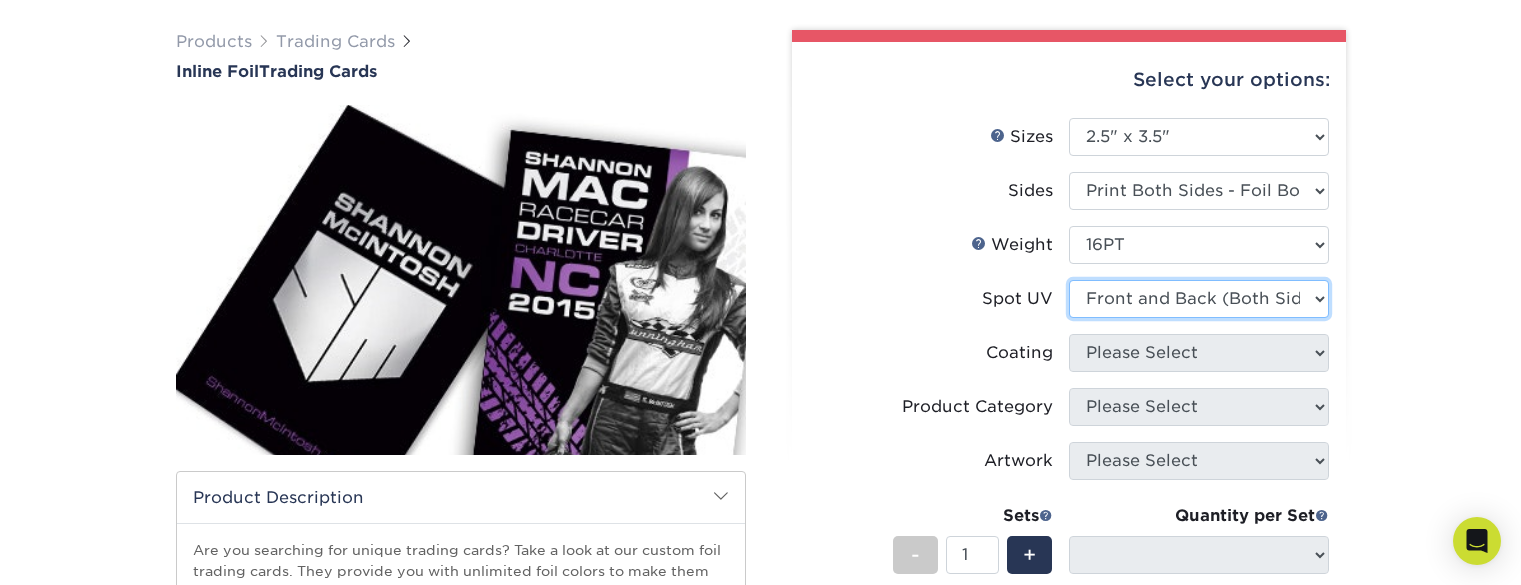 click on "Please Select No Spot UV Front and Back (Both Sides) Front Only Back Only" at bounding box center (1199, 299) 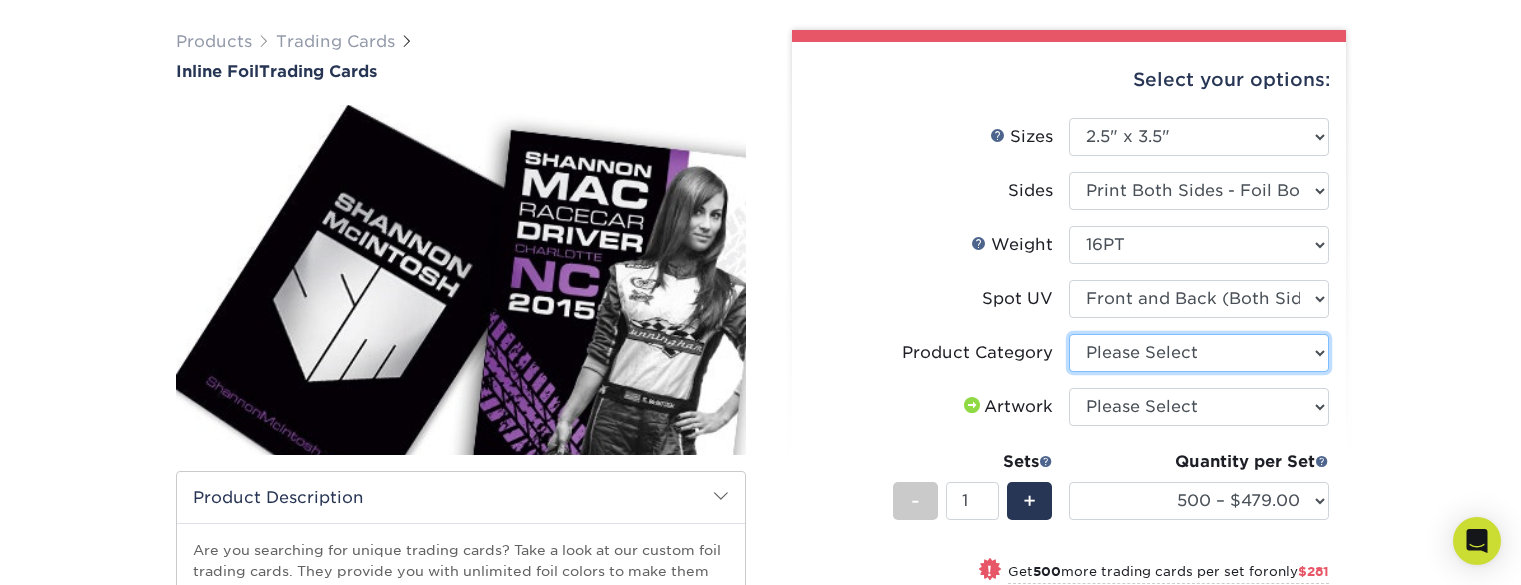 click on "Please Select Trading Cards" at bounding box center (1199, 353) 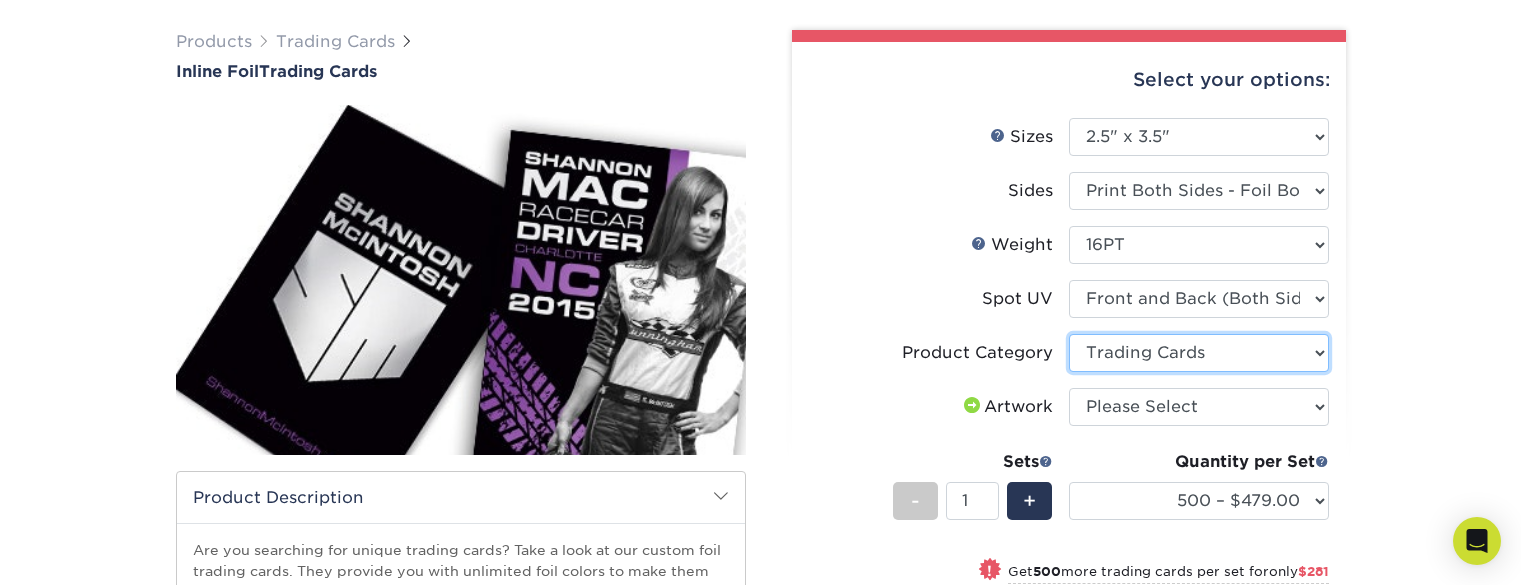 click on "Please Select Trading Cards" at bounding box center (1199, 353) 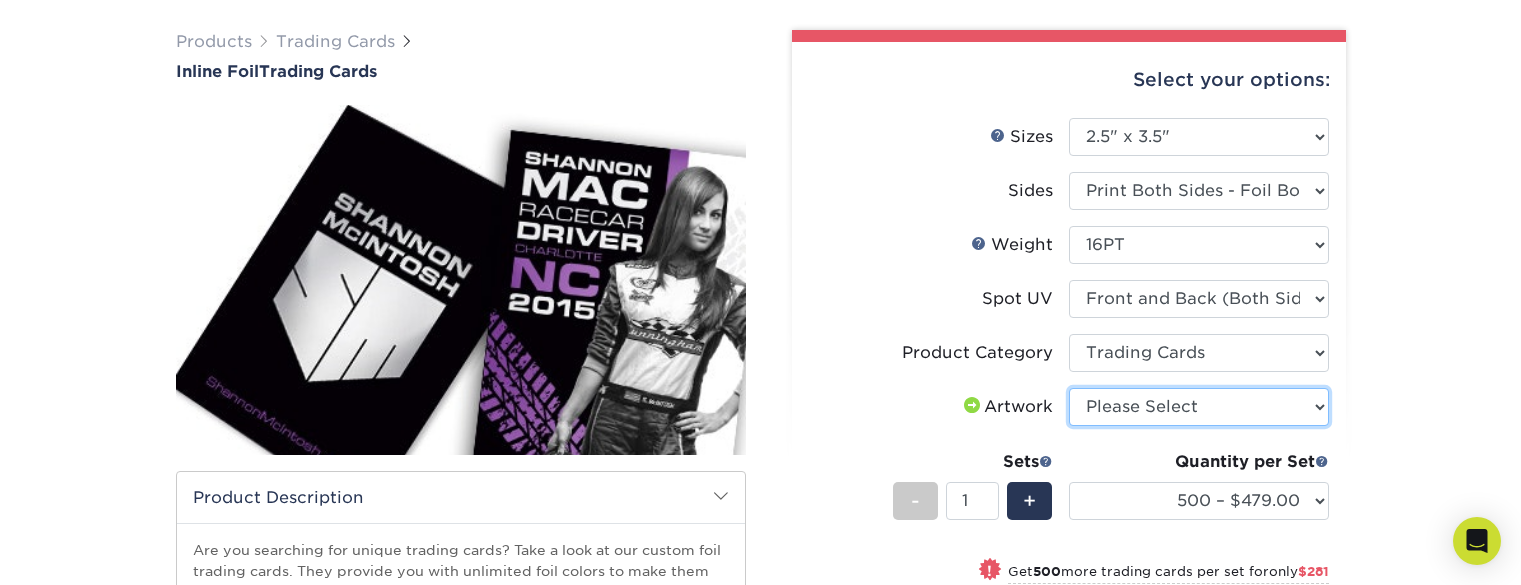 click on "Please Select I will upload files I need a design - $100" at bounding box center (1199, 407) 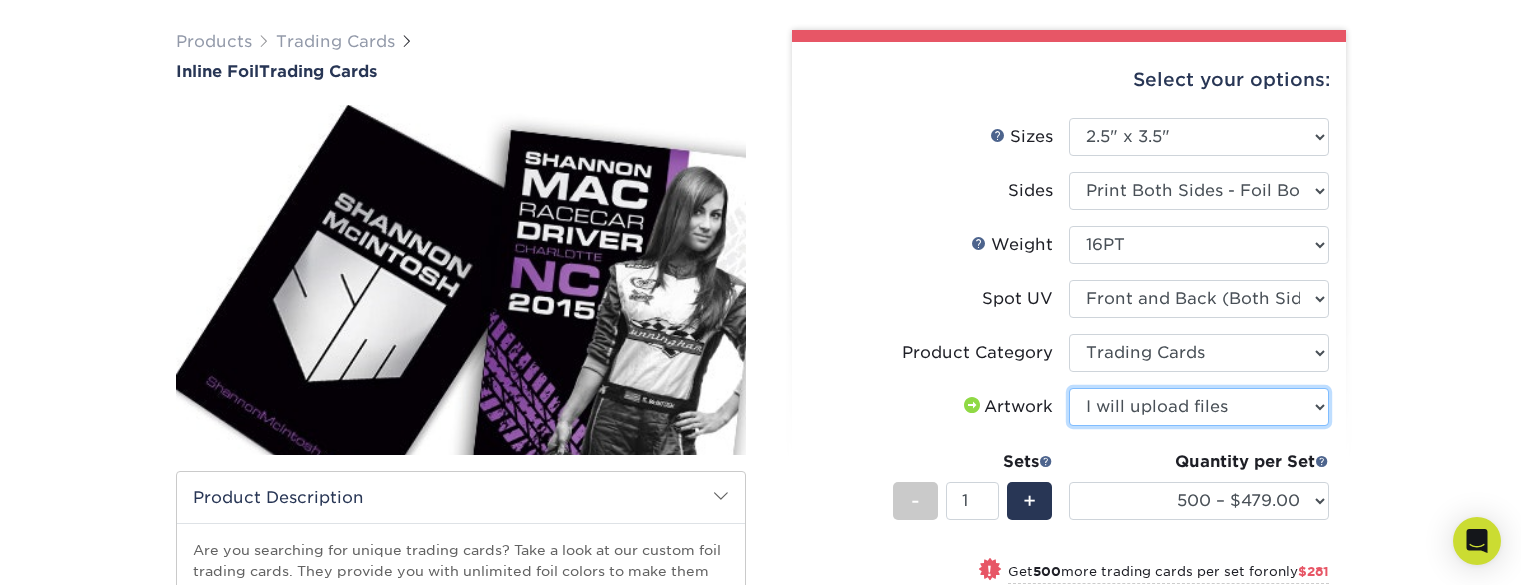 click on "Please Select I will upload files I need a design - $100" at bounding box center (1199, 407) 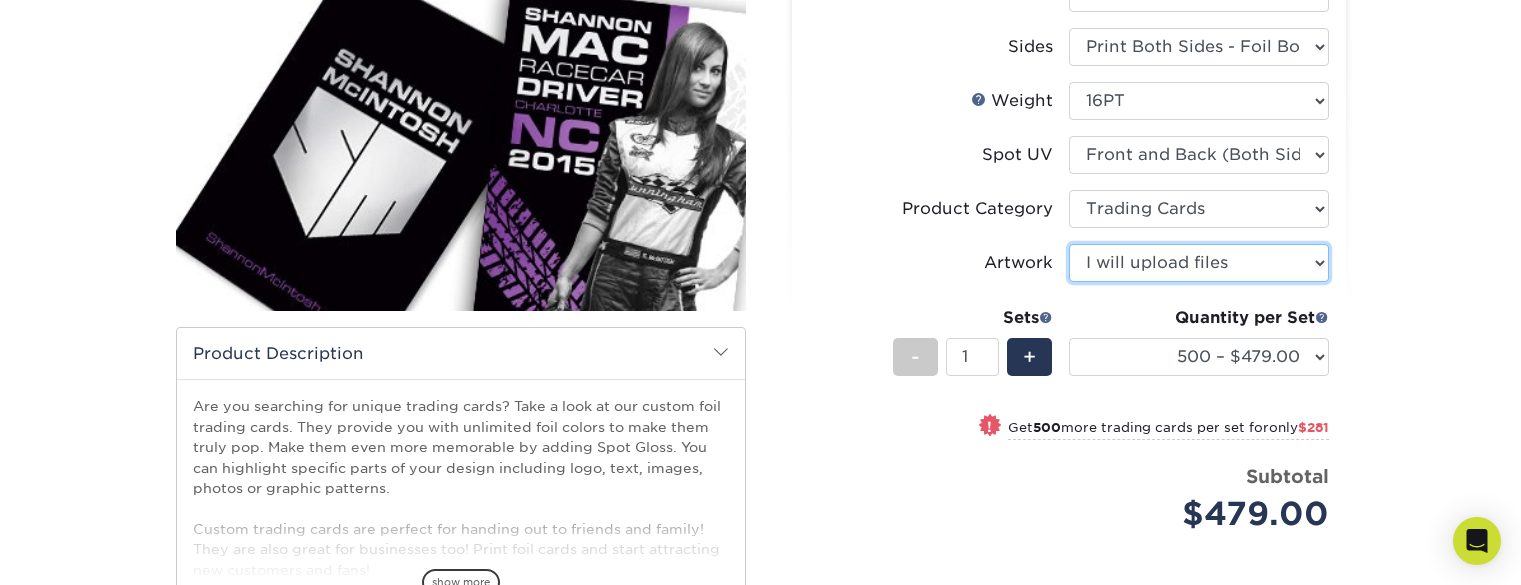 scroll, scrollTop: 283, scrollLeft: 0, axis: vertical 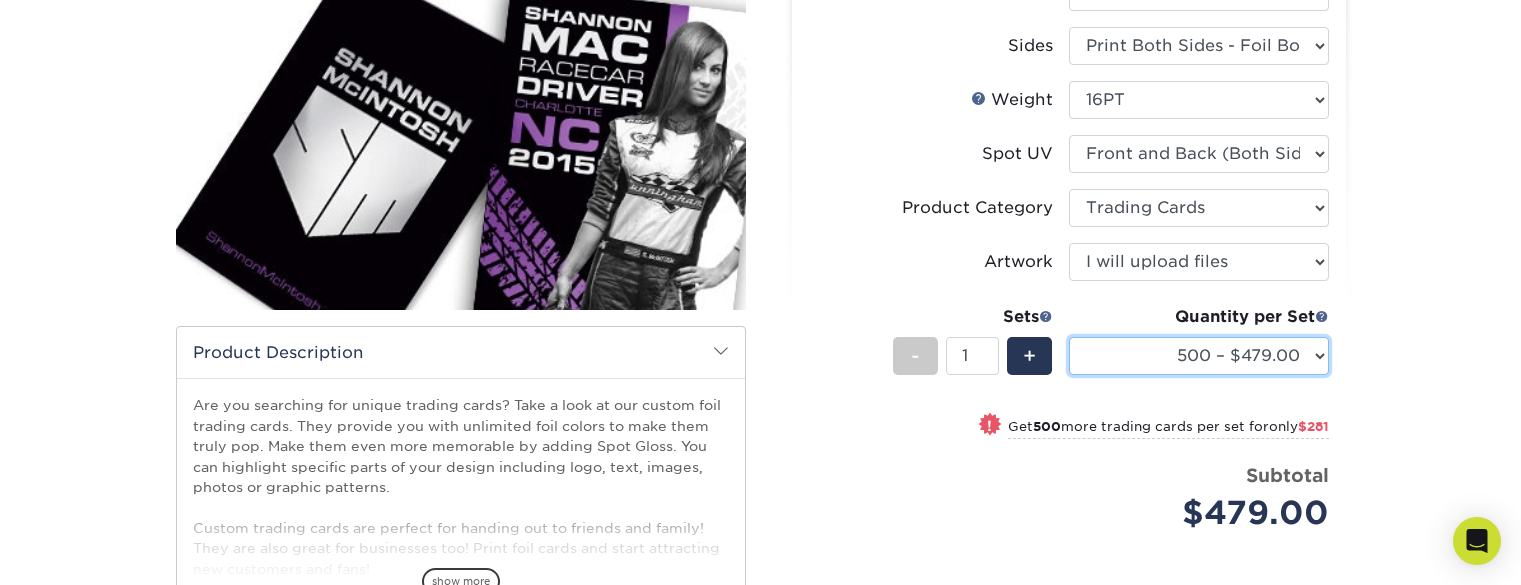 click on "500 – $479.00 1000 – $760.00 2500 – $1104.00 5000 – $1565.00" at bounding box center [1199, 356] 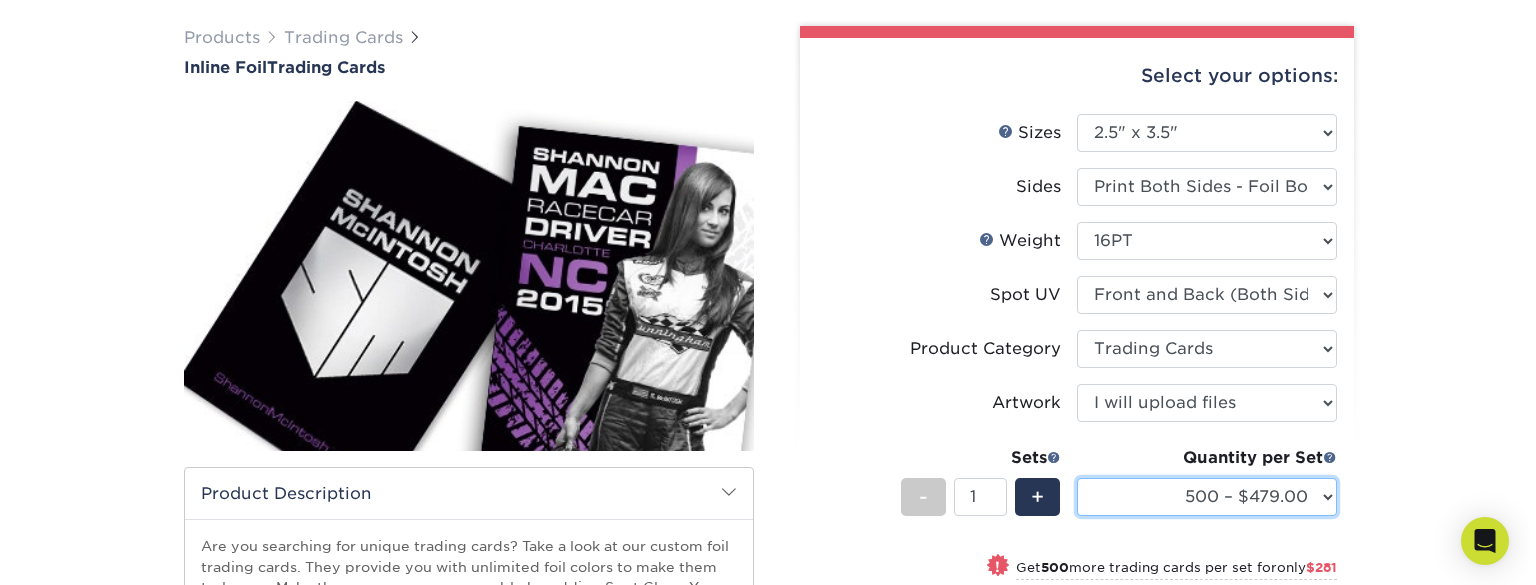 scroll, scrollTop: 141, scrollLeft: 0, axis: vertical 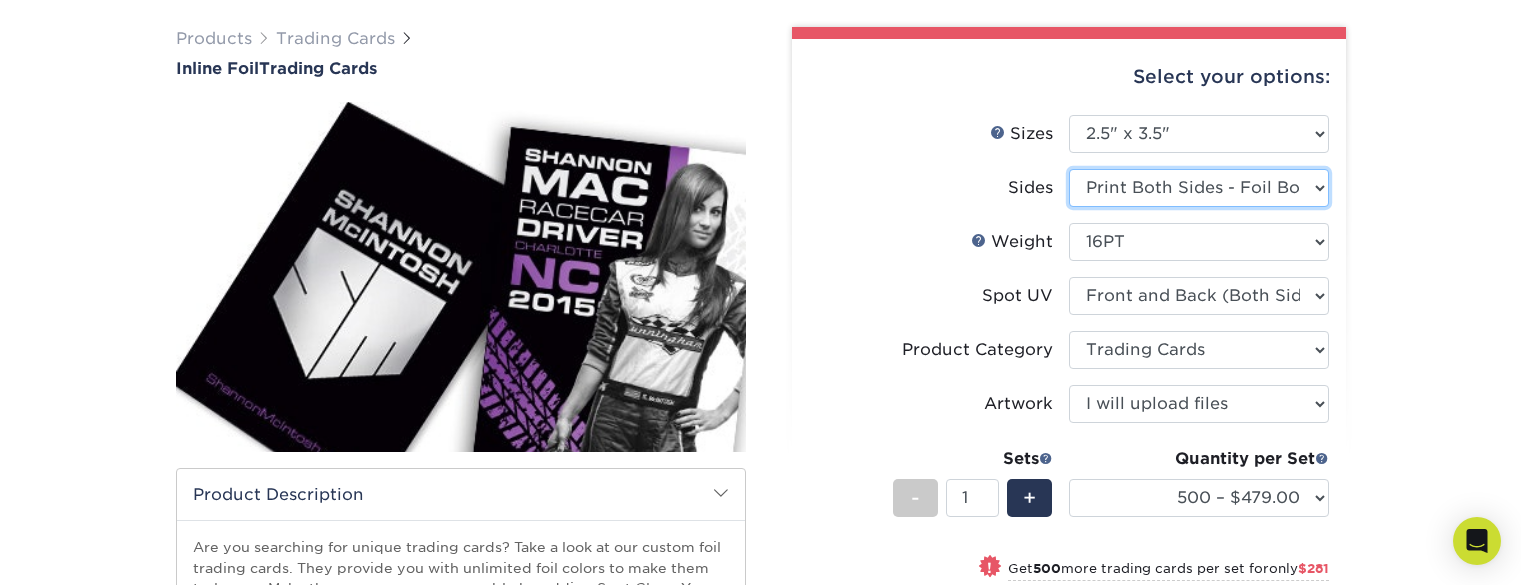 click on "Please Select Print Both Sides - Foil Back Only Print Both Sides - Foil Both Sides Print Both Sides - Foil Front Only Print Front Only - Foil Front Only" at bounding box center (1199, 188) 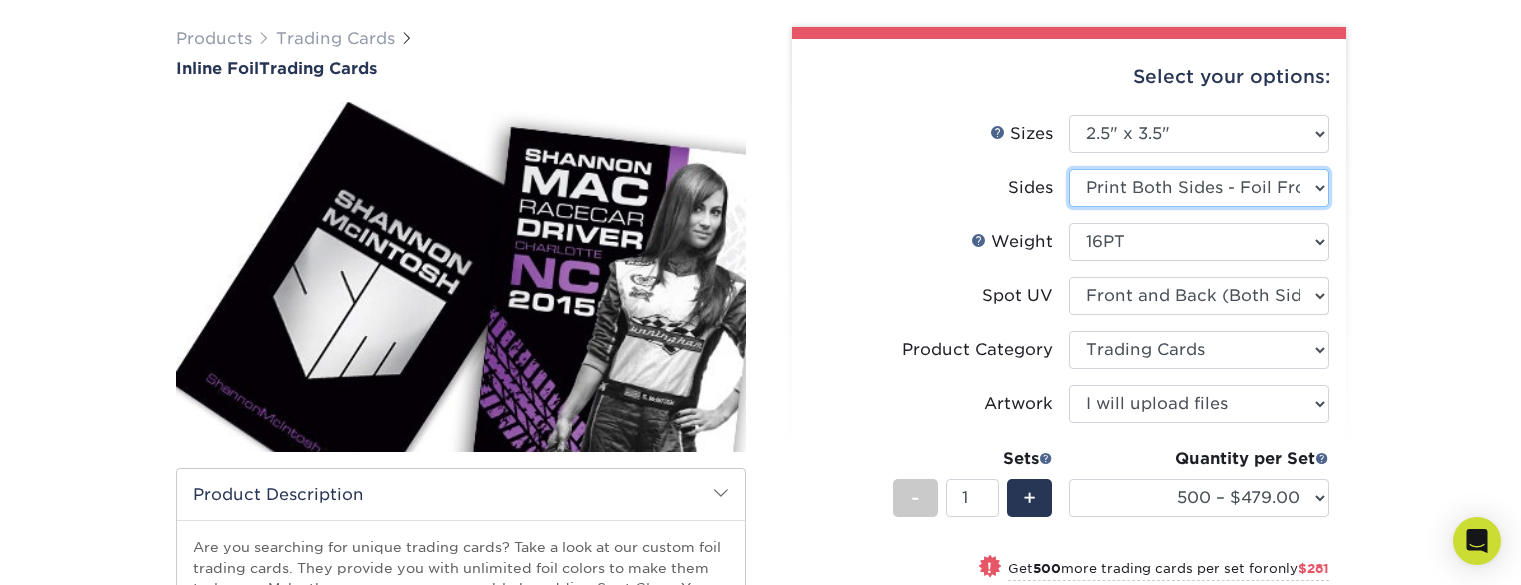 click on "Please Select Print Both Sides - Foil Back Only Print Both Sides - Foil Both Sides Print Both Sides - Foil Front Only Print Front Only - Foil Front Only" at bounding box center (1199, 188) 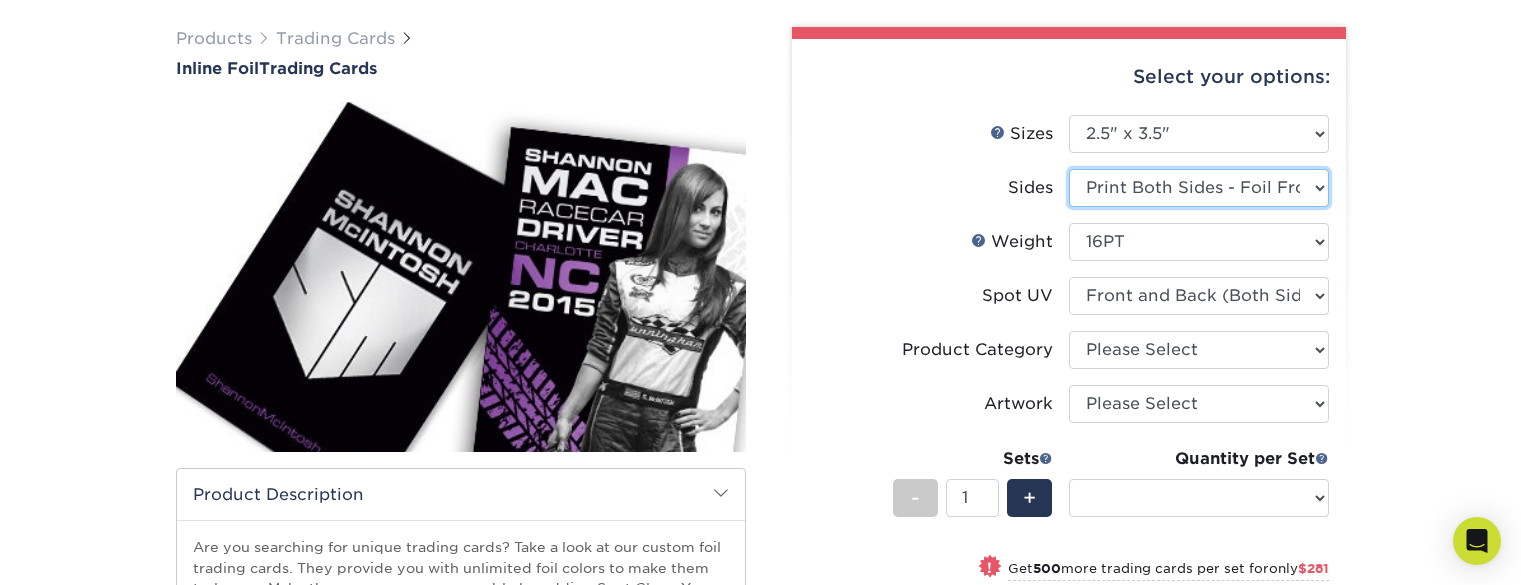 select on "-1" 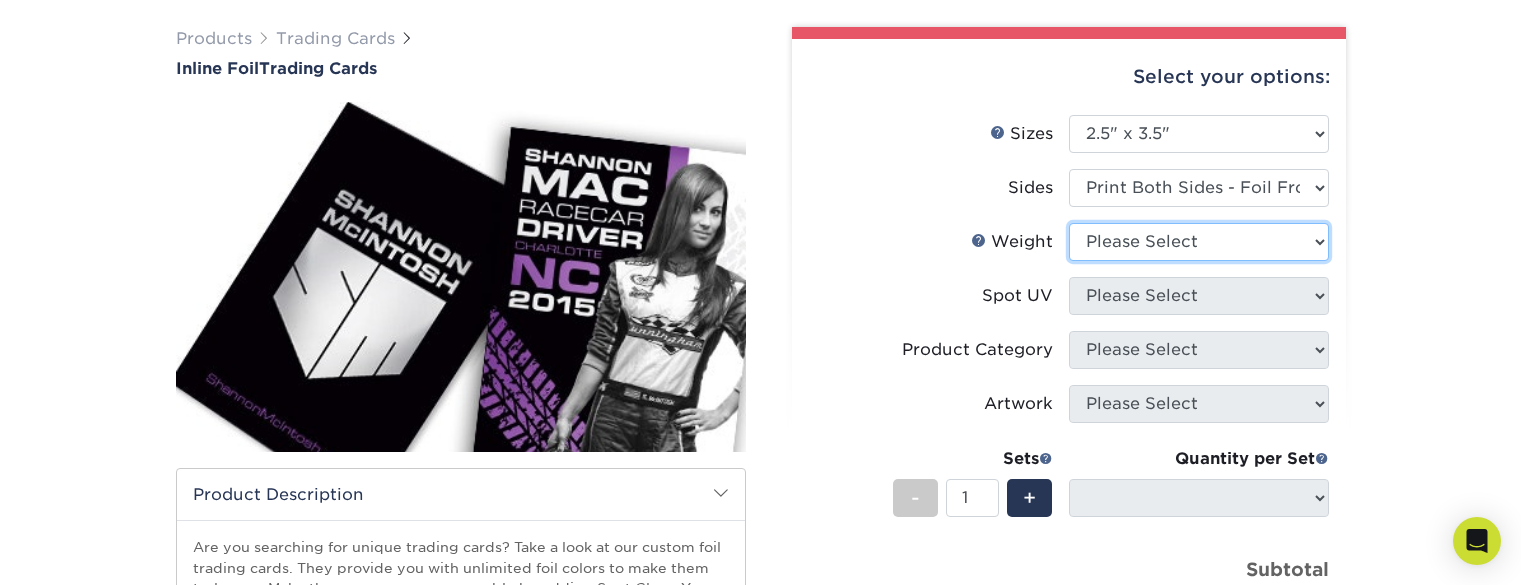 click on "Please Select 16PT" at bounding box center (1199, 242) 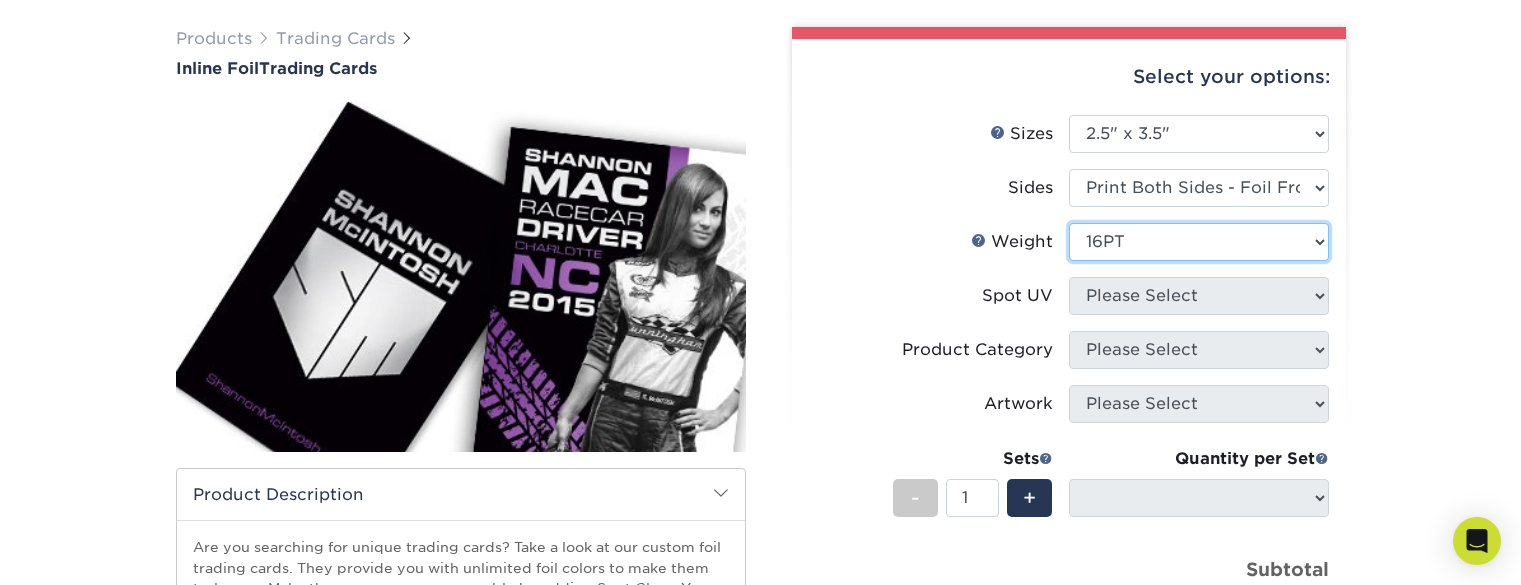 click on "Please Select 16PT" at bounding box center (1199, 242) 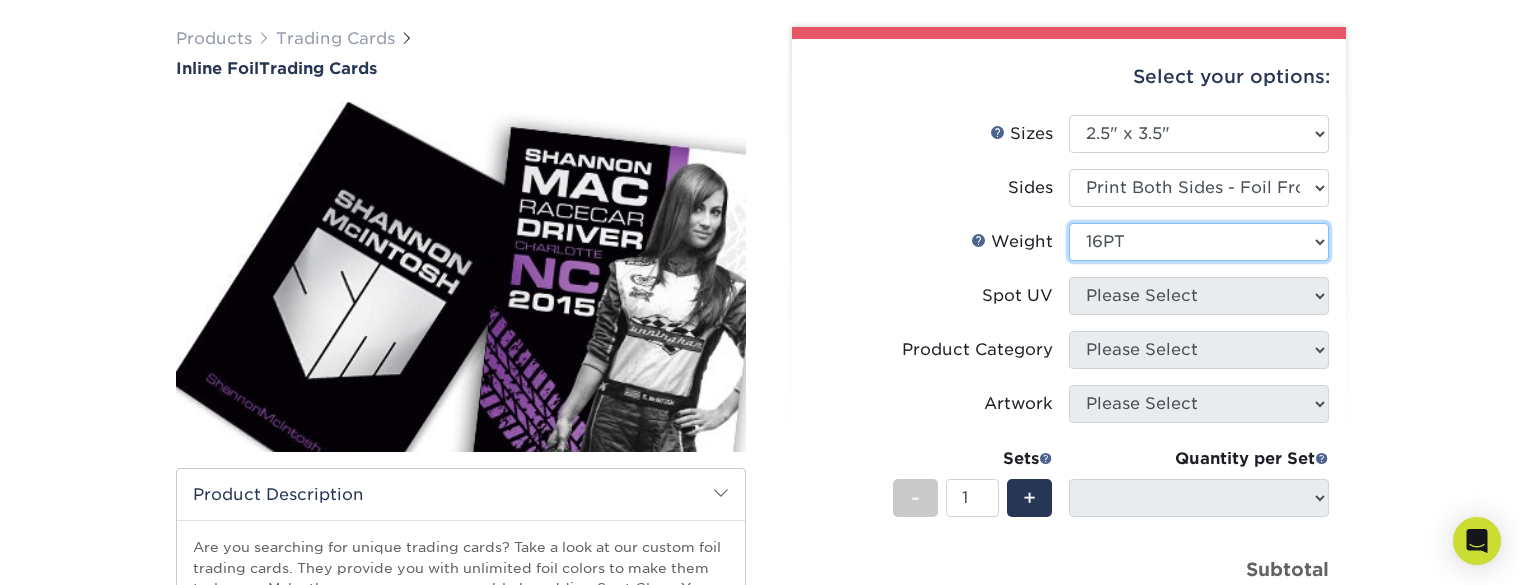 select 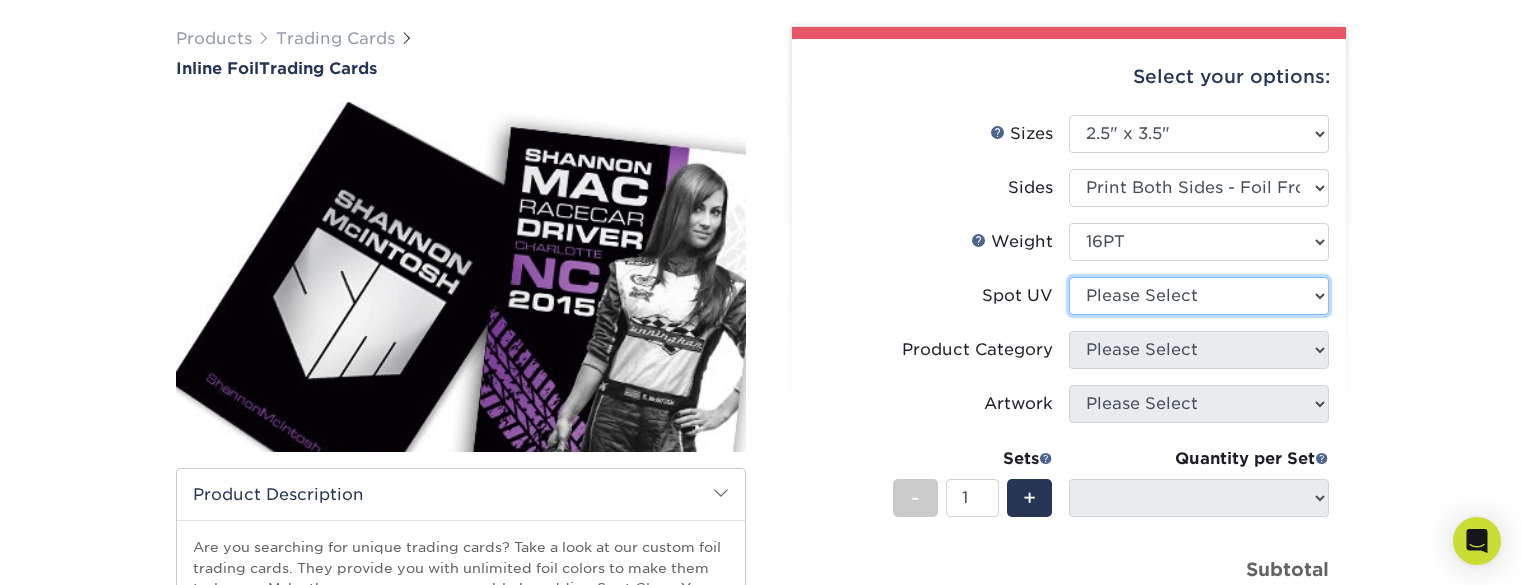 click on "Please Select No Spot UV Front and Back (Both Sides) Front Only Back Only" at bounding box center (1199, 296) 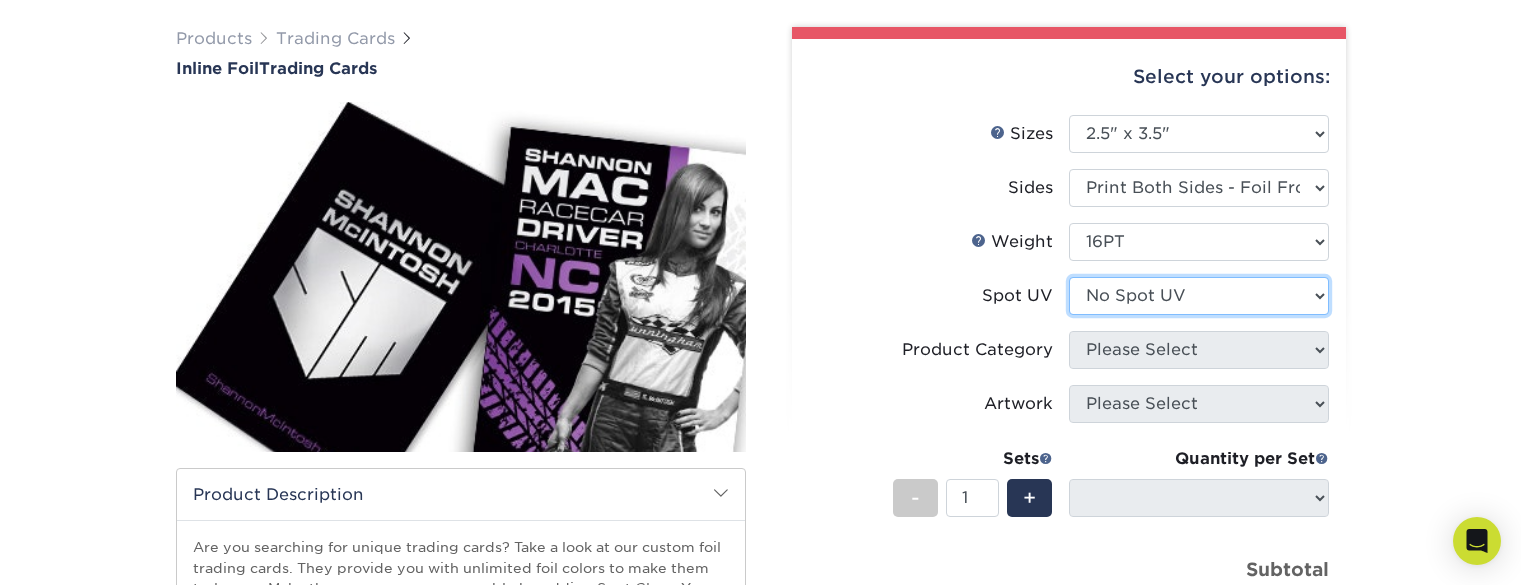 click on "Please Select No Spot UV Front and Back (Both Sides) Front Only Back Only" at bounding box center [1199, 296] 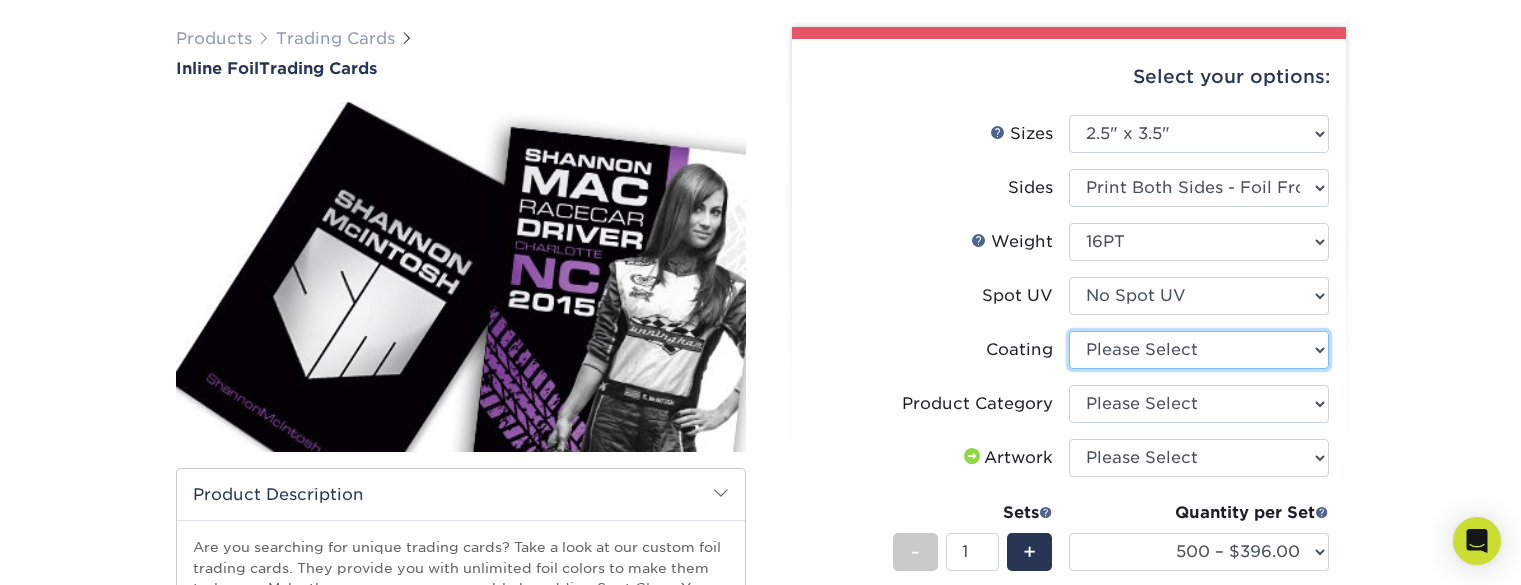 click at bounding box center (1199, 350) 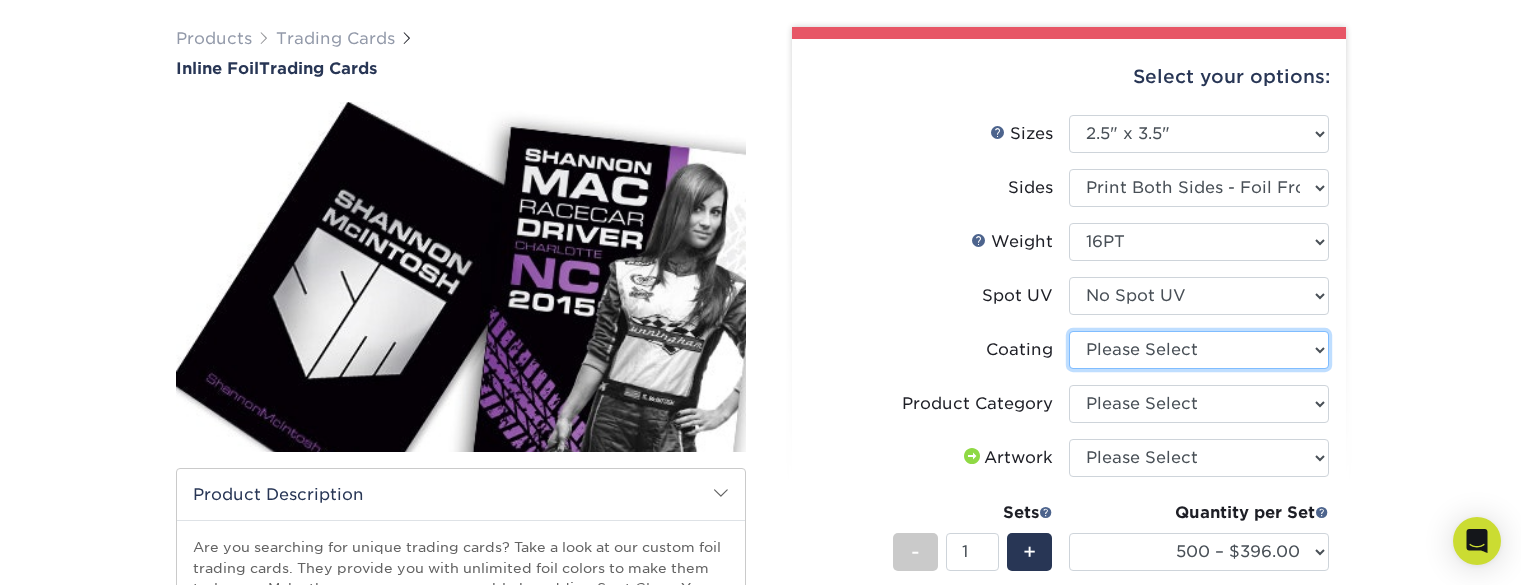 select on "3e7618de-abca-4bda-9f97-8b9129e913d8" 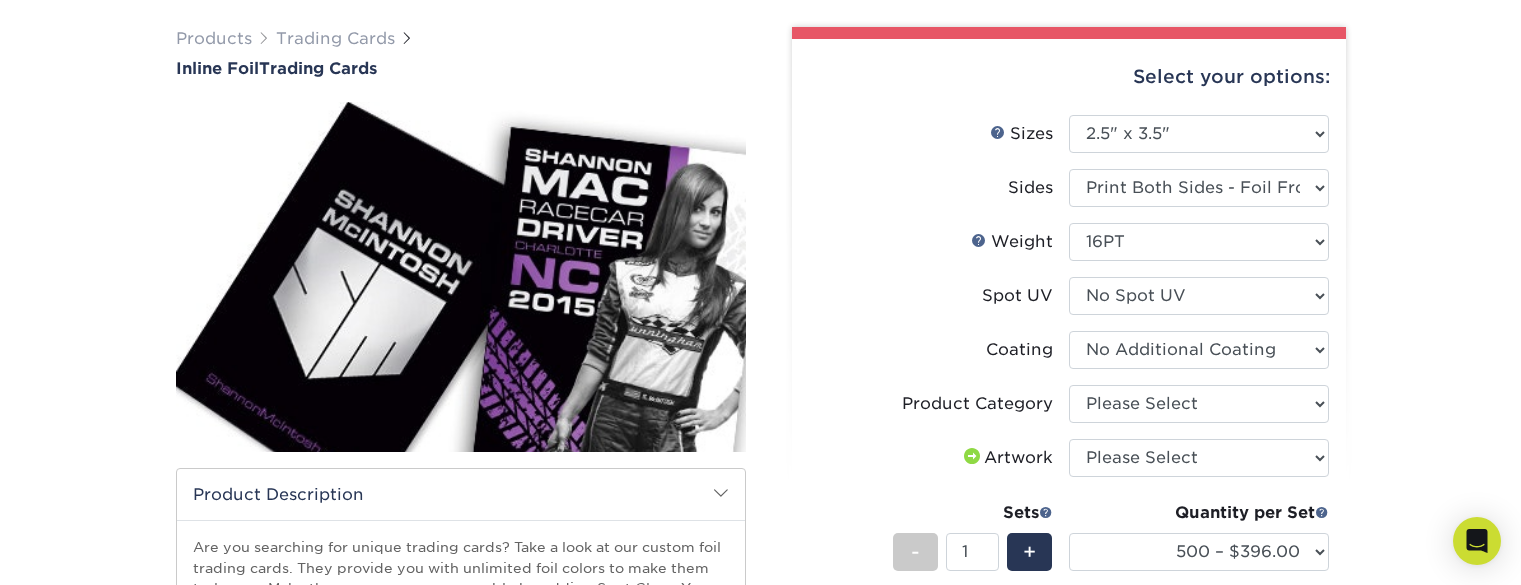 click at bounding box center (1199, 350) 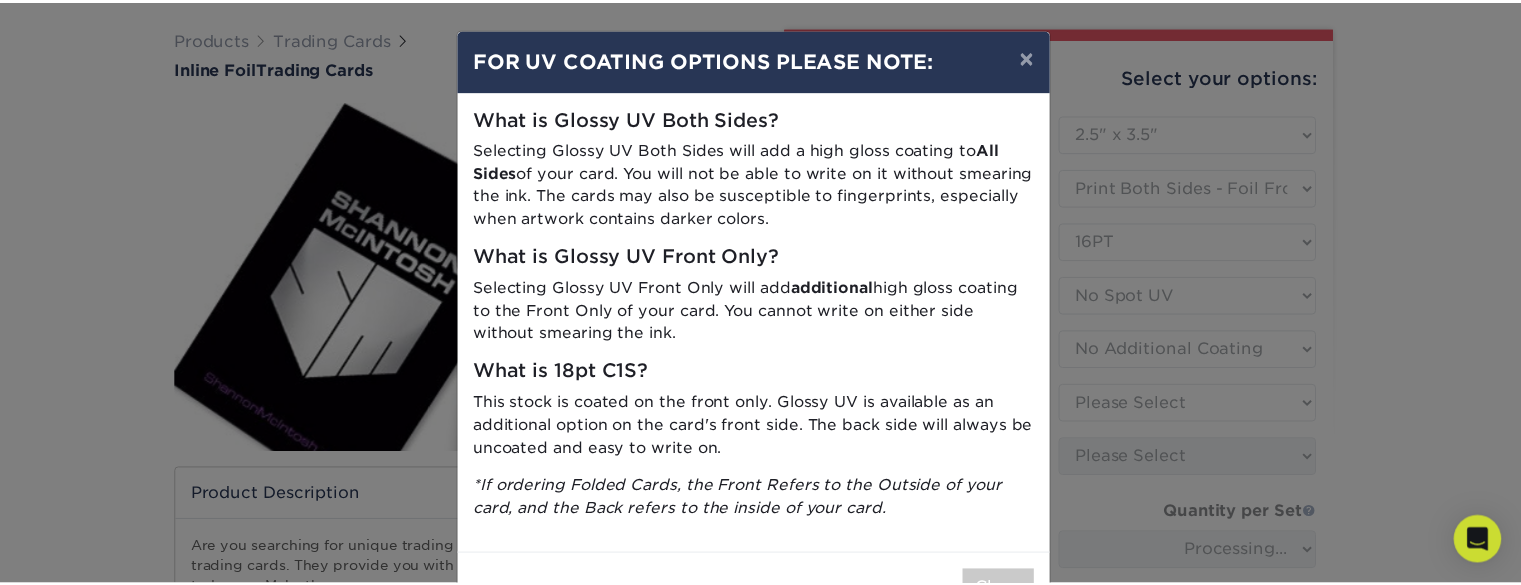 scroll, scrollTop: 69, scrollLeft: 0, axis: vertical 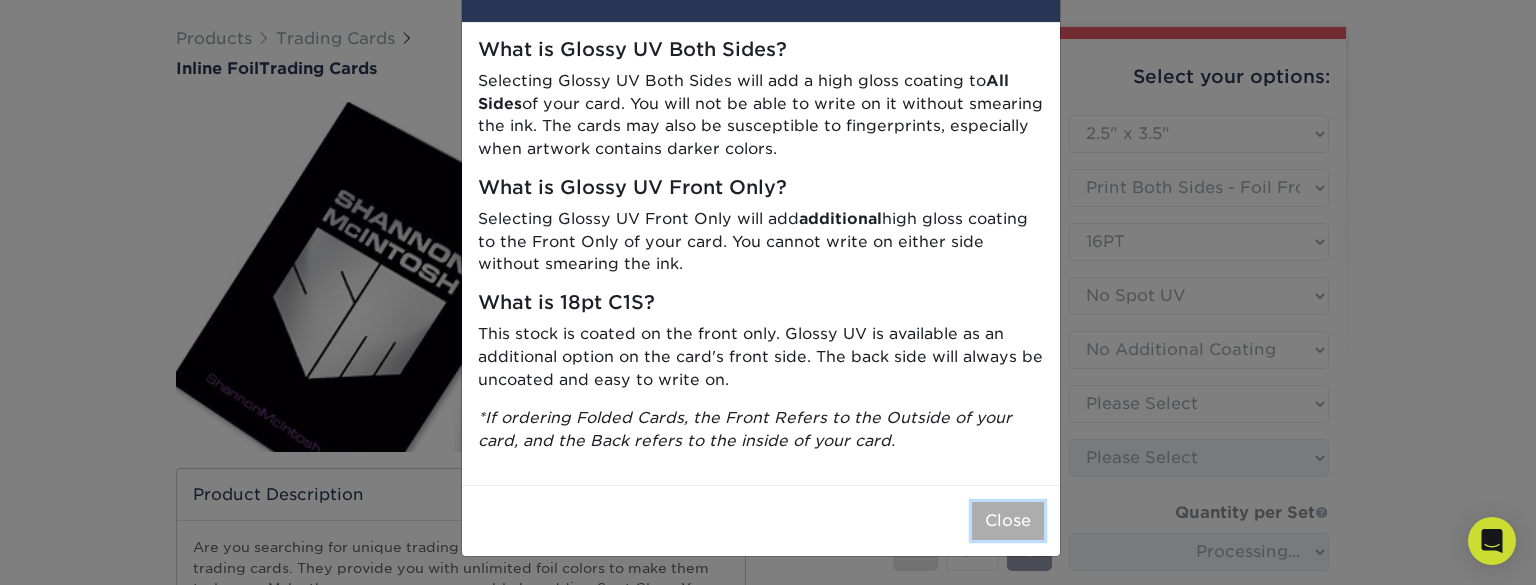 click on "Close" at bounding box center [1008, 521] 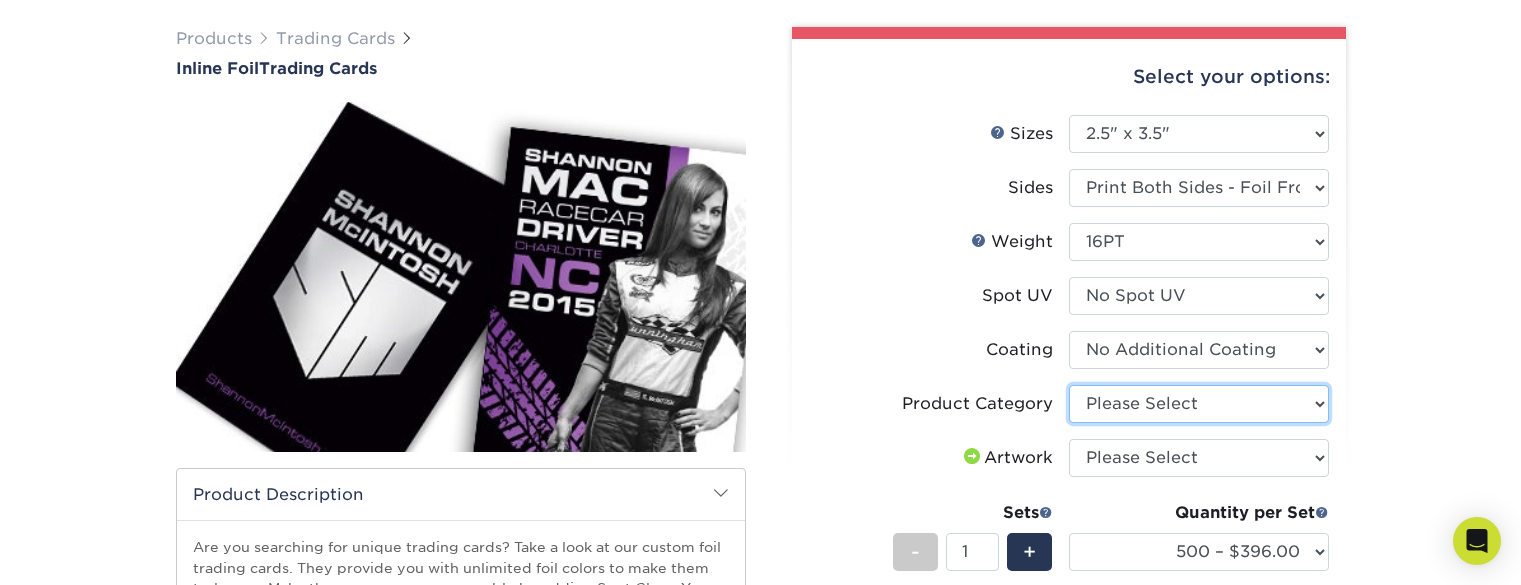 click on "Please Select Trading Cards" at bounding box center (1199, 404) 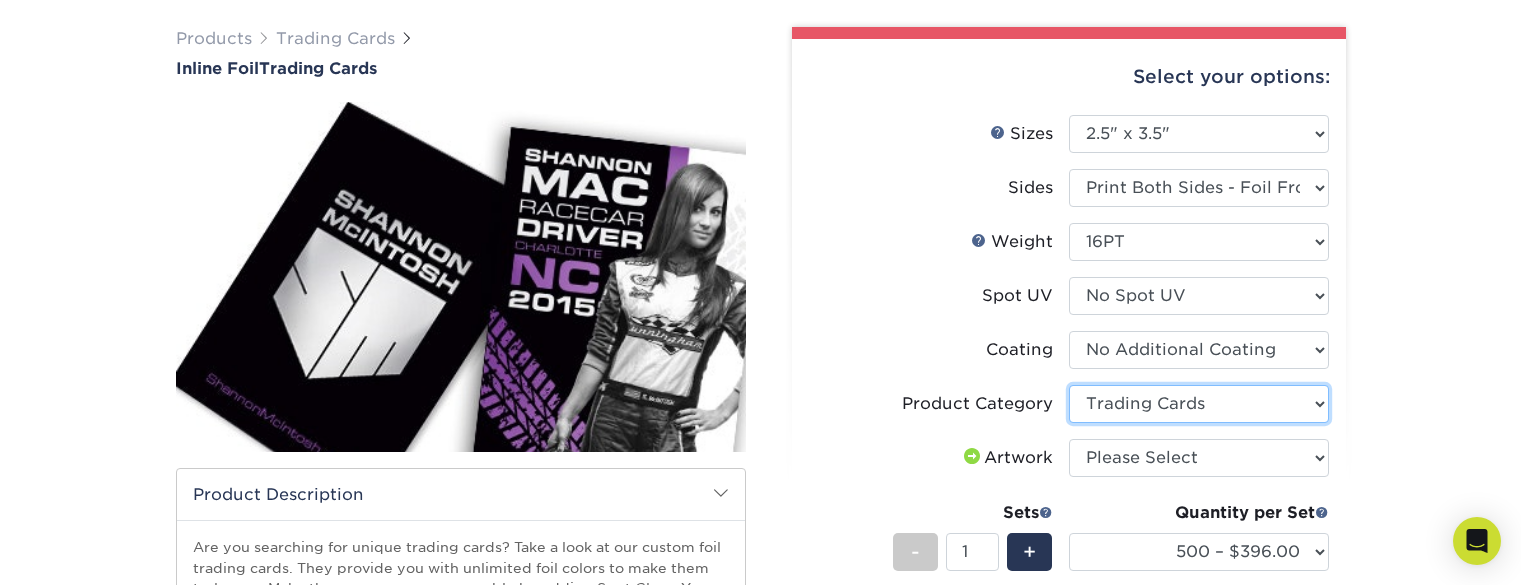 click on "Please Select Trading Cards" at bounding box center (1199, 404) 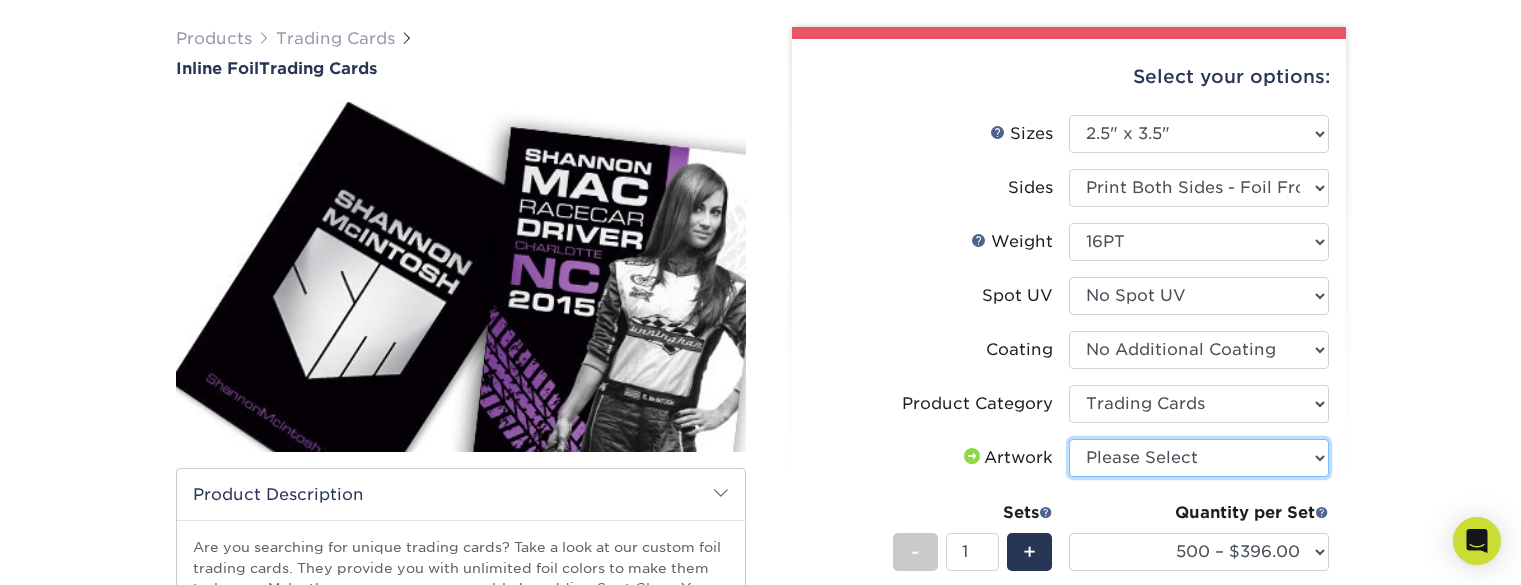 click on "Please Select I will upload files I need a design - $100" at bounding box center [1199, 458] 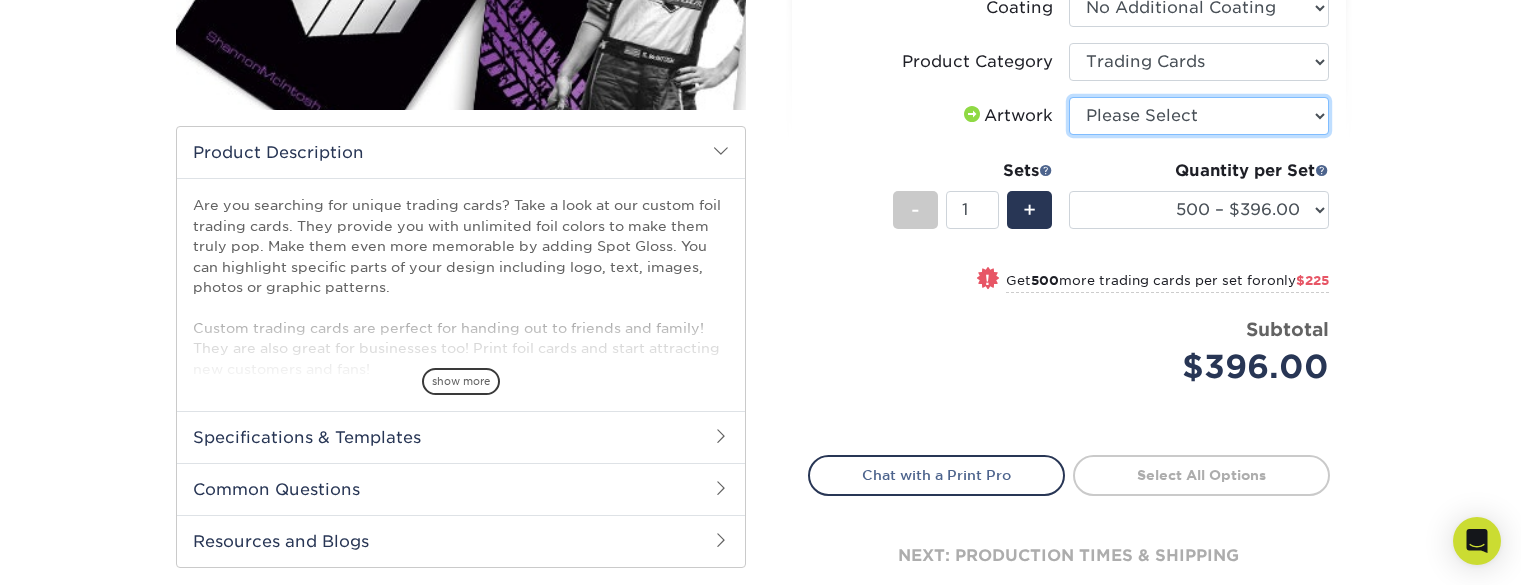 scroll, scrollTop: 479, scrollLeft: 0, axis: vertical 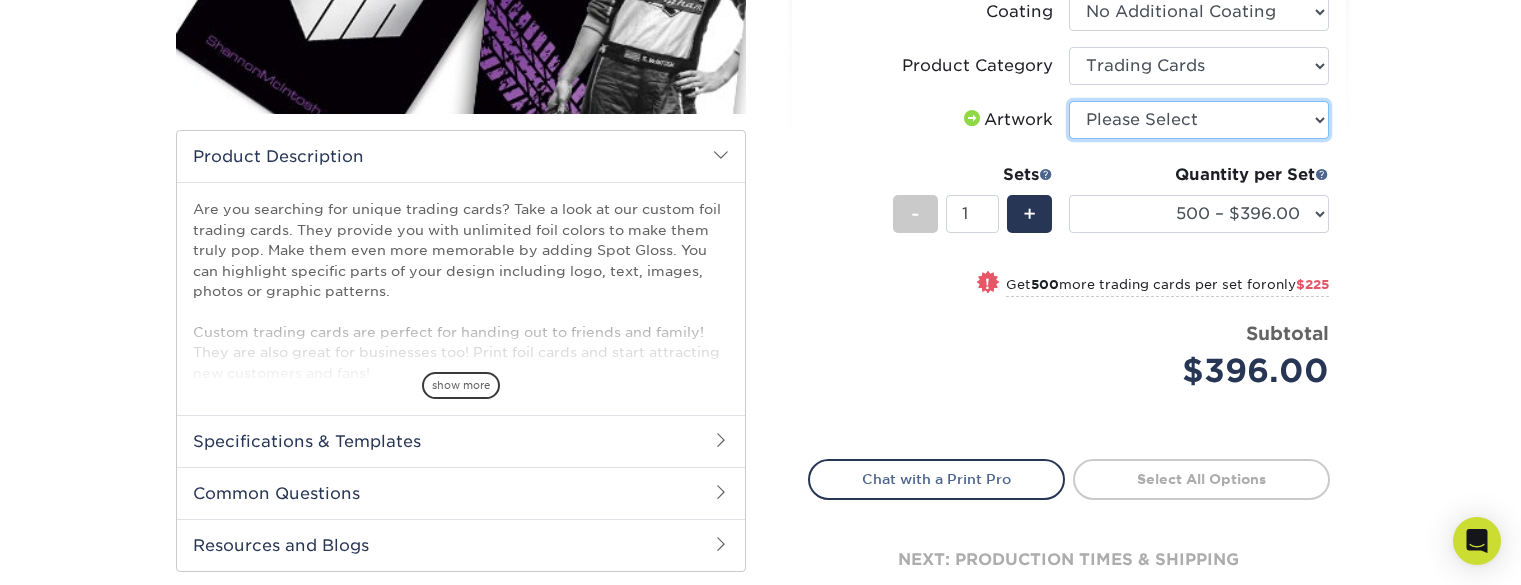 click on "Please Select I will upload files I need a design - $100" at bounding box center (1199, 120) 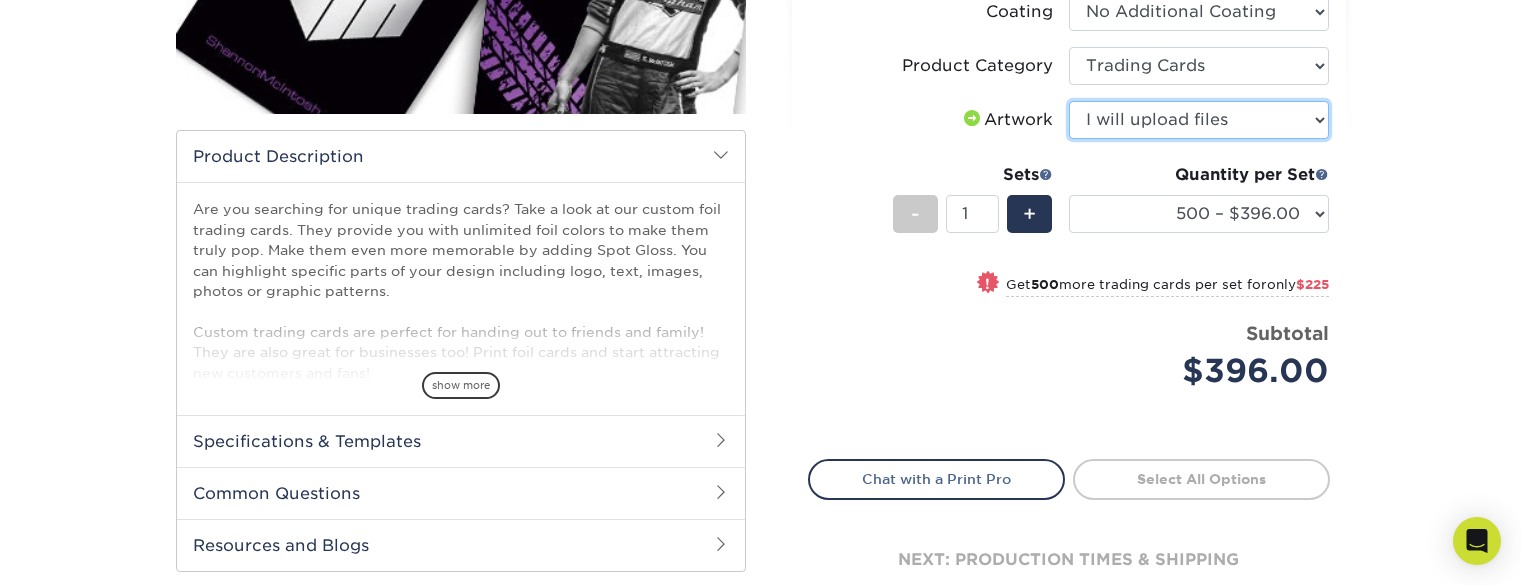 click on "Please Select I will upload files I need a design - $100" at bounding box center (1199, 120) 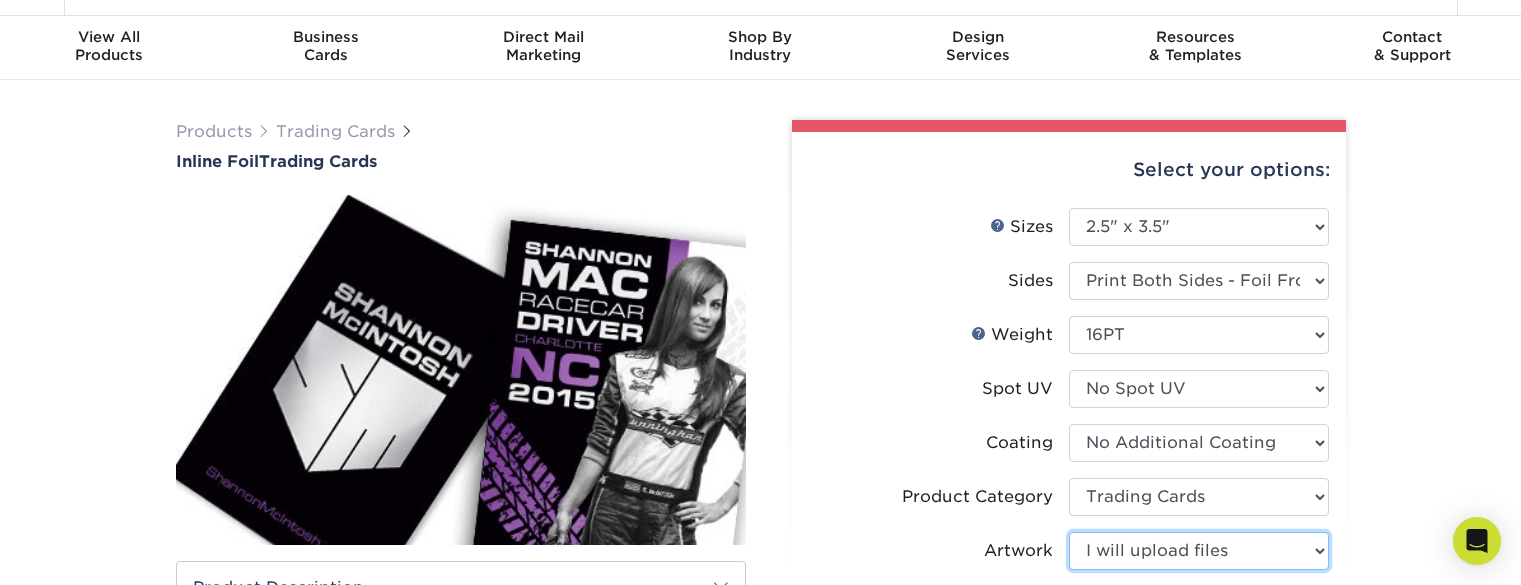 scroll, scrollTop: 0, scrollLeft: 0, axis: both 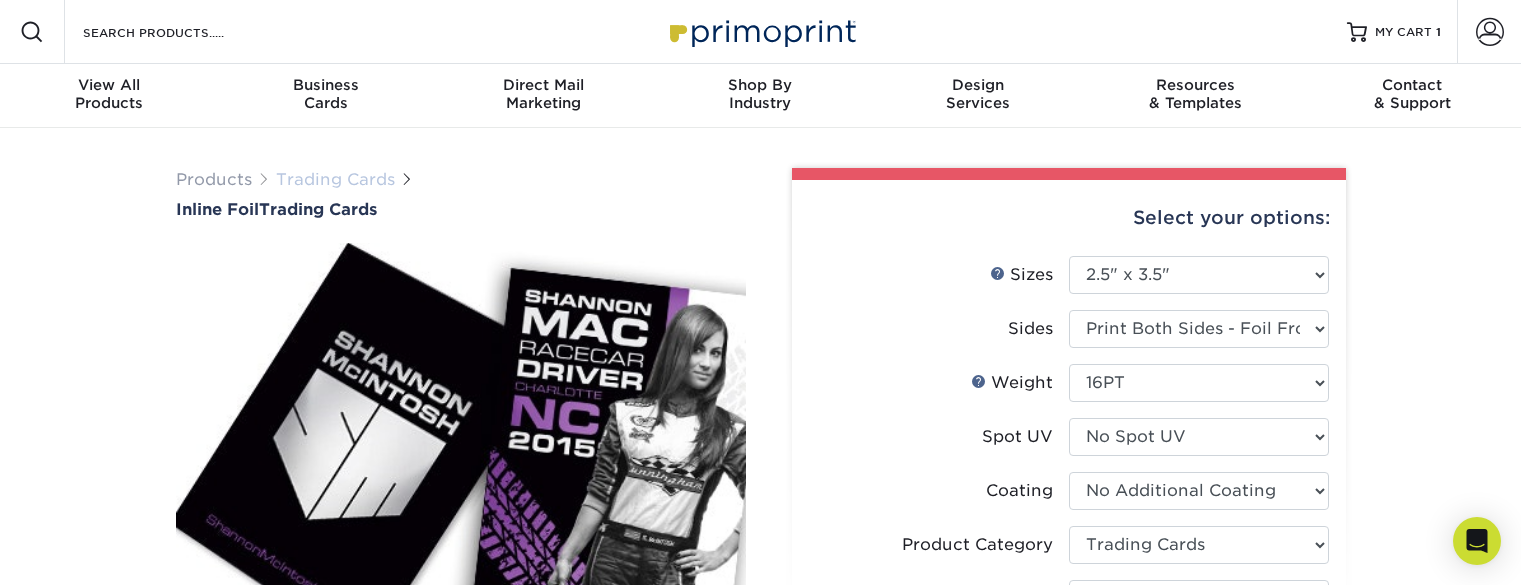click on "Trading Cards" at bounding box center (335, 179) 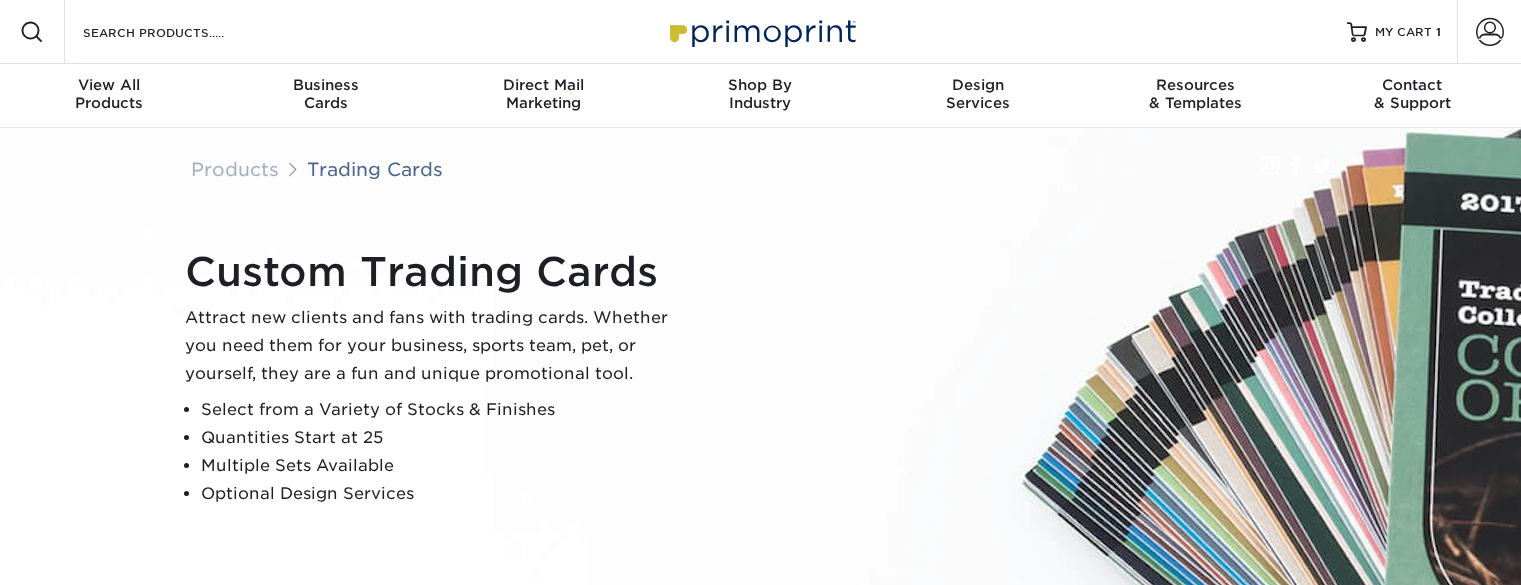 scroll, scrollTop: 0, scrollLeft: 0, axis: both 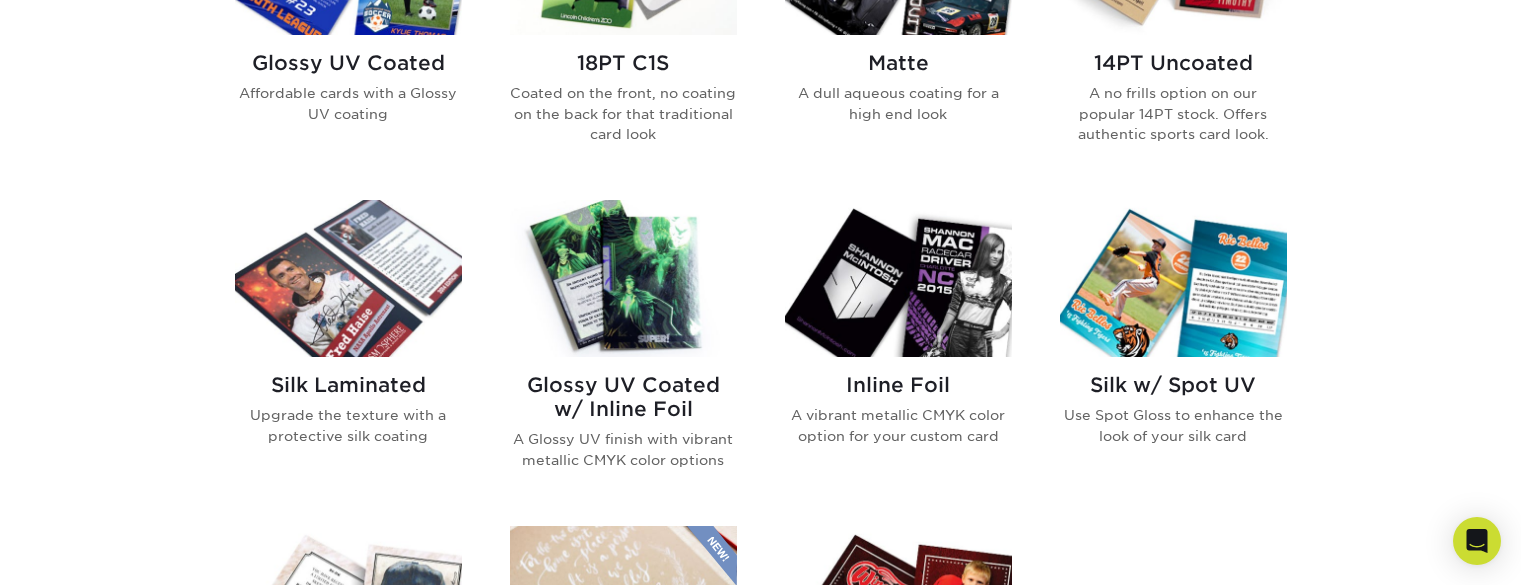click at bounding box center [898, 278] 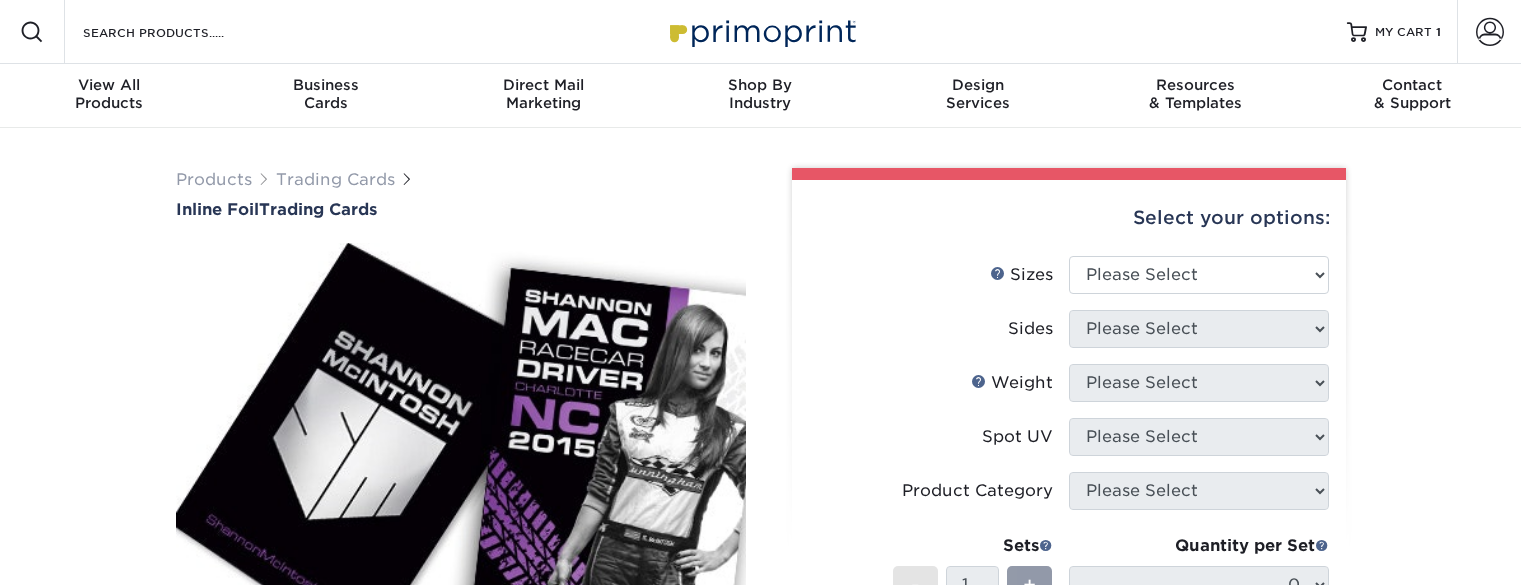 scroll, scrollTop: 0, scrollLeft: 0, axis: both 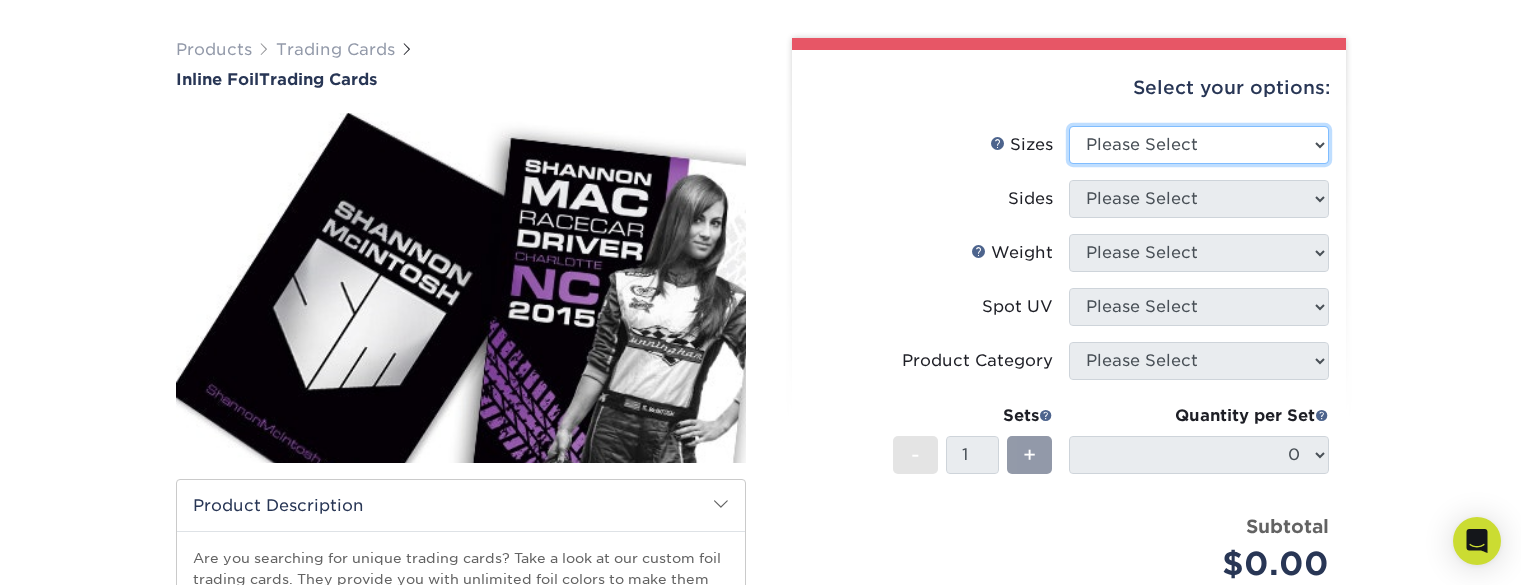 click on "Please Select
2.5" x 3.5"" at bounding box center [1199, 145] 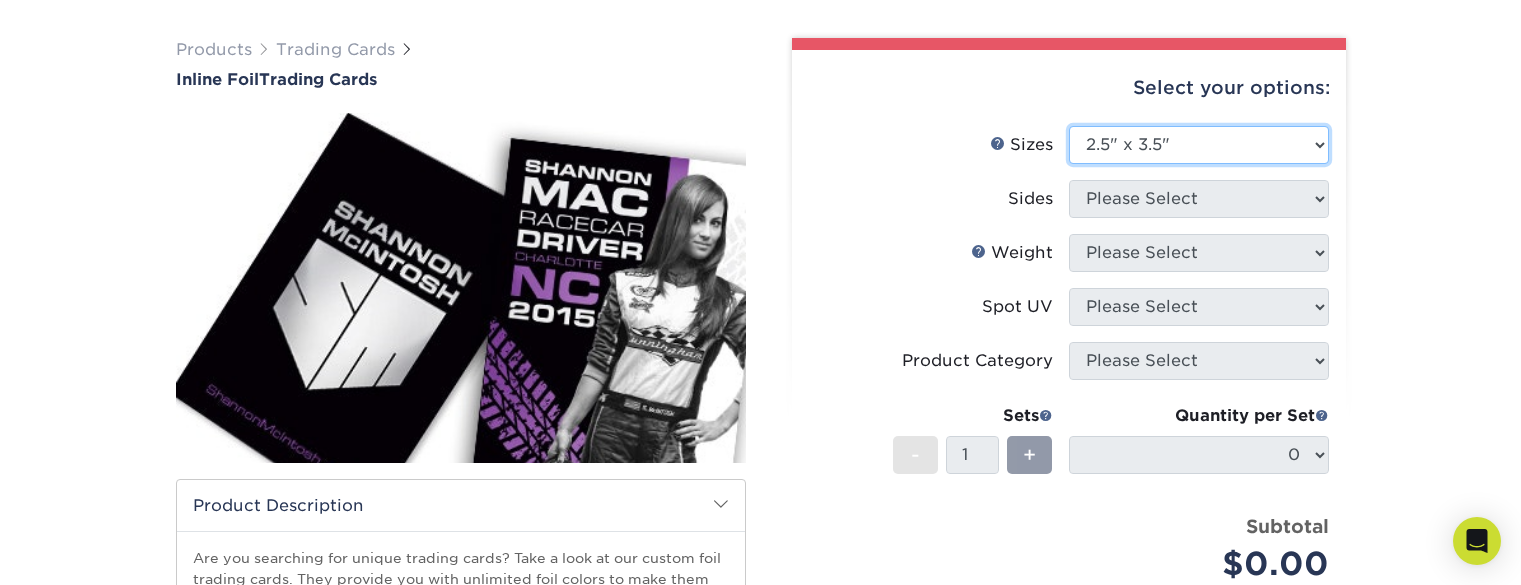 click on "Please Select
2.5" x 3.5"" at bounding box center (1199, 145) 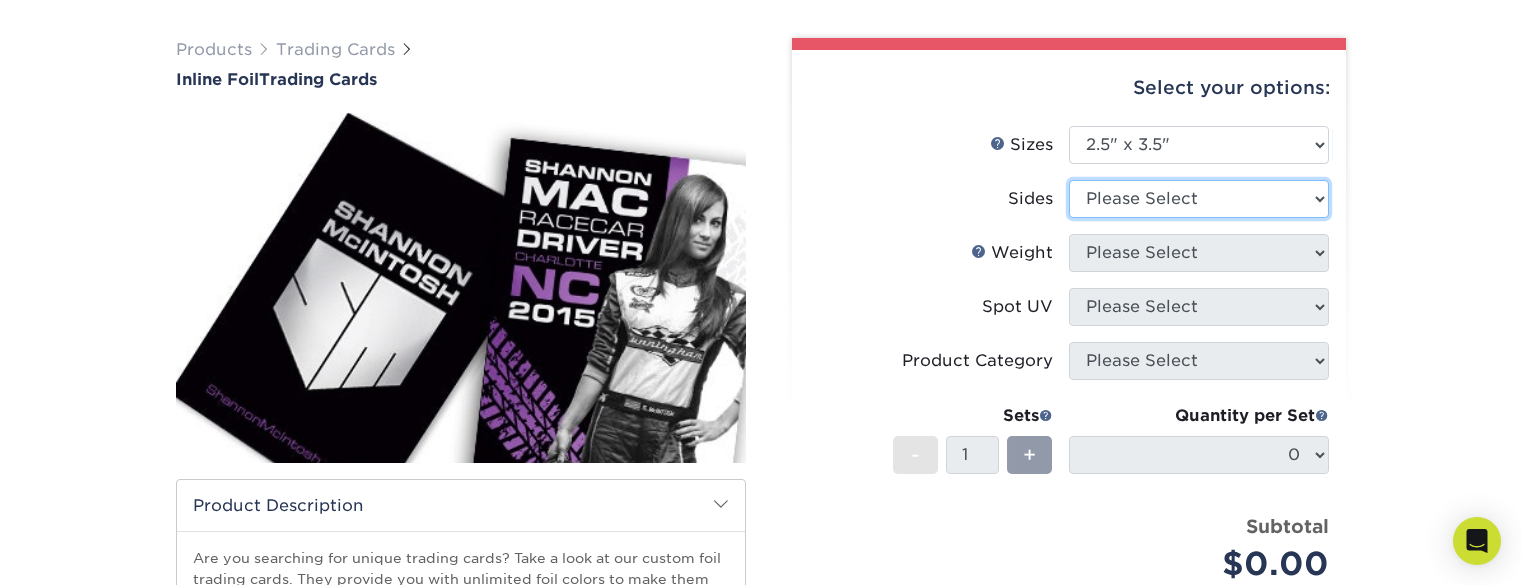 click on "Please Select Print Both Sides - Foil Back Only Print Both Sides - Foil Both Sides Print Both Sides - Foil Front Only Print Front Only - Foil Front Only" at bounding box center [1199, 199] 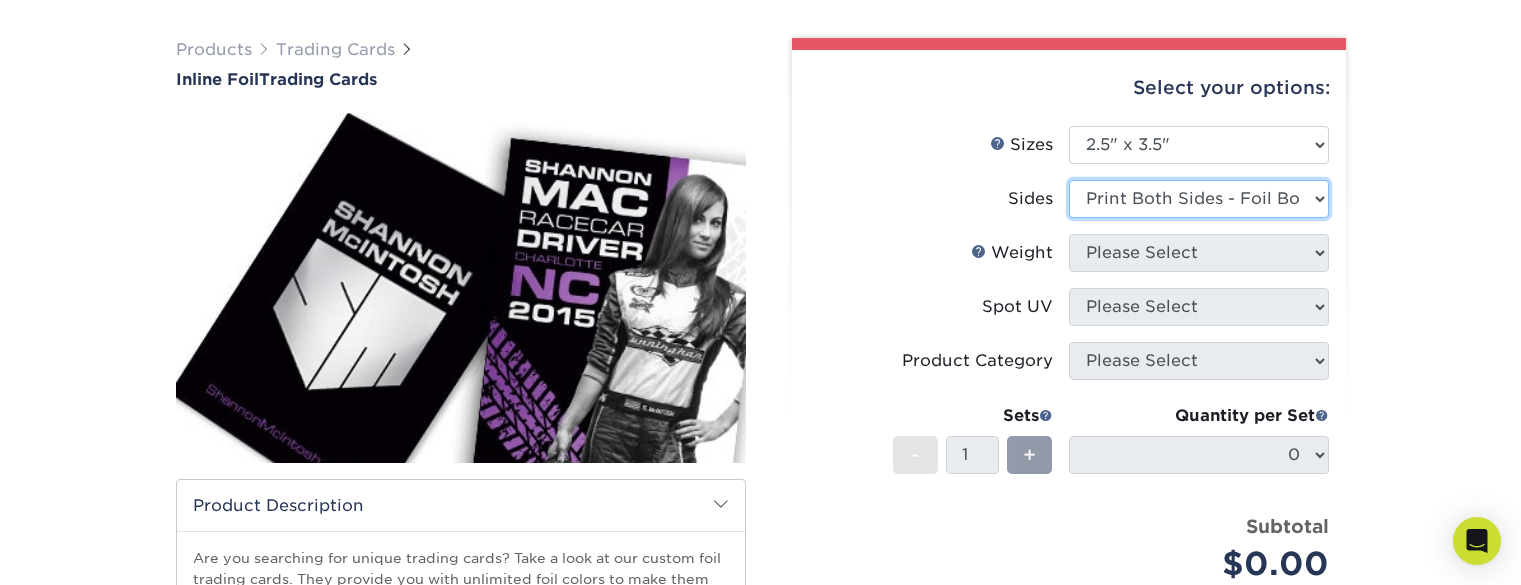 click on "Please Select Print Both Sides - Foil Back Only Print Both Sides - Foil Both Sides Print Both Sides - Foil Front Only Print Front Only - Foil Front Only" at bounding box center (1199, 199) 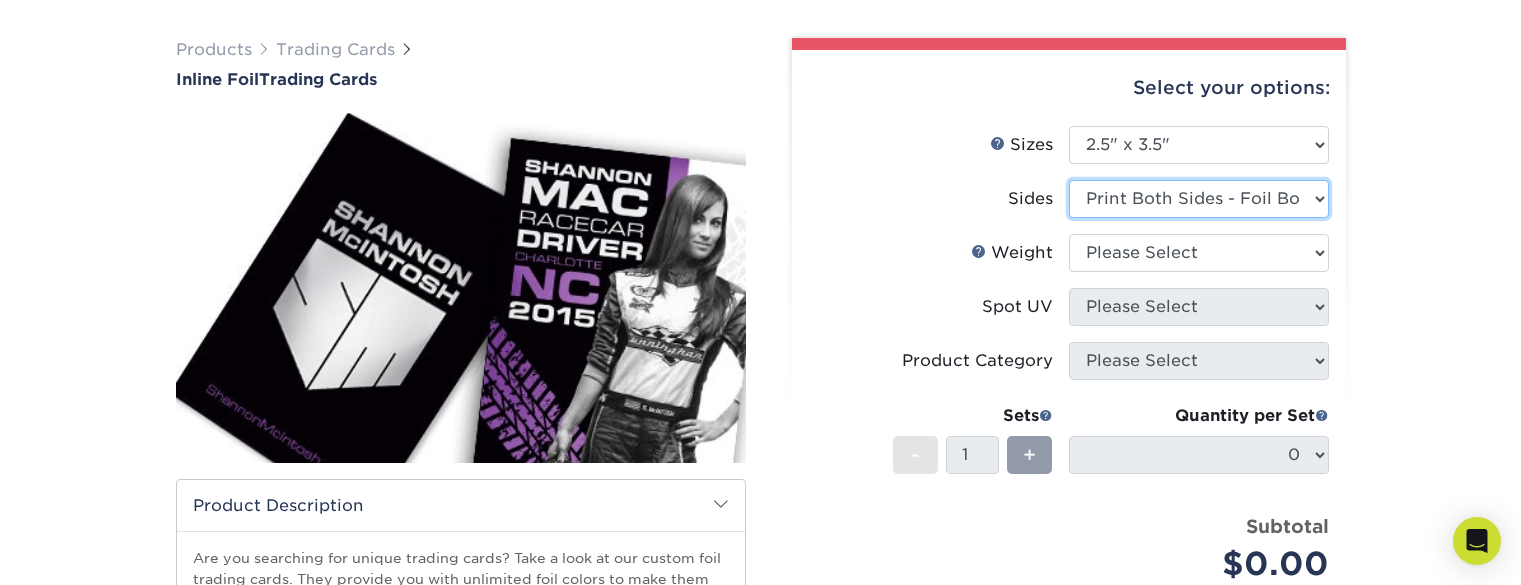 click on "Please Select Print Both Sides - Foil Back Only Print Both Sides - Foil Both Sides Print Both Sides - Foil Front Only Print Front Only - Foil Front Only" at bounding box center (1199, 199) 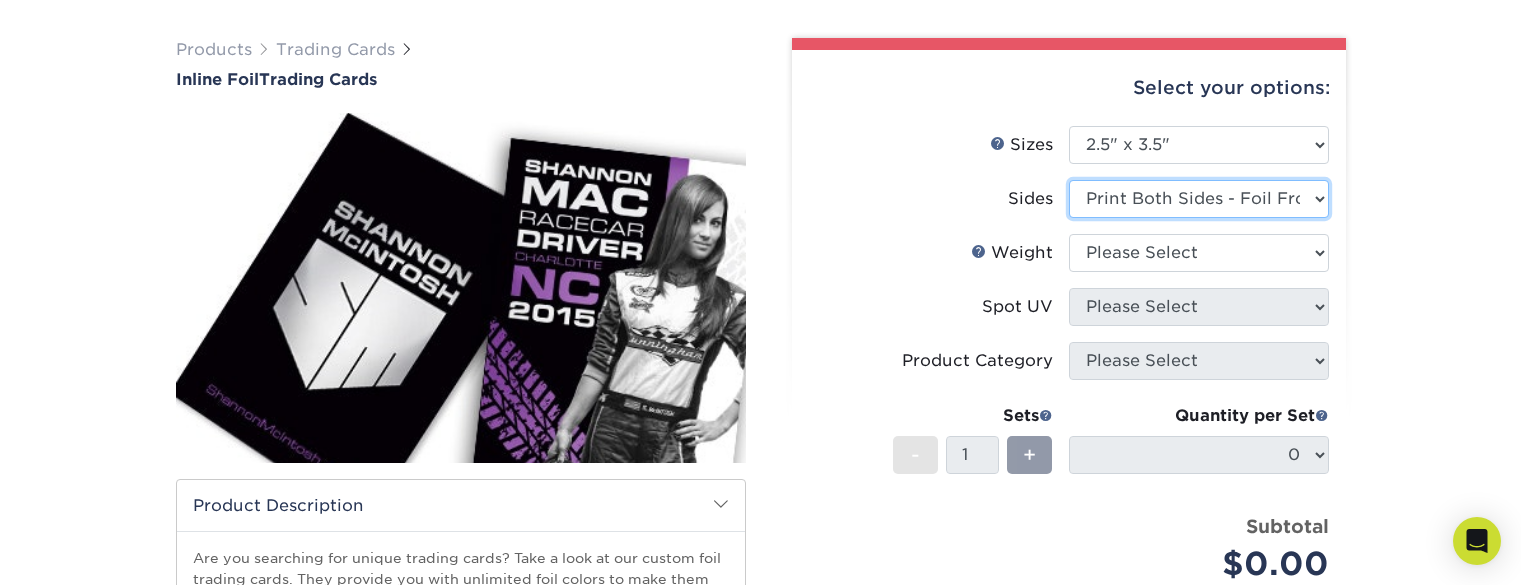 click on "Please Select Print Both Sides - Foil Back Only Print Both Sides - Foil Both Sides Print Both Sides - Foil Front Only Print Front Only - Foil Front Only" at bounding box center [1199, 199] 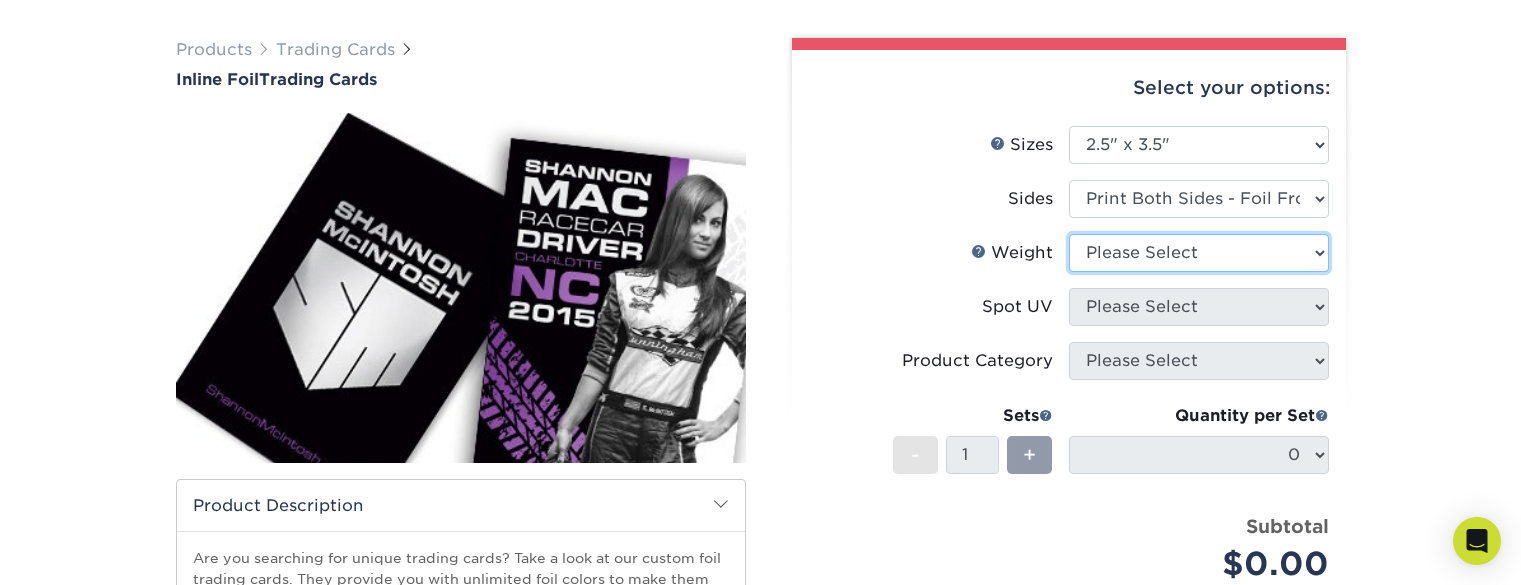 click on "Please Select 16PT" at bounding box center [1199, 253] 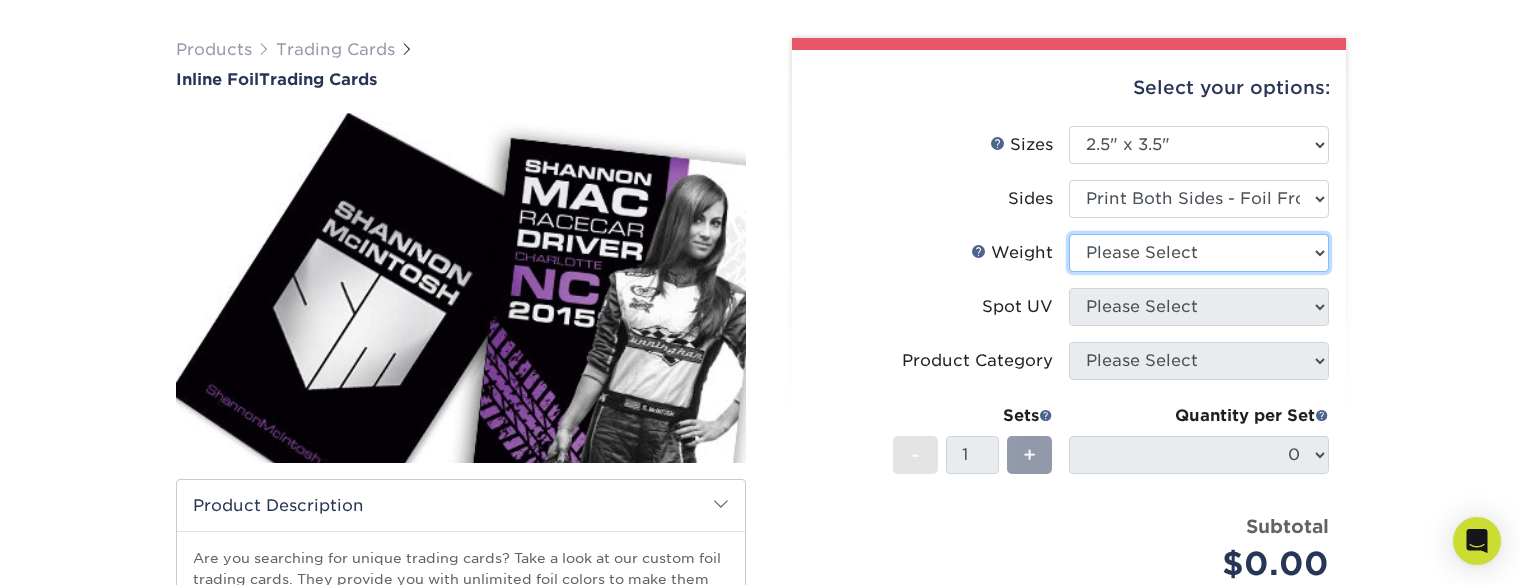 select on "16PT" 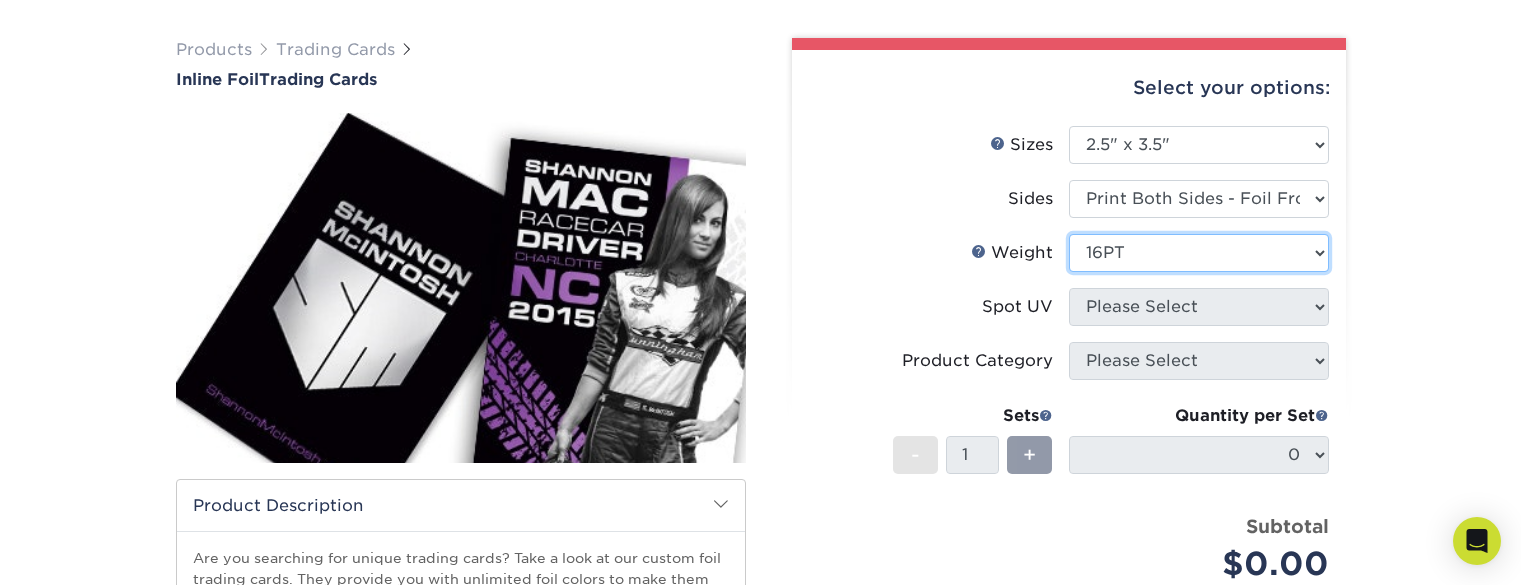 click on "Please Select 16PT" at bounding box center [1199, 253] 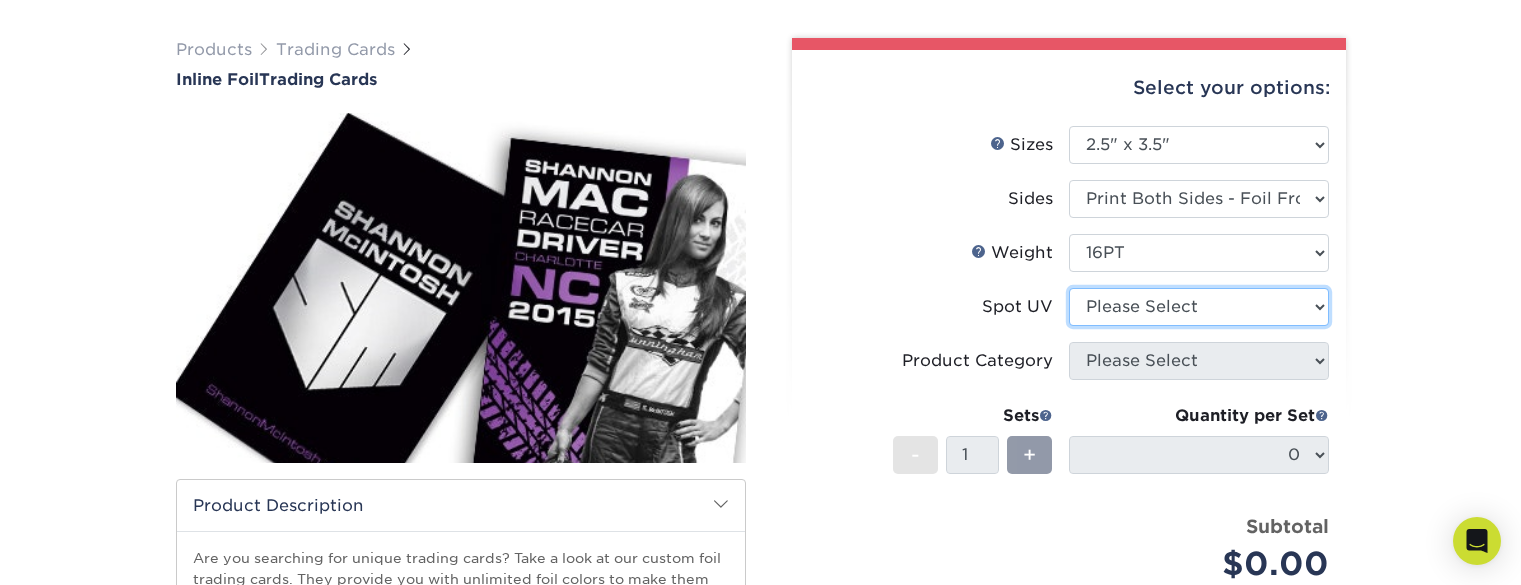 click on "Please Select No Spot UV Front and Back (Both Sides) Front Only Back Only" at bounding box center (1199, 307) 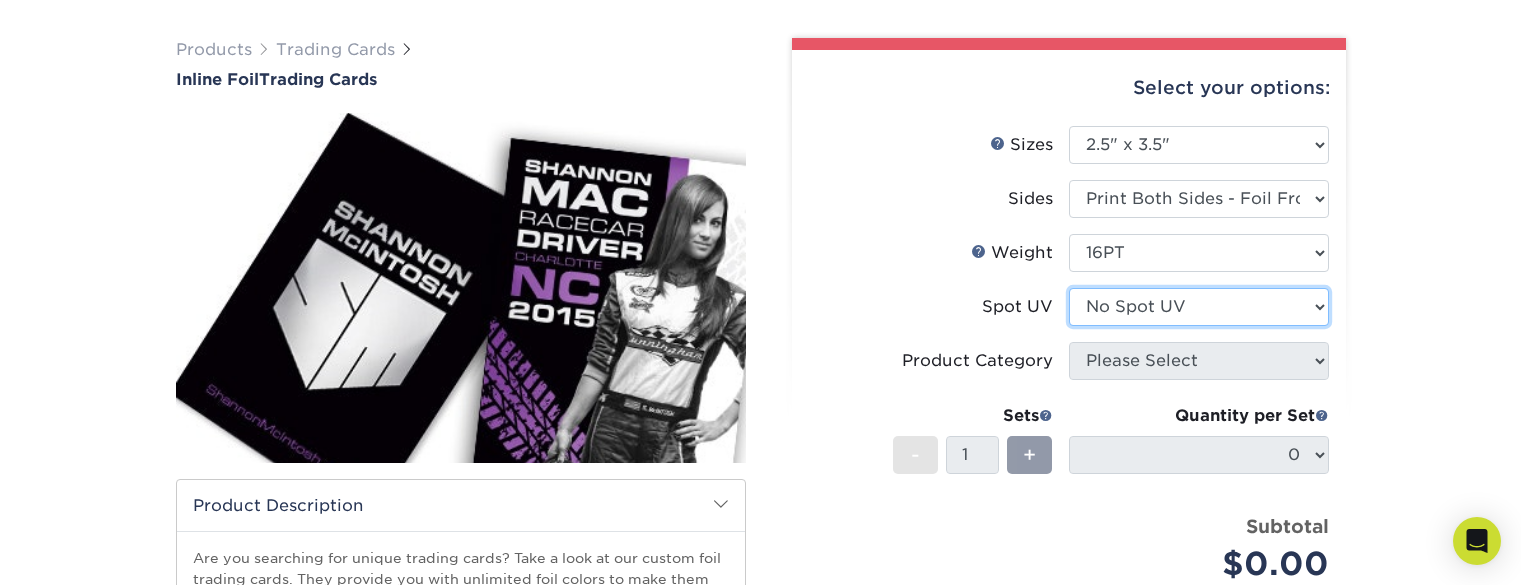 click on "Please Select No Spot UV Front and Back (Both Sides) Front Only Back Only" at bounding box center (1199, 307) 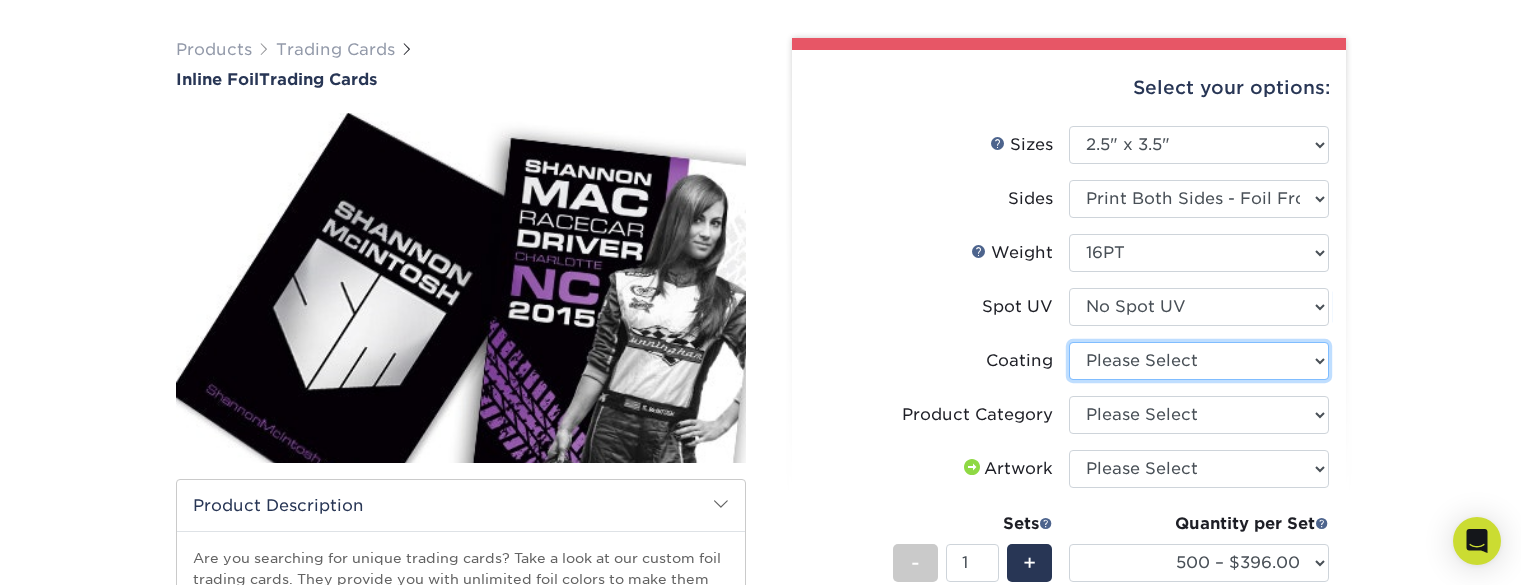 click at bounding box center (1199, 361) 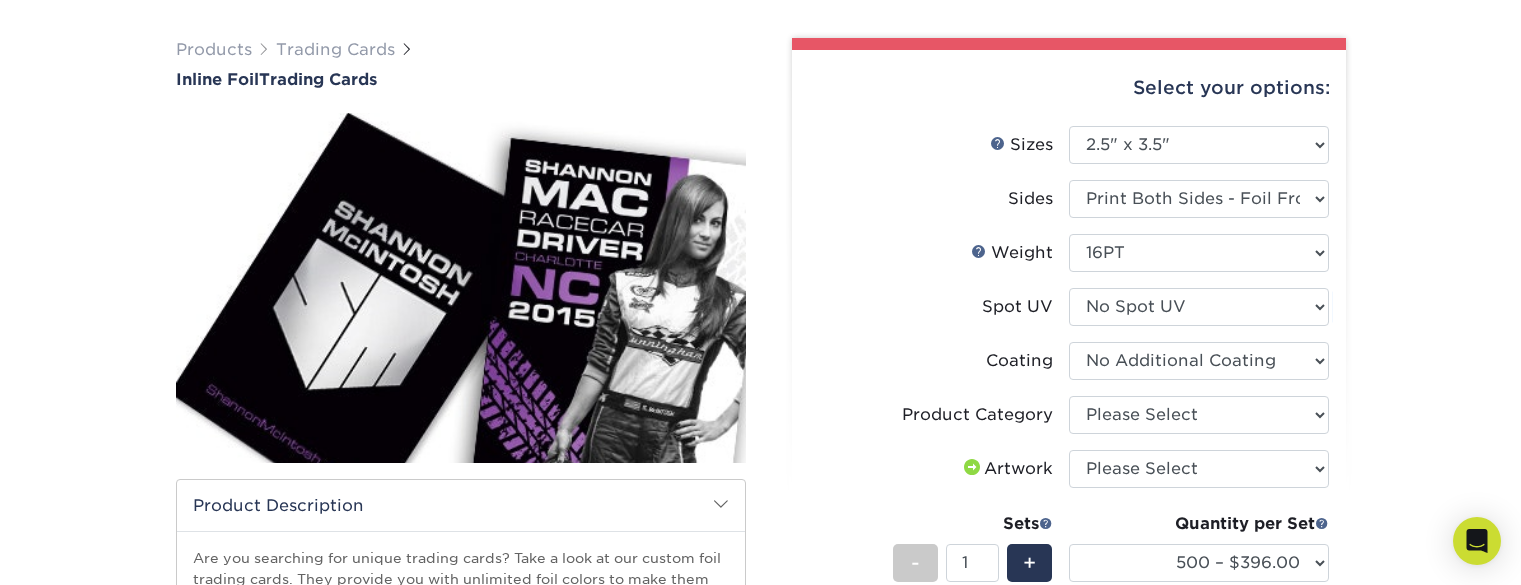 click at bounding box center (1199, 361) 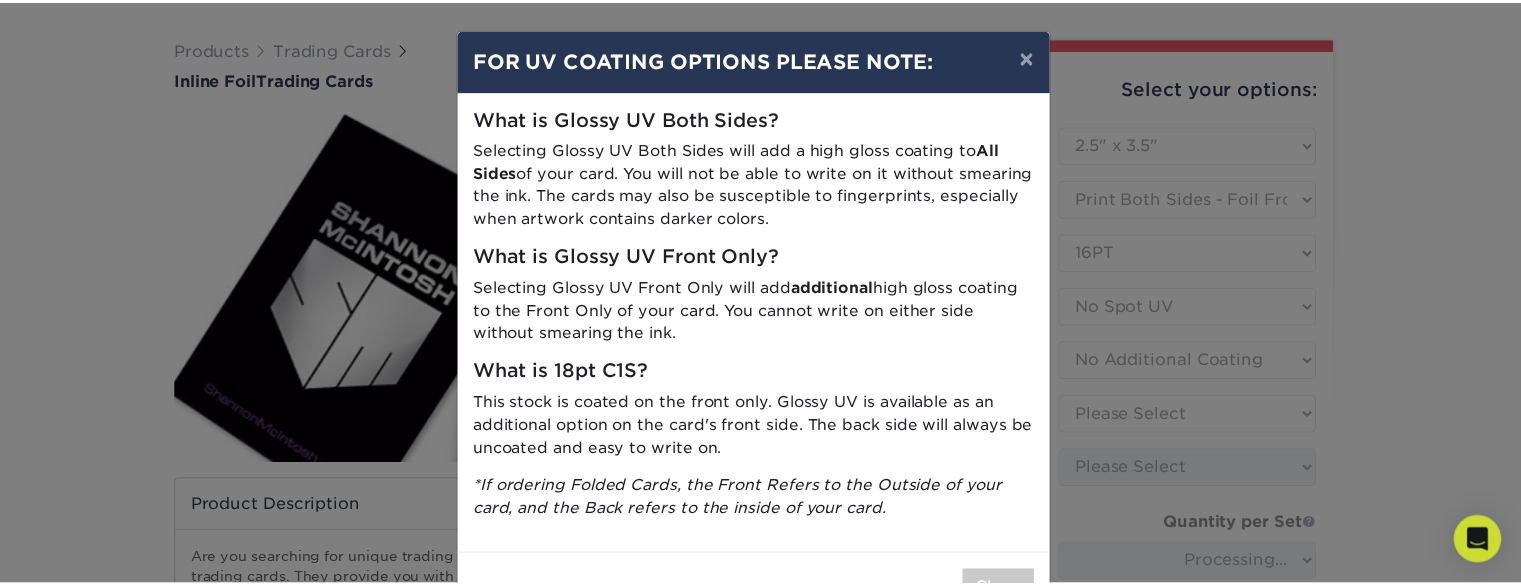 scroll, scrollTop: 69, scrollLeft: 0, axis: vertical 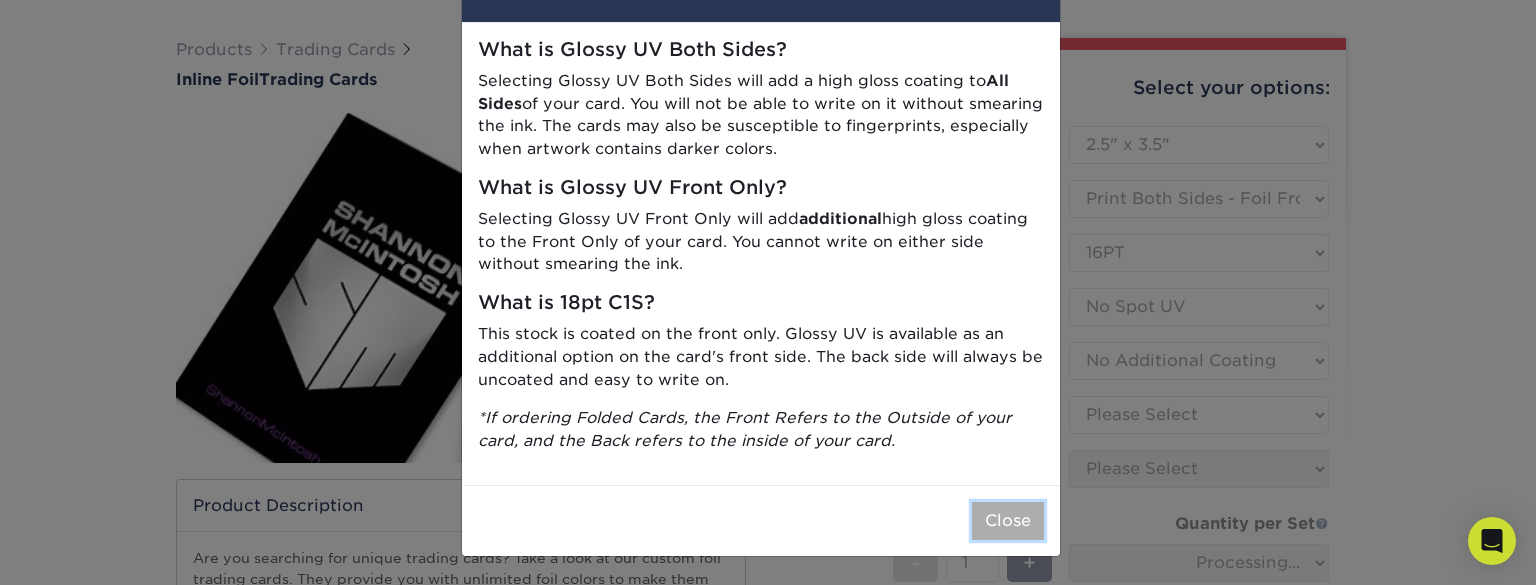 click on "Close" at bounding box center [1008, 521] 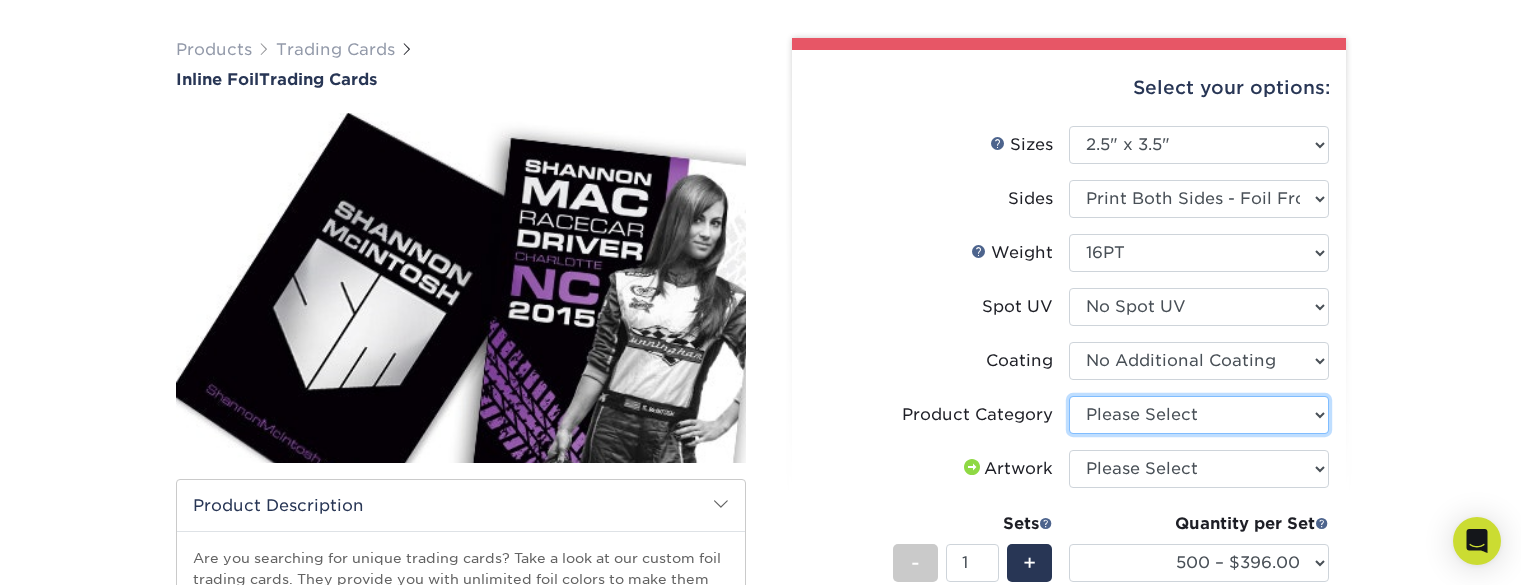click on "Please Select Trading Cards" at bounding box center [1199, 415] 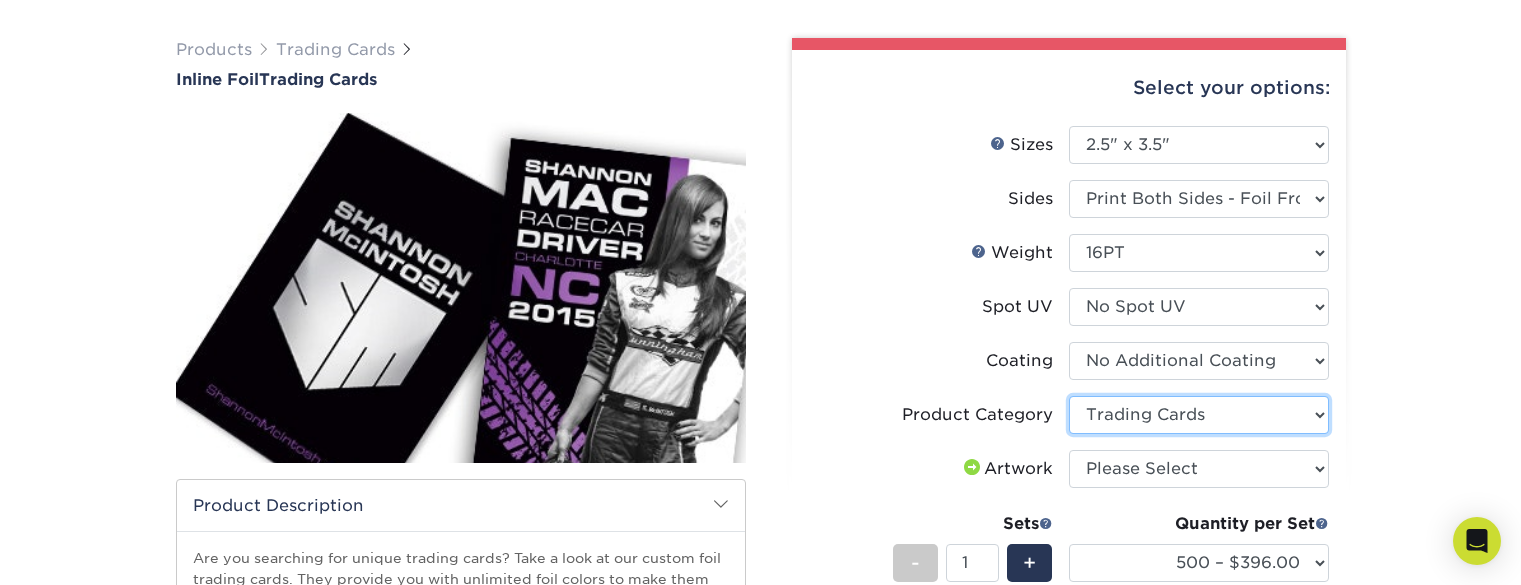 click on "Please Select Trading Cards" at bounding box center [1199, 415] 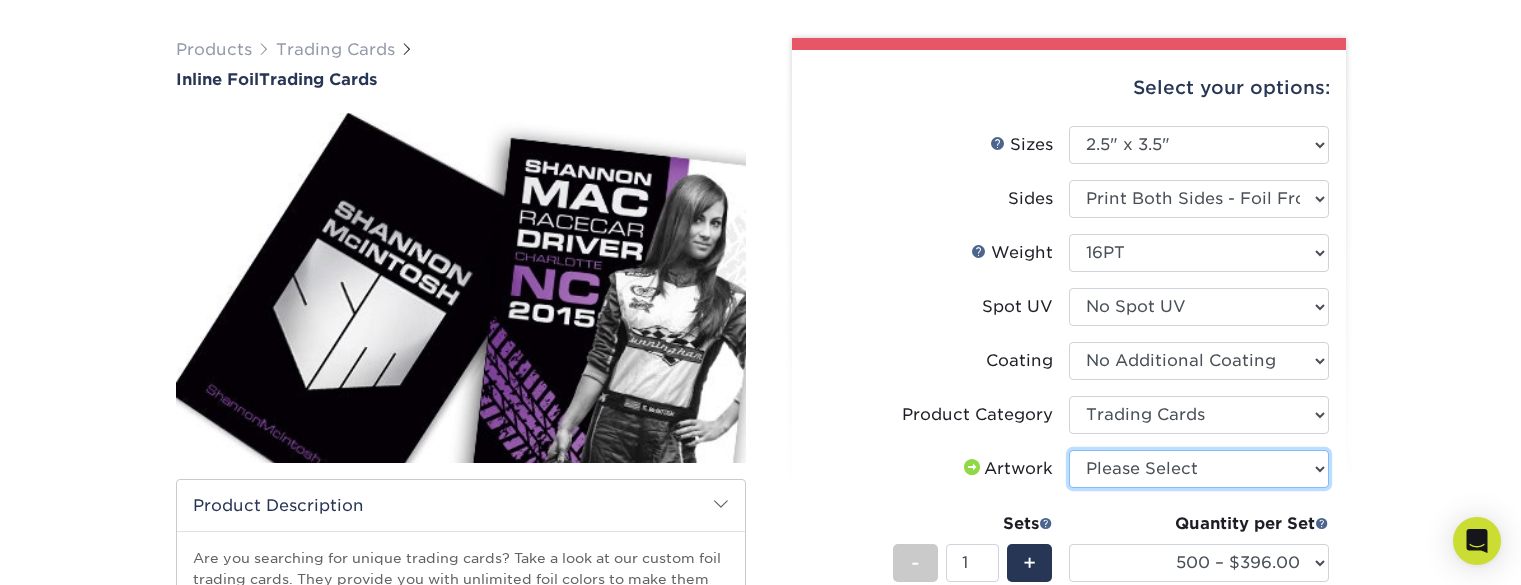 click on "Please Select I will upload files I need a design - $100" at bounding box center (1199, 469) 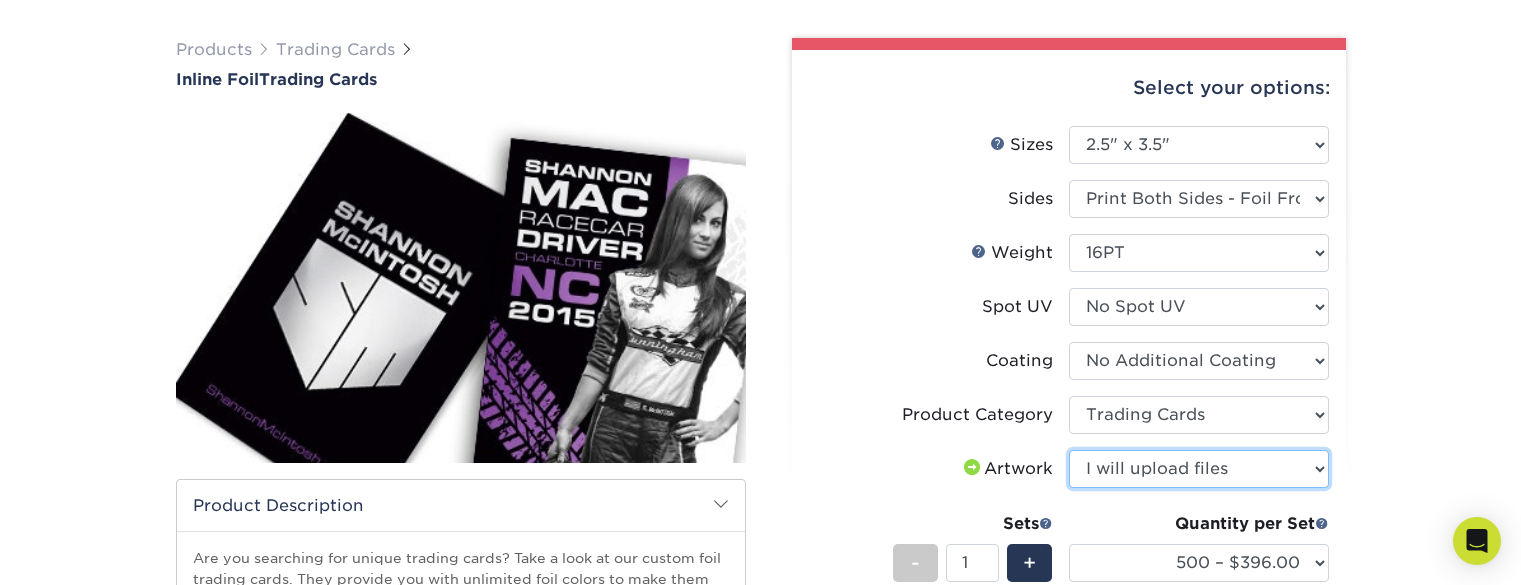 click on "Please Select I will upload files I need a design - $100" at bounding box center (1199, 469) 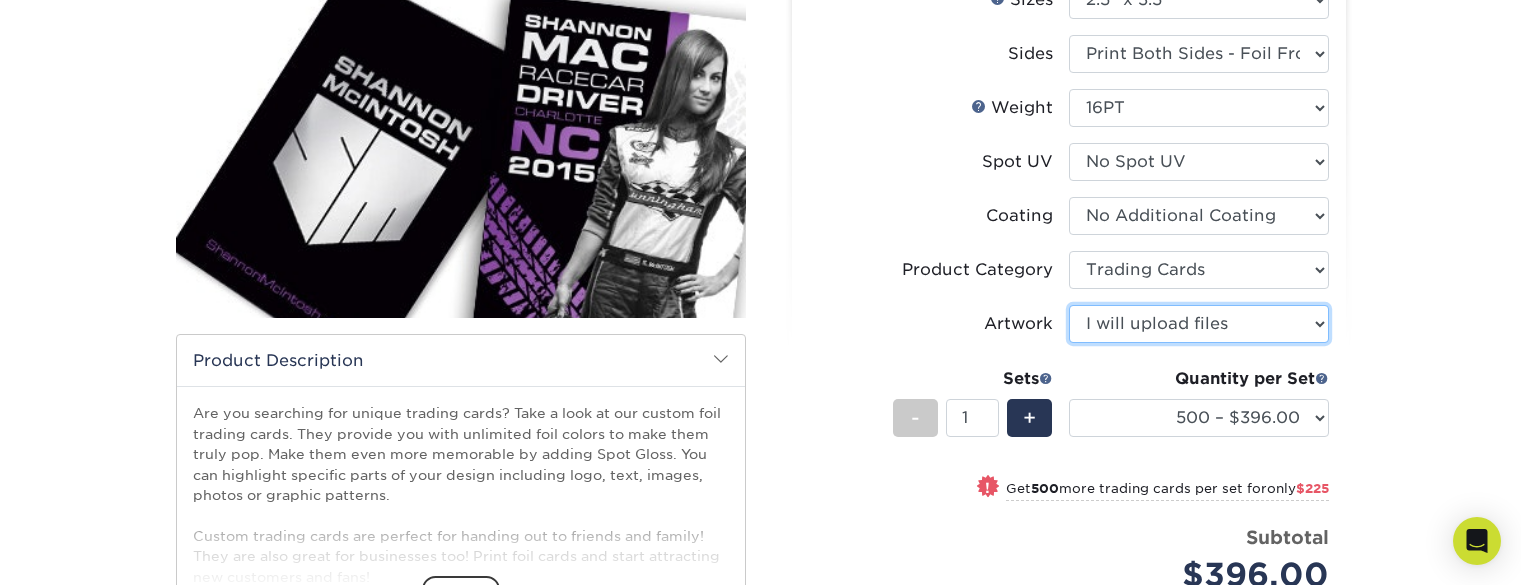 scroll, scrollTop: 287, scrollLeft: 0, axis: vertical 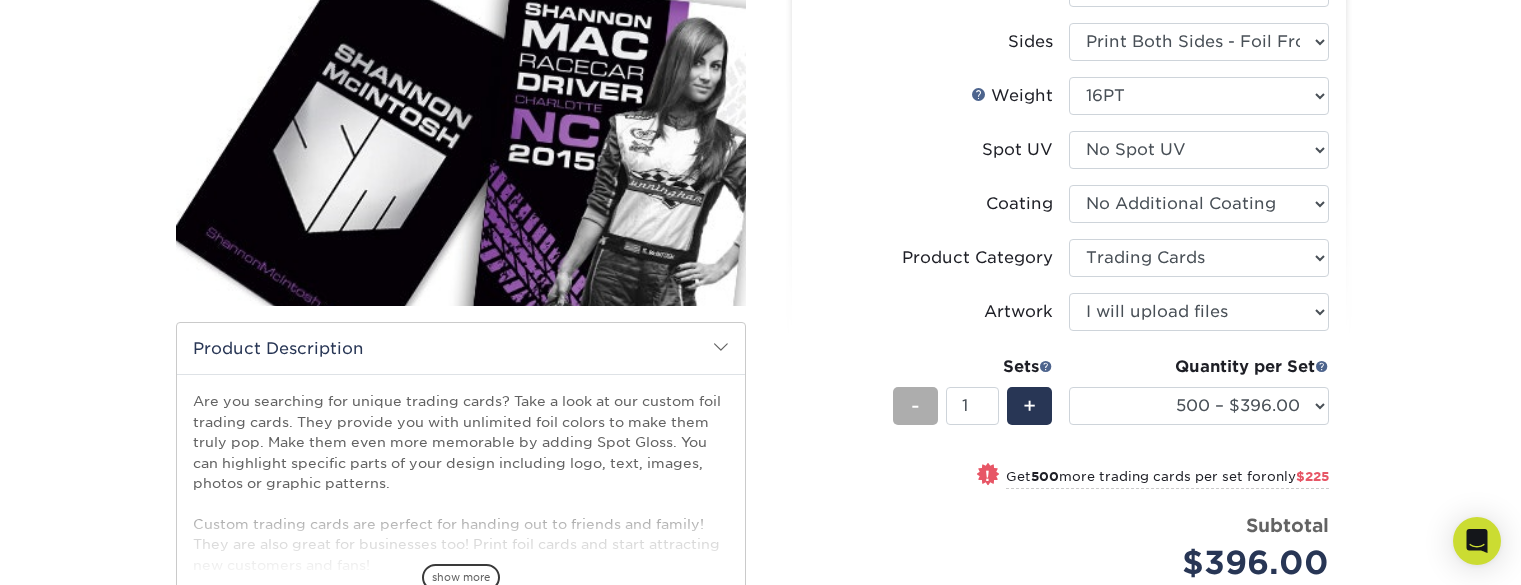 click on "-" at bounding box center (915, 406) 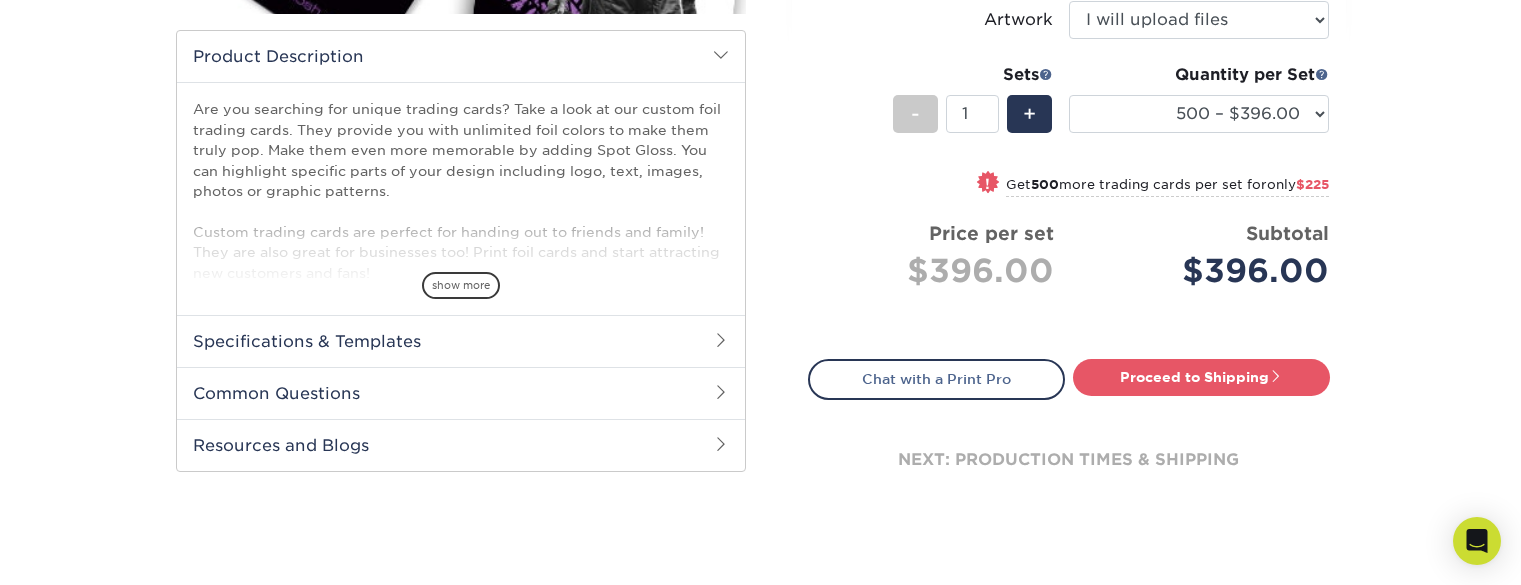 scroll, scrollTop: 597, scrollLeft: 0, axis: vertical 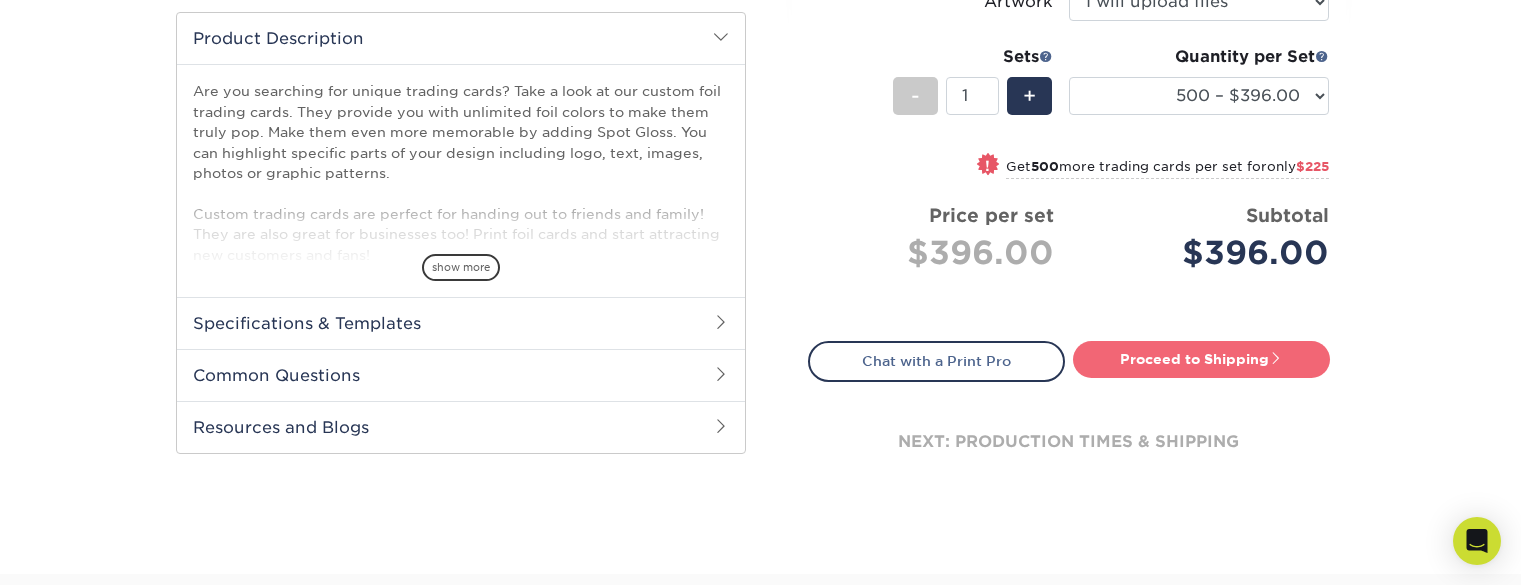 click on "Proceed to Shipping" at bounding box center [1201, 359] 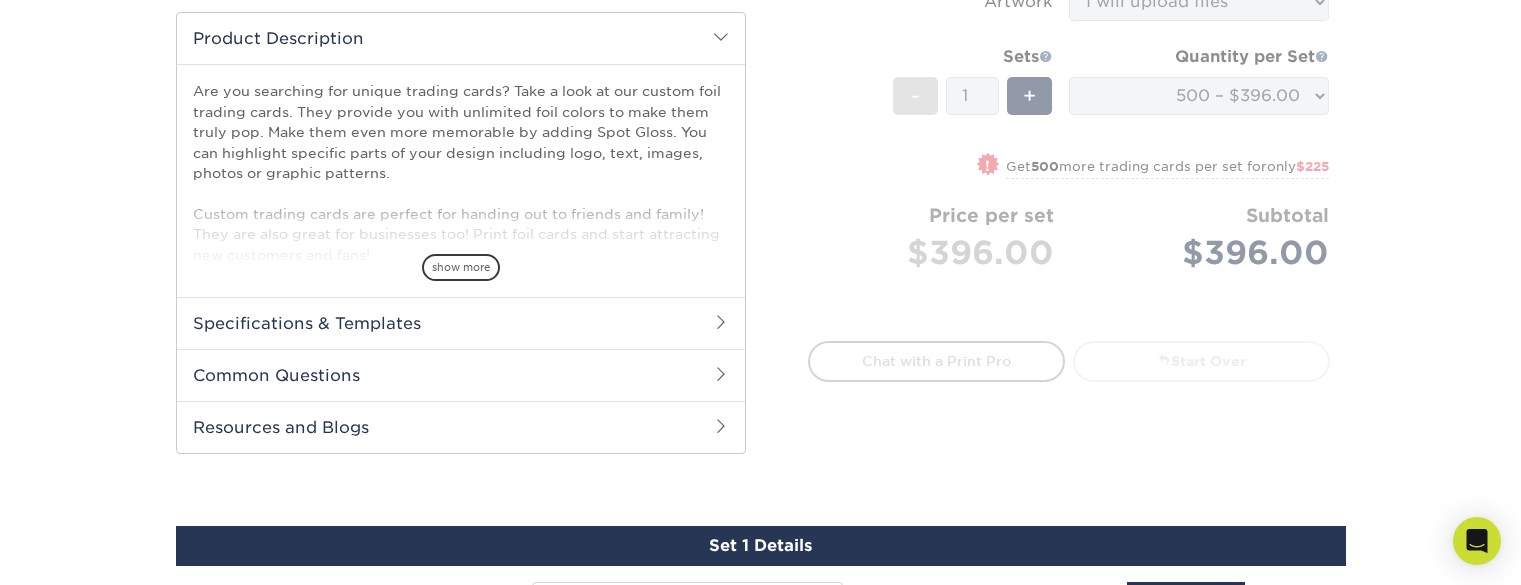 select on "22eaff53-8032-4466-830f-80ae9539a14e" 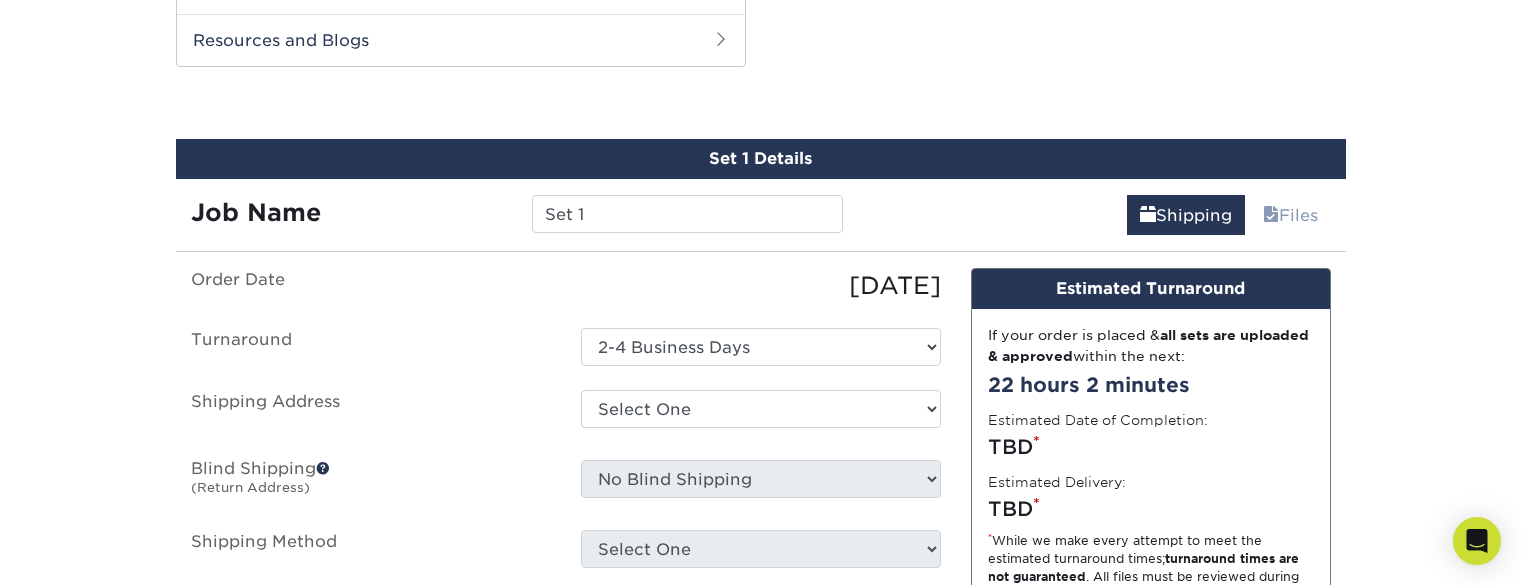 scroll, scrollTop: 992, scrollLeft: 0, axis: vertical 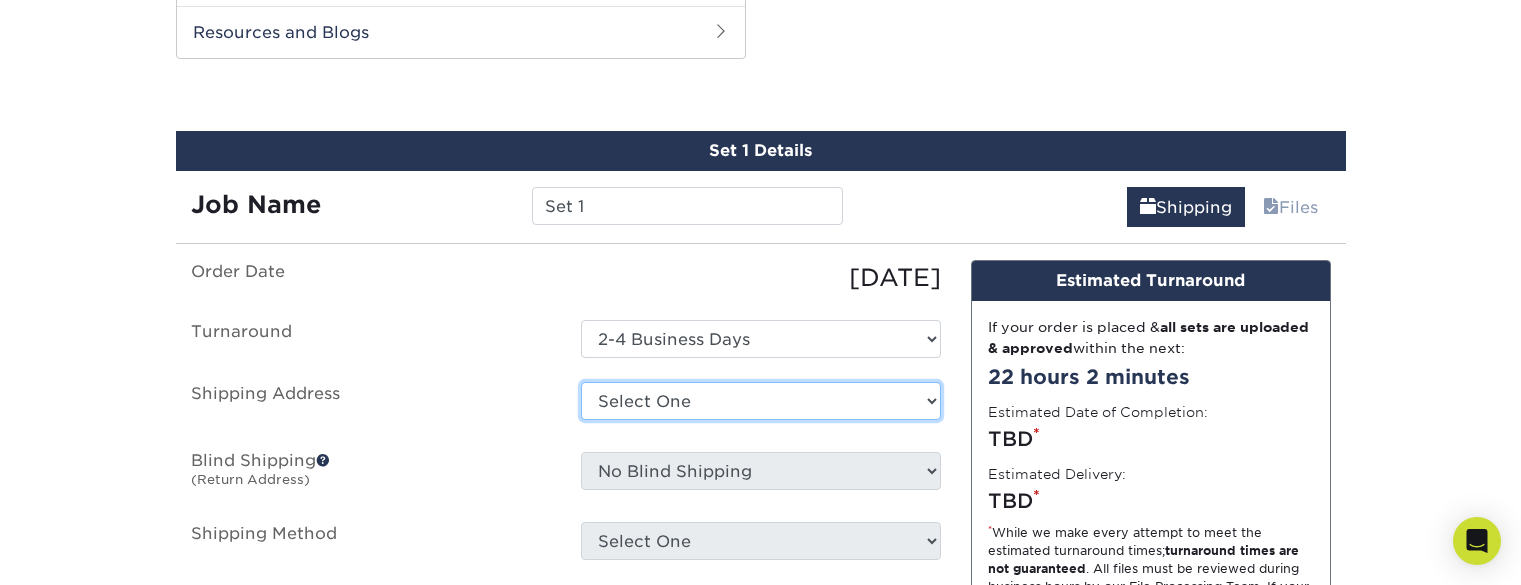 click on "Select One
Press Friends
+ Add New Address
- Login" at bounding box center [761, 401] 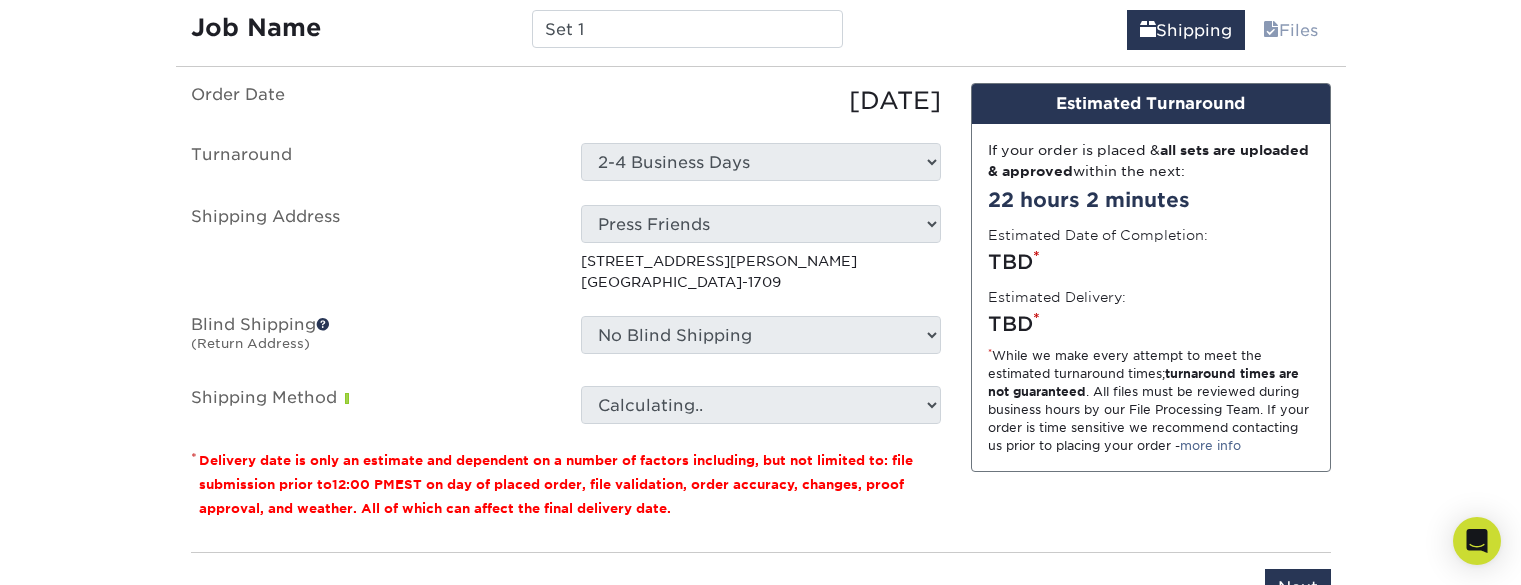 scroll, scrollTop: 1178, scrollLeft: 0, axis: vertical 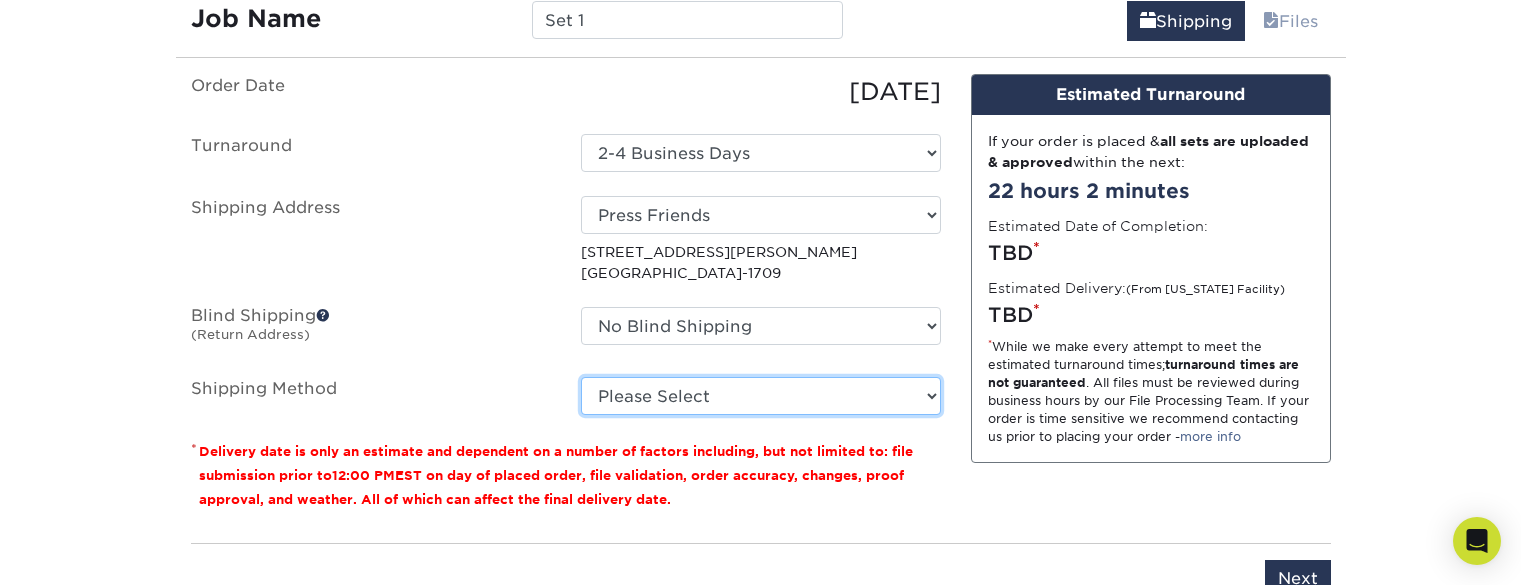 click on "Please Select Ground Shipping (+$13.20) 3 Day Shipping Service (+$13.65) 2 Day Air Shipping (+$14.11) Next Day Shipping by 5pm (+$16.43) Next Day Shipping by 12 noon (+$17.35) Next Day Air Early A.M. (+$93.78)" at bounding box center (761, 396) 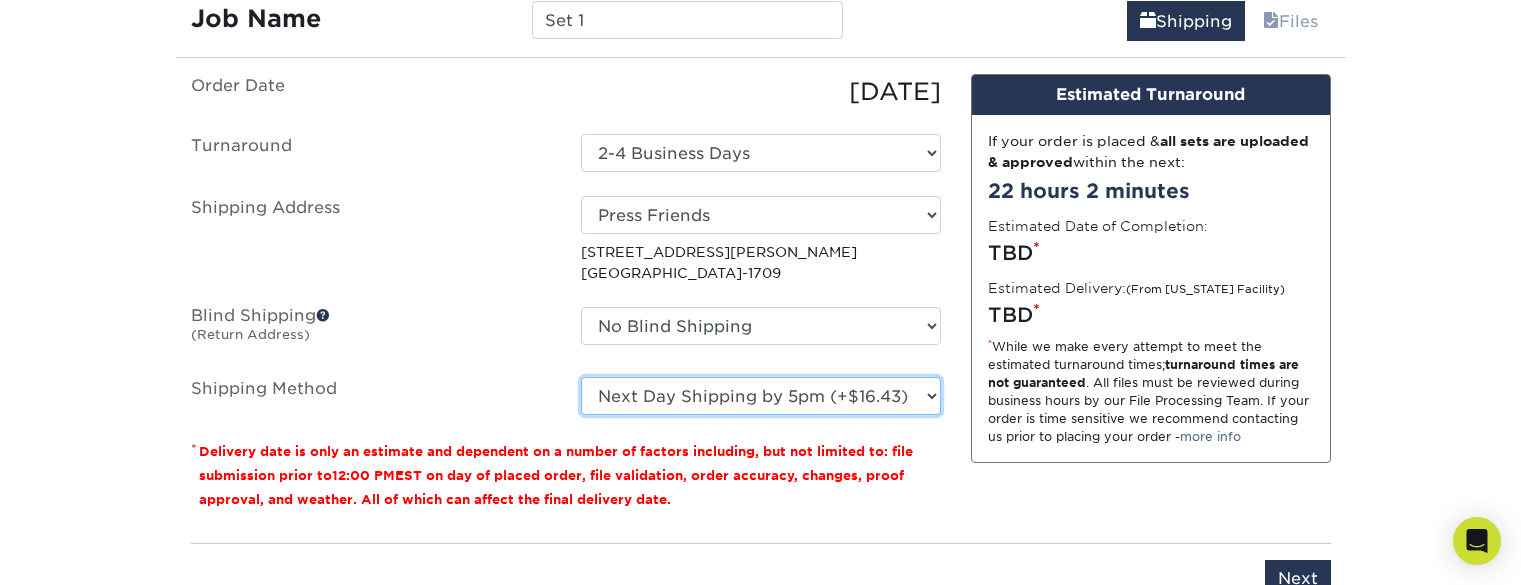 click on "Please Select Ground Shipping (+$13.20) 3 Day Shipping Service (+$13.65) 2 Day Air Shipping (+$14.11) Next Day Shipping by 5pm (+$16.43) Next Day Shipping by 12 noon (+$17.35) Next Day Air Early A.M. (+$93.78)" at bounding box center [761, 396] 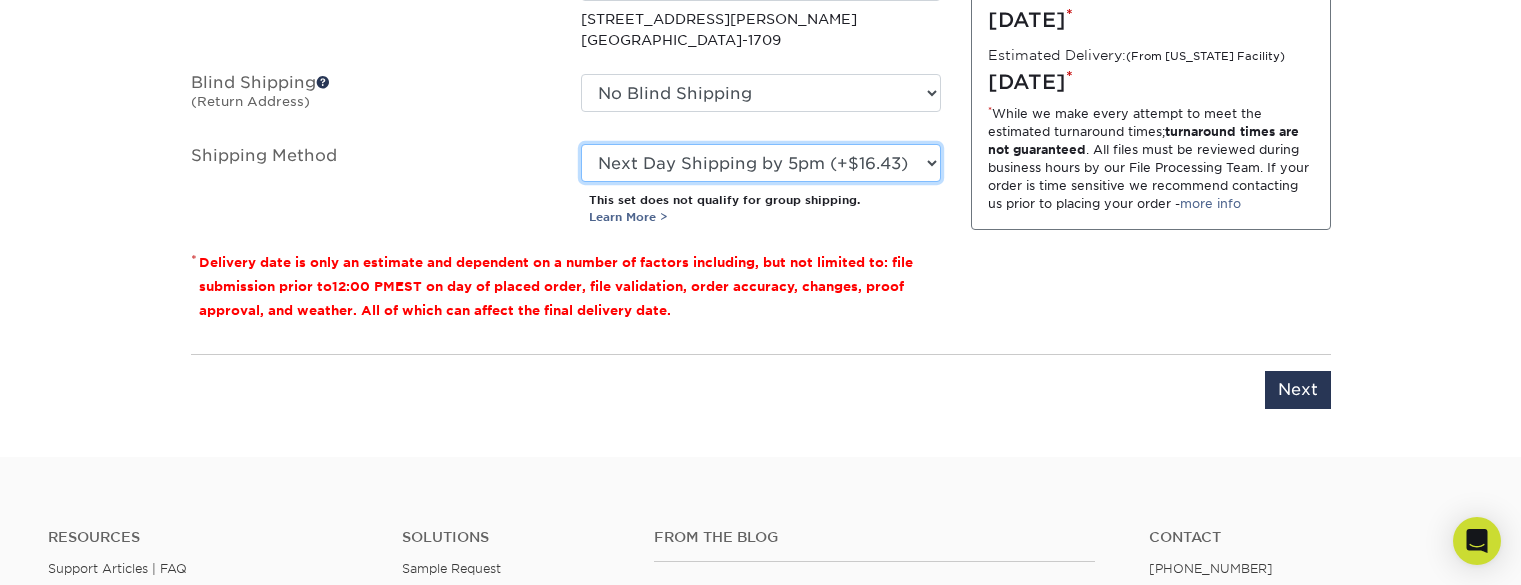 scroll, scrollTop: 1413, scrollLeft: 0, axis: vertical 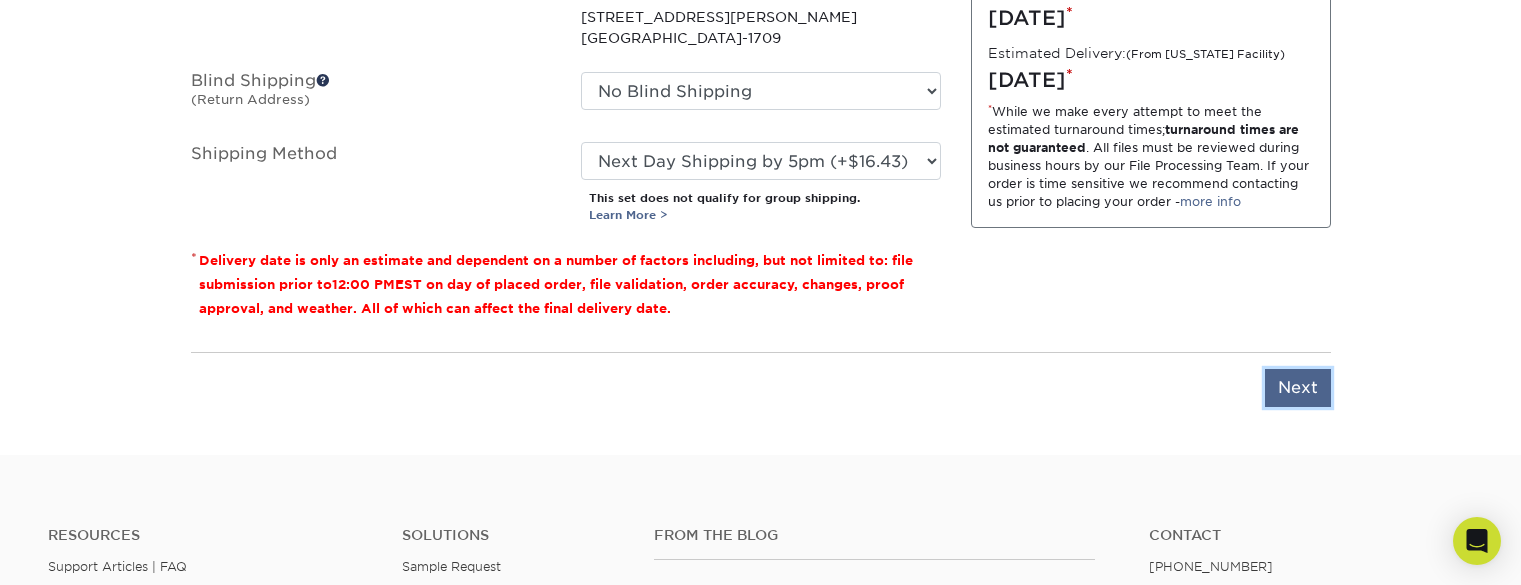 click on "Next" at bounding box center (1298, 388) 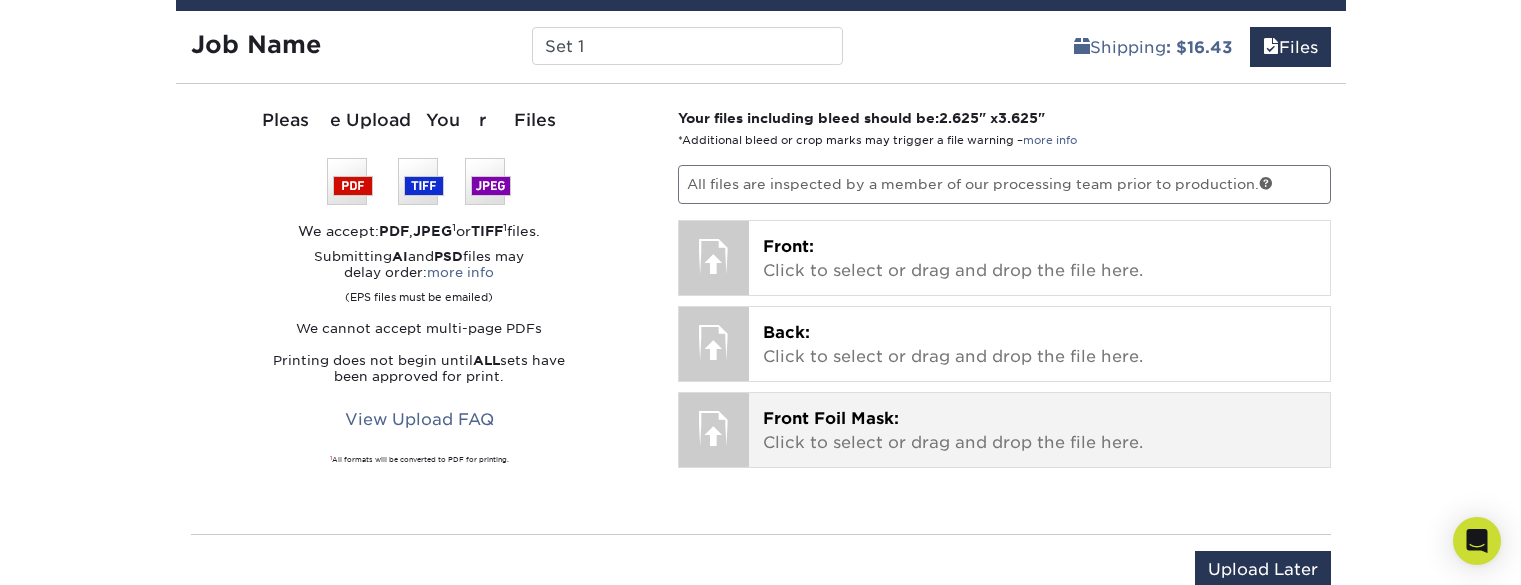 scroll, scrollTop: 1153, scrollLeft: 0, axis: vertical 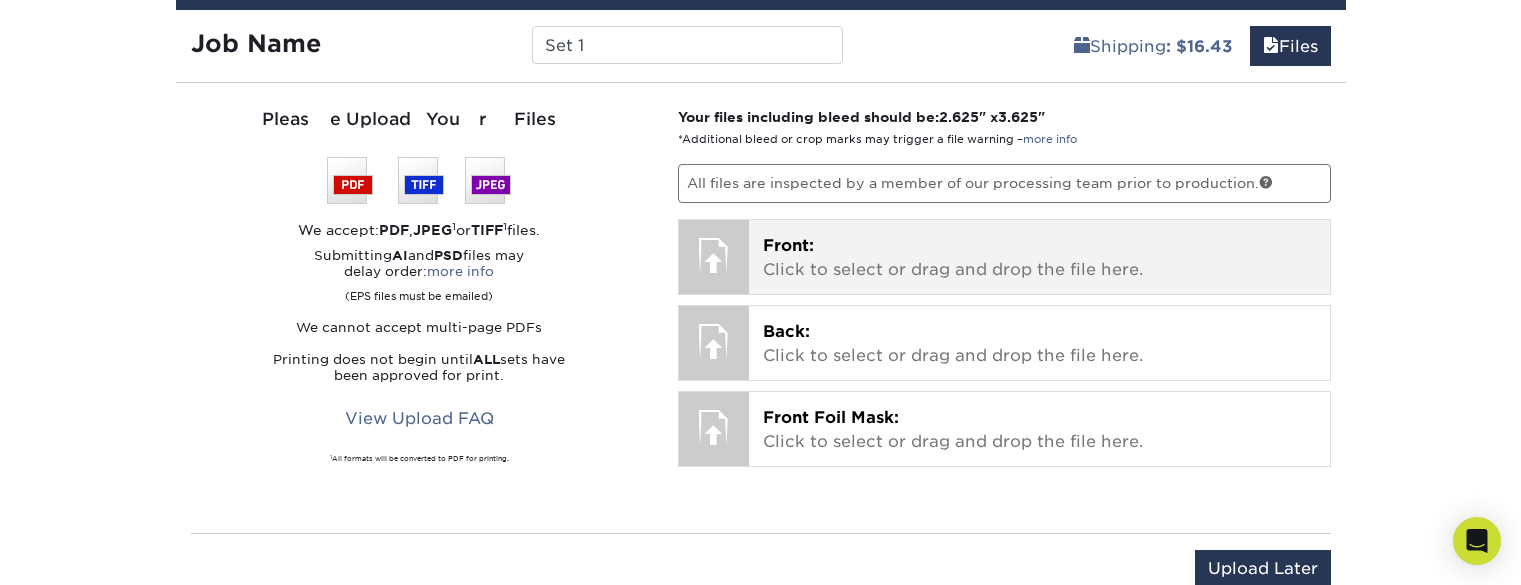 click on "Front: Click to select or drag and drop the file here." at bounding box center (1039, 258) 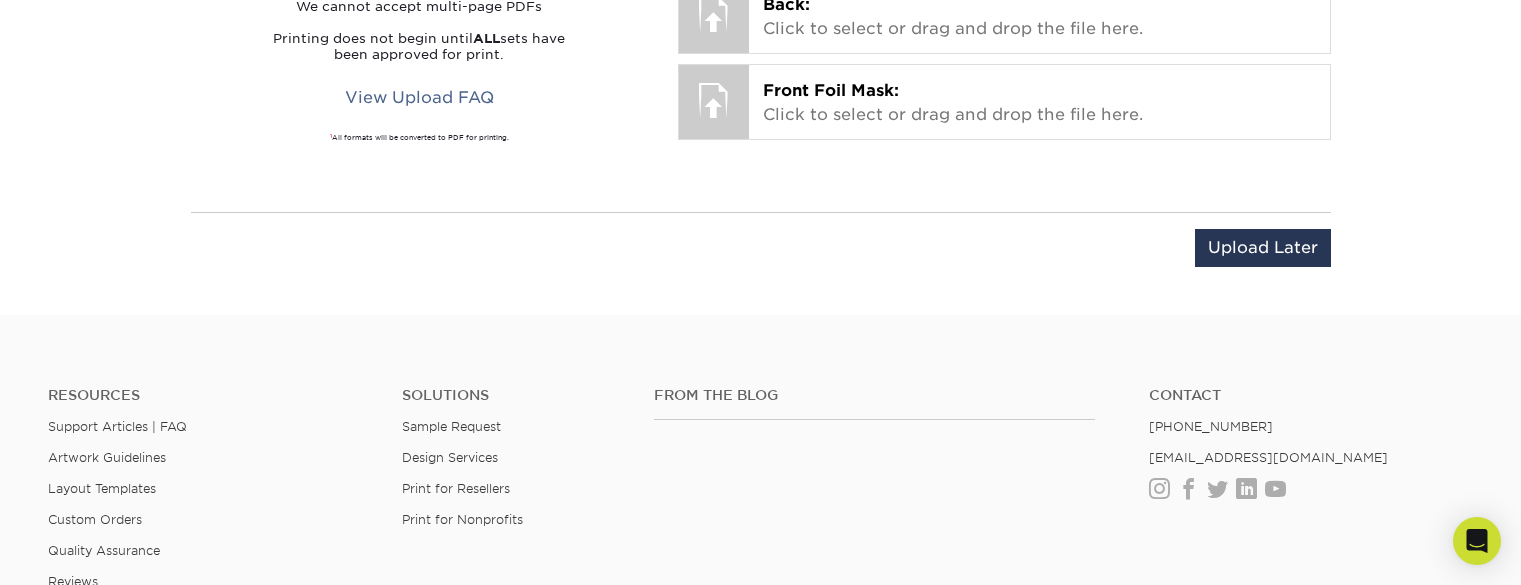 scroll, scrollTop: 1505, scrollLeft: 0, axis: vertical 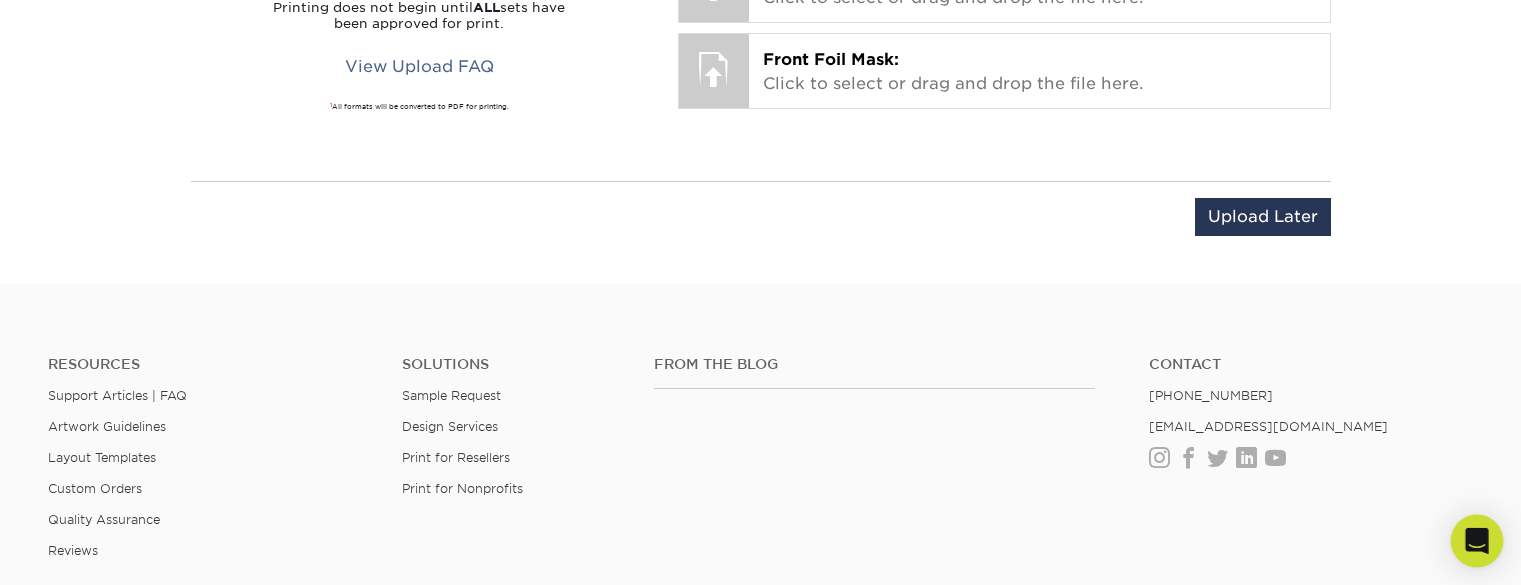 click on "Resources Menu
Search Products
Account
SIGN IN
CREATE AN ACCOUNT
forgot password?
All fields are required." at bounding box center (760, -318) 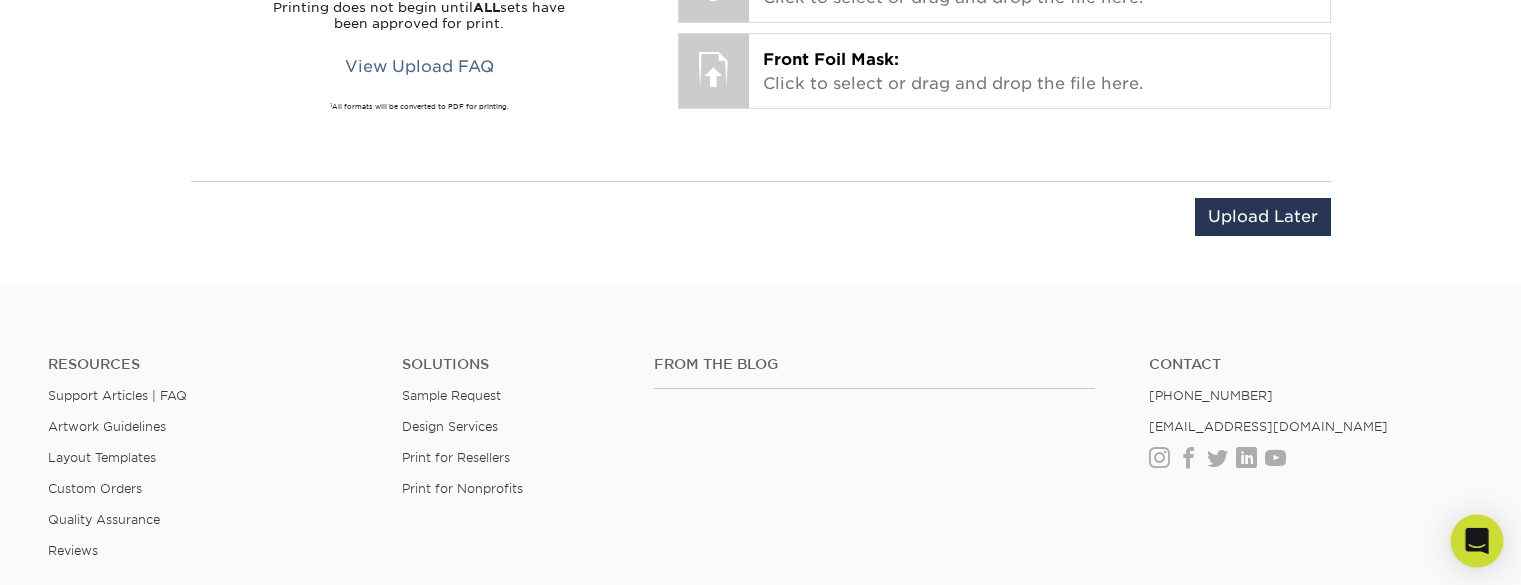 click 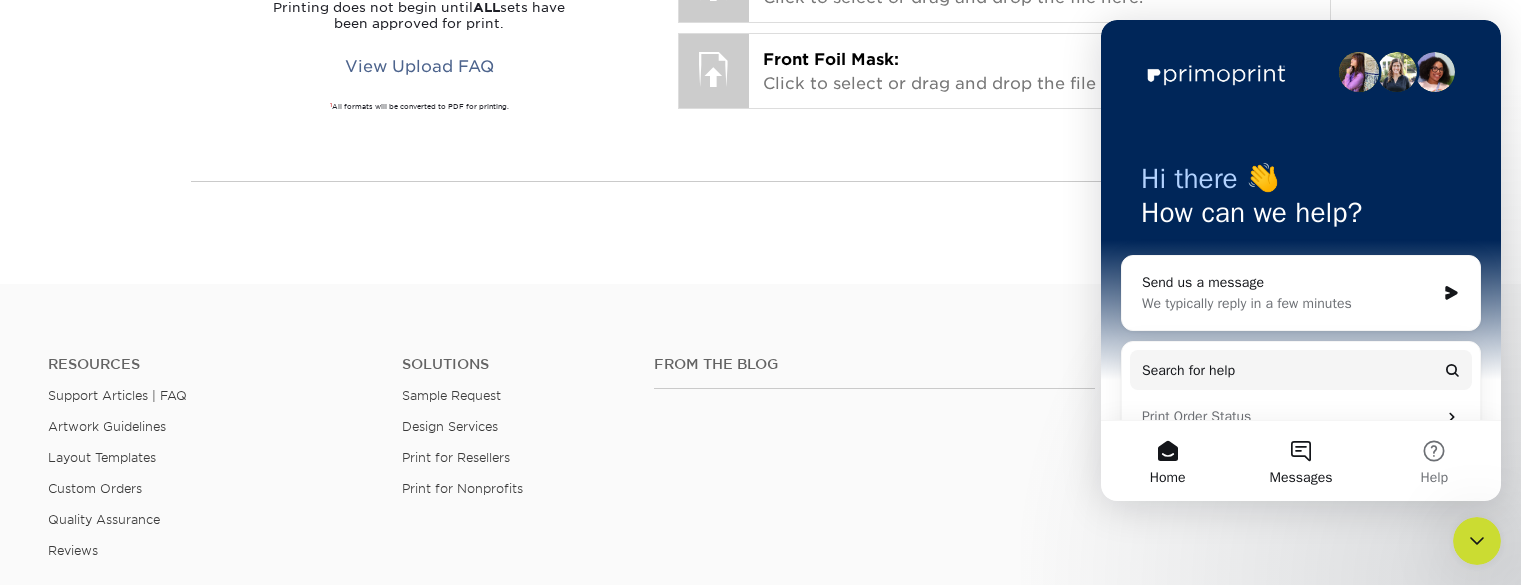 scroll, scrollTop: 0, scrollLeft: 0, axis: both 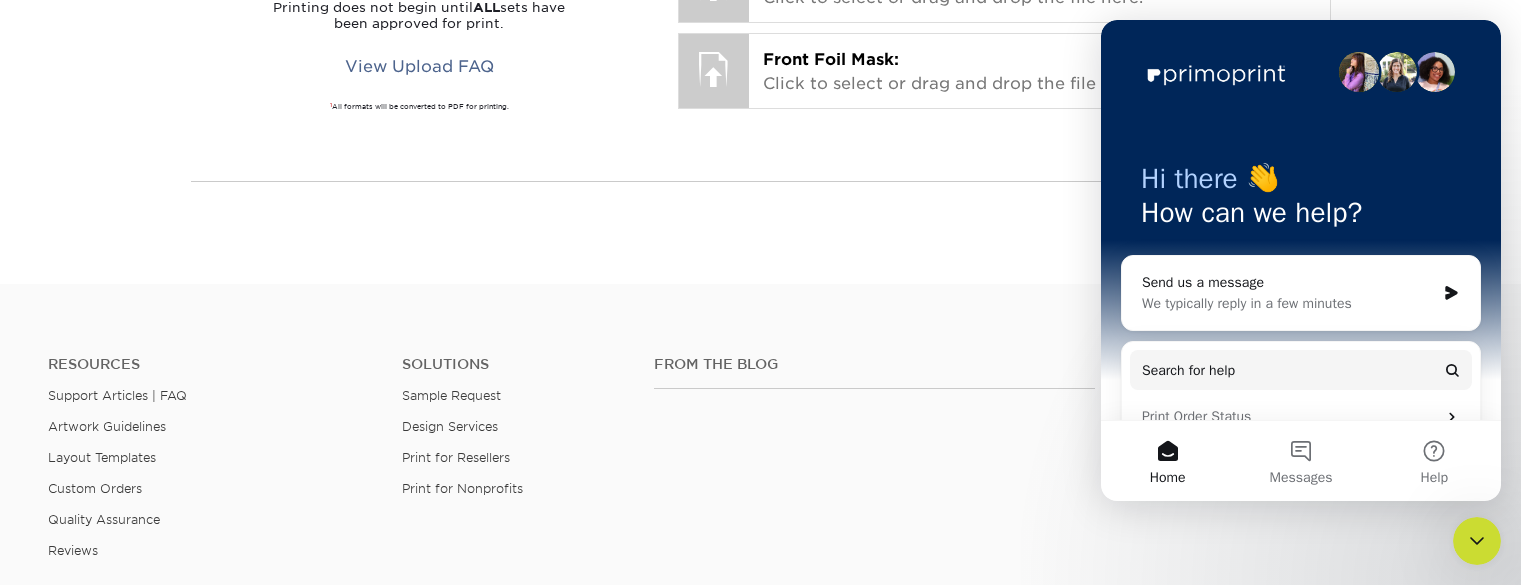 click on "We typically reply in a few minutes" at bounding box center [1288, 303] 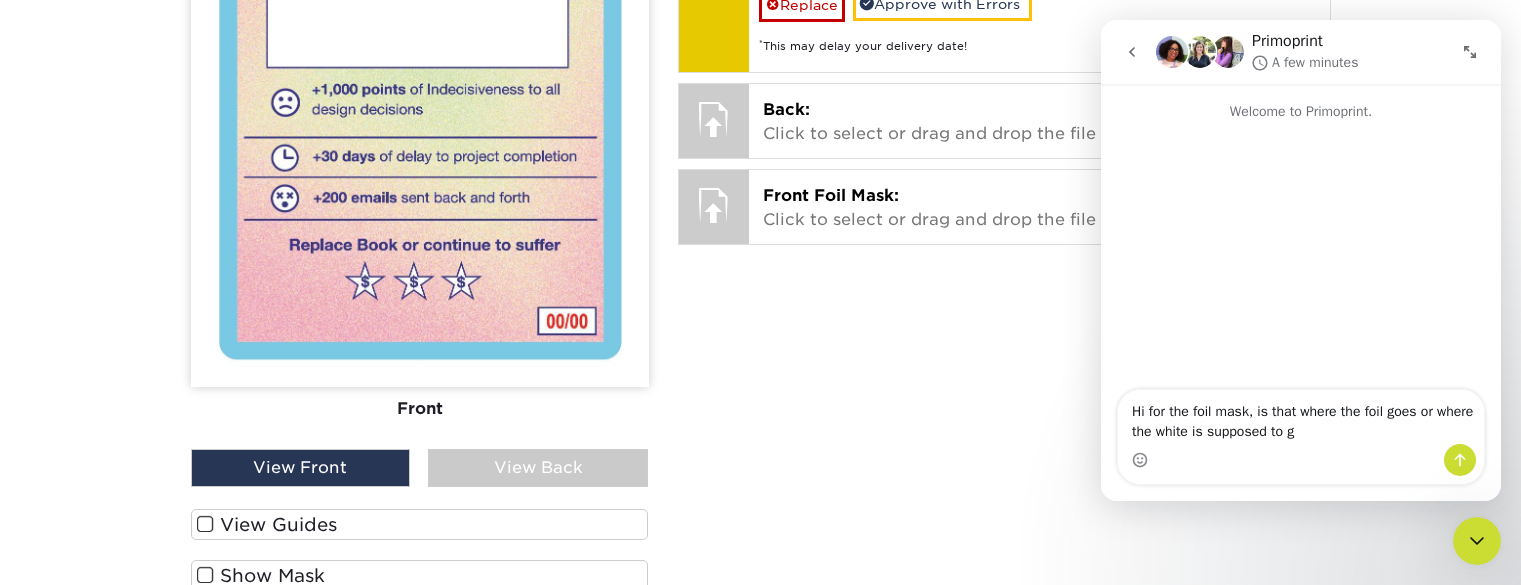 type on "Hi for the foil mask, is that where the foil goes or where the white is supposed to go" 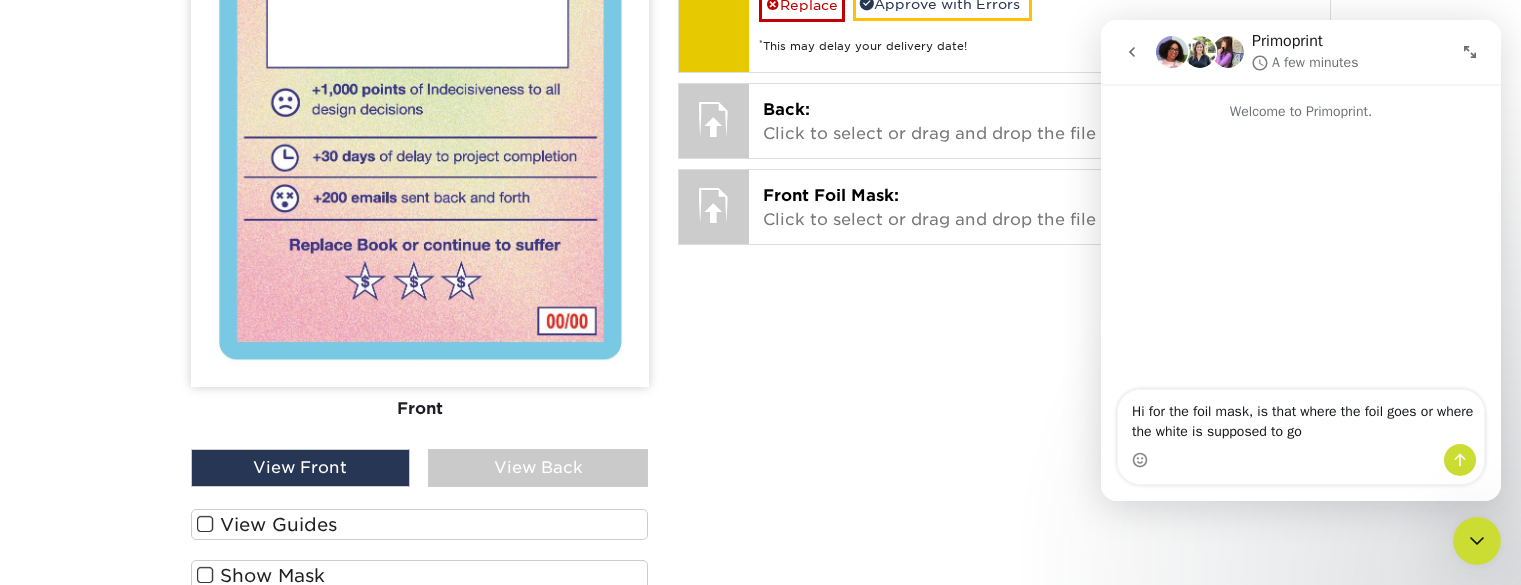 type 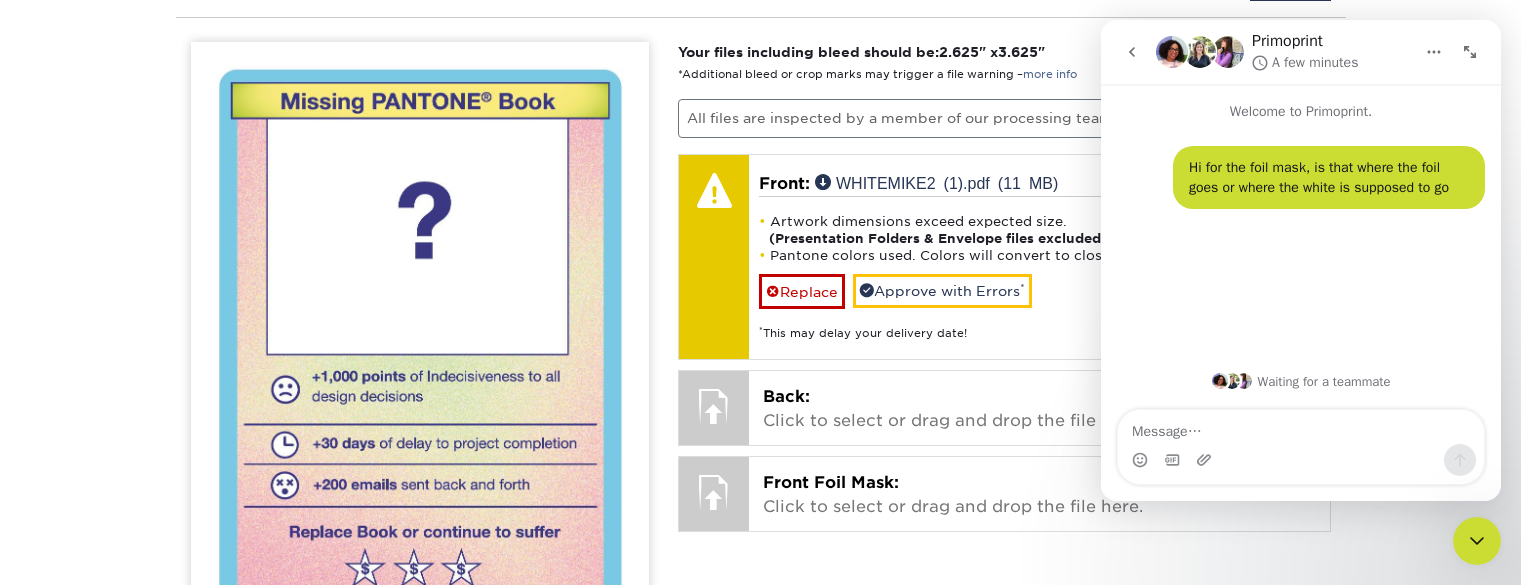 scroll, scrollTop: 1221, scrollLeft: 0, axis: vertical 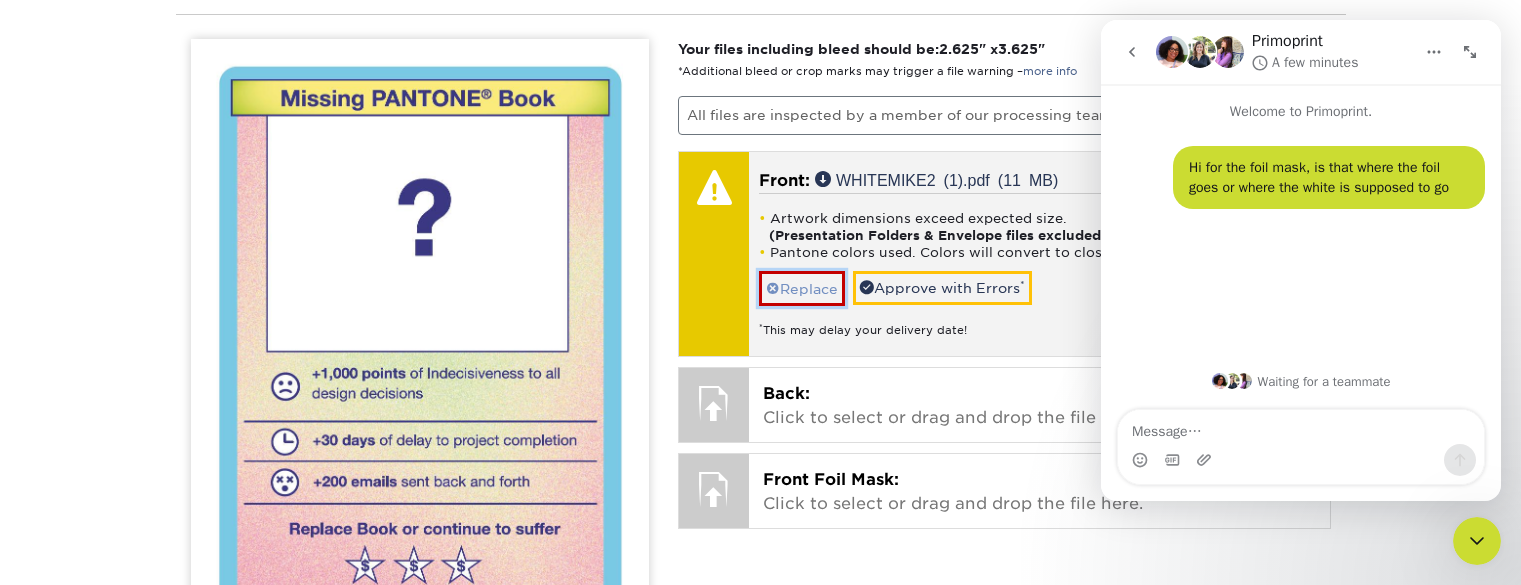 click on "Replace" at bounding box center (802, 288) 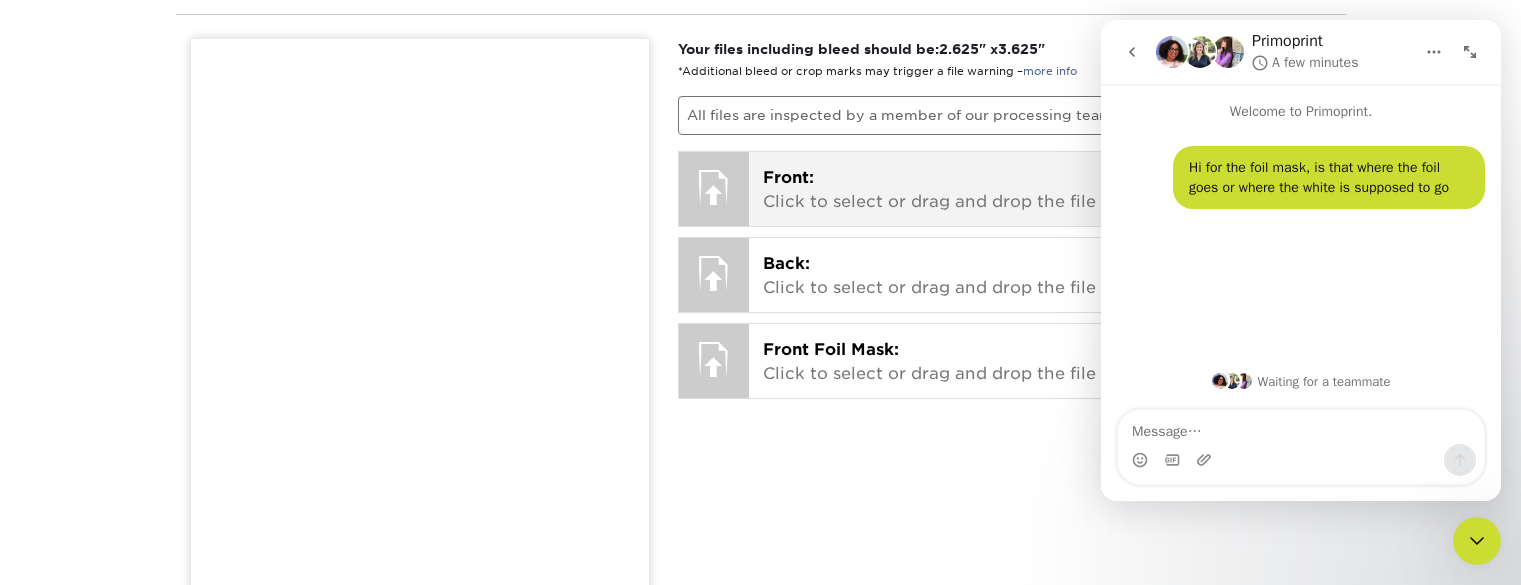 click on "Front: Click to select or drag and drop the file here." at bounding box center [1039, 190] 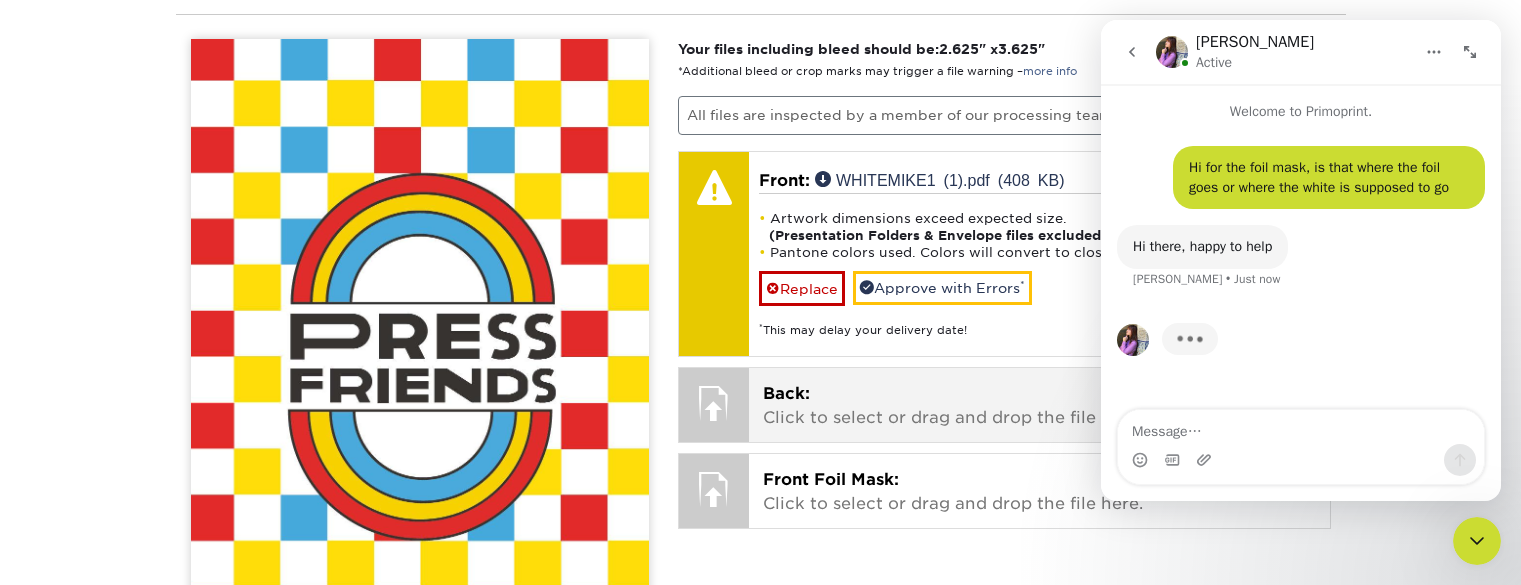 click on "Back: Click to select or drag and drop the file here." at bounding box center [1039, 406] 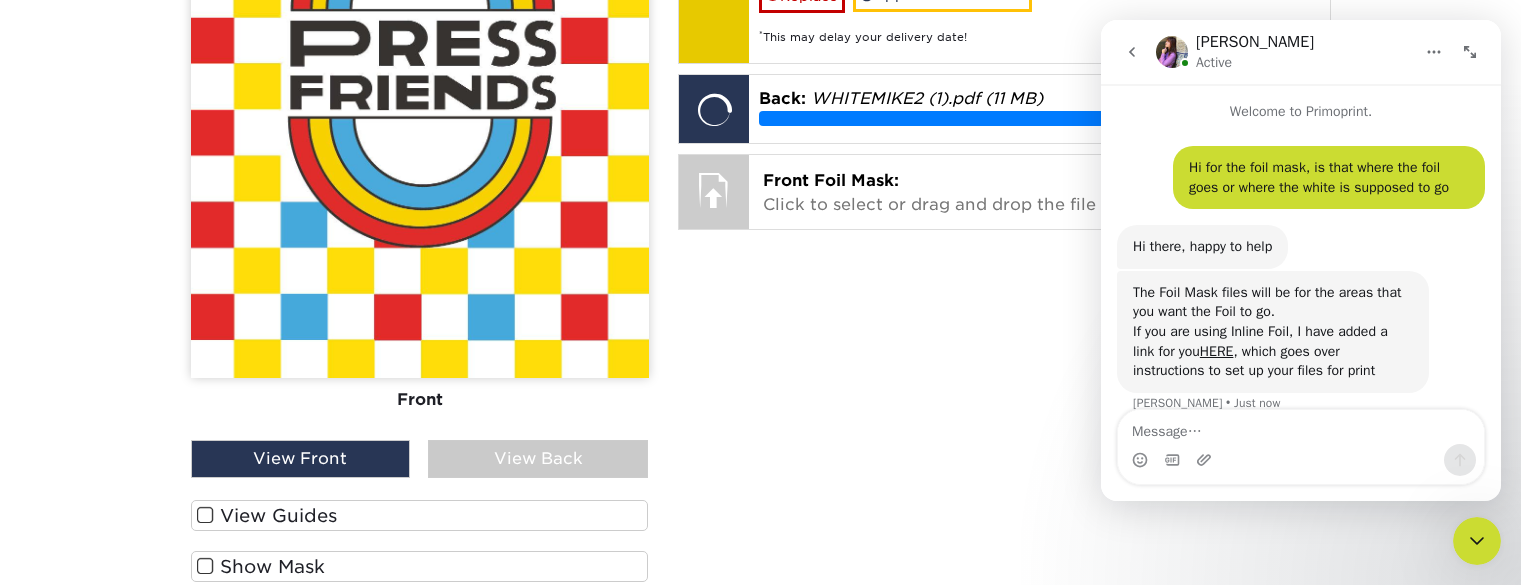 scroll, scrollTop: 25, scrollLeft: 0, axis: vertical 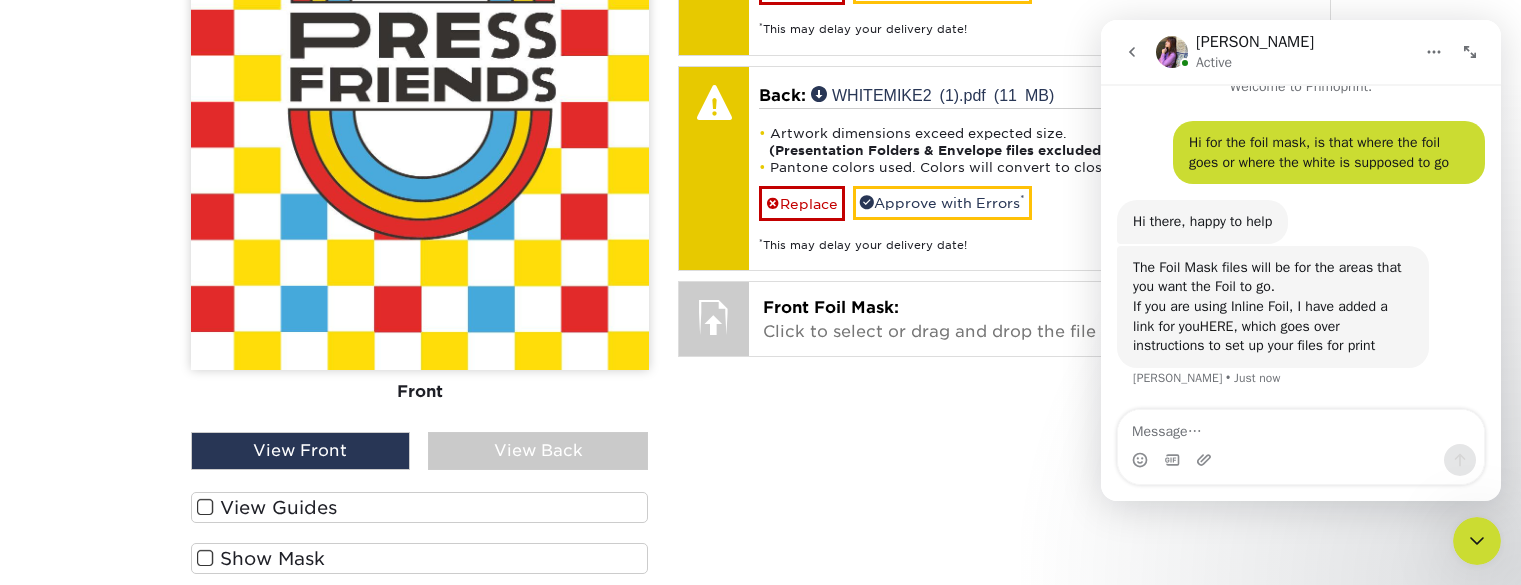 click on "HERE" at bounding box center [1217, 326] 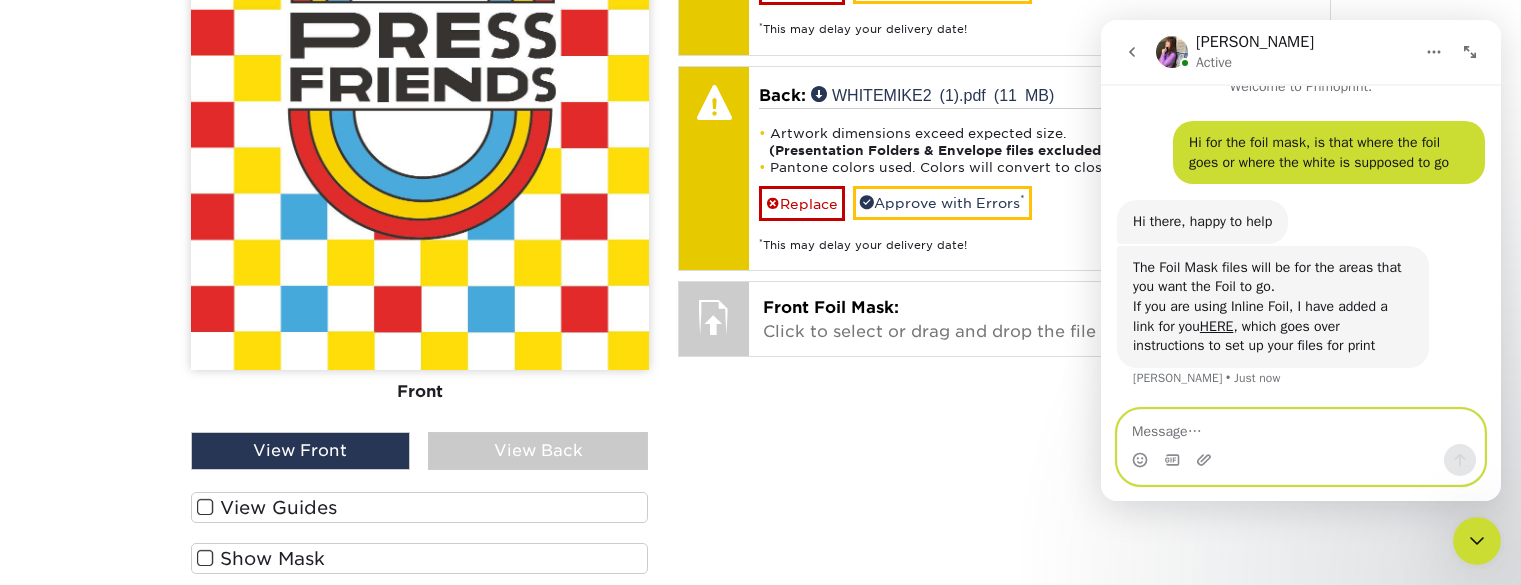 click at bounding box center (1301, 427) 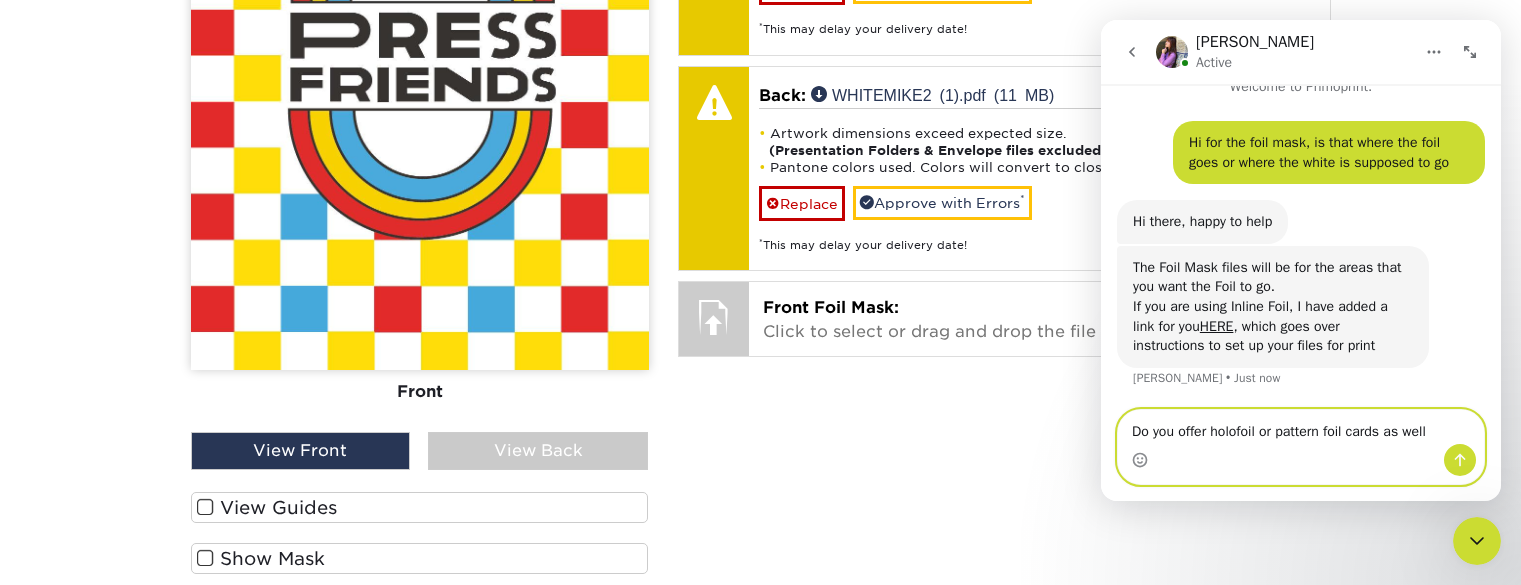 type on "Do you offer holofoil or pattern foil cards as well?" 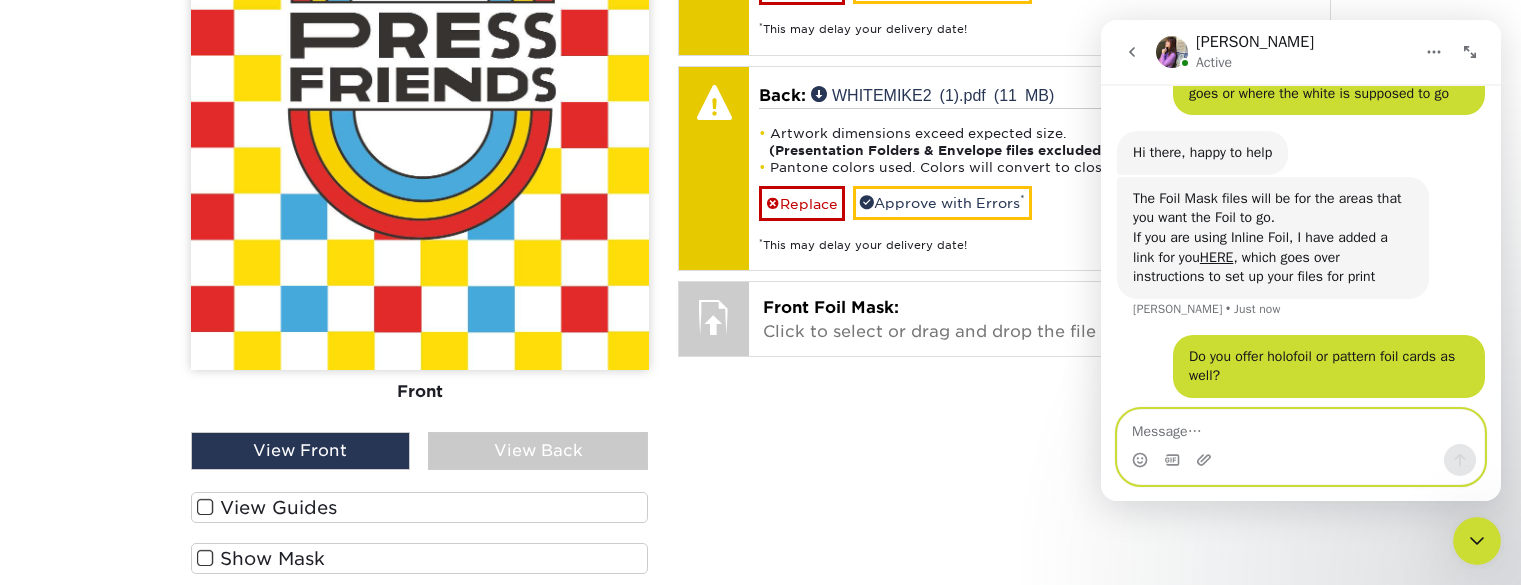 scroll, scrollTop: 104, scrollLeft: 0, axis: vertical 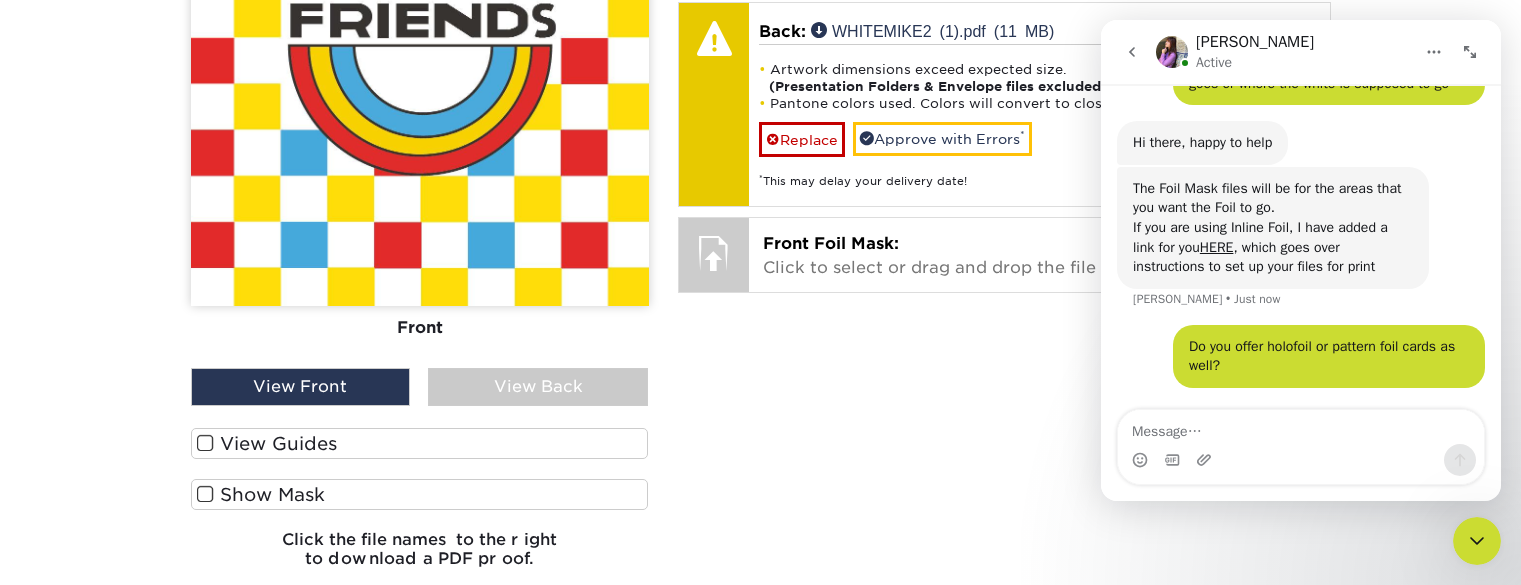 click on "View Back" at bounding box center [538, 387] 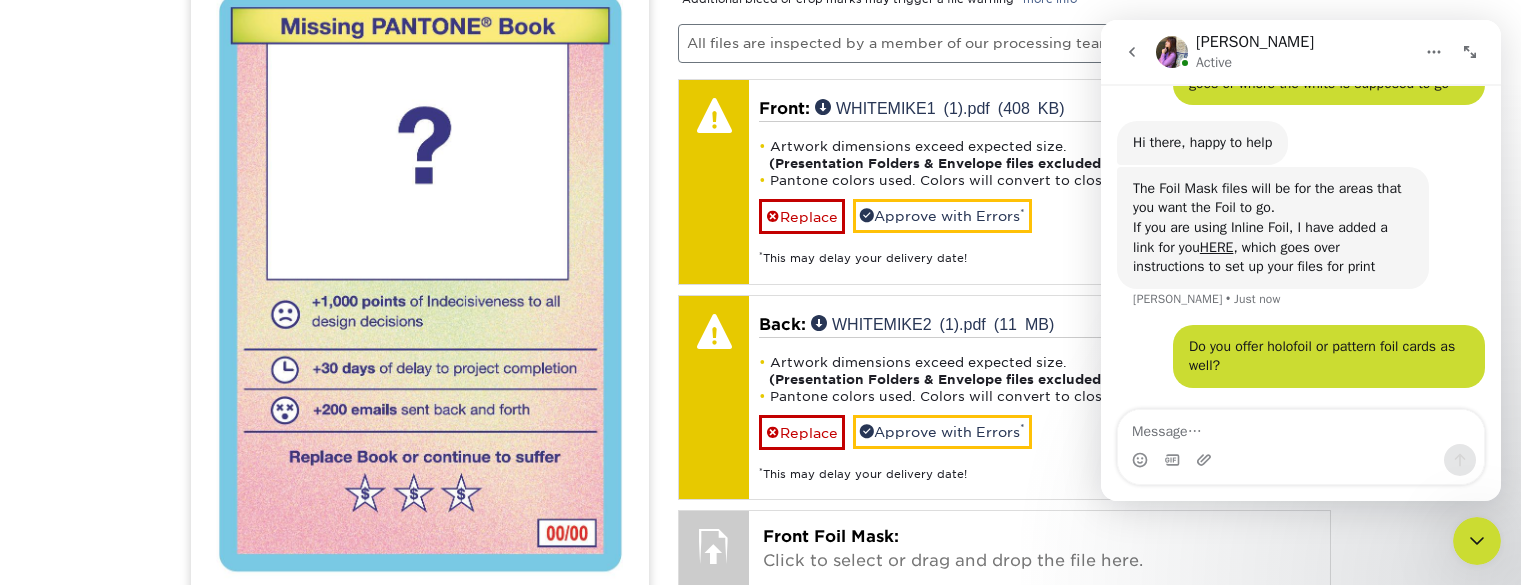 scroll, scrollTop: 1292, scrollLeft: 0, axis: vertical 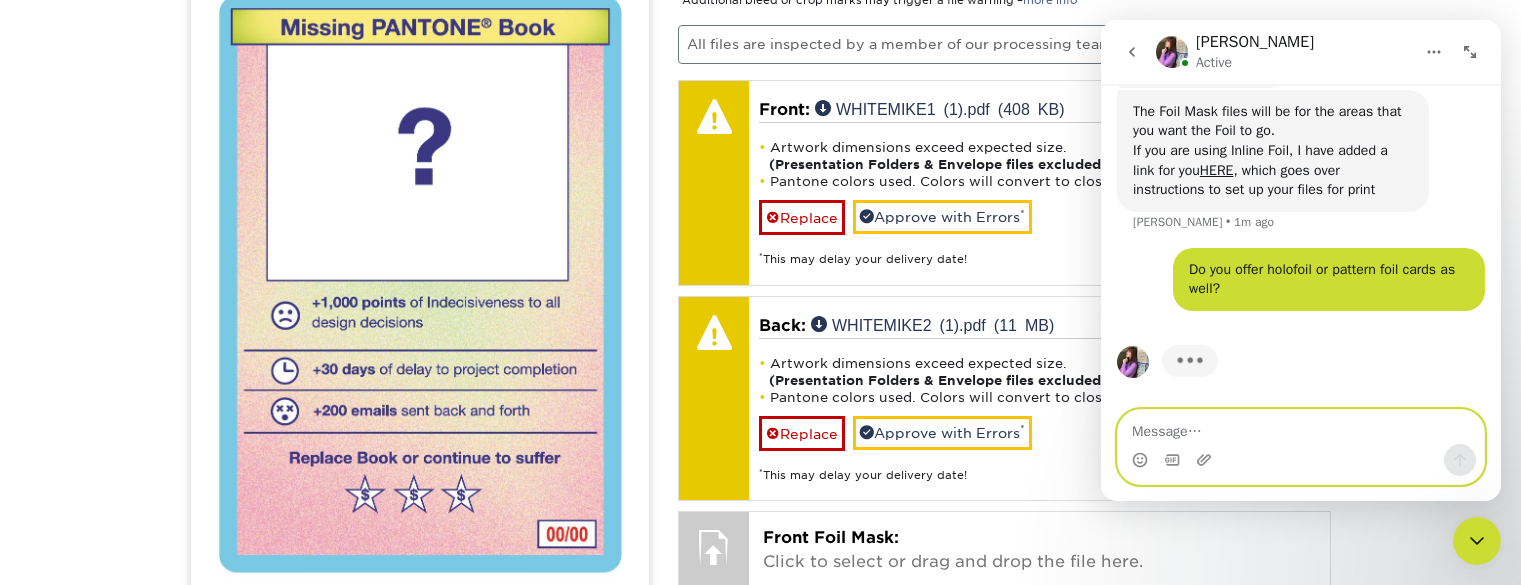 click at bounding box center (1301, 427) 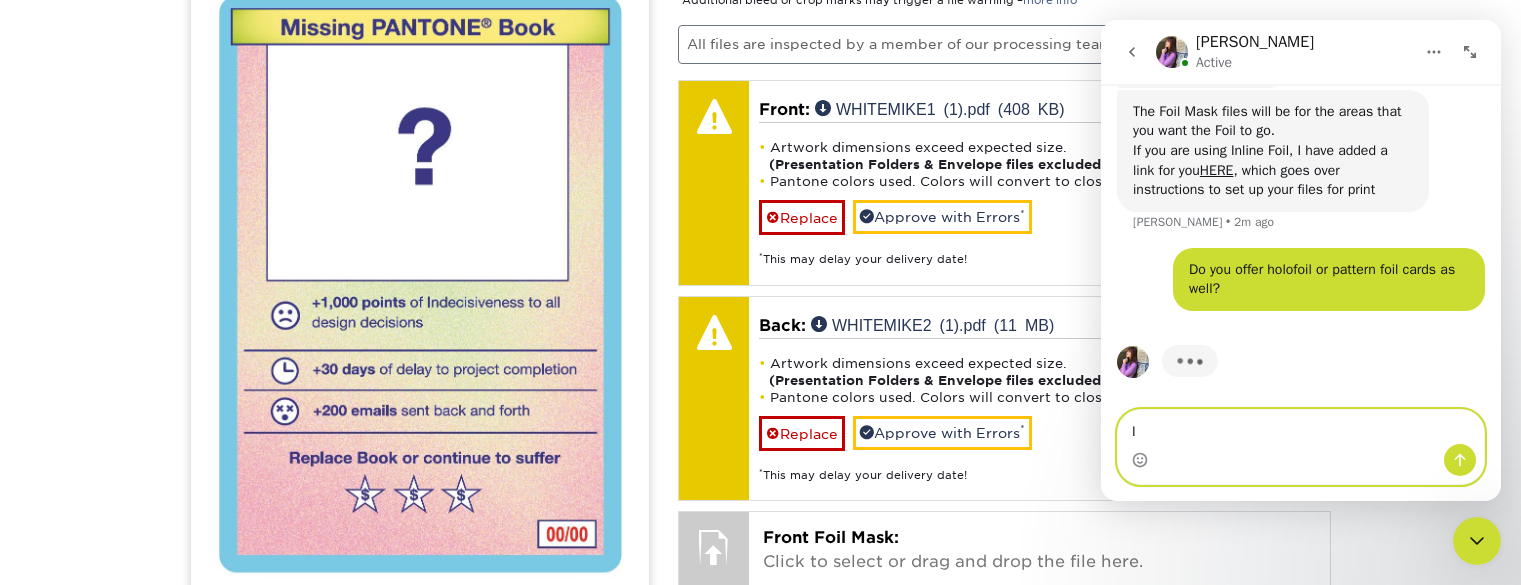 type on "I" 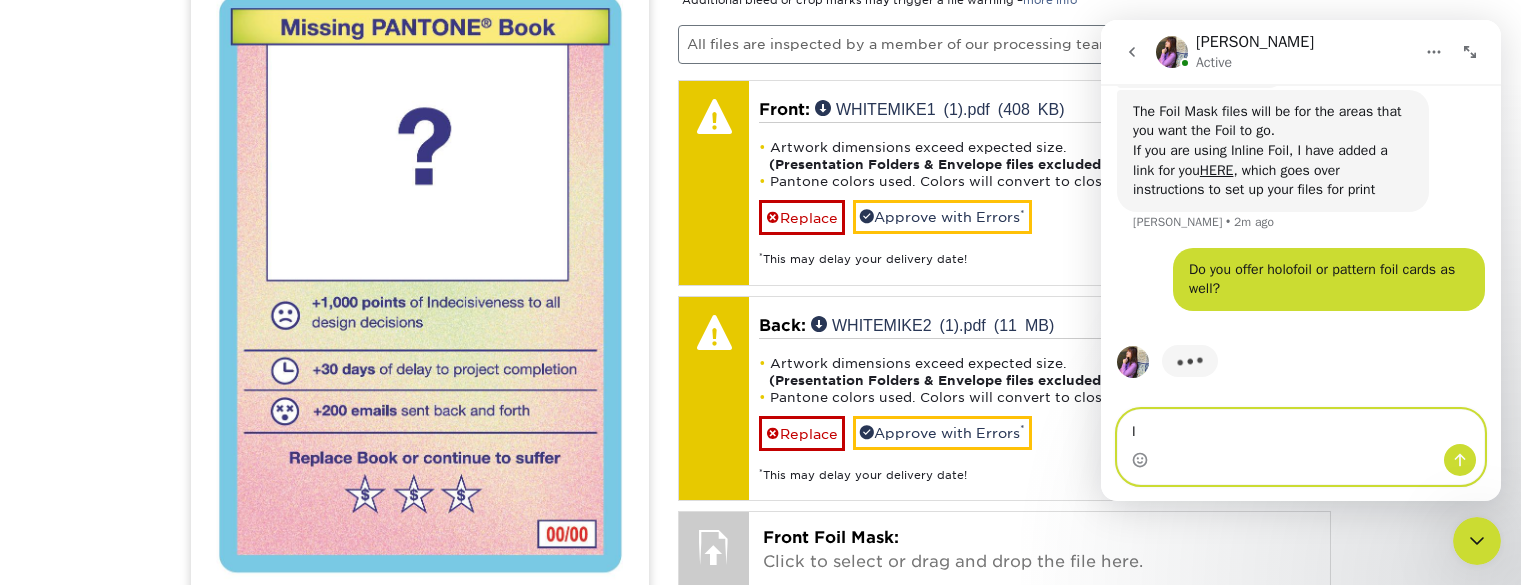 type 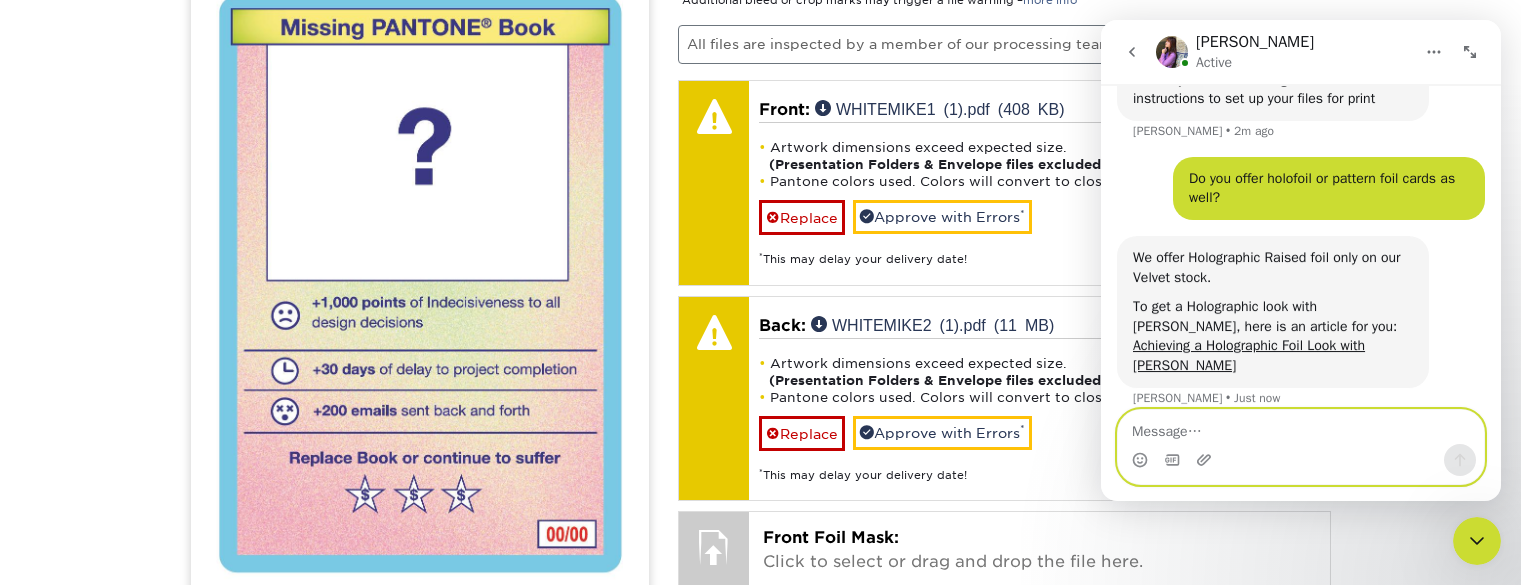 scroll, scrollTop: 291, scrollLeft: 0, axis: vertical 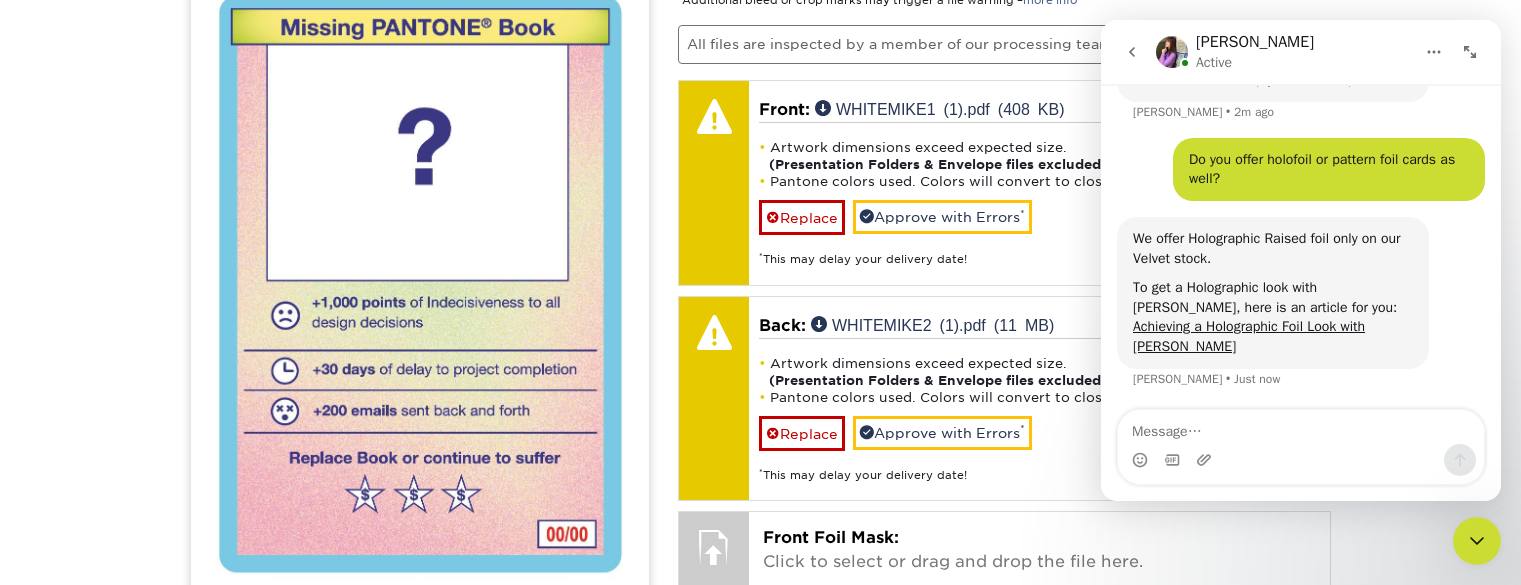 click on "Products
Trading Cards
Inline Foil  Trading Cards
show more Templates  /" at bounding box center [760, -79] 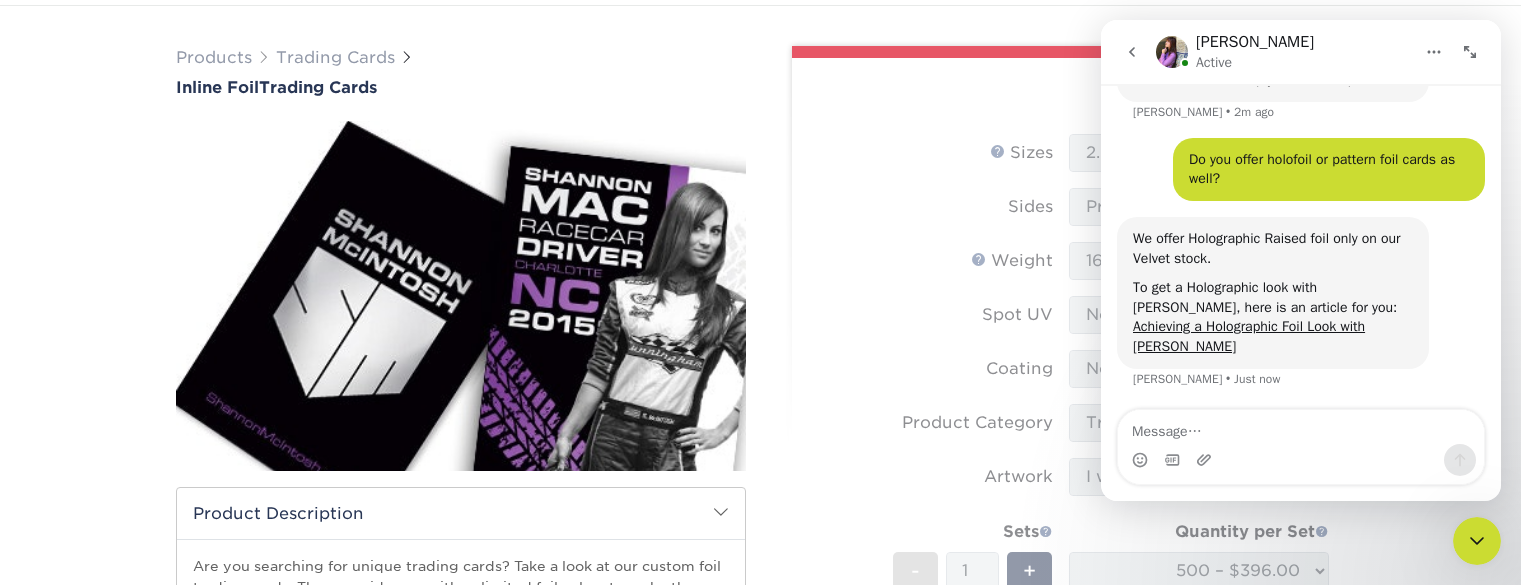 scroll, scrollTop: 0, scrollLeft: 0, axis: both 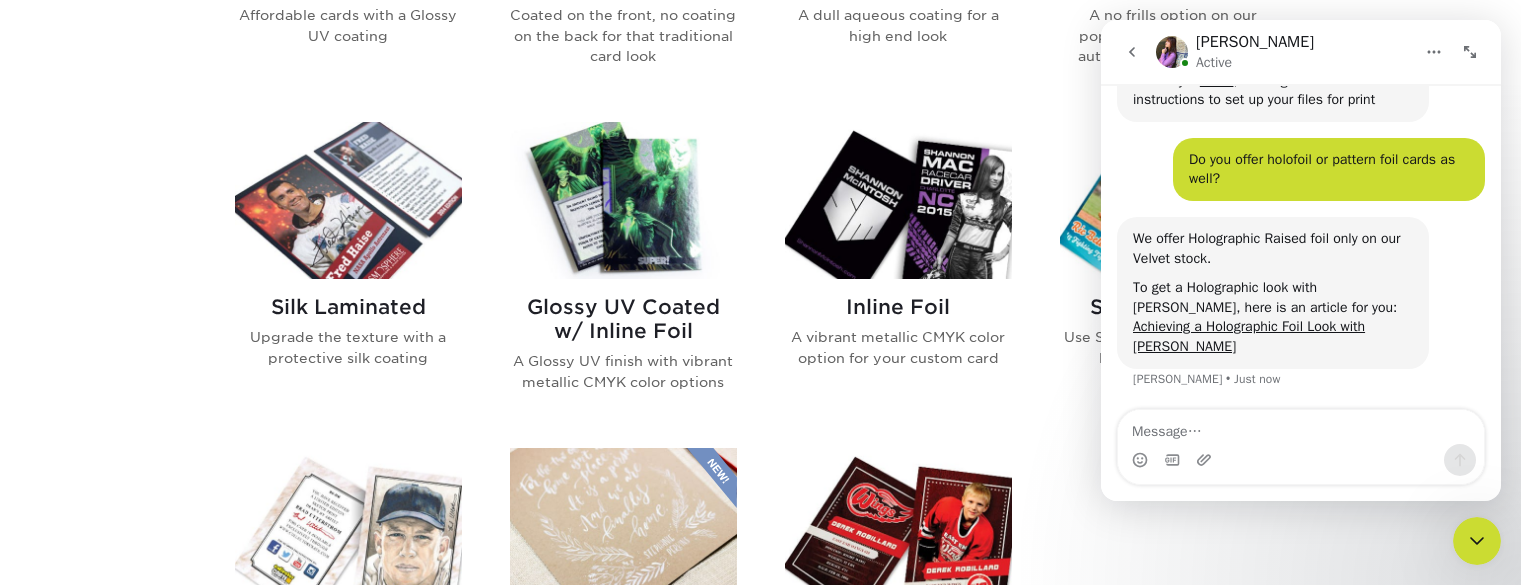 click 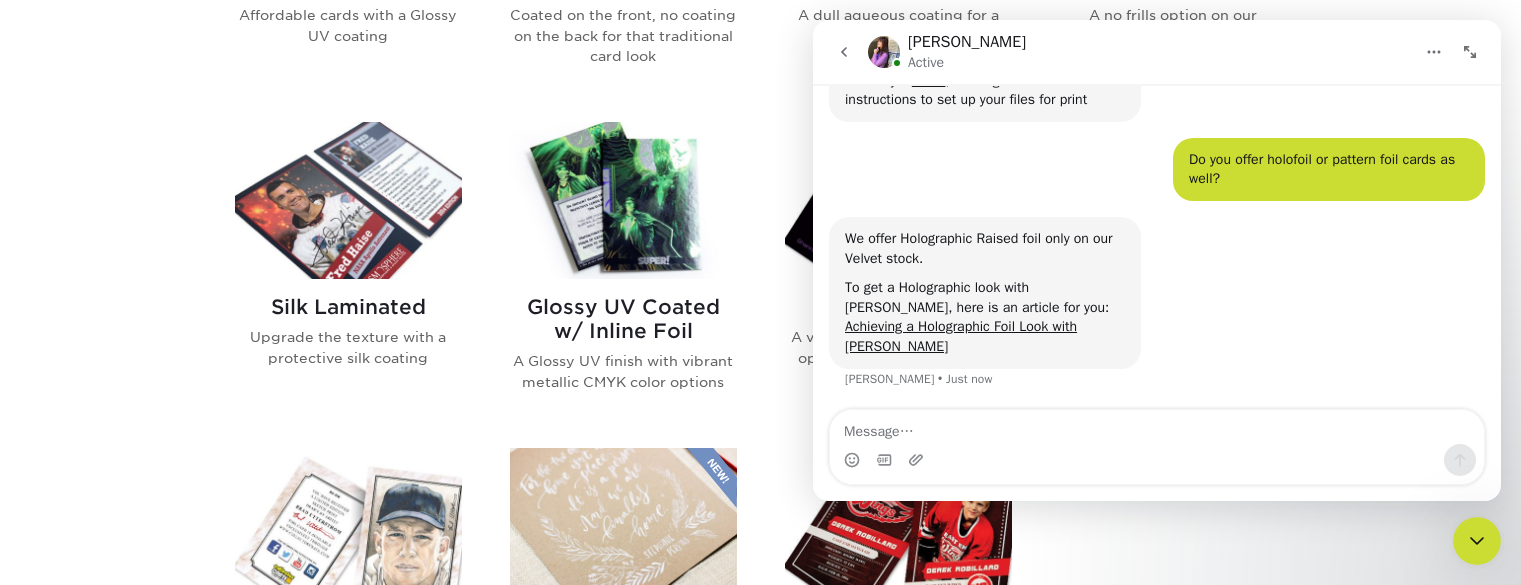 scroll, scrollTop: 134, scrollLeft: 0, axis: vertical 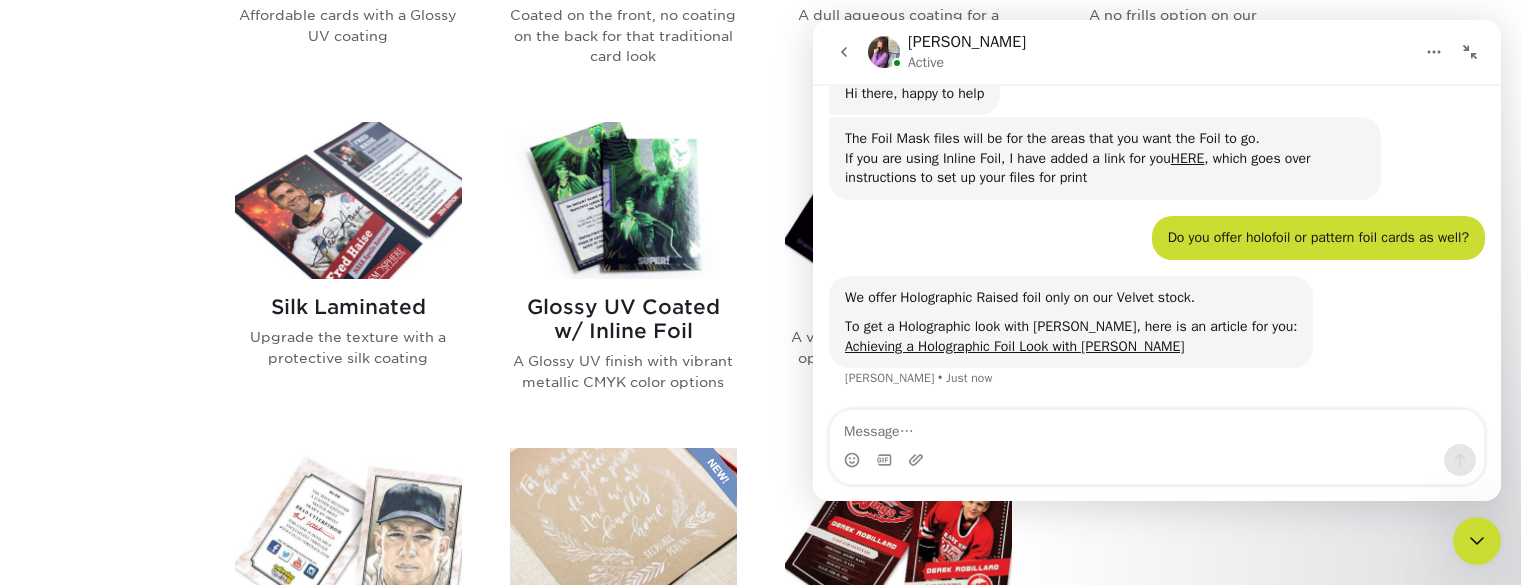 click 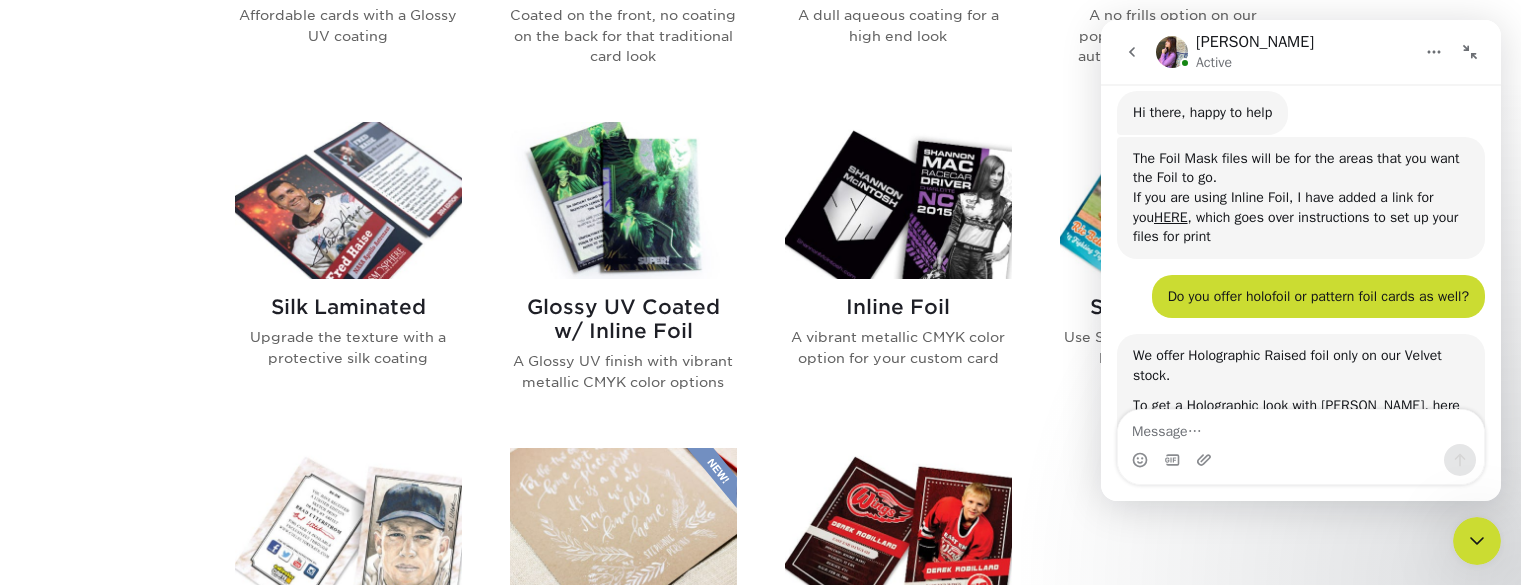 scroll, scrollTop: 0, scrollLeft: 0, axis: both 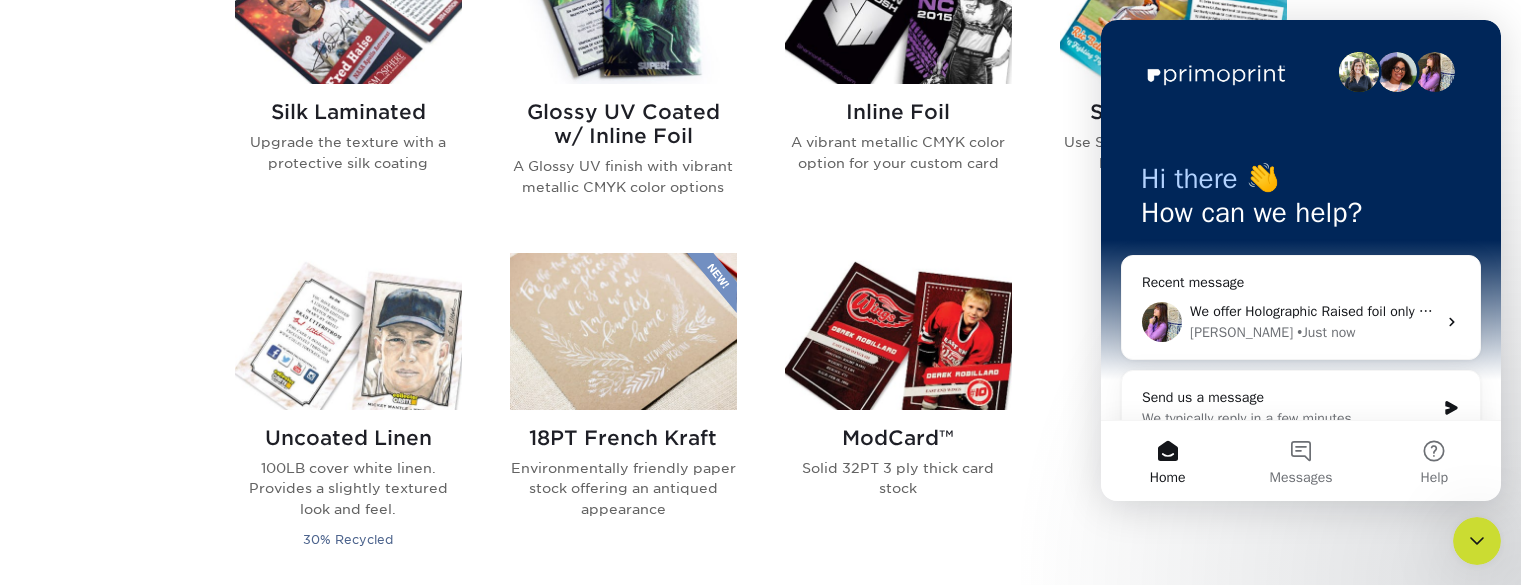 click on "Hi there 👋 How can we help?" at bounding box center [1301, 200] 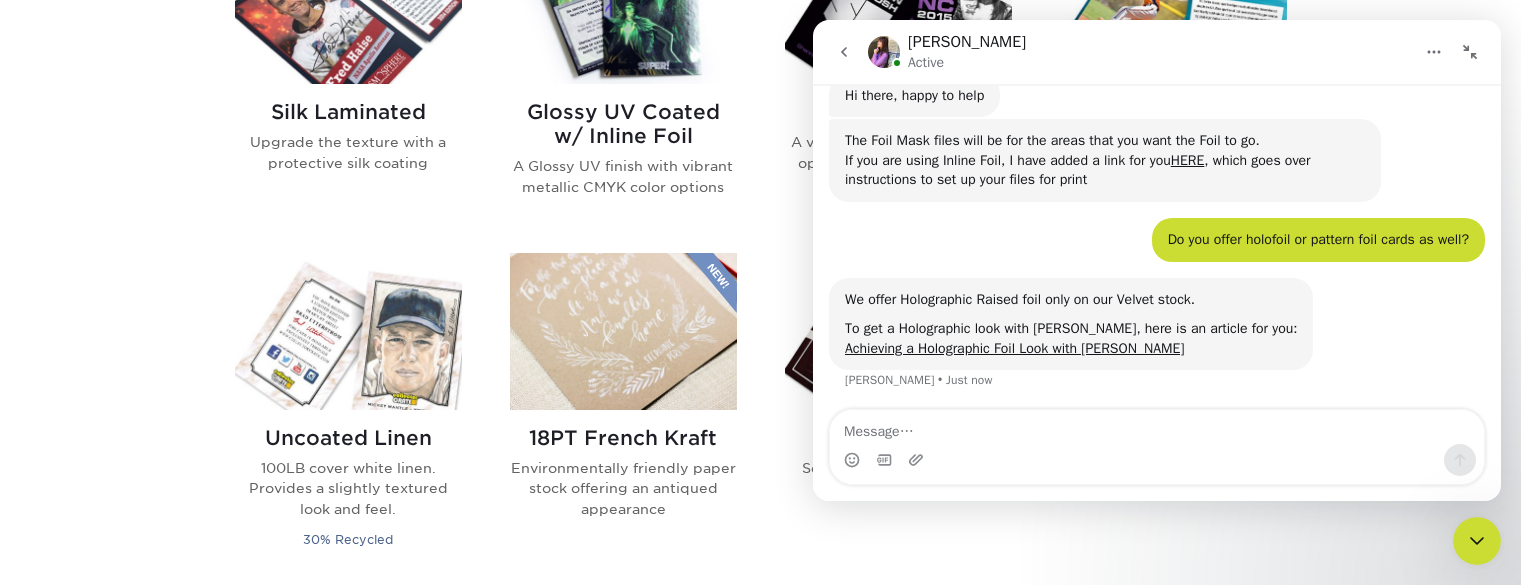 scroll, scrollTop: 134, scrollLeft: 0, axis: vertical 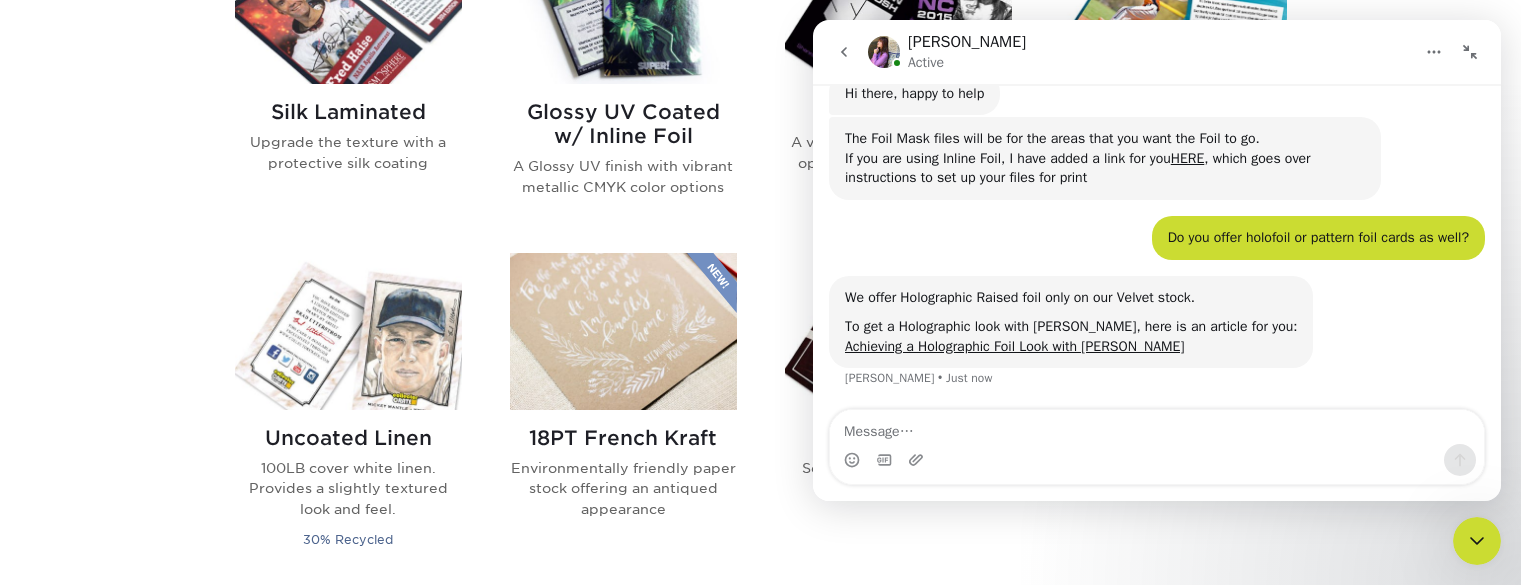 click 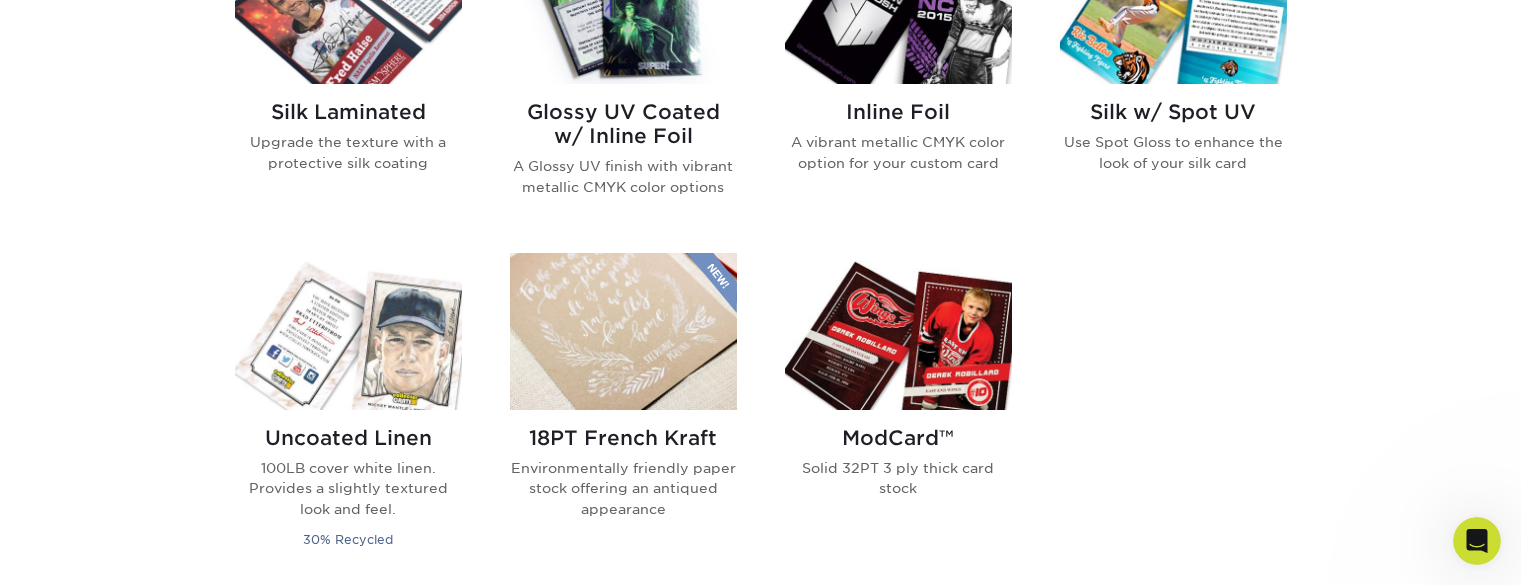 scroll, scrollTop: 0, scrollLeft: 0, axis: both 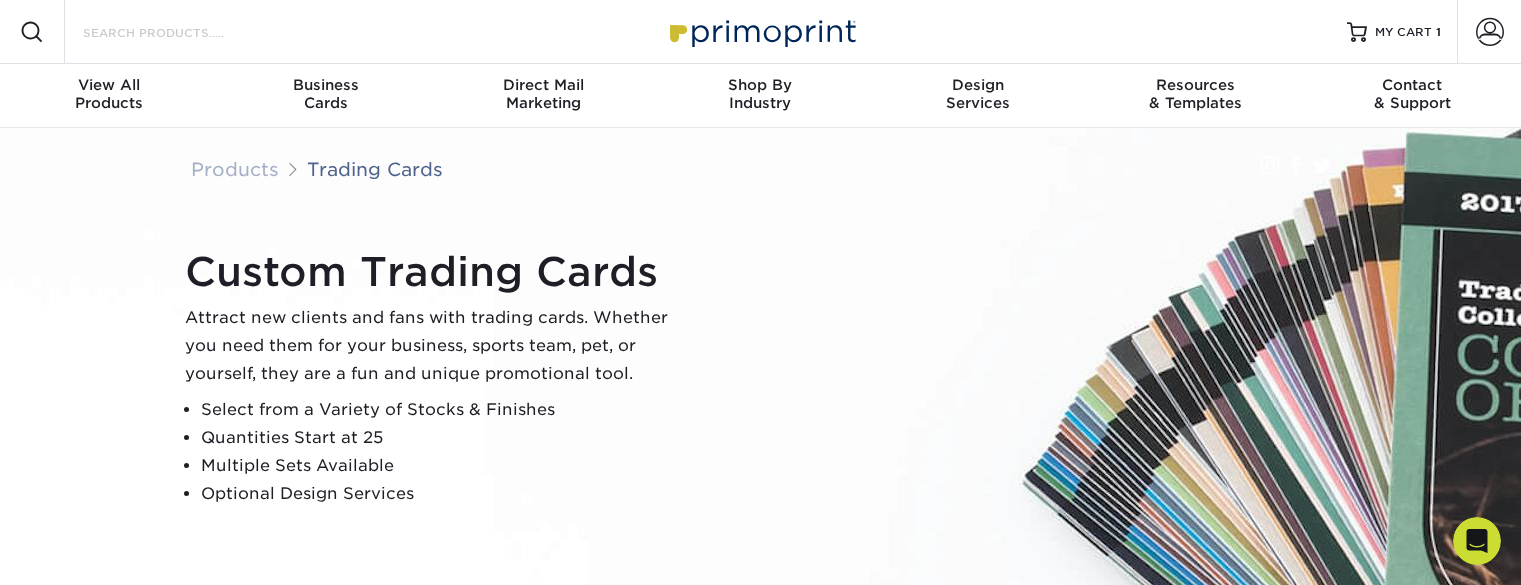 click on "Search Products" at bounding box center (178, 32) 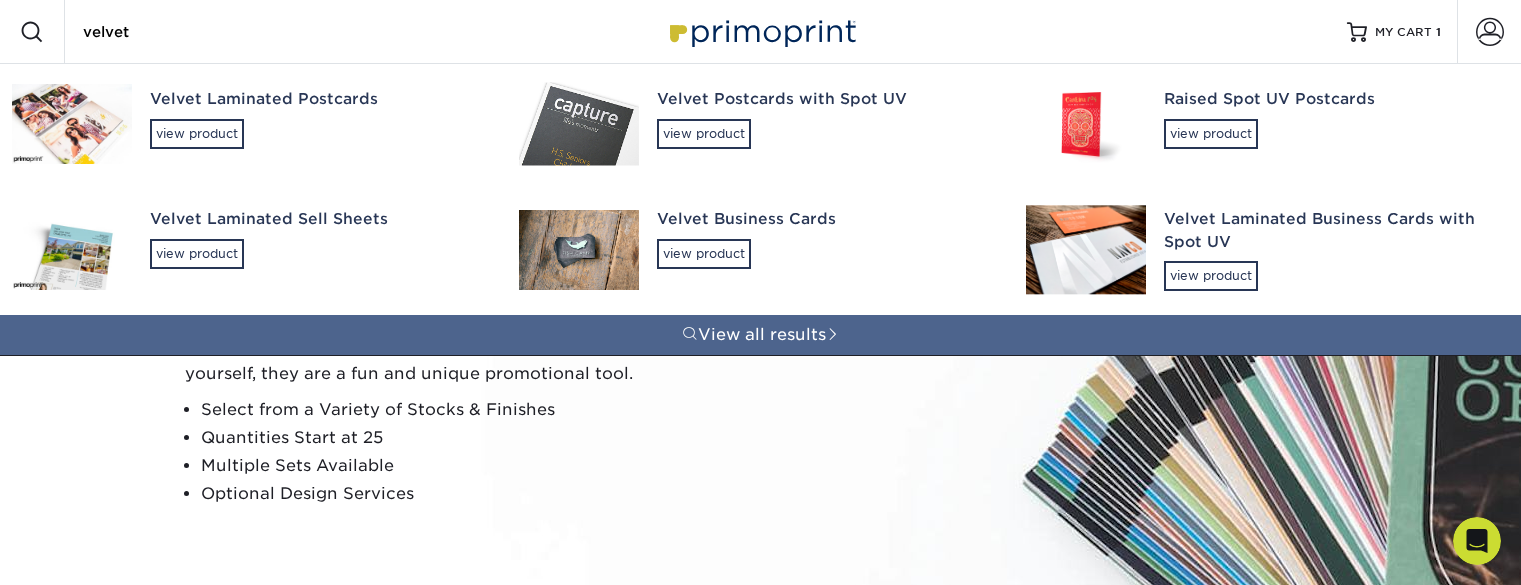 type on "velvet" 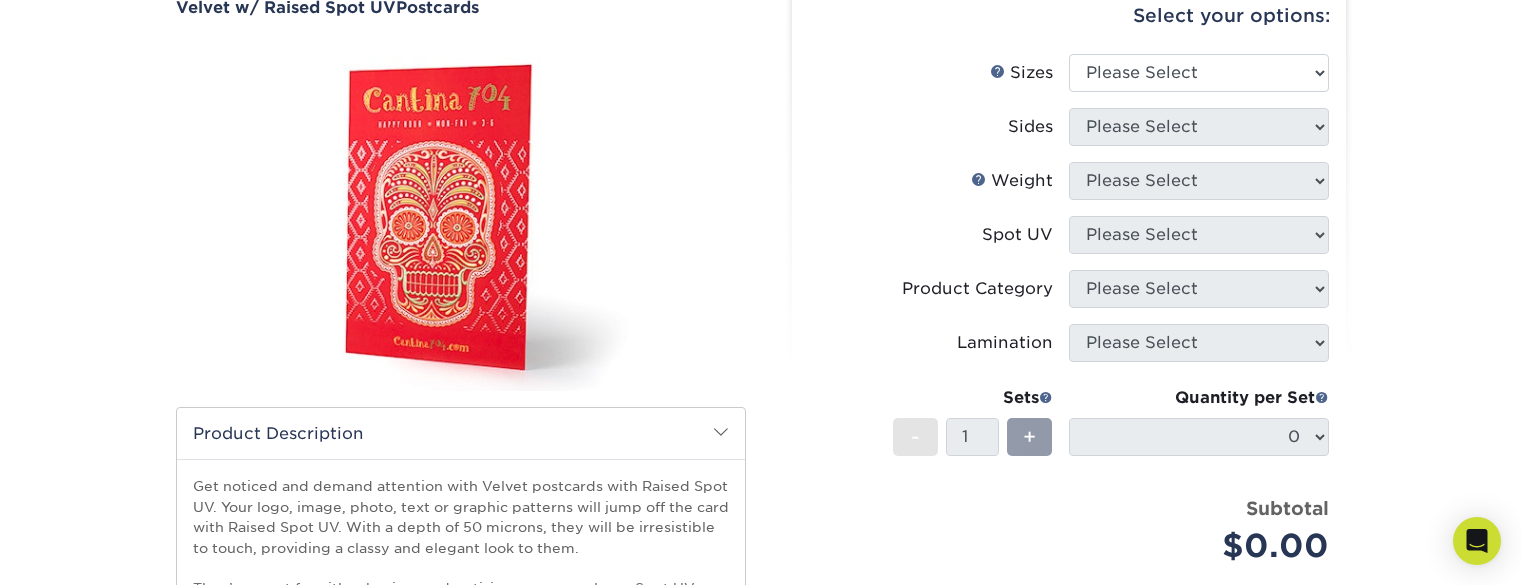 scroll, scrollTop: 204, scrollLeft: 0, axis: vertical 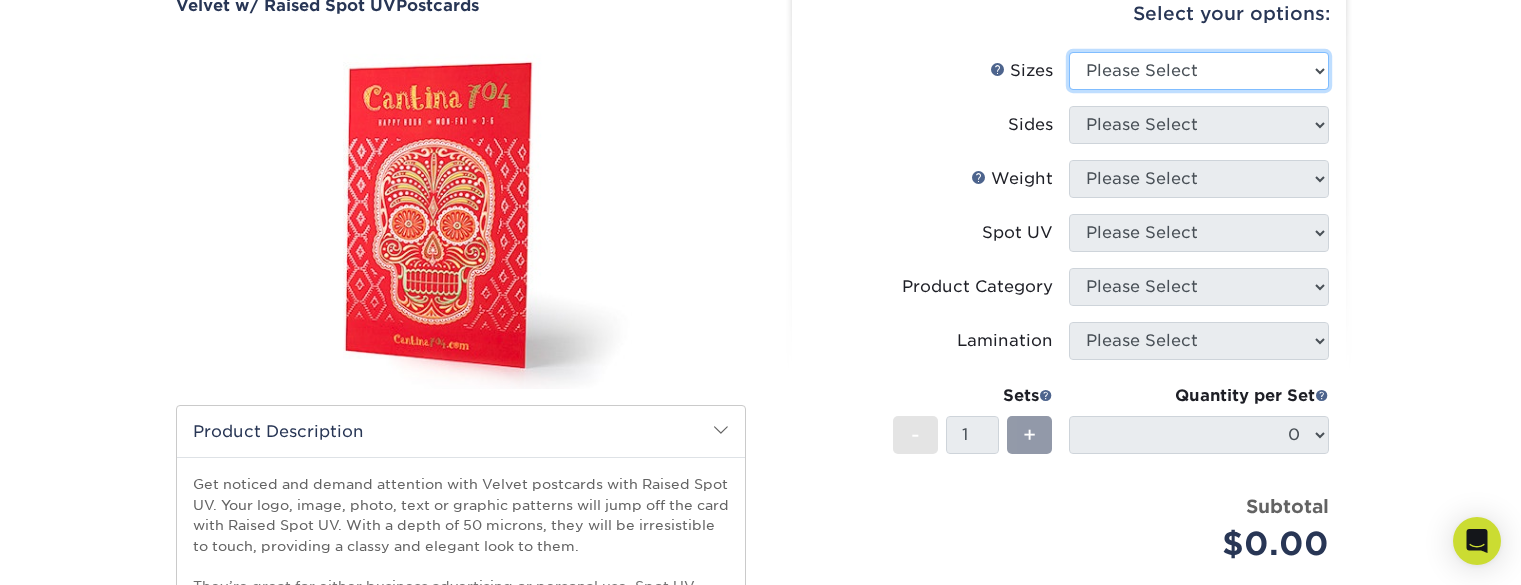 click on "Please Select
4" x 6"
5" x 7"" at bounding box center (1199, 71) 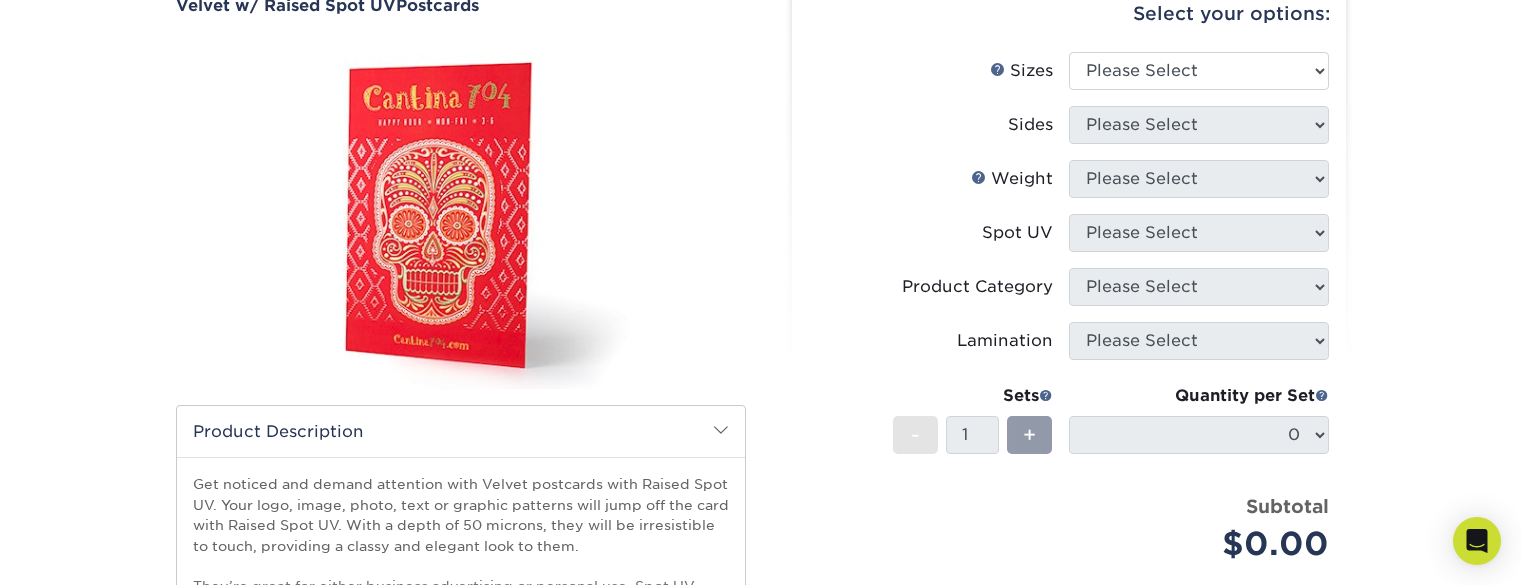 click on "Product Category" at bounding box center [977, 287] 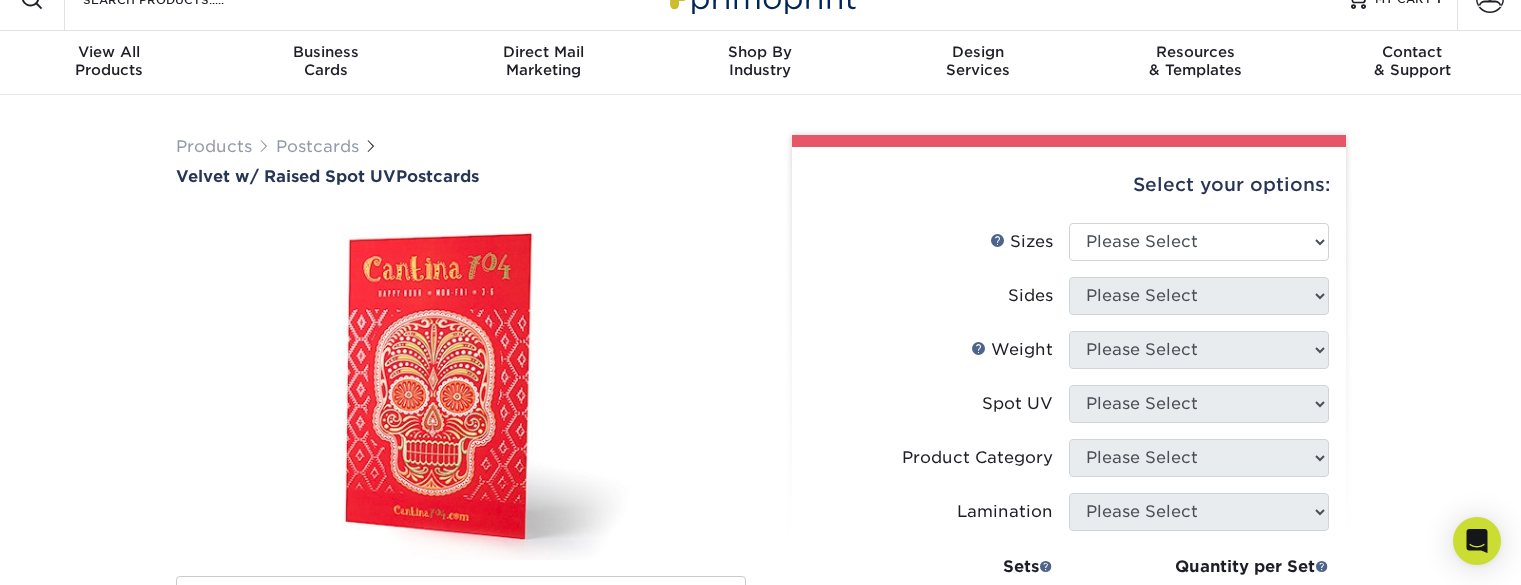 scroll, scrollTop: 0, scrollLeft: 0, axis: both 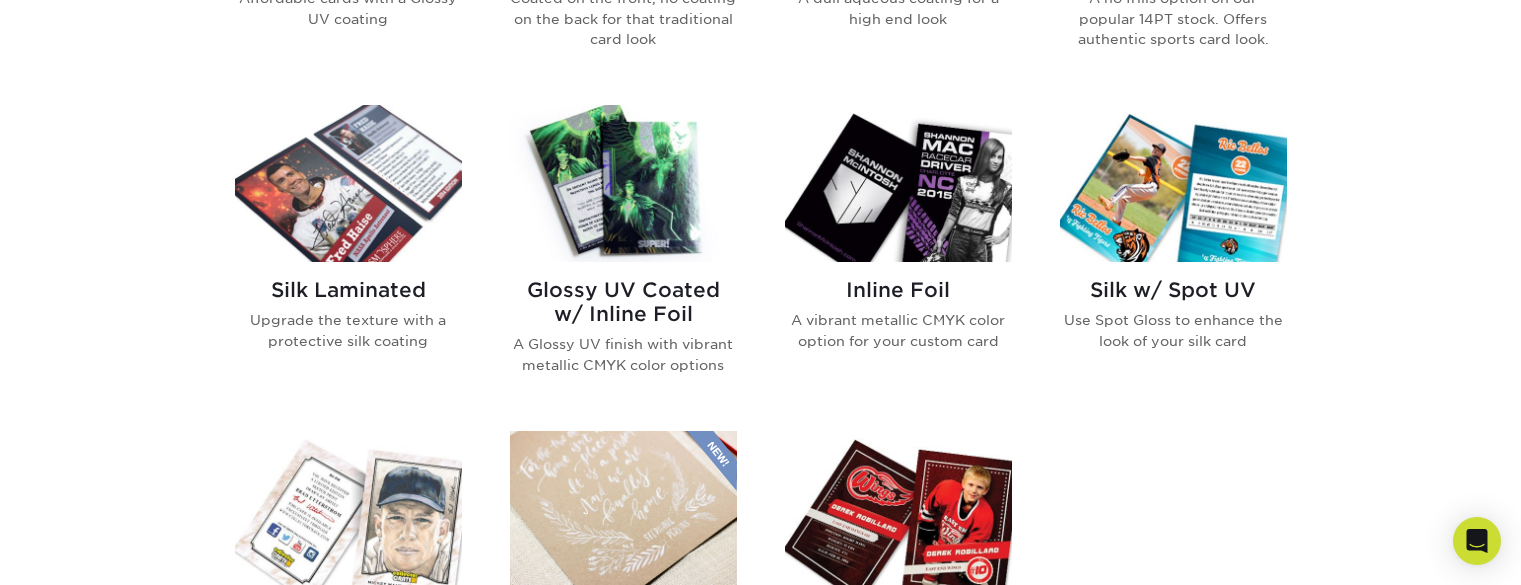 click at bounding box center (348, 183) 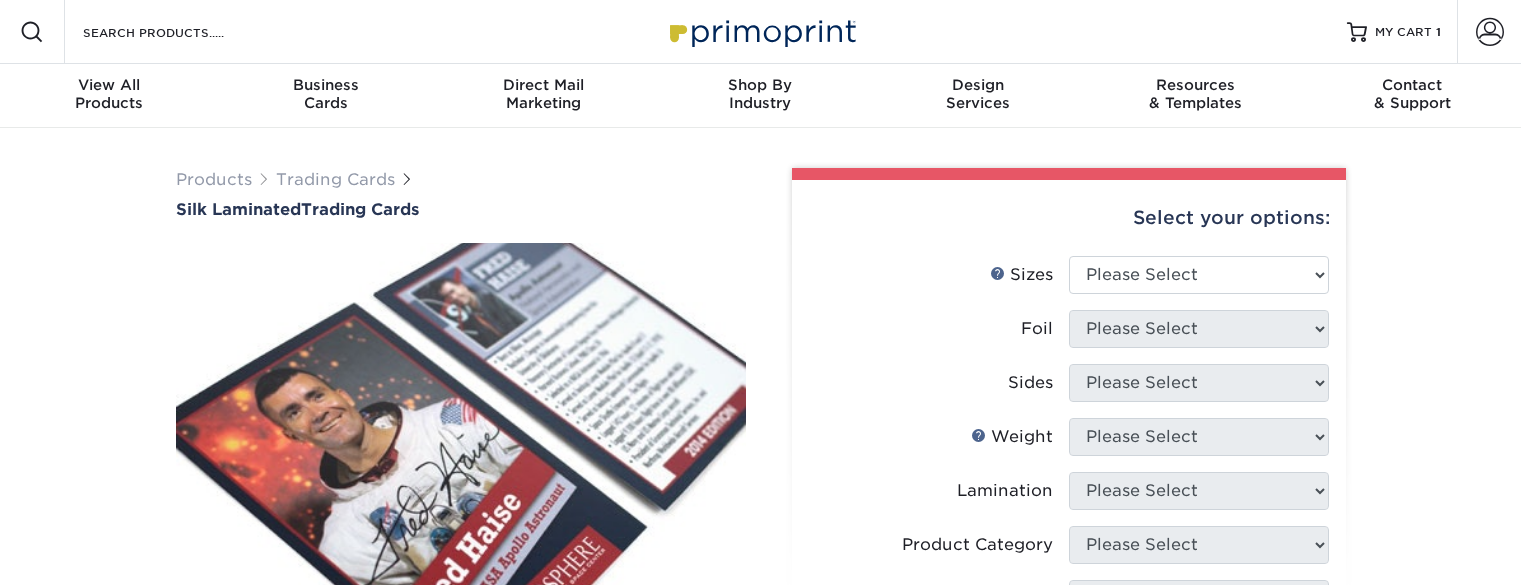 scroll, scrollTop: 0, scrollLeft: 0, axis: both 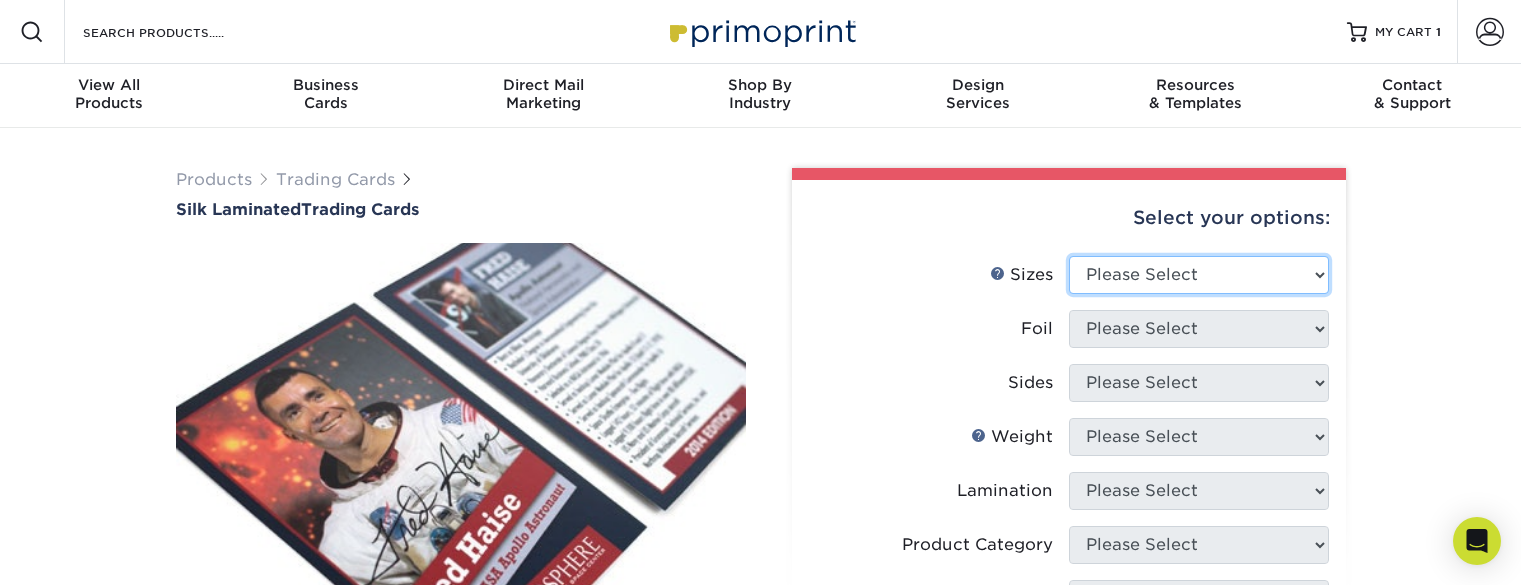 click on "Please Select
2.5" x 3.5"" at bounding box center [1199, 275] 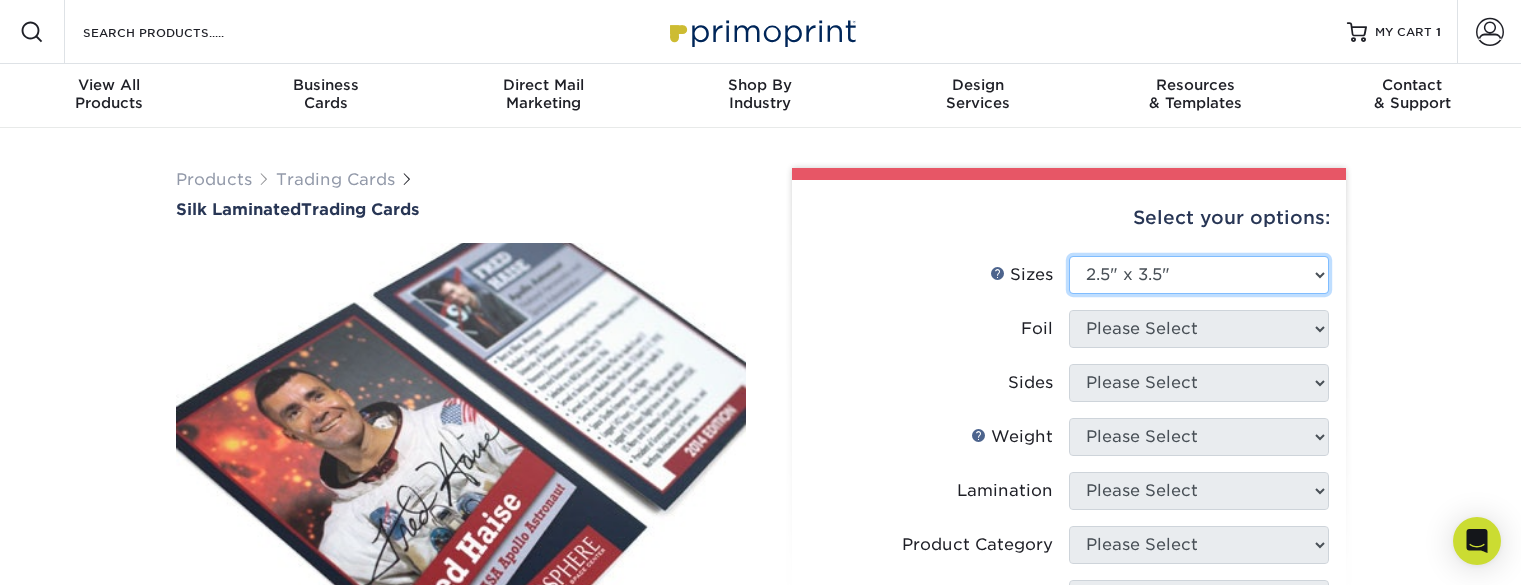 click on "Please Select
2.5" x 3.5"" at bounding box center (1199, 275) 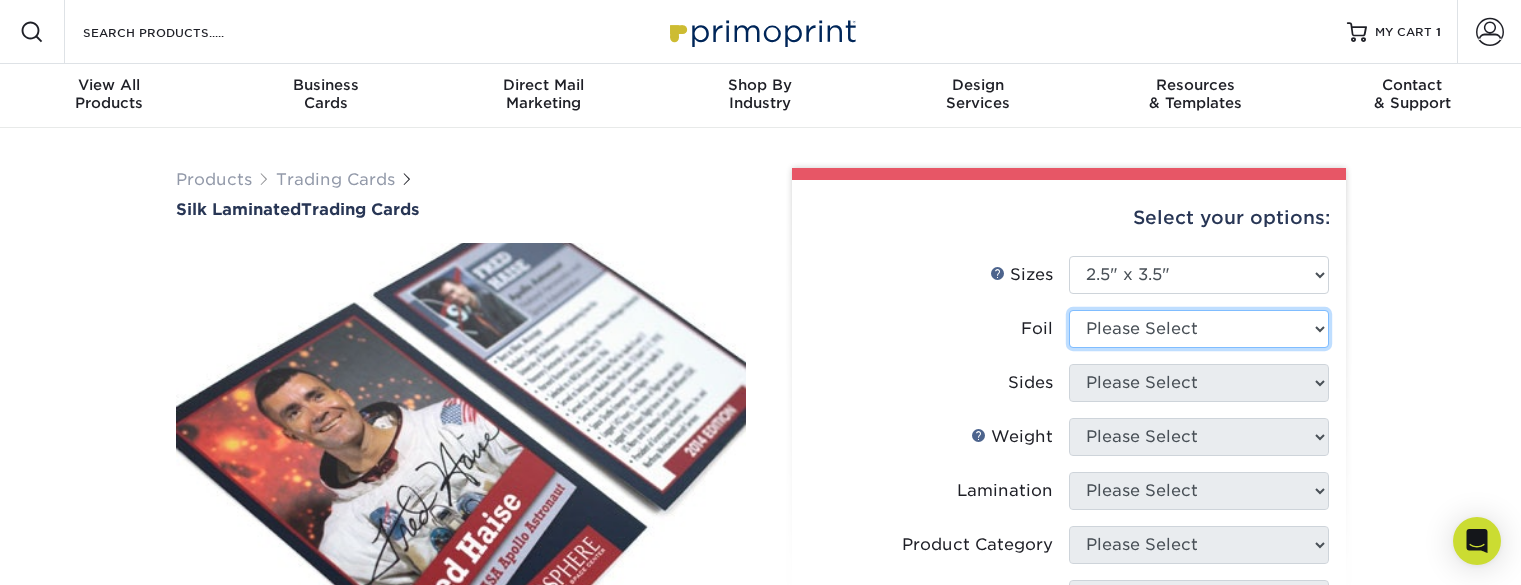click on "Please Select No Yes" at bounding box center [1199, 329] 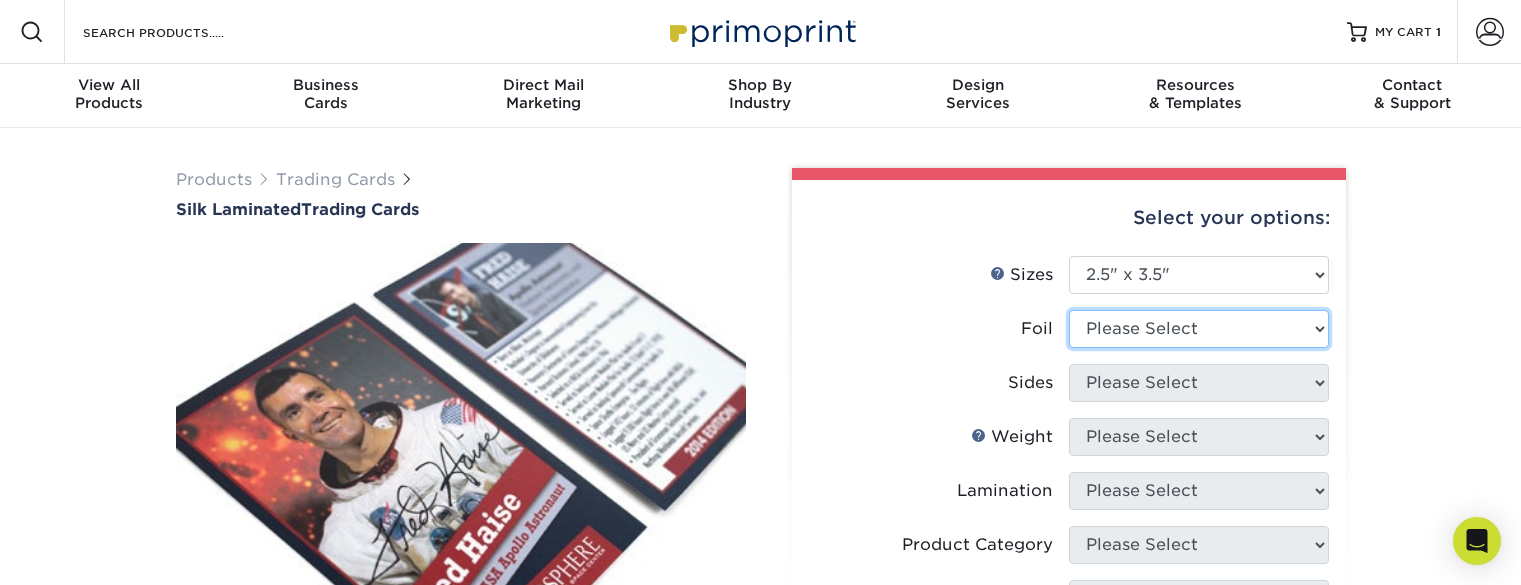 select on "1" 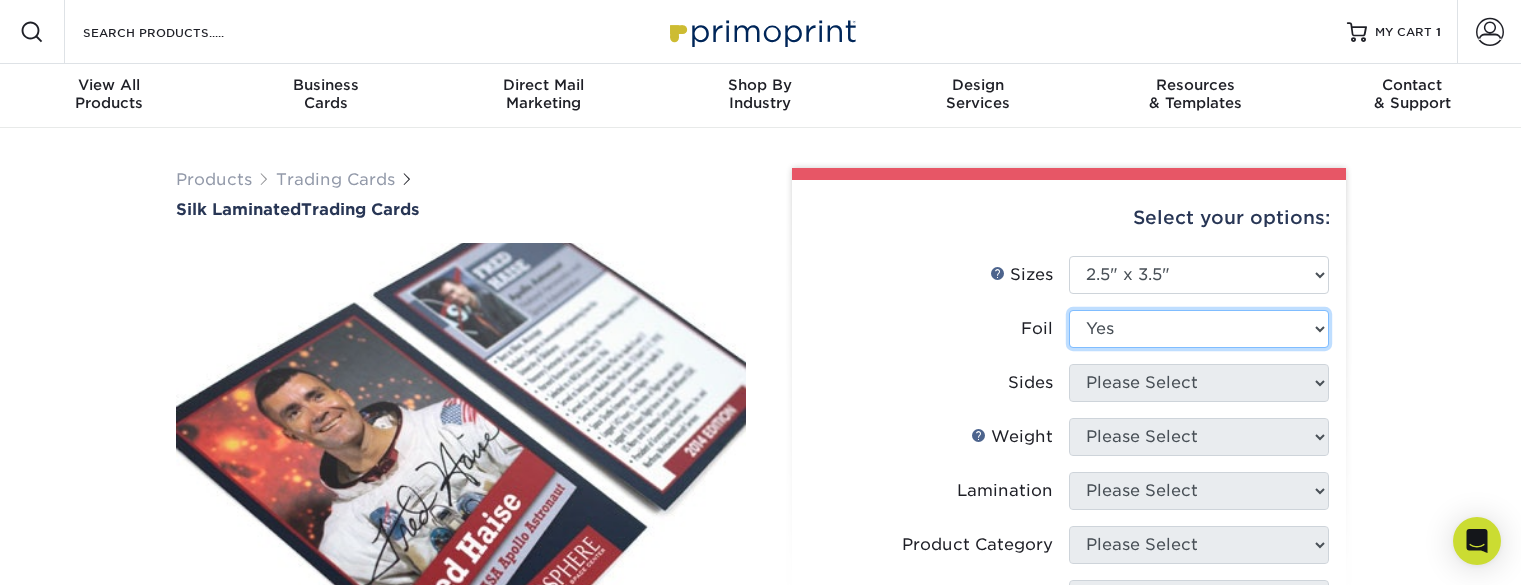 click on "Please Select No Yes" at bounding box center (1199, 329) 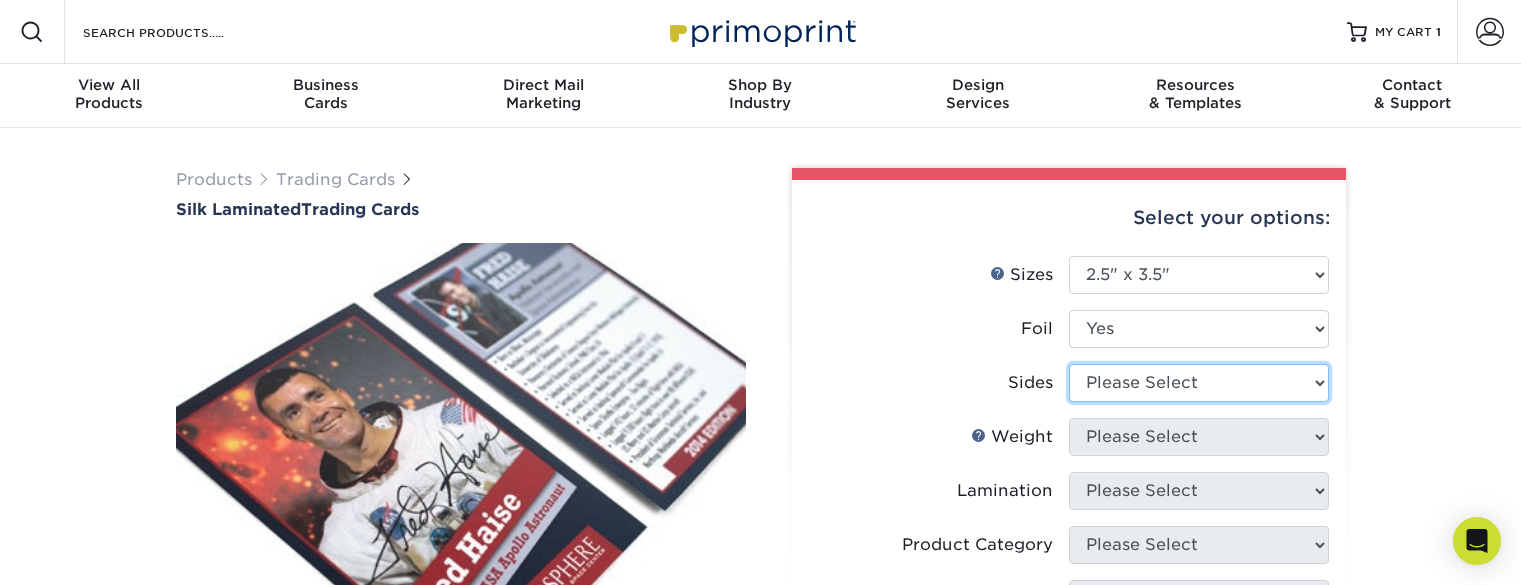 click on "Please Select Print Both Sides Print Both Sides - Foil Both Sides Print Both Sides - Foil Front Only Print Front Only Print Front Only - Foil Front Only" at bounding box center (1199, 383) 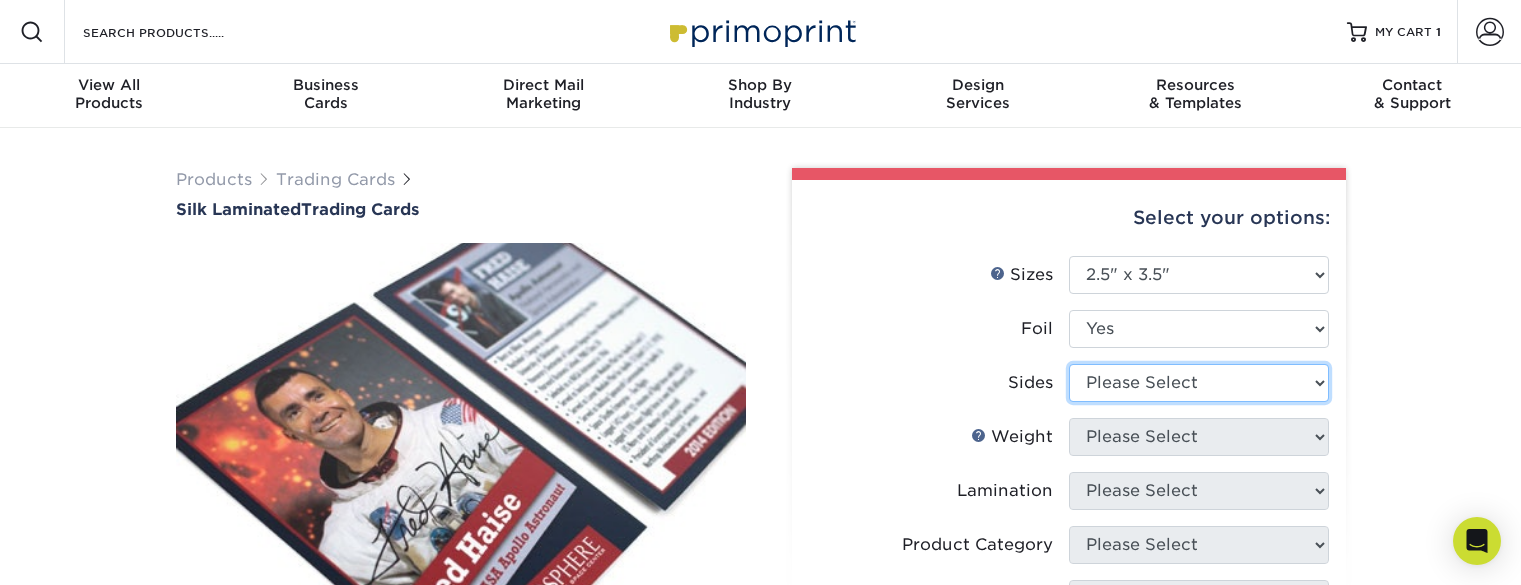 select on "13abbda7-1d64-4f25-8bb2-c179b224825d" 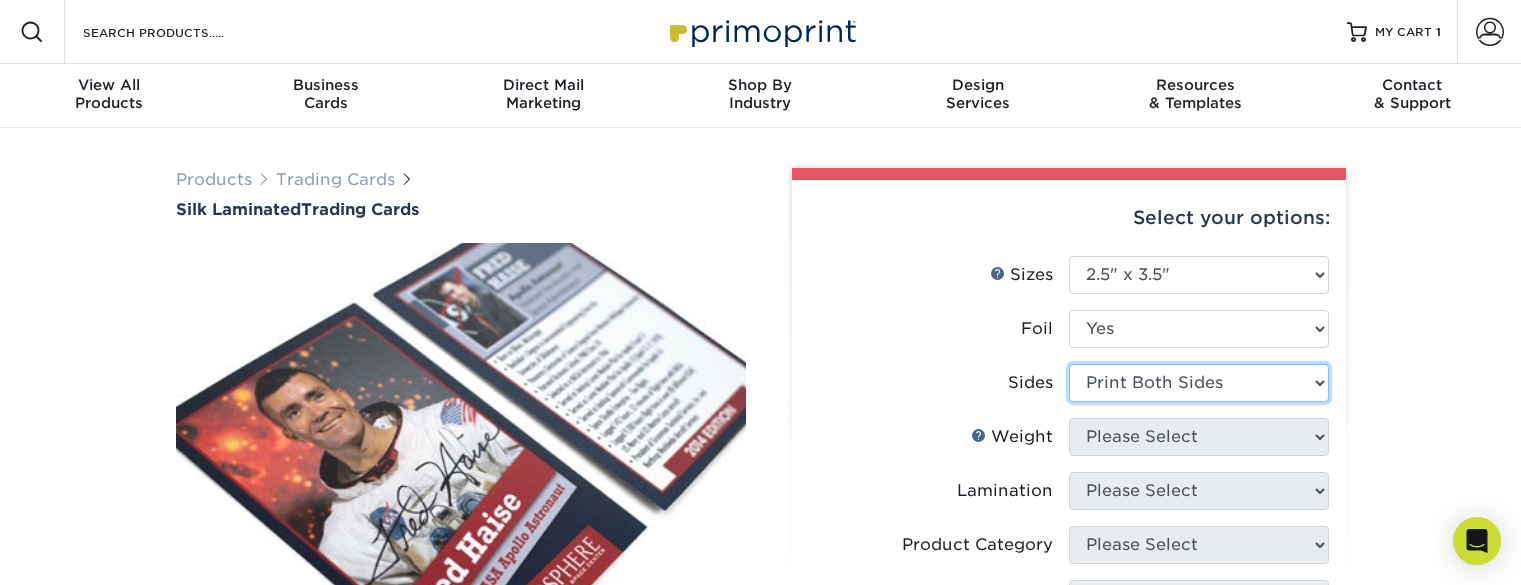click on "Please Select Print Both Sides Print Both Sides - Foil Both Sides Print Both Sides - Foil Front Only Print Front Only Print Front Only - Foil Front Only" at bounding box center (1199, 383) 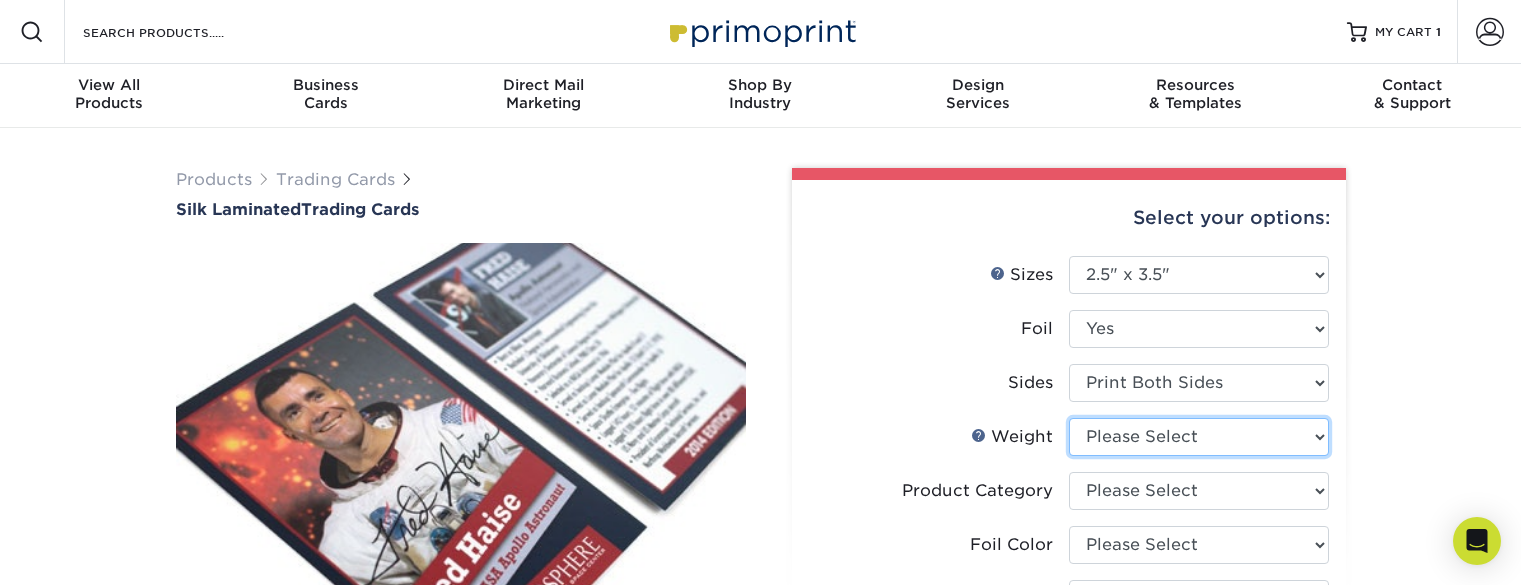 click on "Please Select 16PT" at bounding box center [1199, 437] 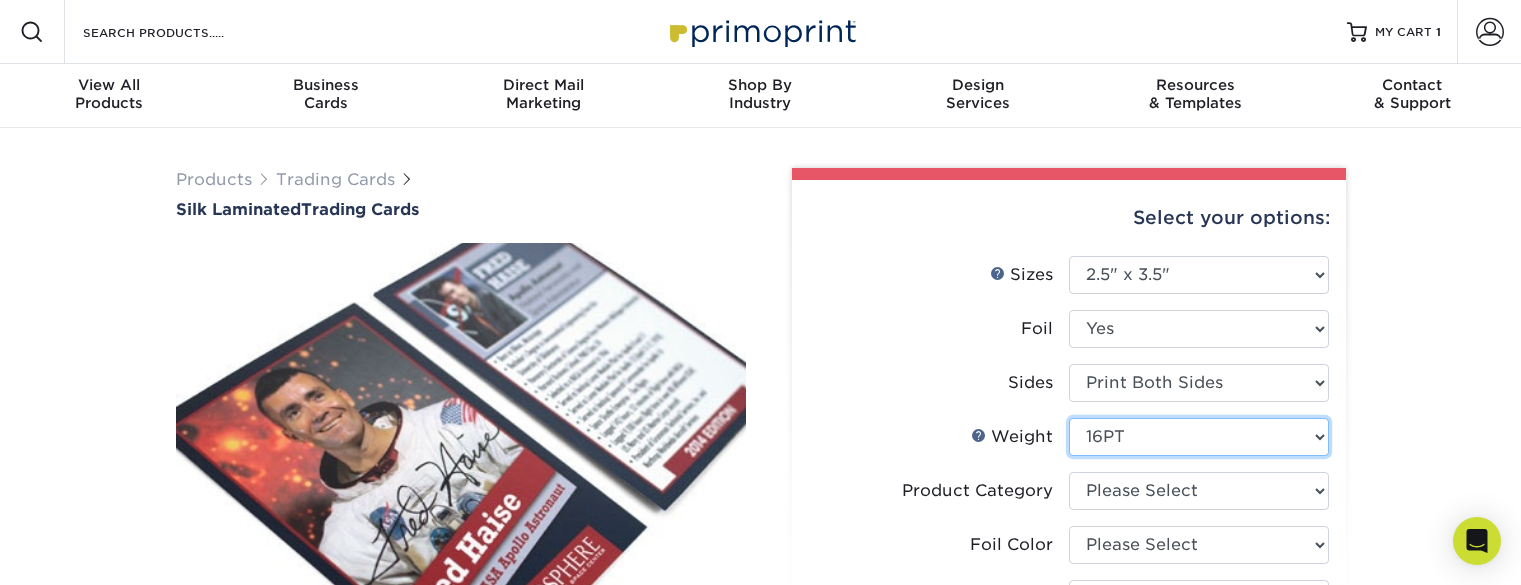 click on "Please Select 16PT" at bounding box center [1199, 437] 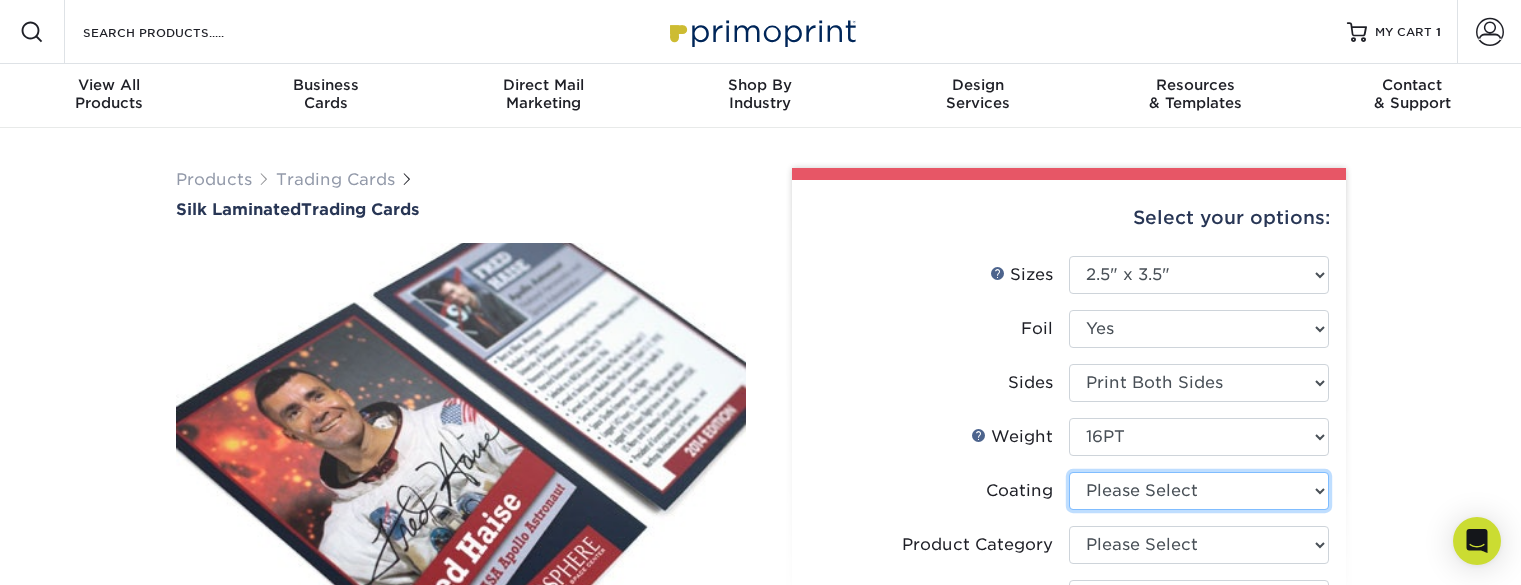 click at bounding box center [1199, 491] 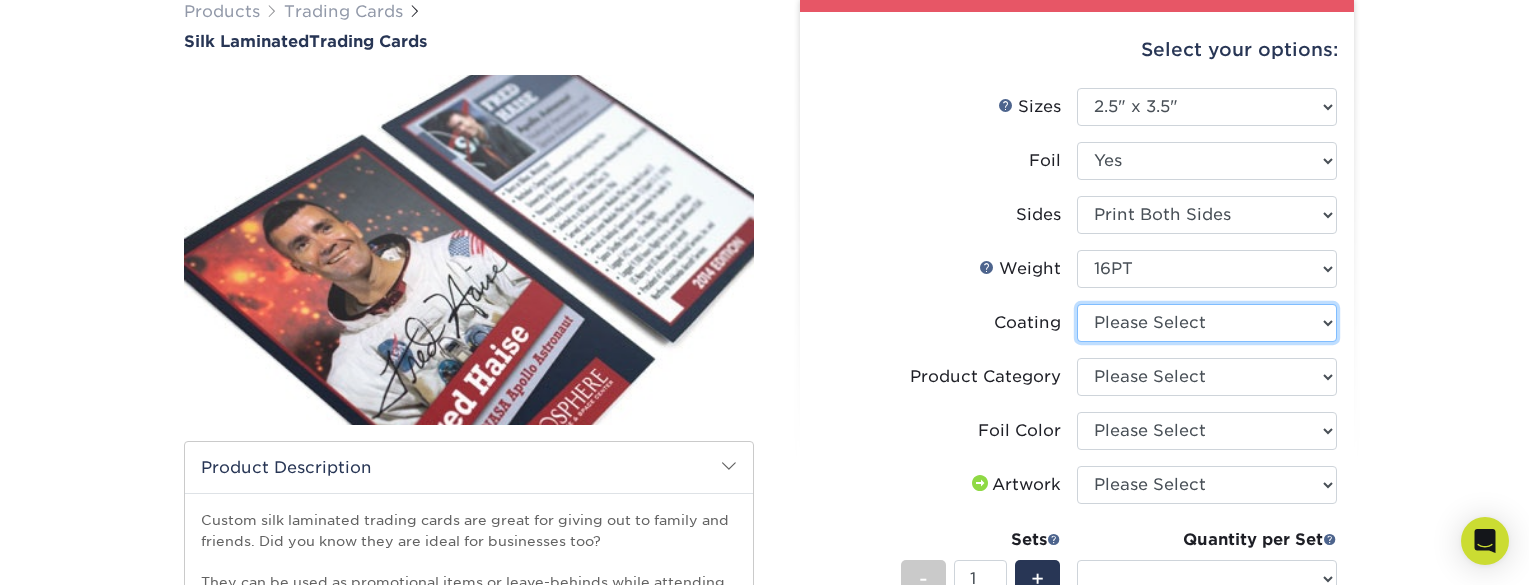 scroll, scrollTop: 170, scrollLeft: 0, axis: vertical 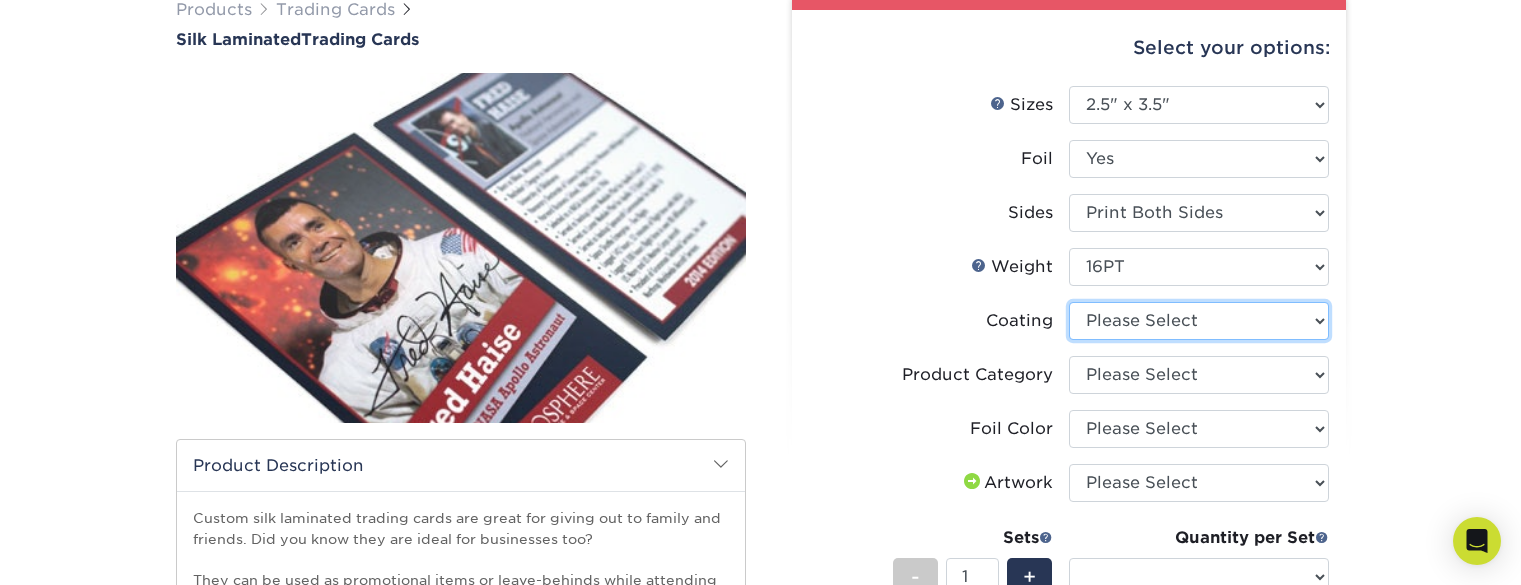 click at bounding box center (1199, 321) 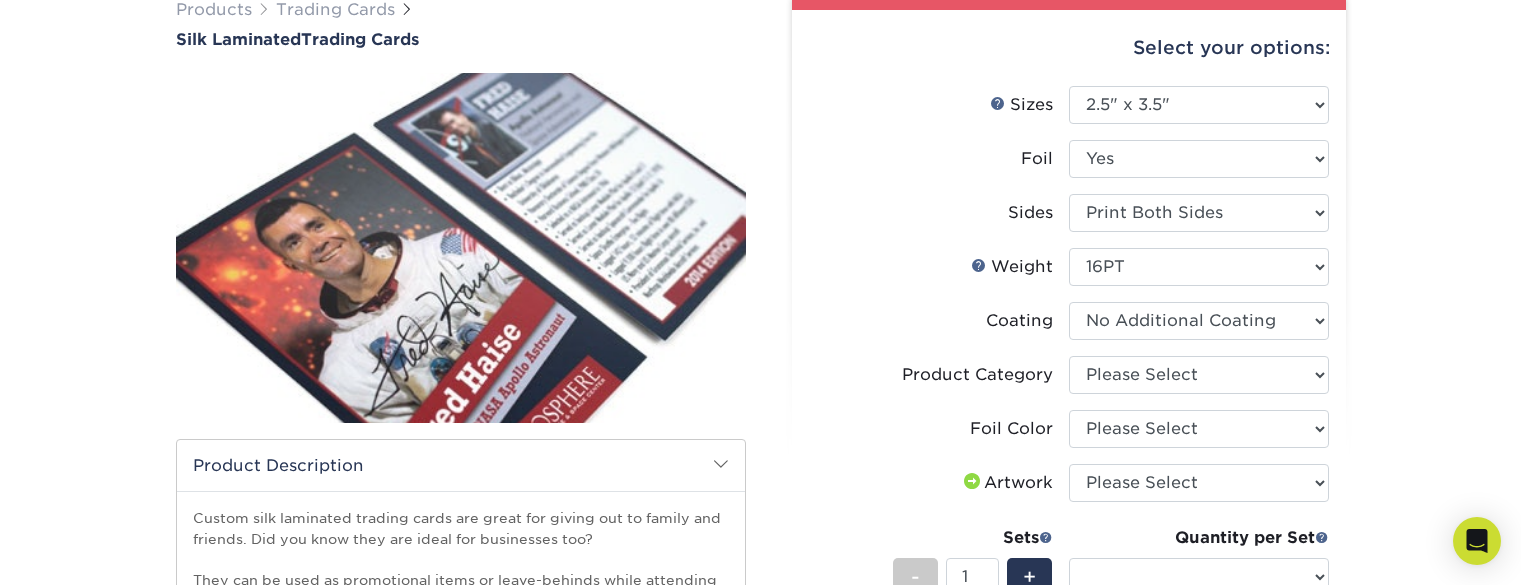 click at bounding box center (1199, 321) 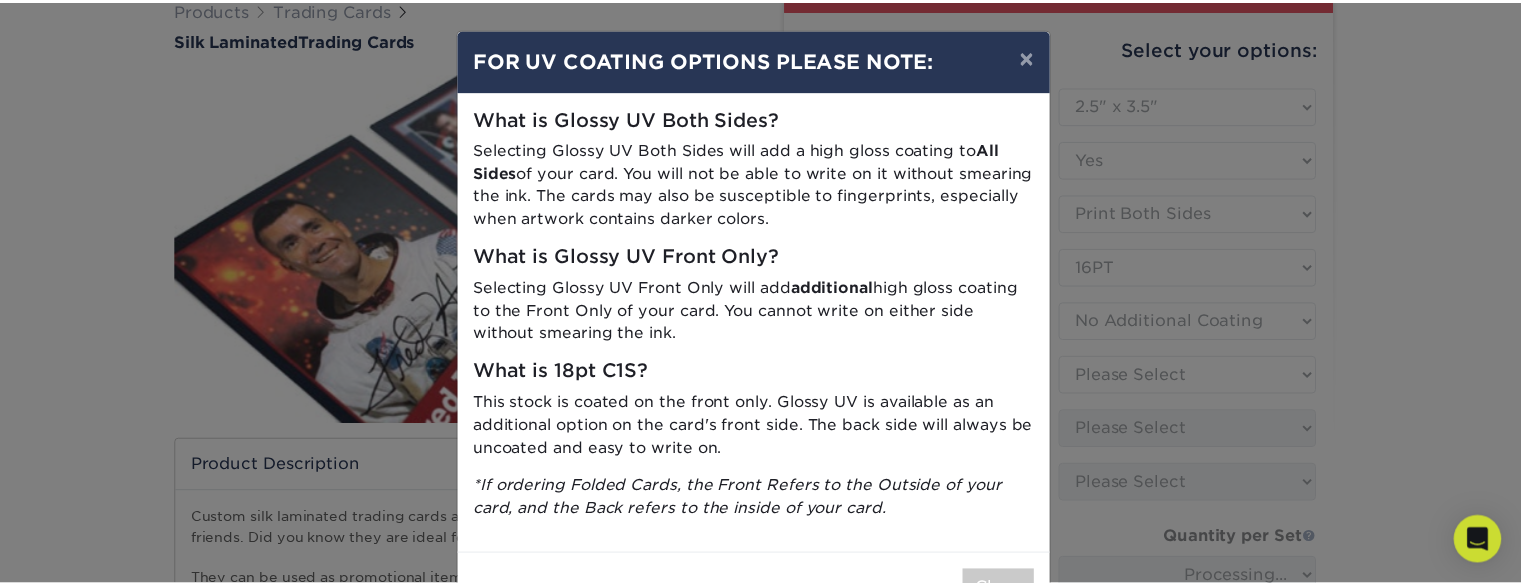 scroll, scrollTop: 69, scrollLeft: 0, axis: vertical 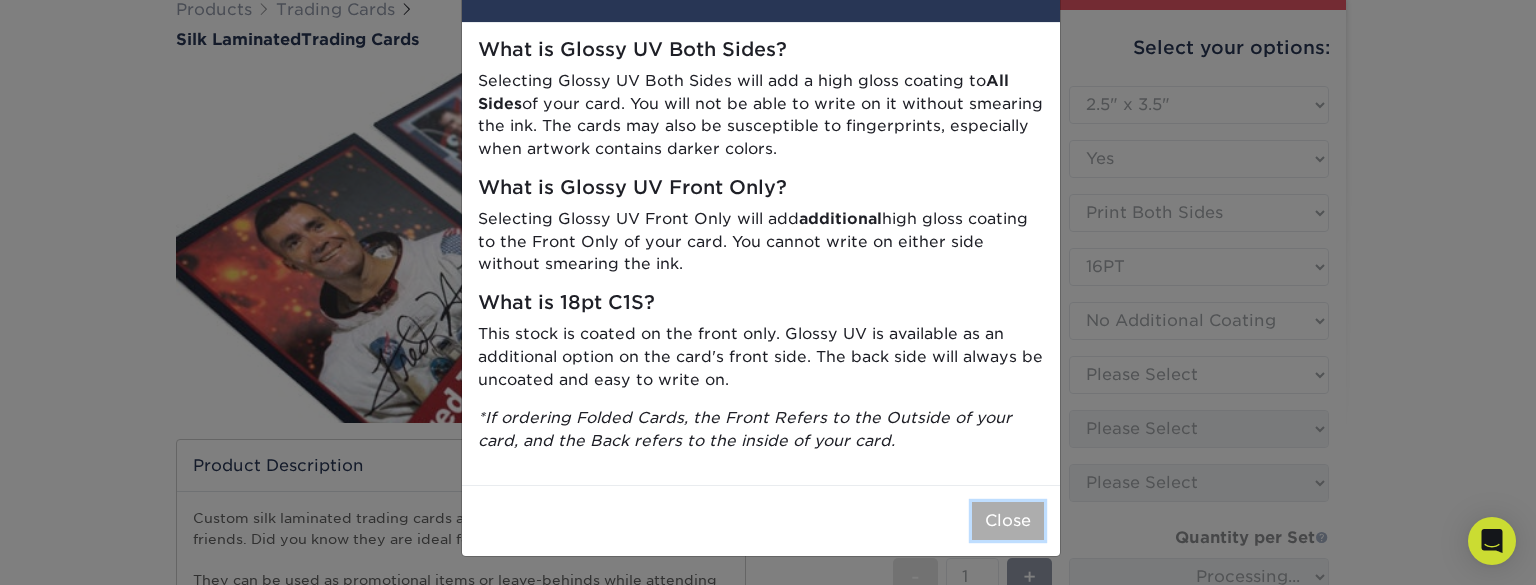 click on "Close" at bounding box center [1008, 521] 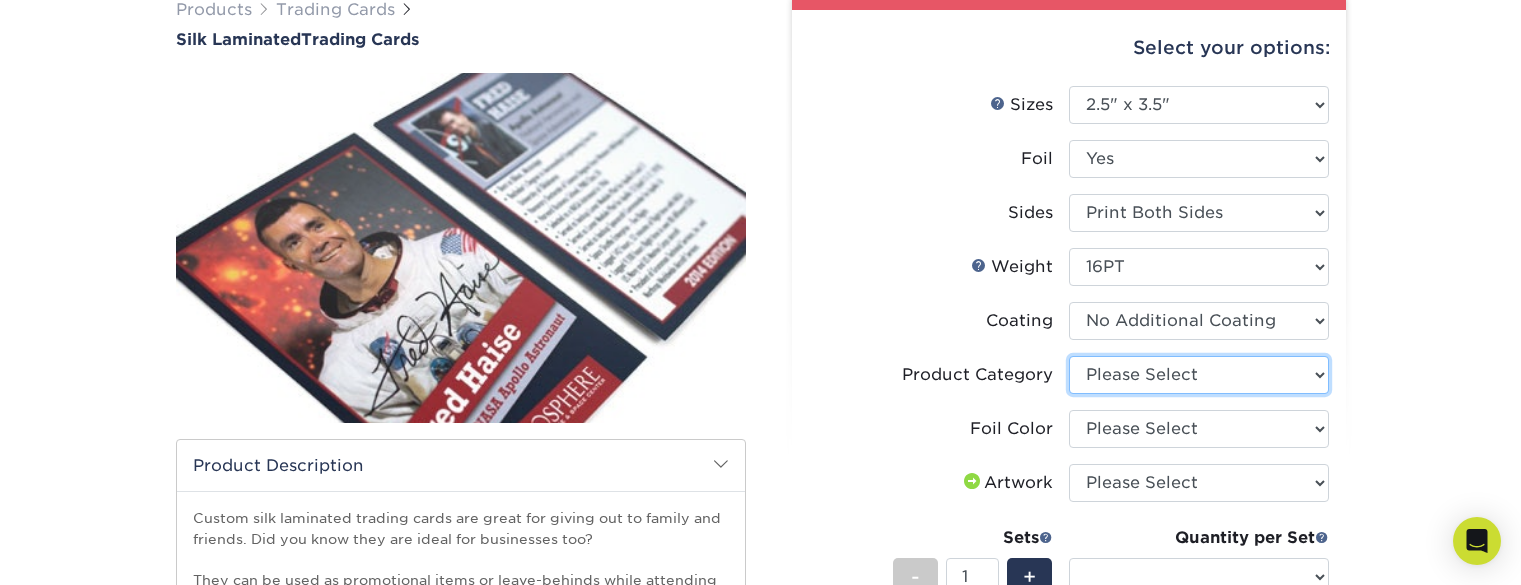 click on "Please Select Trading Cards" at bounding box center (1199, 375) 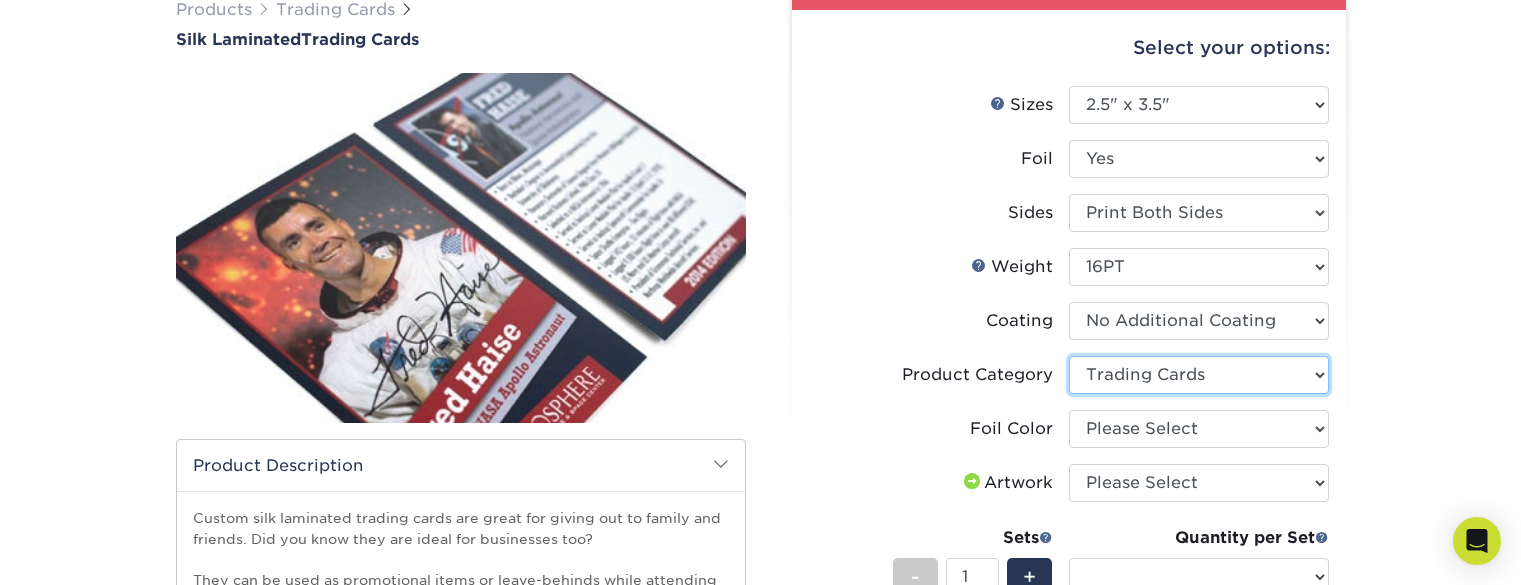 click on "Please Select Trading Cards" at bounding box center (1199, 375) 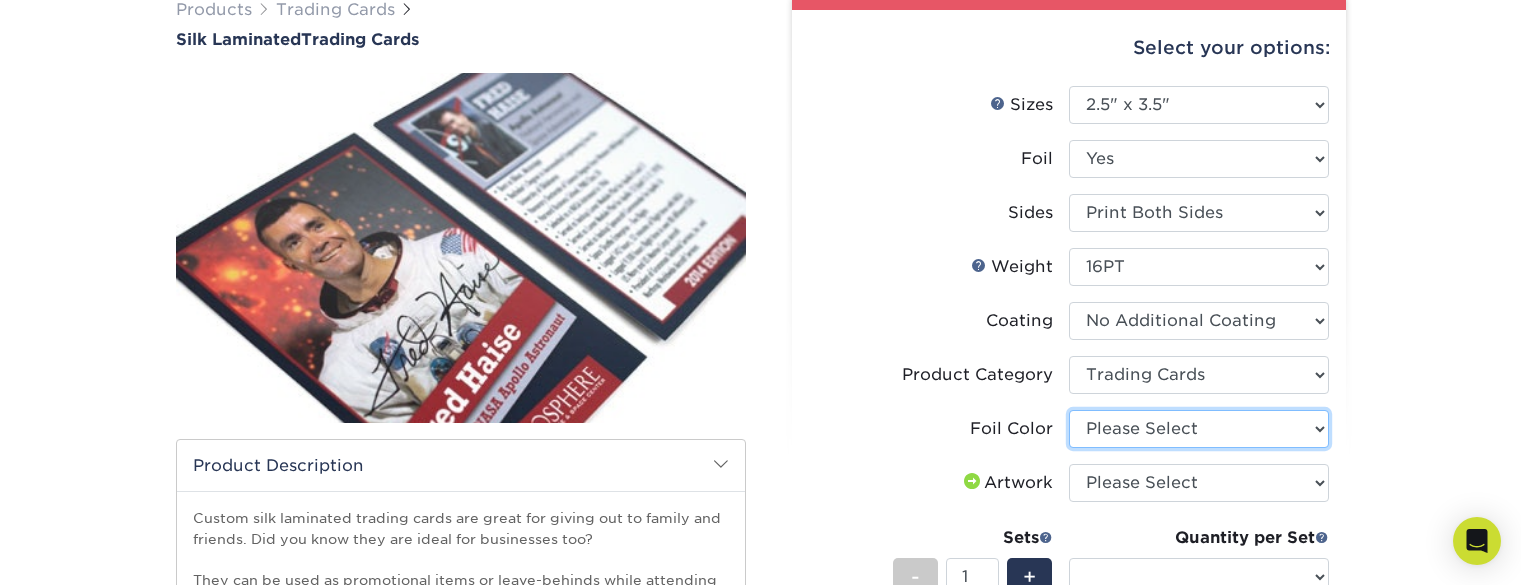 click on "Please Select Silver Foil Red Foil Black Foil Blue Foil Copper Foil Gold Foil Rose Gold Foil" at bounding box center (1199, 429) 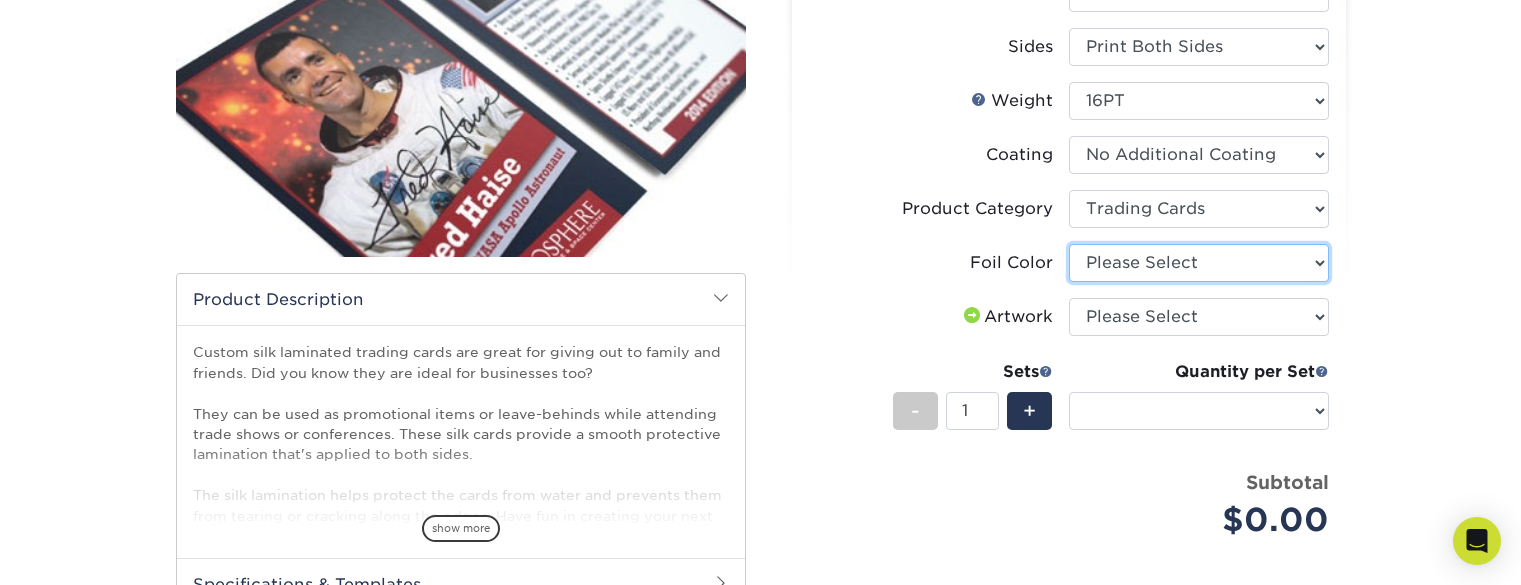 scroll, scrollTop: 345, scrollLeft: 0, axis: vertical 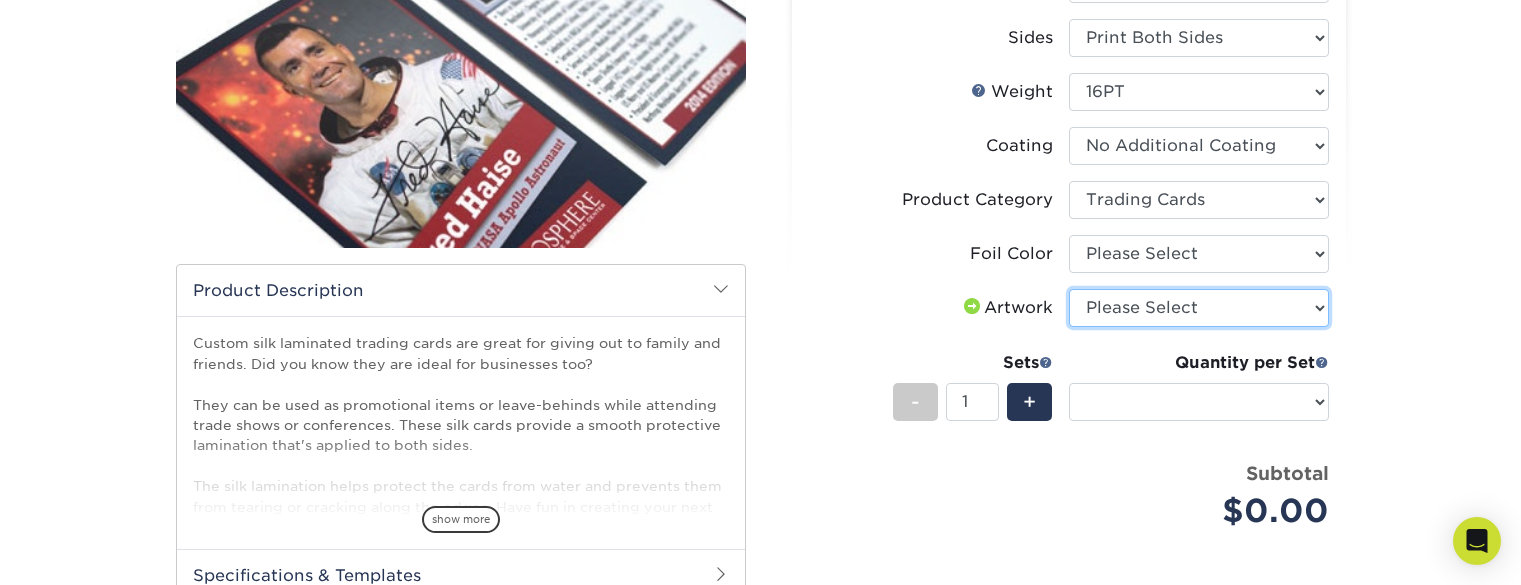 click on "Please Select I will upload files I need a design - $100" at bounding box center (1199, 308) 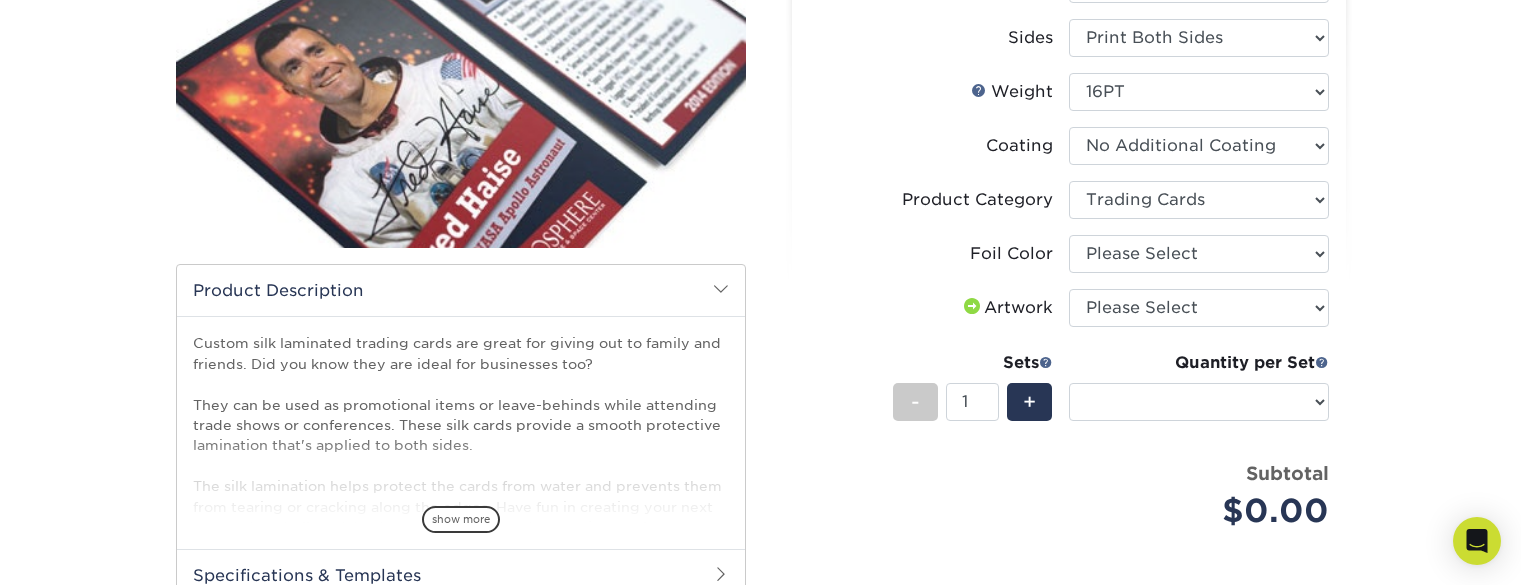 click on "Product Category
Please Select Trading Cards" at bounding box center [1069, 208] 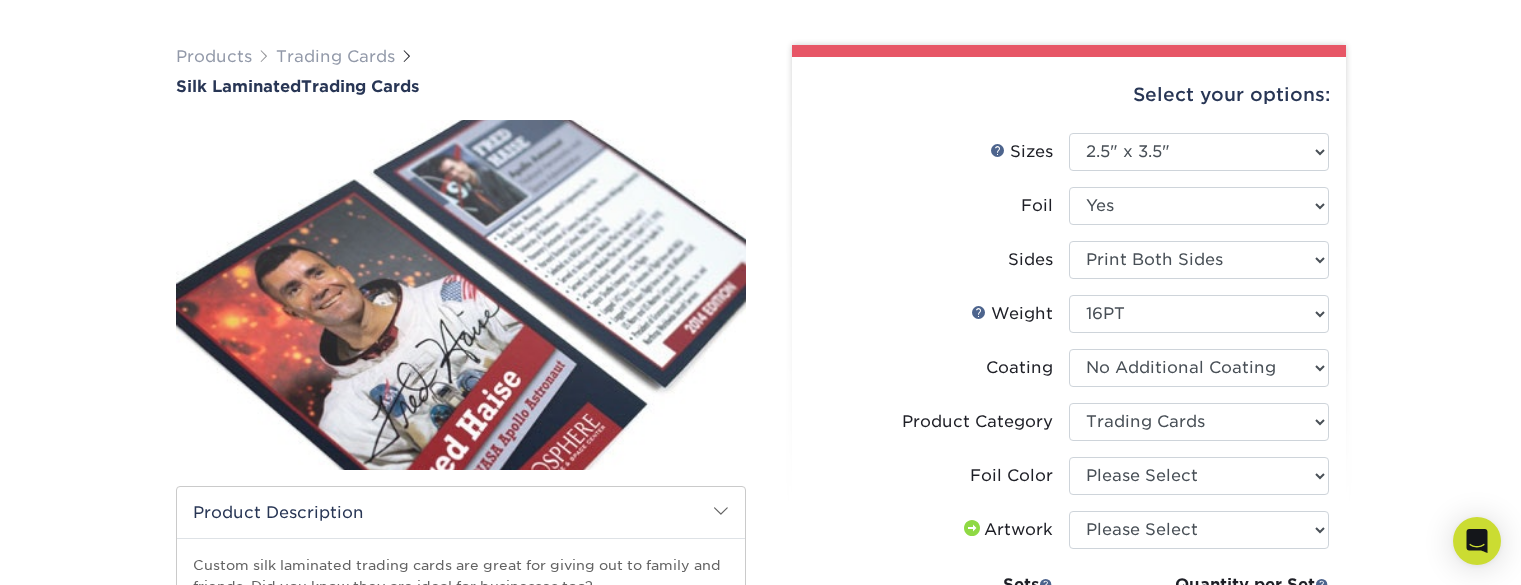 scroll, scrollTop: 125, scrollLeft: 0, axis: vertical 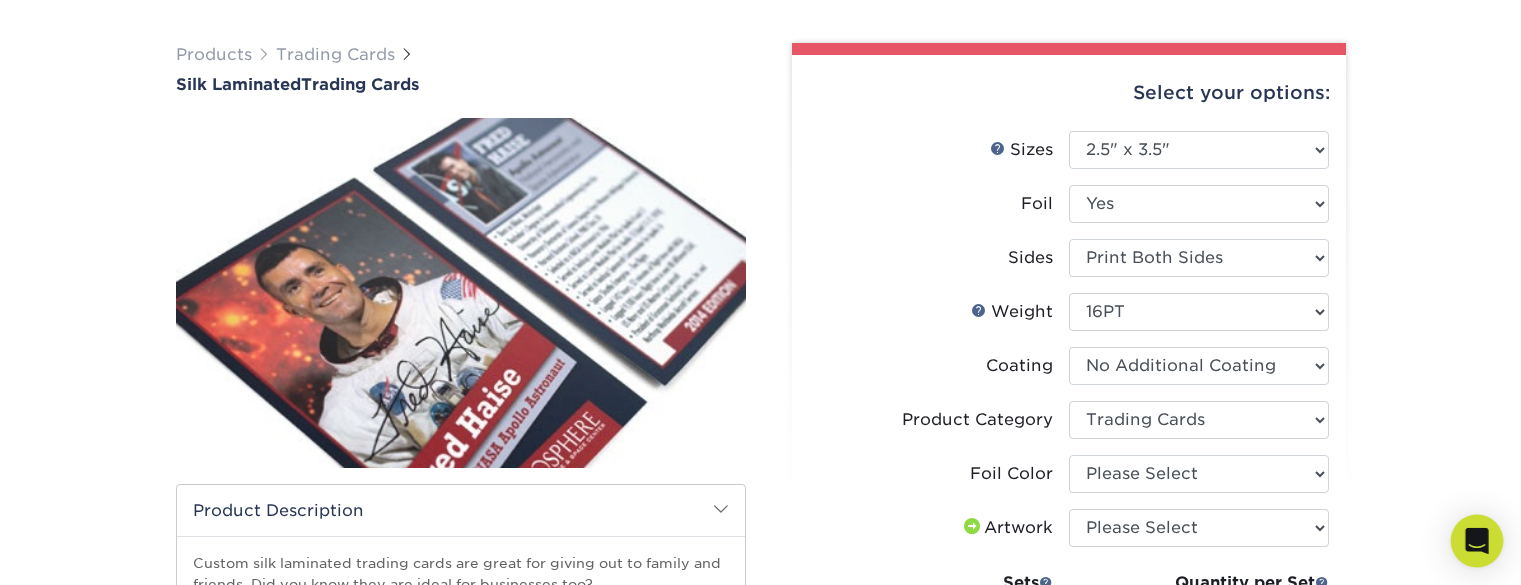 click at bounding box center (1477, 541) 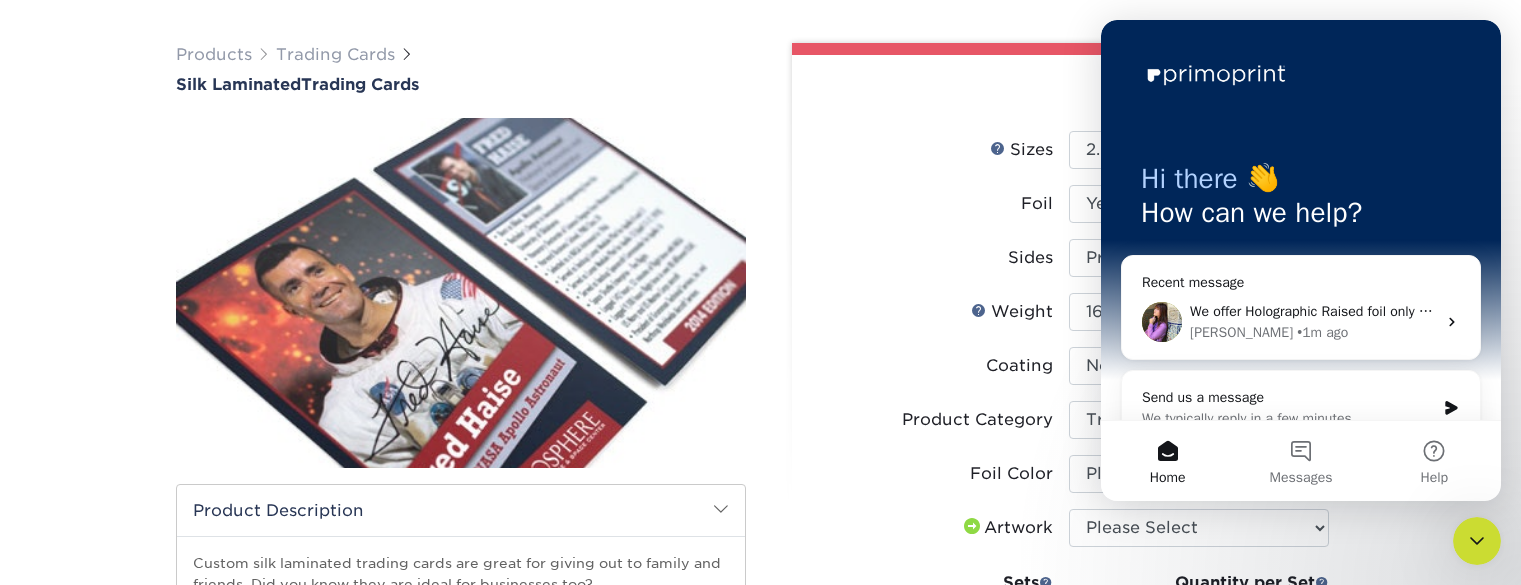 scroll, scrollTop: 0, scrollLeft: 0, axis: both 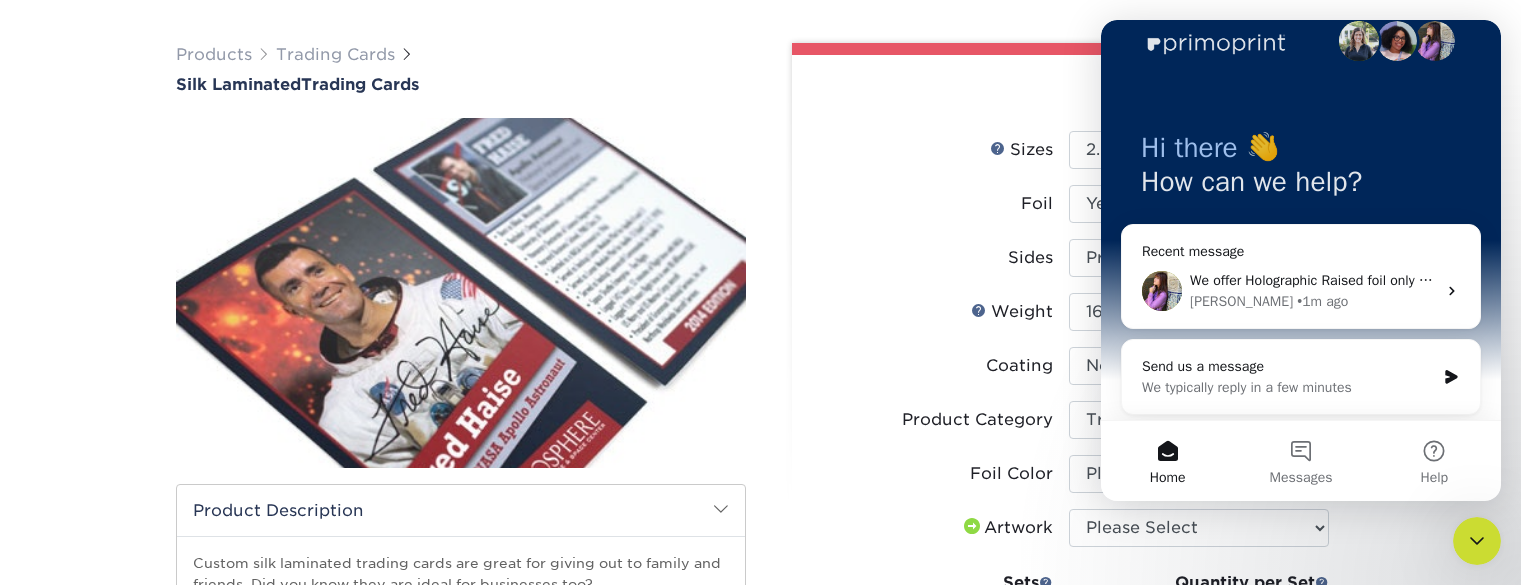 click on "We offer Holographic Raised foil only on our Velvet stock.   To get a Holographic look with Inline Foil, here is an article for you: Achieving a Holographic Foil Look with Inline Foil" at bounding box center (1720, 280) 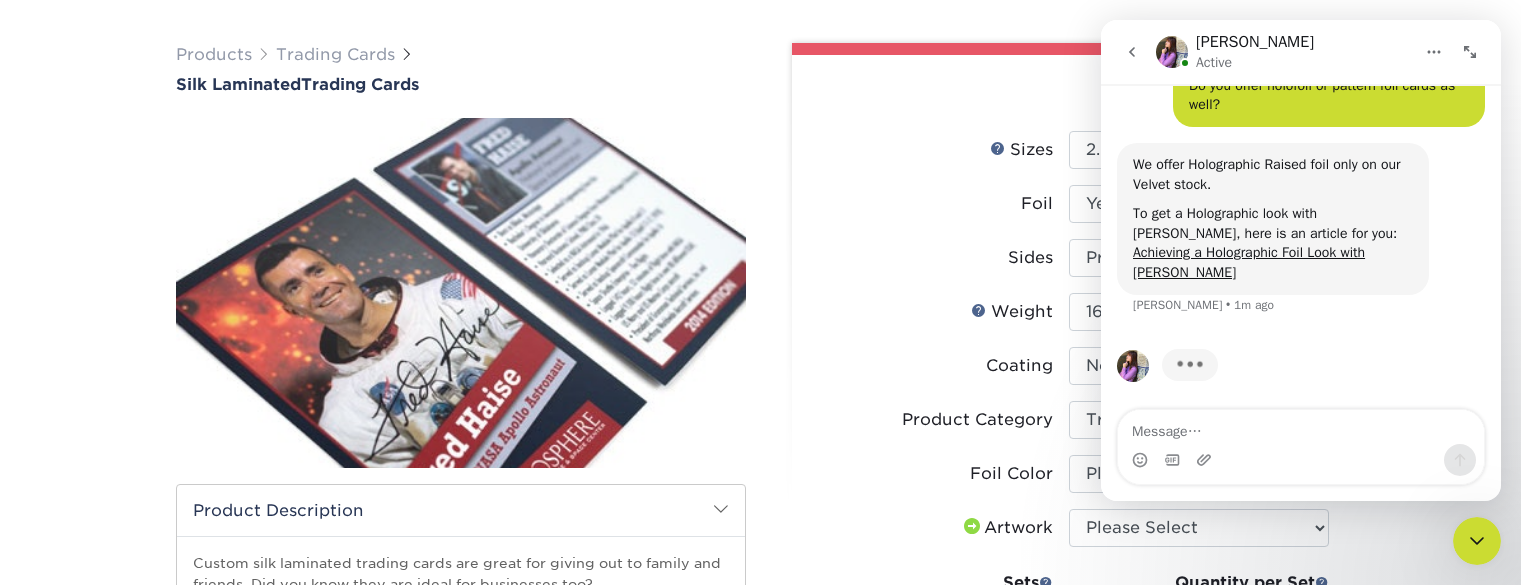 scroll, scrollTop: 348, scrollLeft: 0, axis: vertical 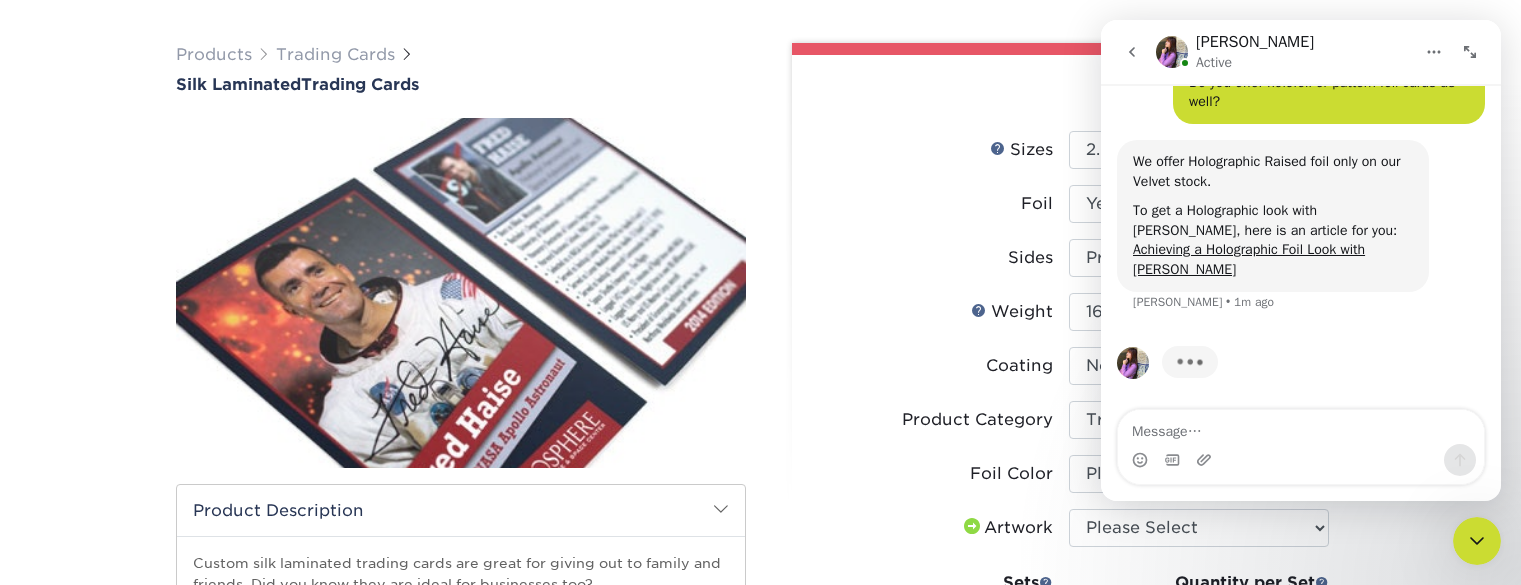 click at bounding box center (1301, 460) 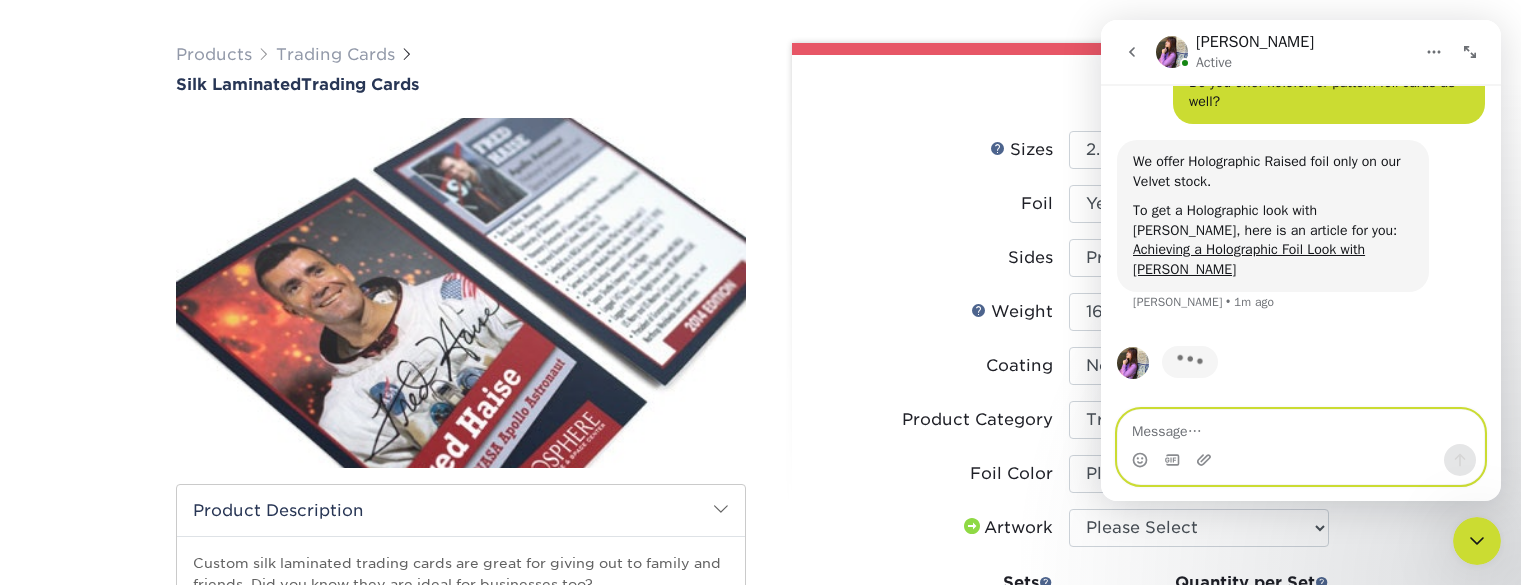 click at bounding box center (1301, 427) 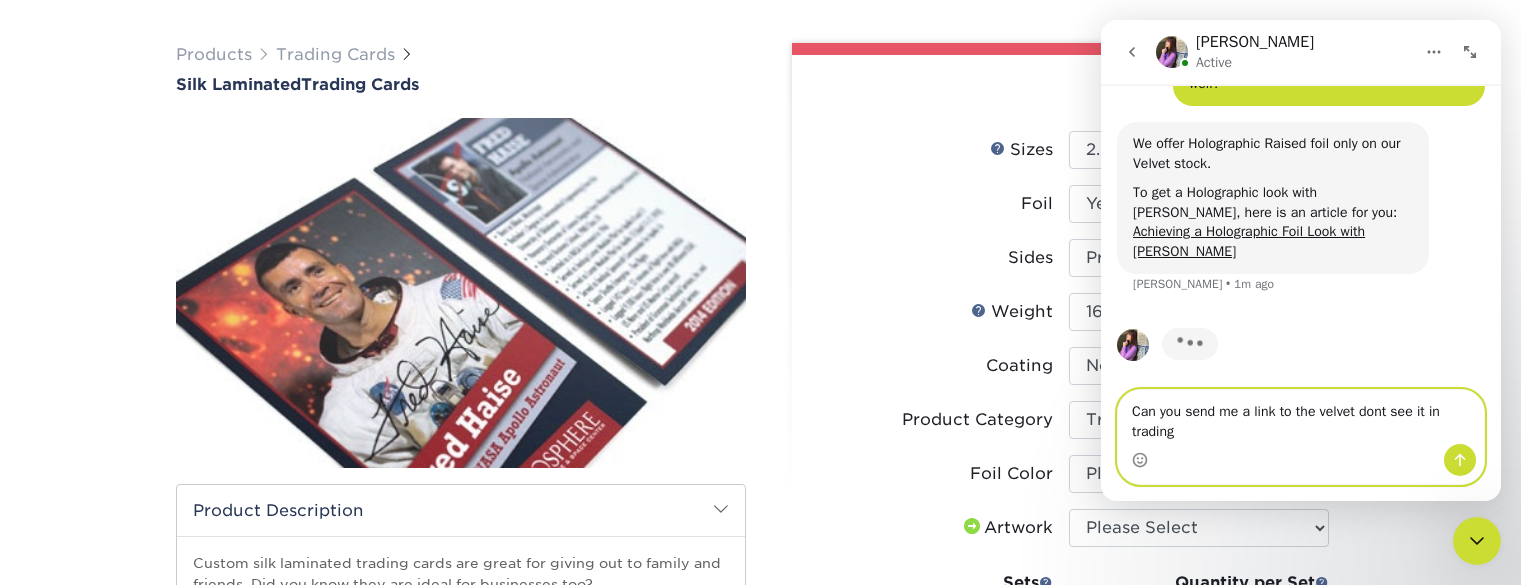 scroll, scrollTop: 368, scrollLeft: 0, axis: vertical 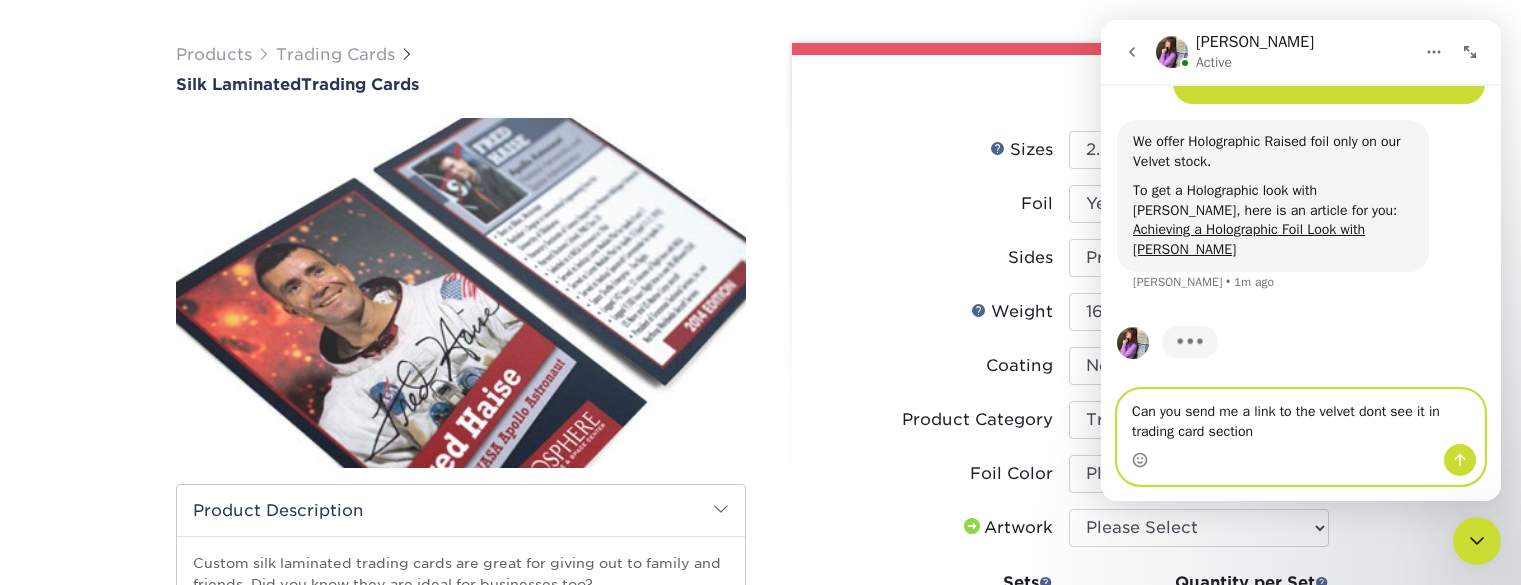 type on "Can you send me a link to the velvet dont see it in trading card section" 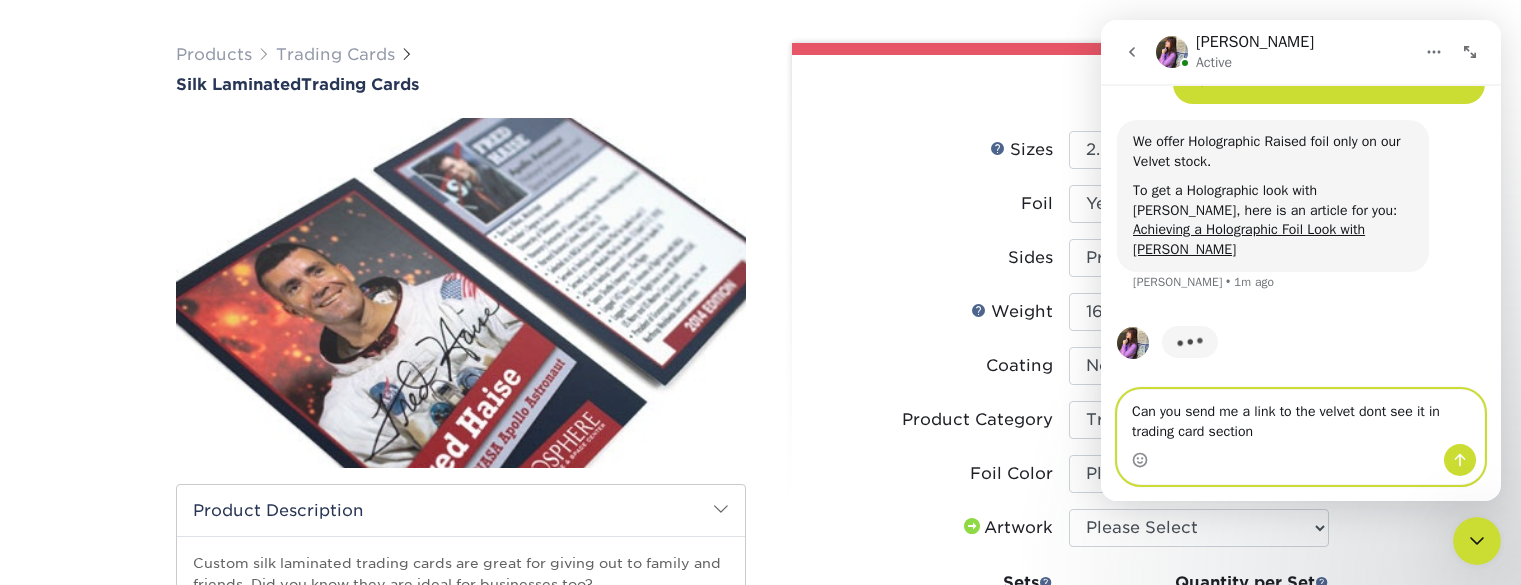 type 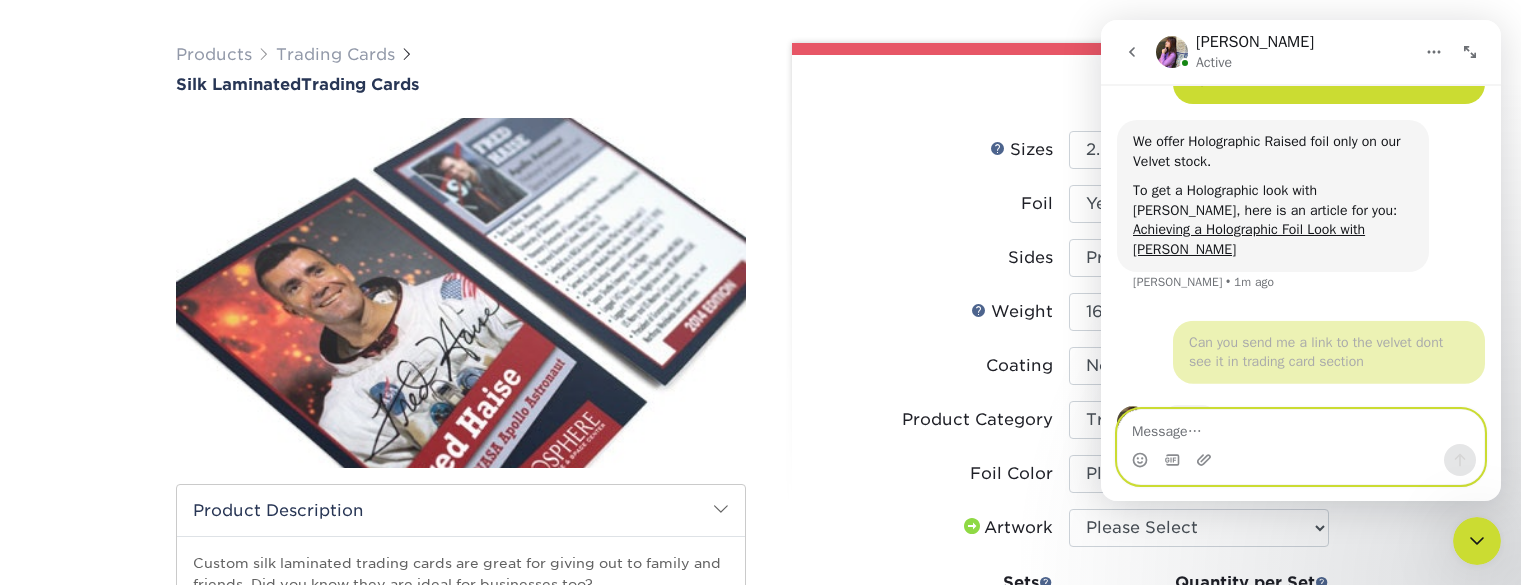 scroll, scrollTop: 427, scrollLeft: 0, axis: vertical 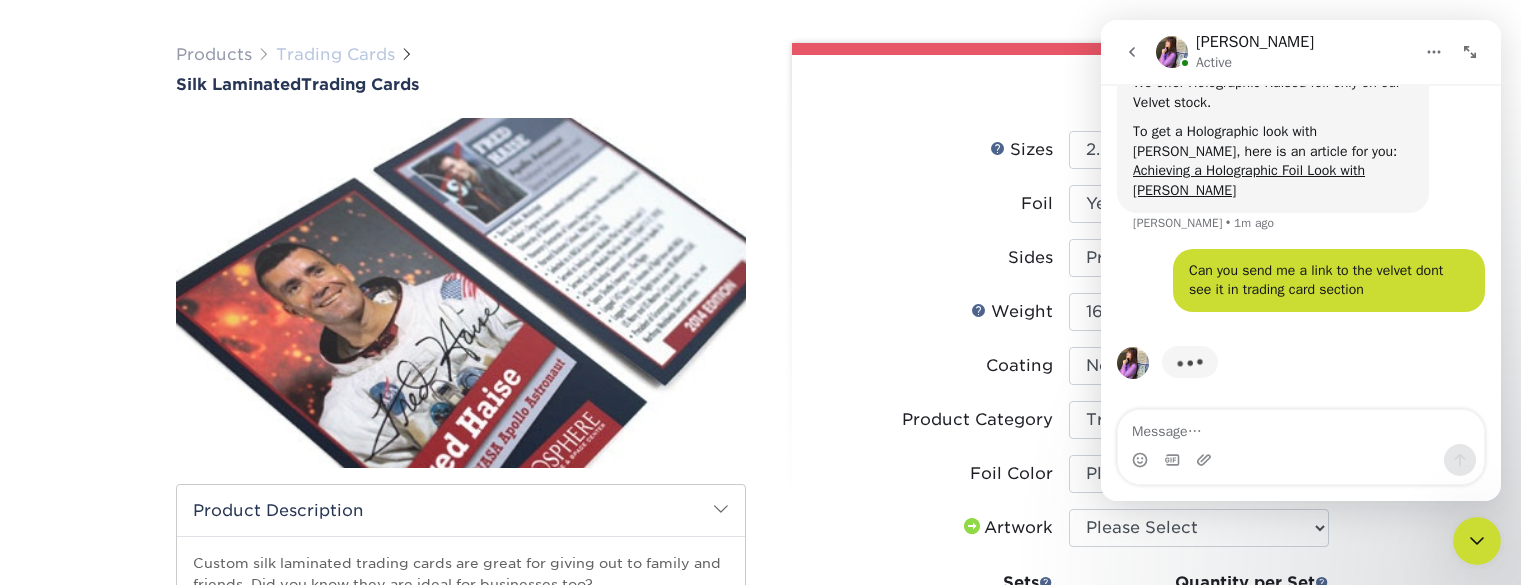 click on "Trading Cards" at bounding box center [335, 54] 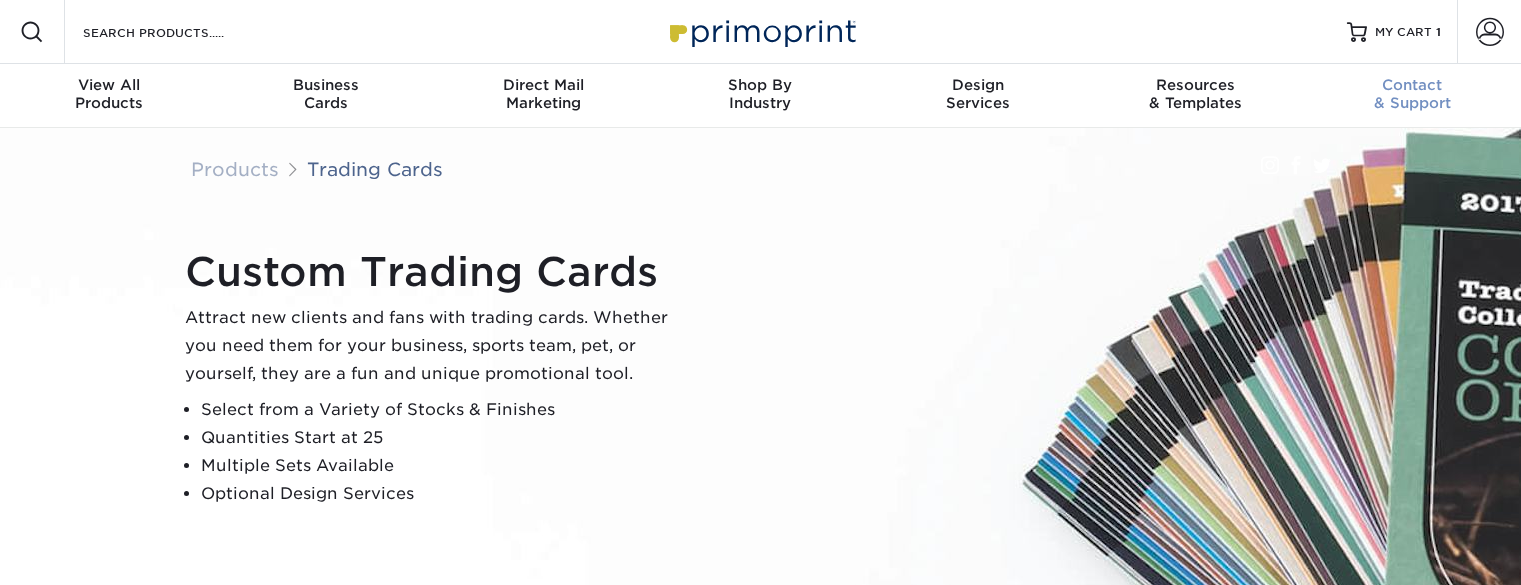 scroll, scrollTop: 0, scrollLeft: 0, axis: both 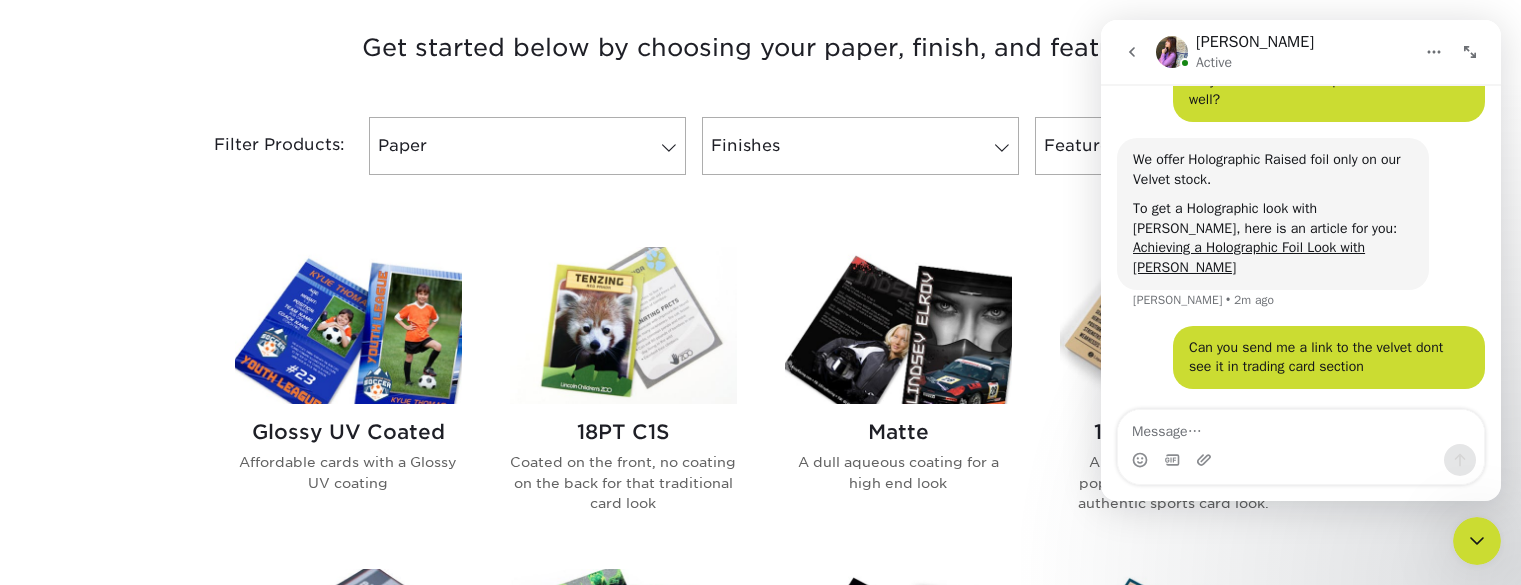 click 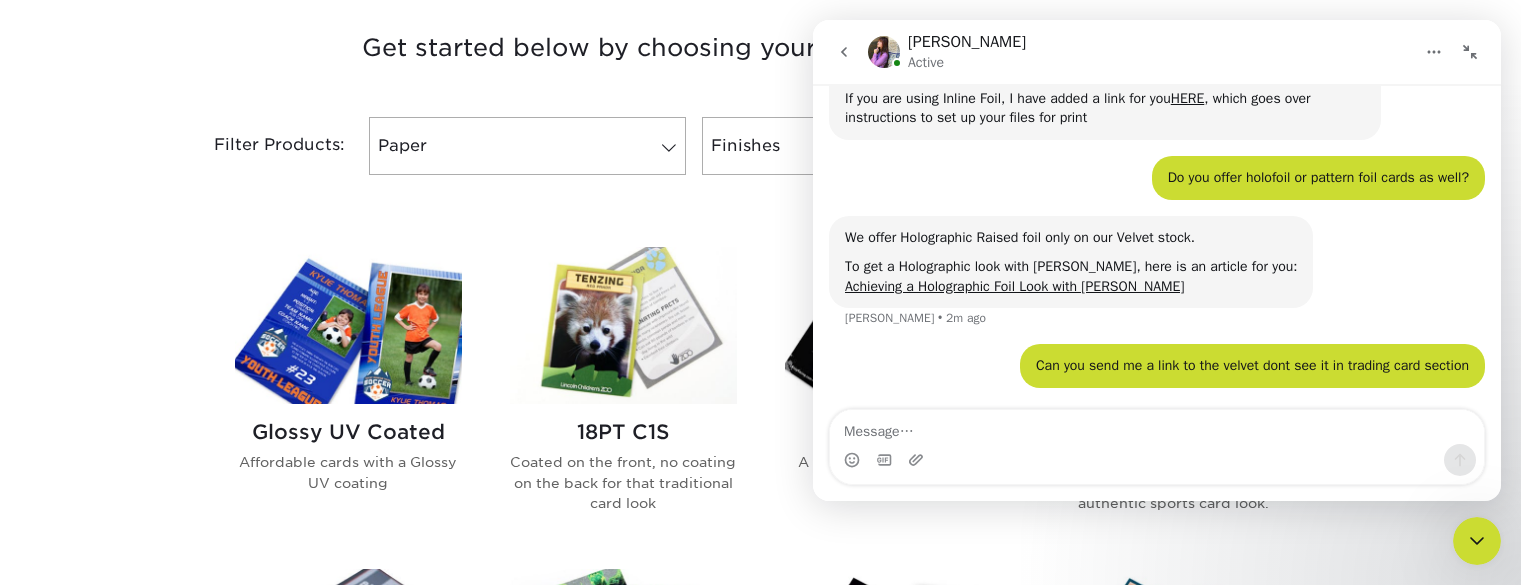 scroll, scrollTop: 194, scrollLeft: 0, axis: vertical 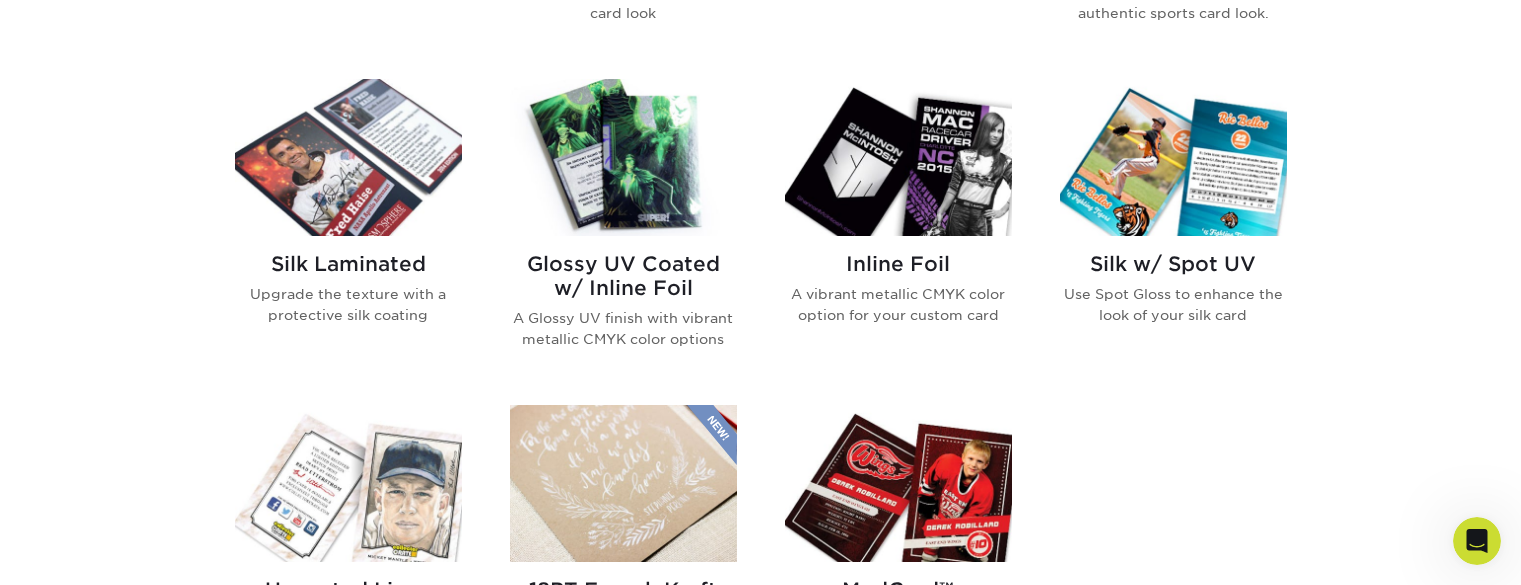 click at bounding box center (1173, 157) 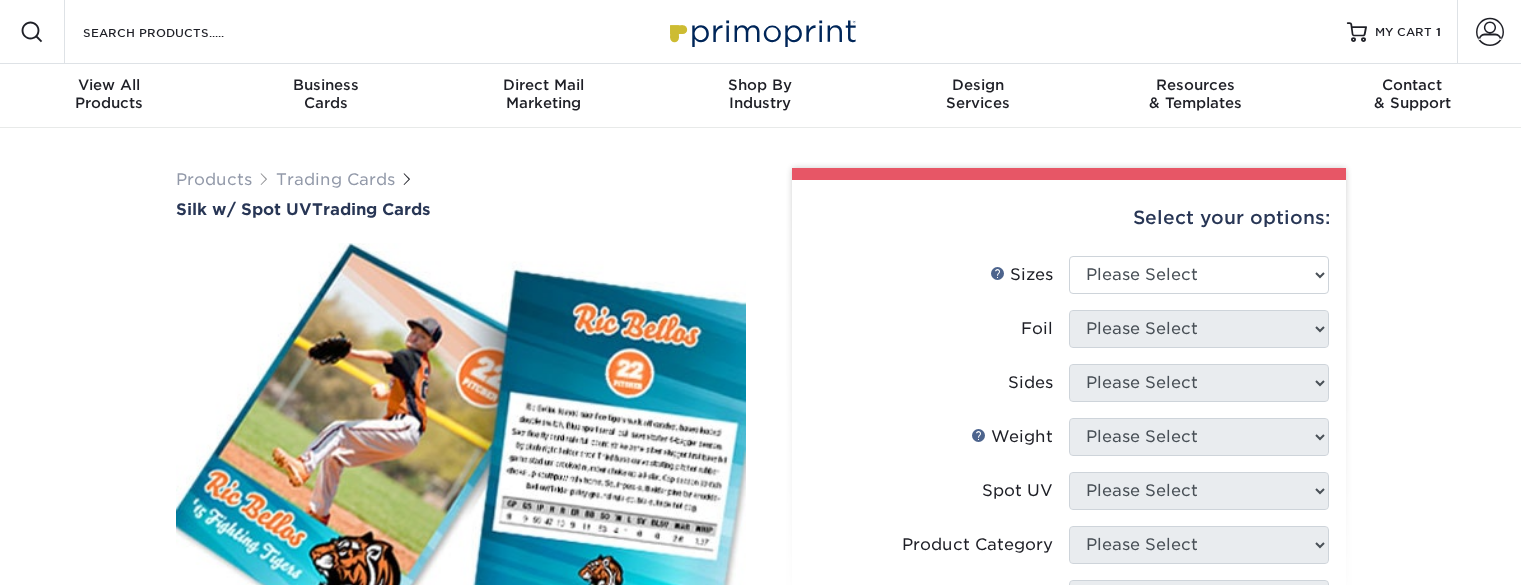 scroll, scrollTop: 0, scrollLeft: 0, axis: both 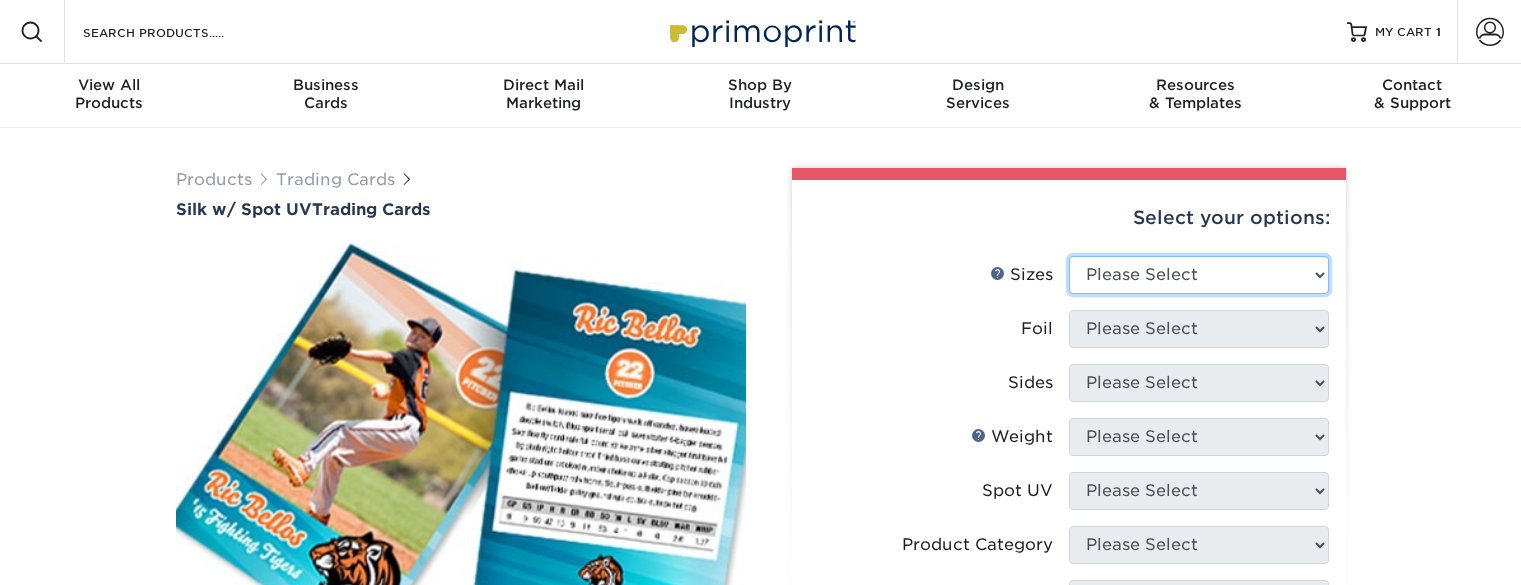 click on "Please Select
2.5" x 3.5"" at bounding box center (1199, 275) 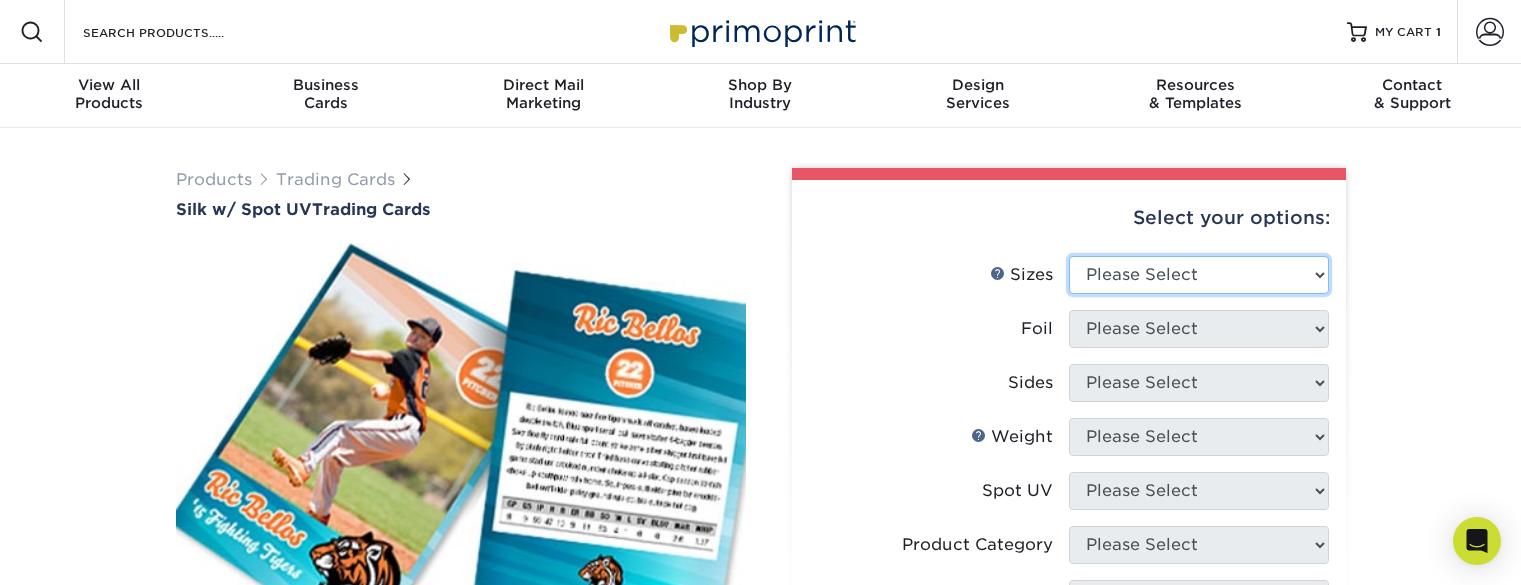 select on "2.50x3.50" 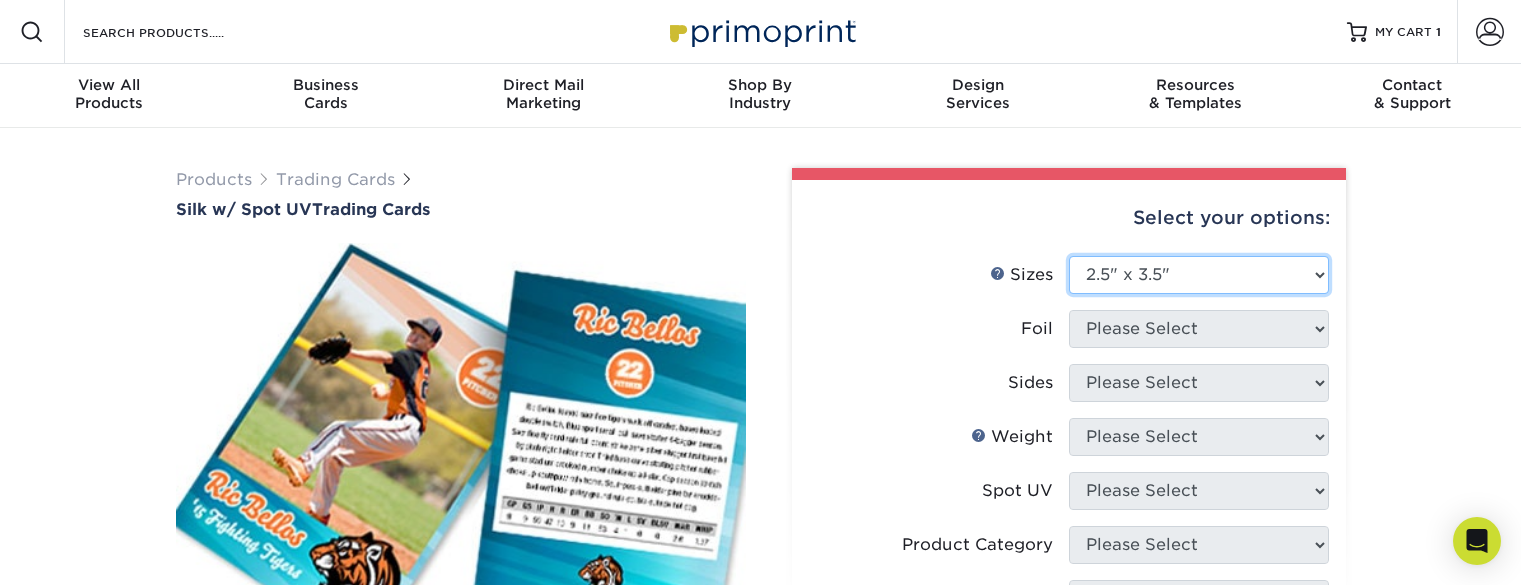 click on "Please Select
2.5" x 3.5"" at bounding box center [1199, 275] 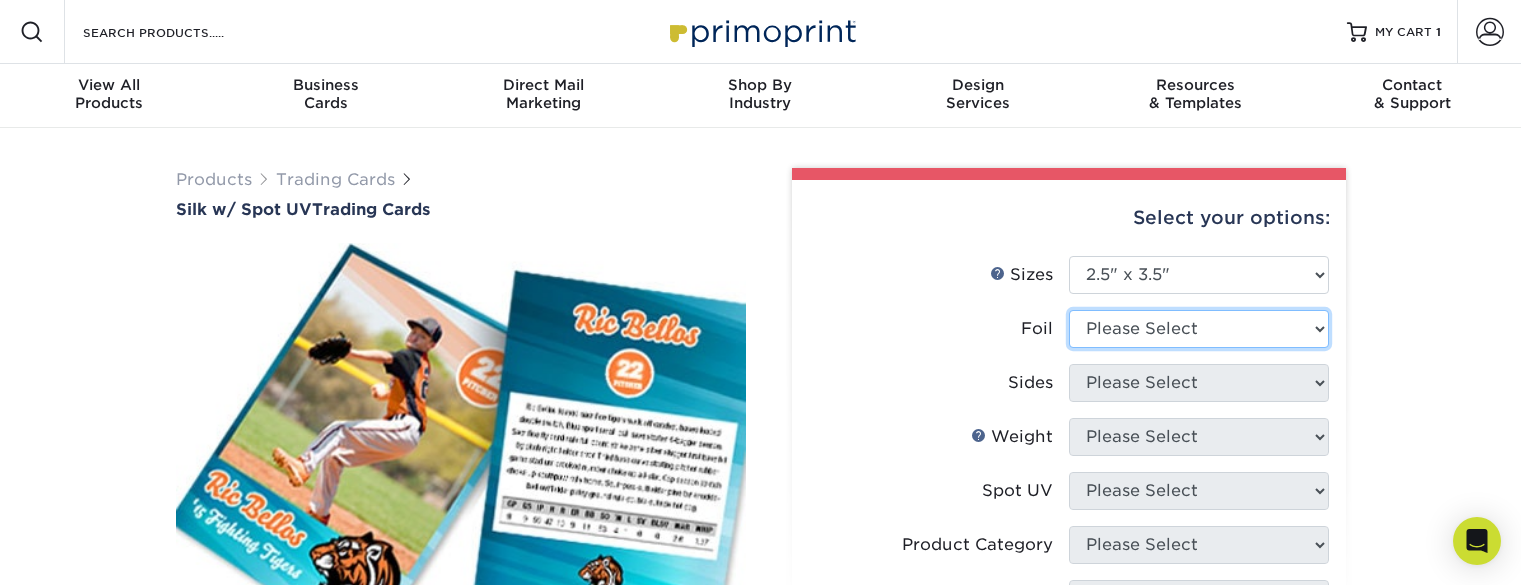 click on "Please Select No Yes" at bounding box center (1199, 329) 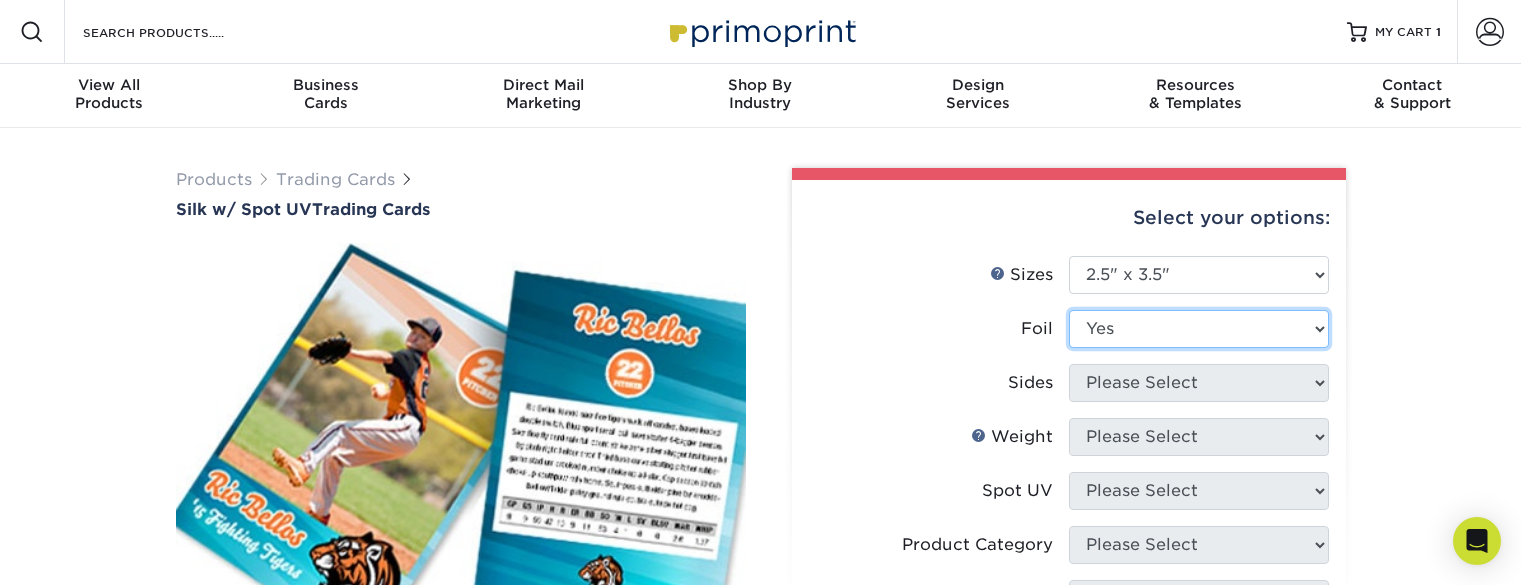 click on "Please Select No Yes" at bounding box center [1199, 329] 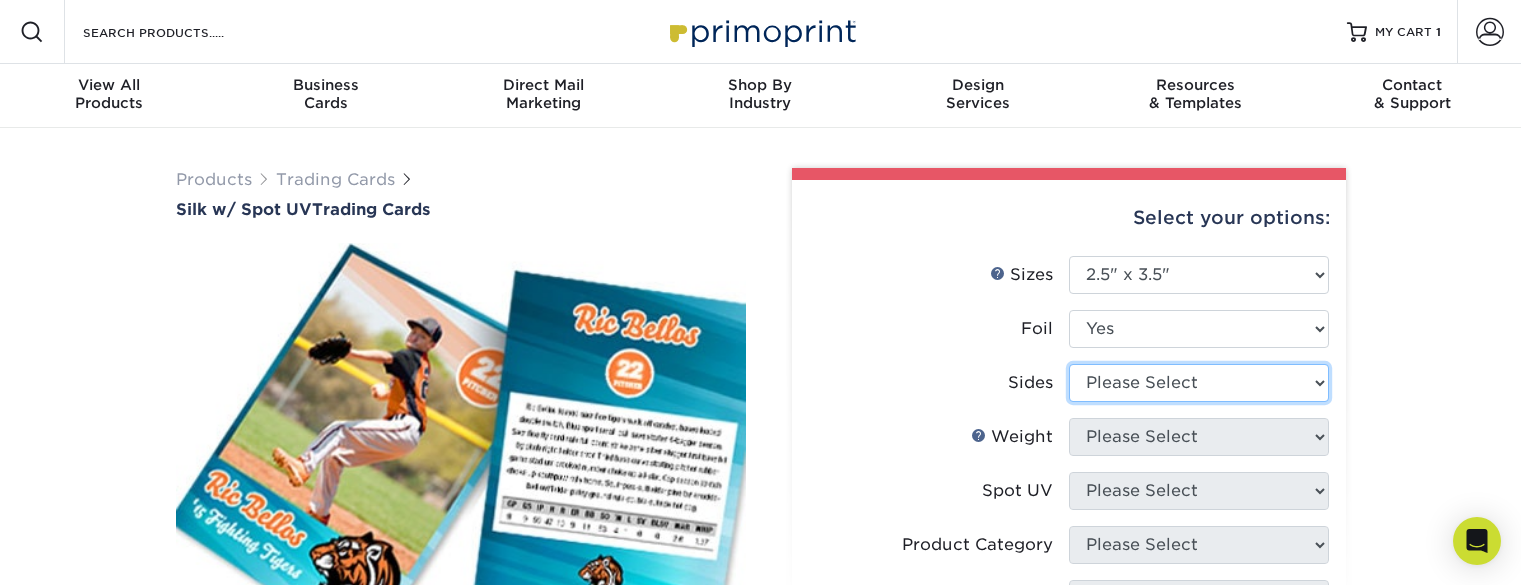 click on "Please Select Print Both Sides Print Both Sides - Foil Both Sides Print Both Sides - Foil Front Only Print Front Only Print Front Only - Foil Front Only" at bounding box center (1199, 383) 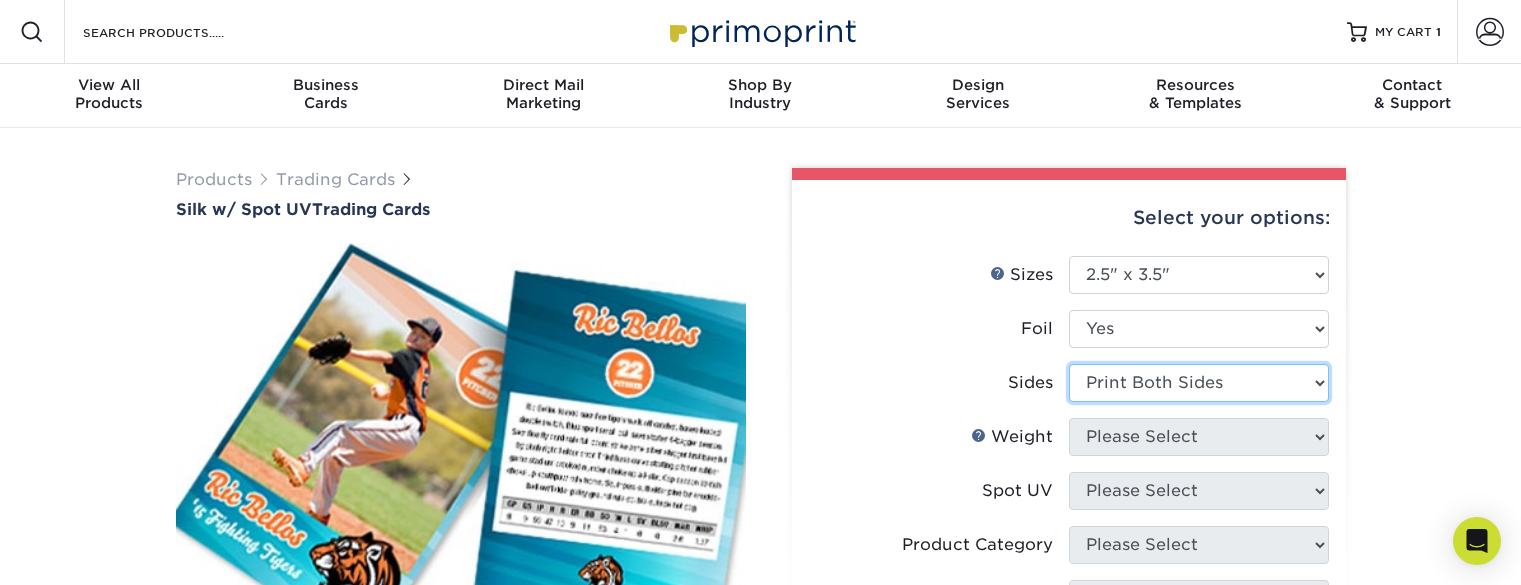 click on "Please Select Print Both Sides Print Both Sides - Foil Both Sides Print Both Sides - Foil Front Only Print Front Only Print Front Only - Foil Front Only" at bounding box center [1199, 383] 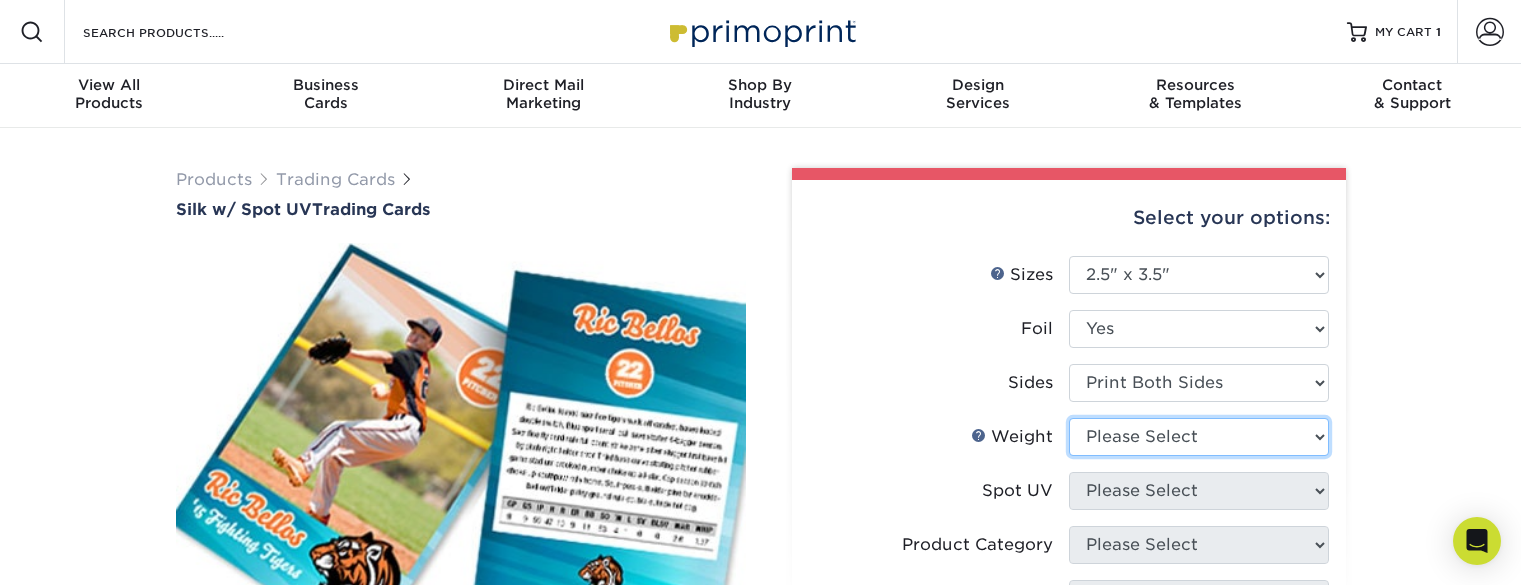 click on "Please Select 16PT" at bounding box center [1199, 437] 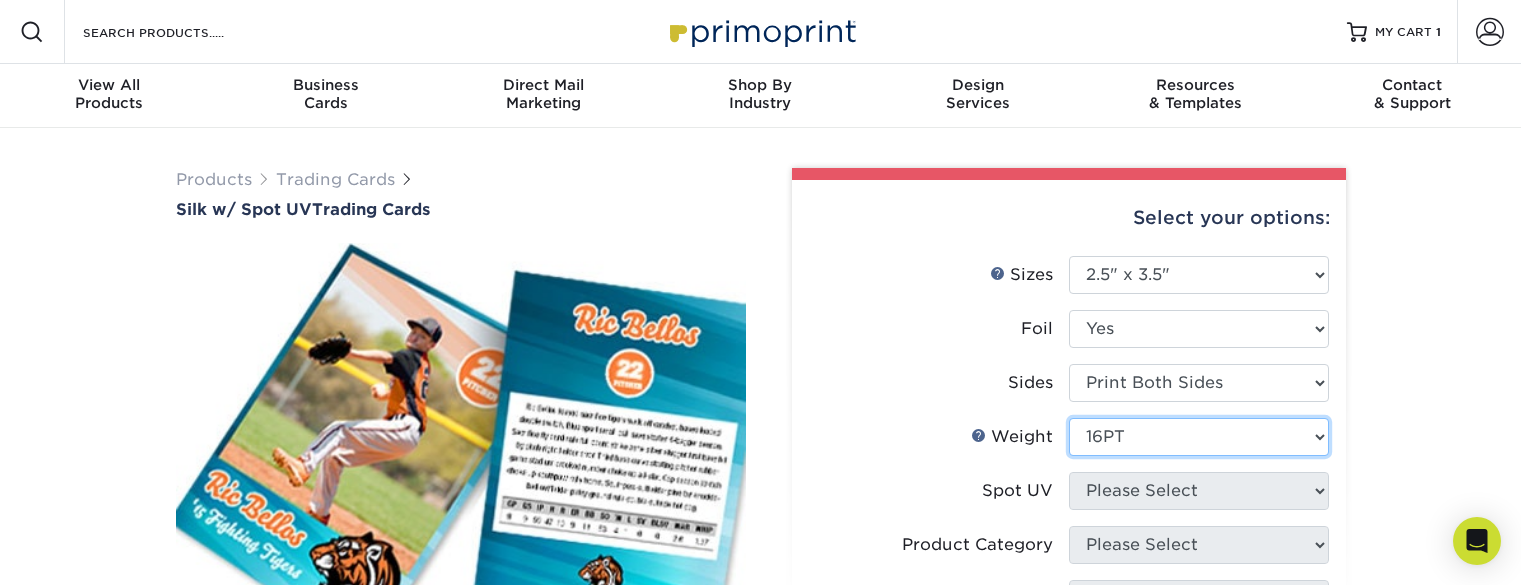 click on "Please Select 16PT" at bounding box center [1199, 437] 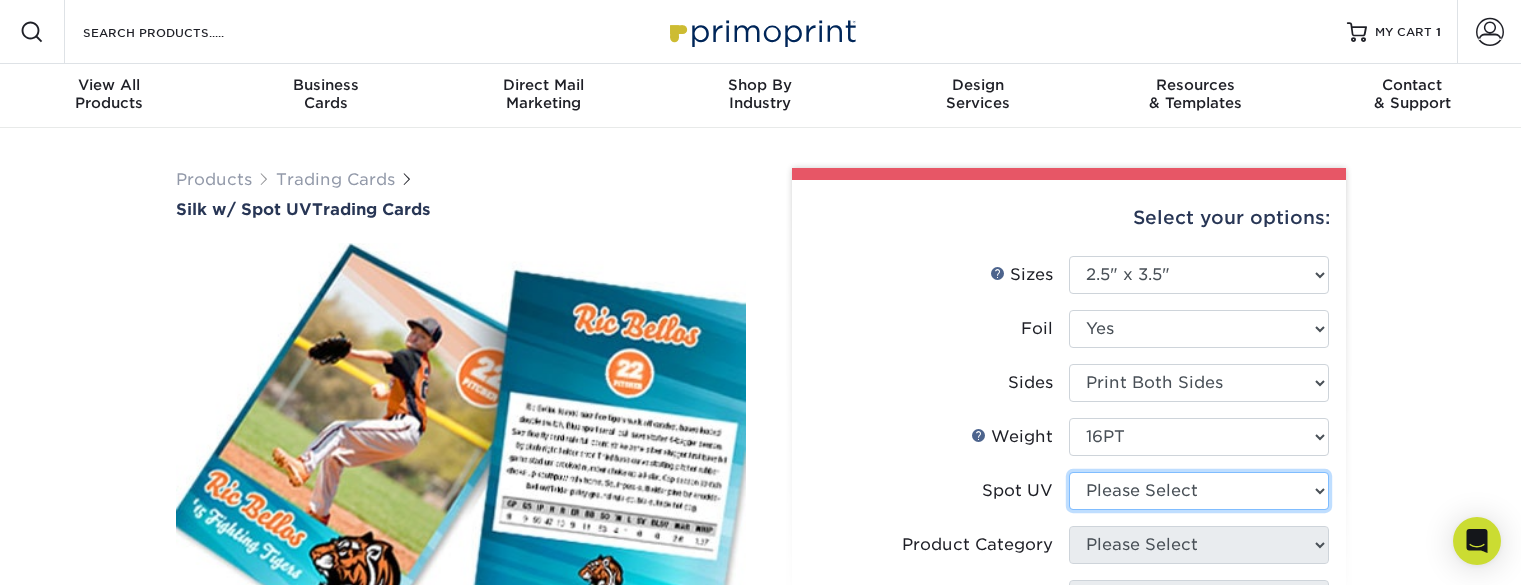 click on "Please Select Front and Back (Both Sides) Front Only Back Only" at bounding box center (1199, 491) 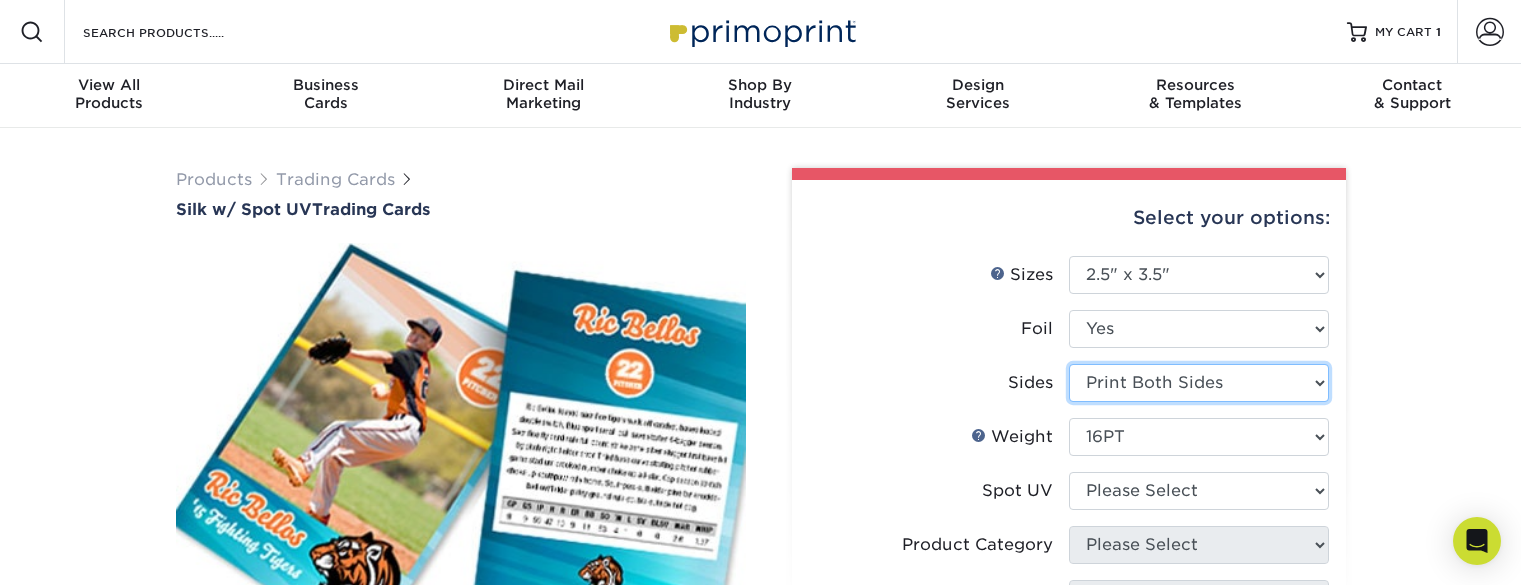 click on "Please Select Print Both Sides Print Both Sides - Foil Both Sides Print Both Sides - Foil Front Only Print Front Only Print Front Only - Foil Front Only" at bounding box center [1199, 383] 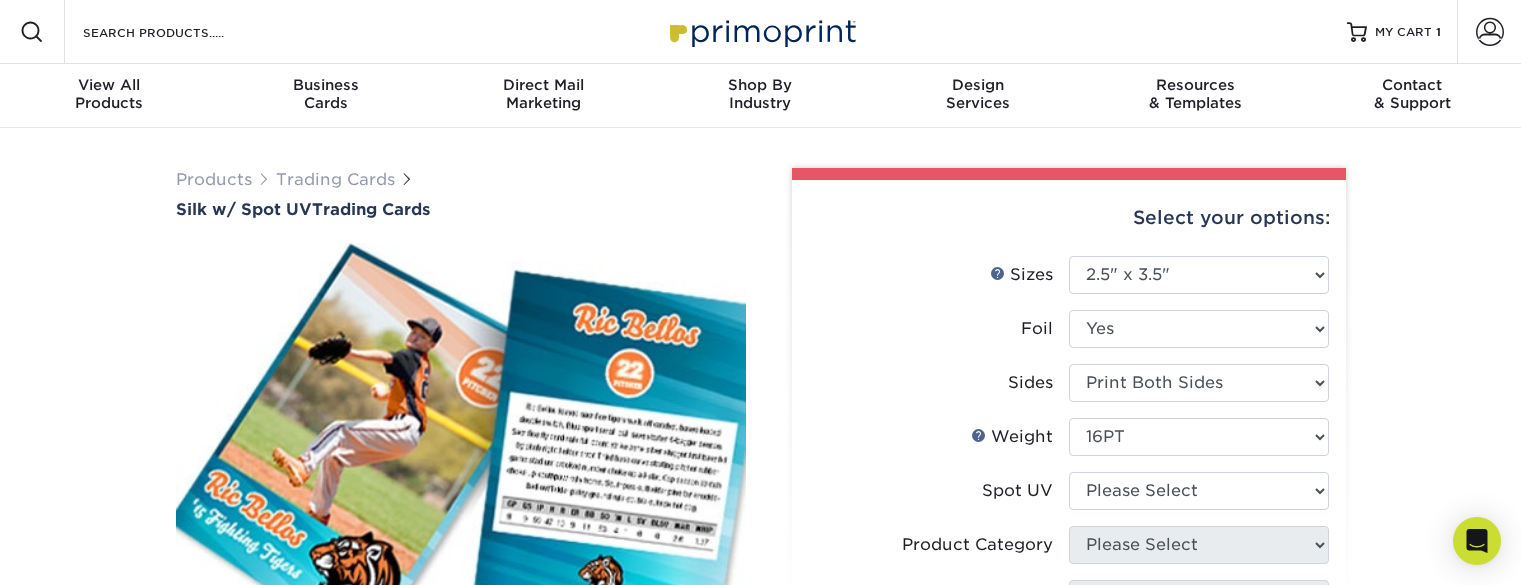 click on "Sides" at bounding box center (939, 383) 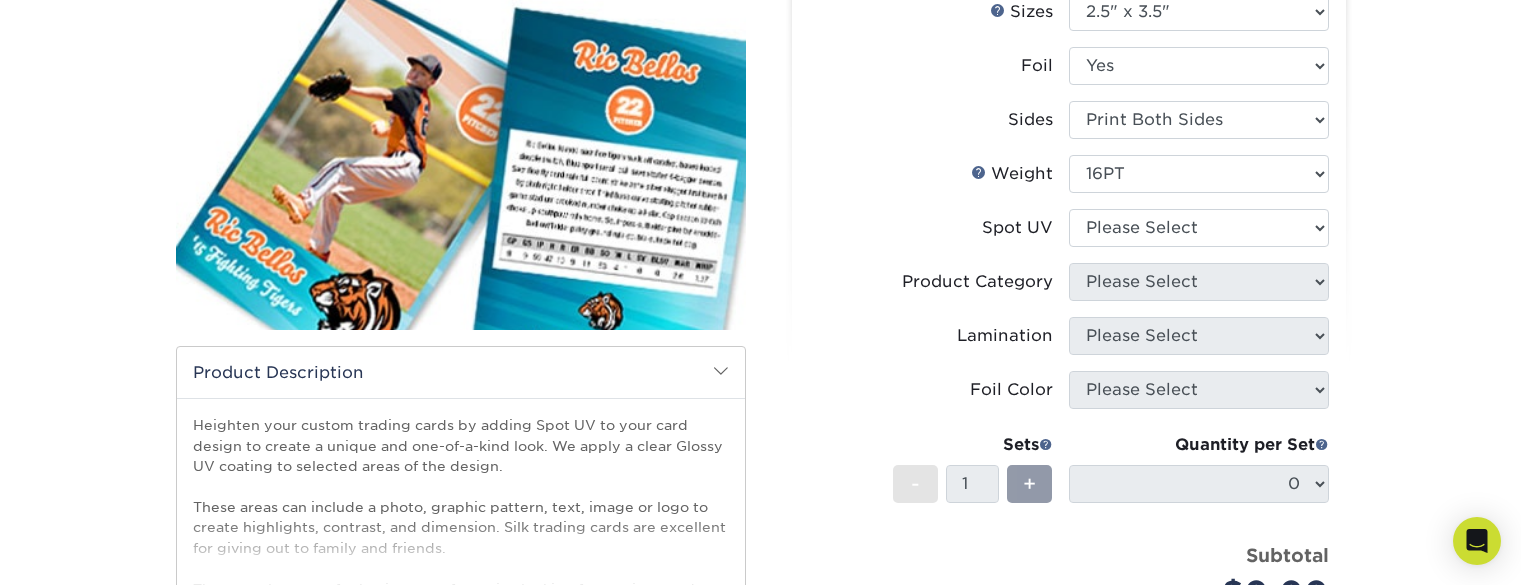 scroll, scrollTop: 264, scrollLeft: 0, axis: vertical 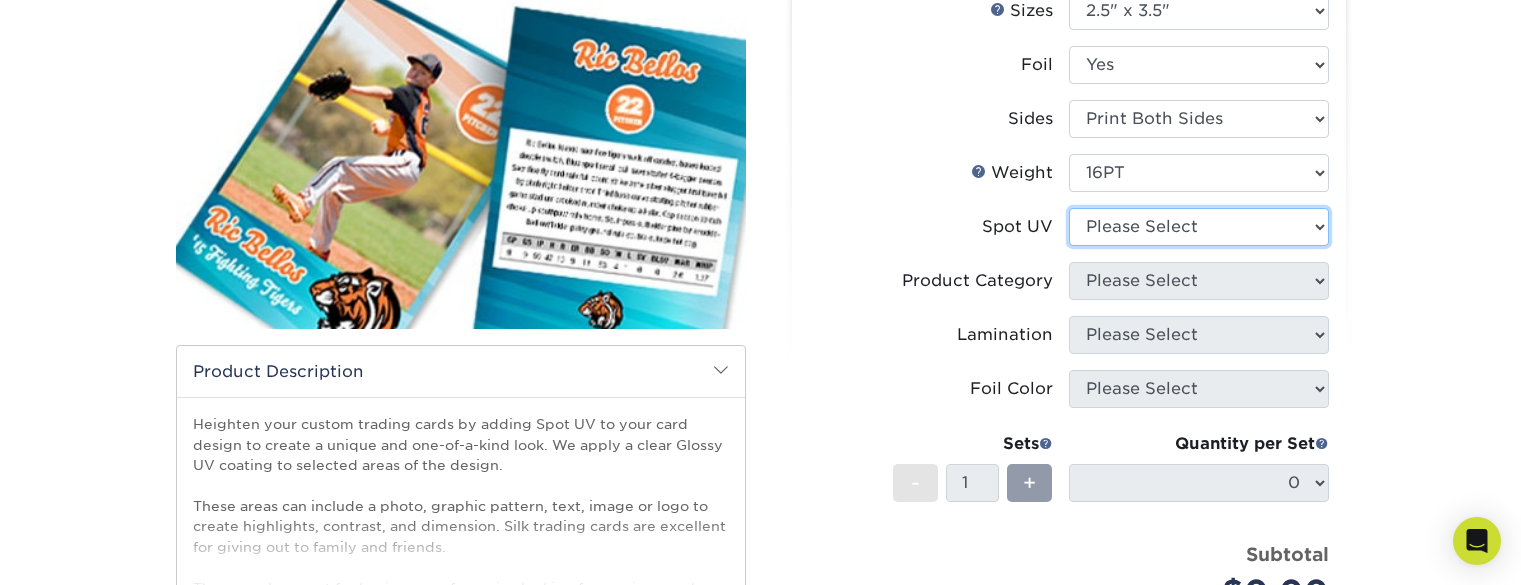 click on "Please Select Front and Back (Both Sides) Front Only Back Only" at bounding box center (1199, 227) 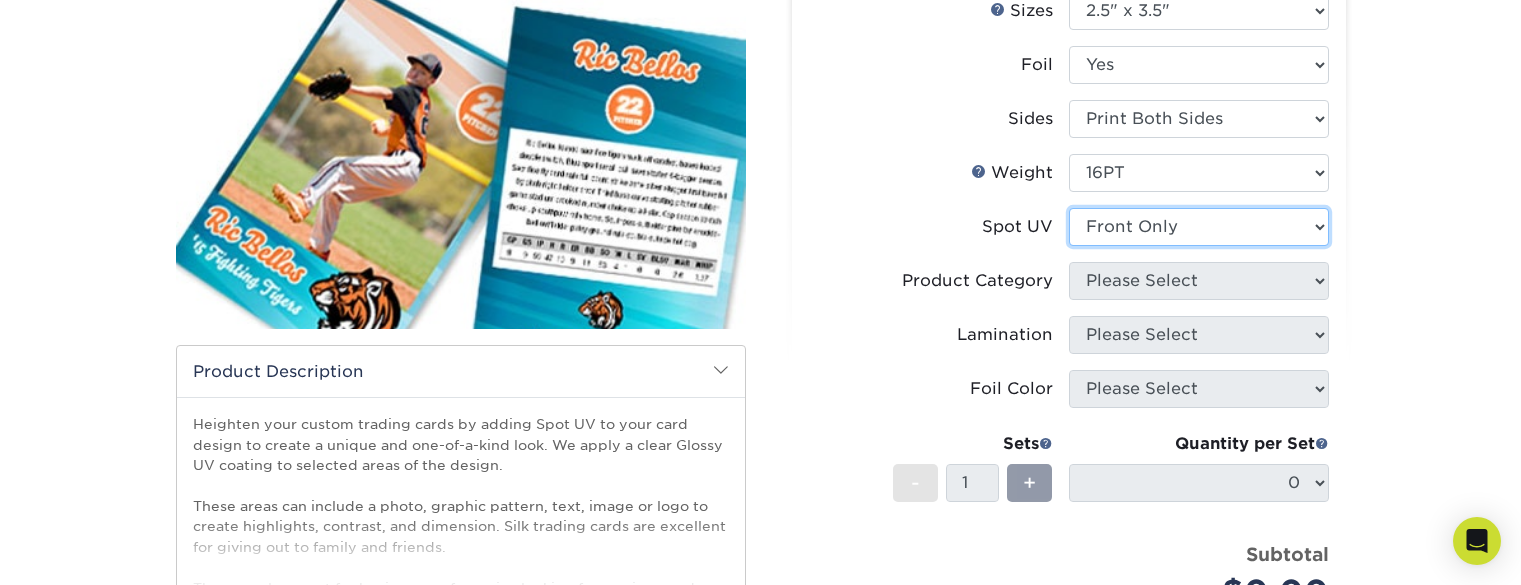 click on "Please Select Front and Back (Both Sides) Front Only Back Only" at bounding box center (1199, 227) 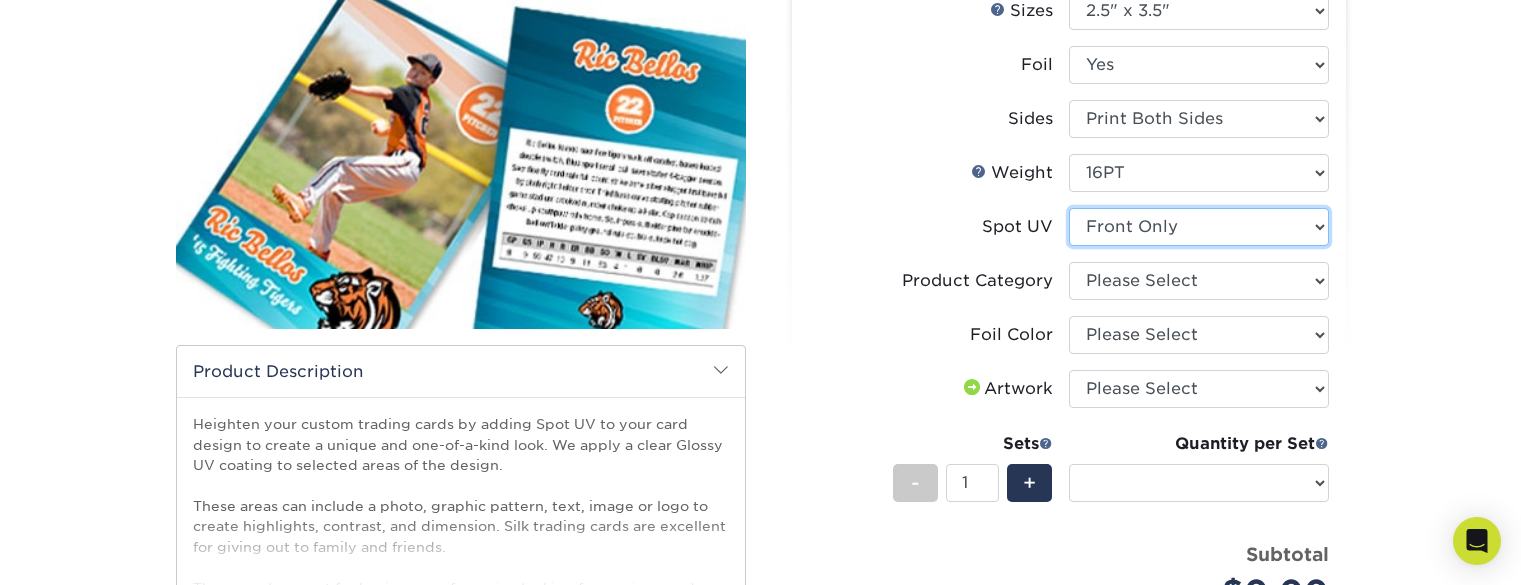click on "Please Select Front and Back (Both Sides) Front Only Back Only" at bounding box center (1199, 227) 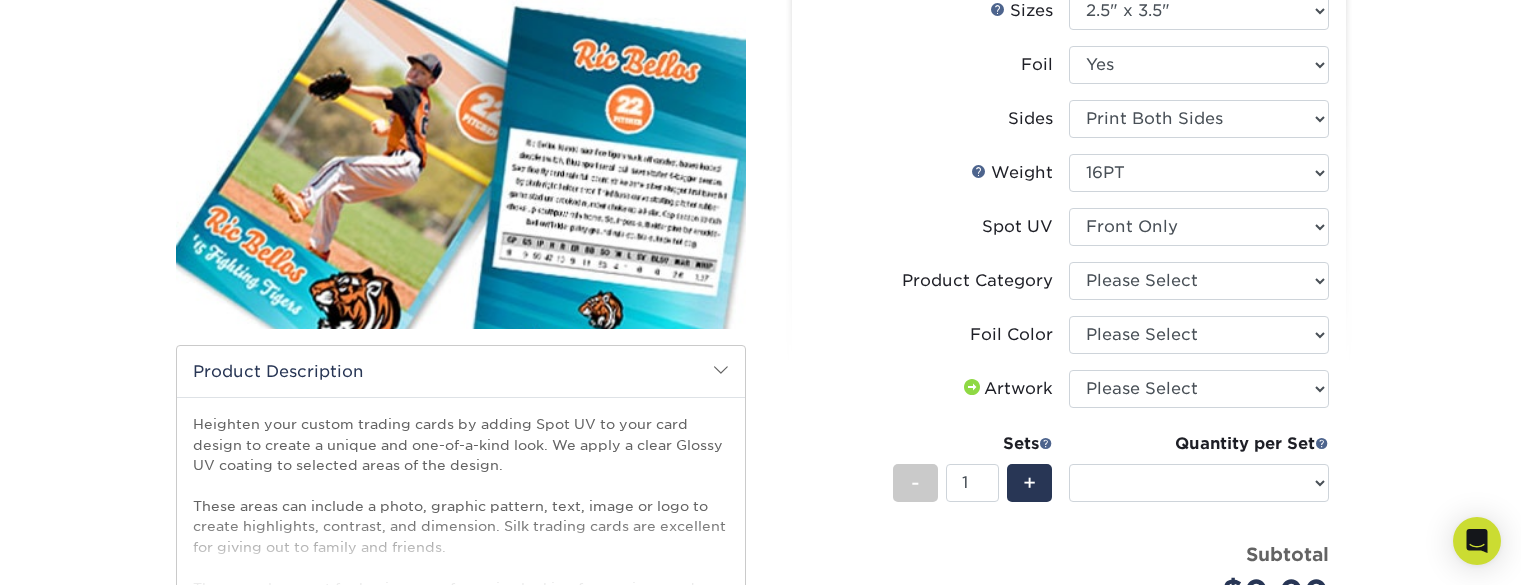 click on "Spot UV" at bounding box center (939, 227) 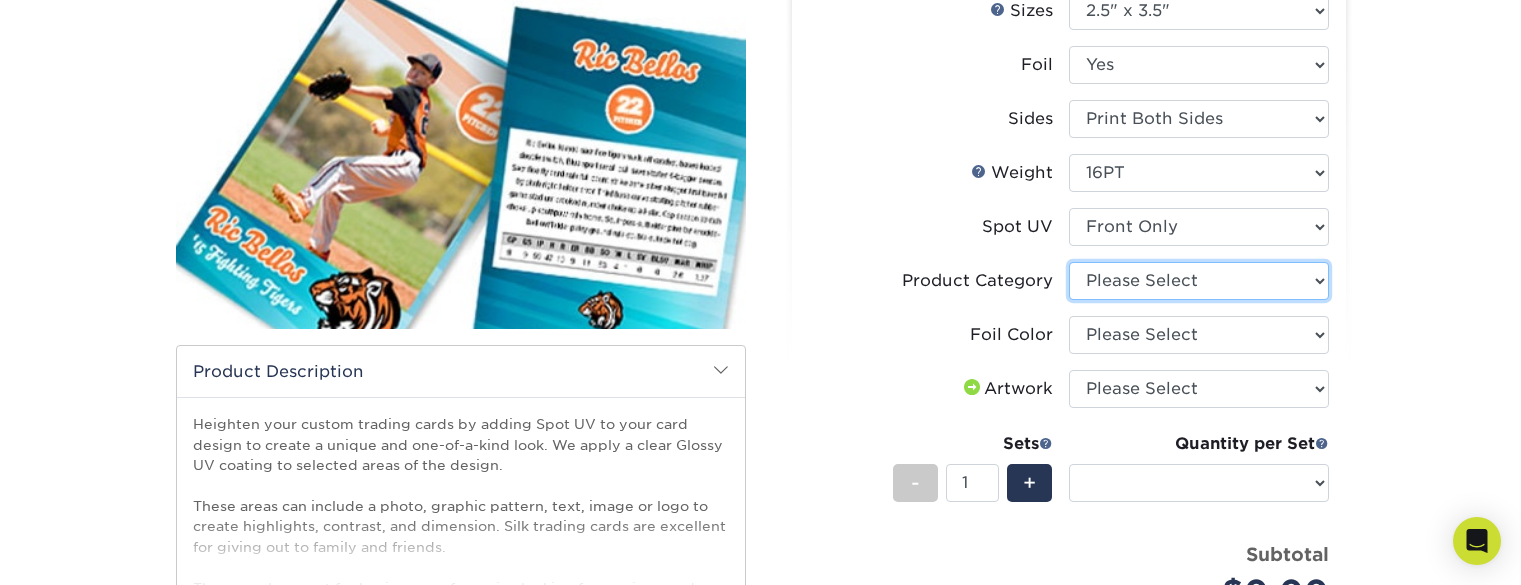 click on "Please Select Trading Cards" at bounding box center [1199, 281] 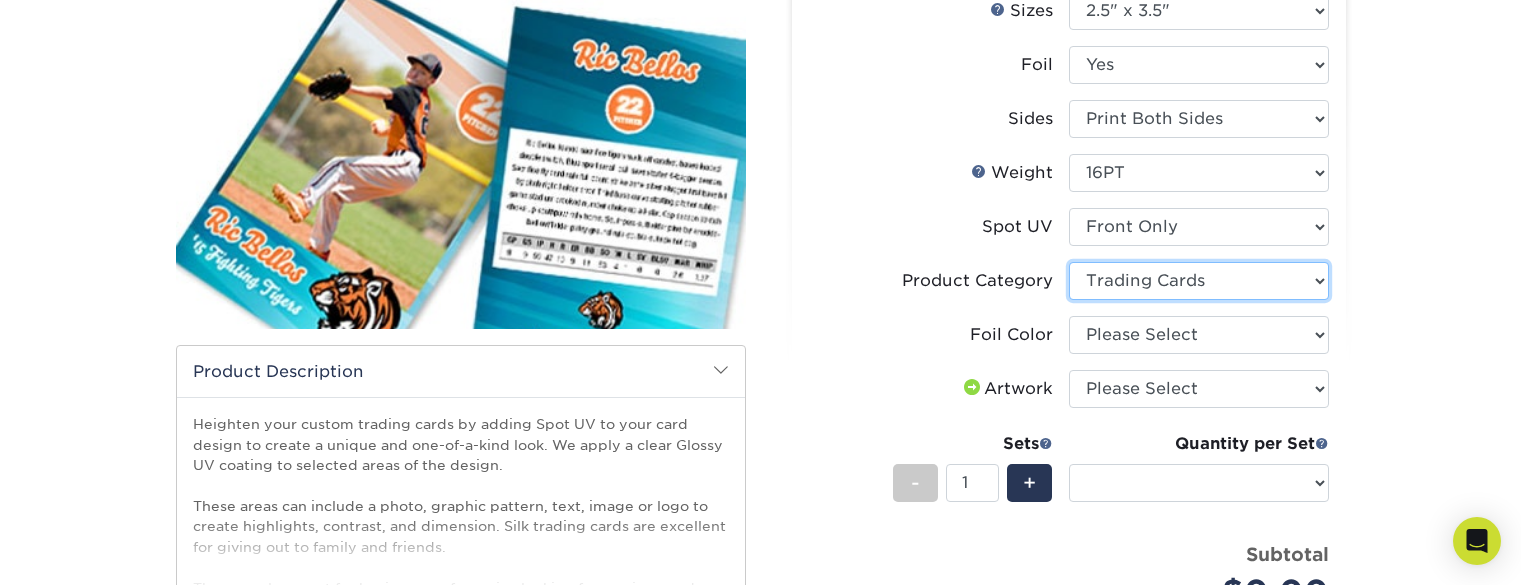 click on "Please Select Trading Cards" at bounding box center [1199, 281] 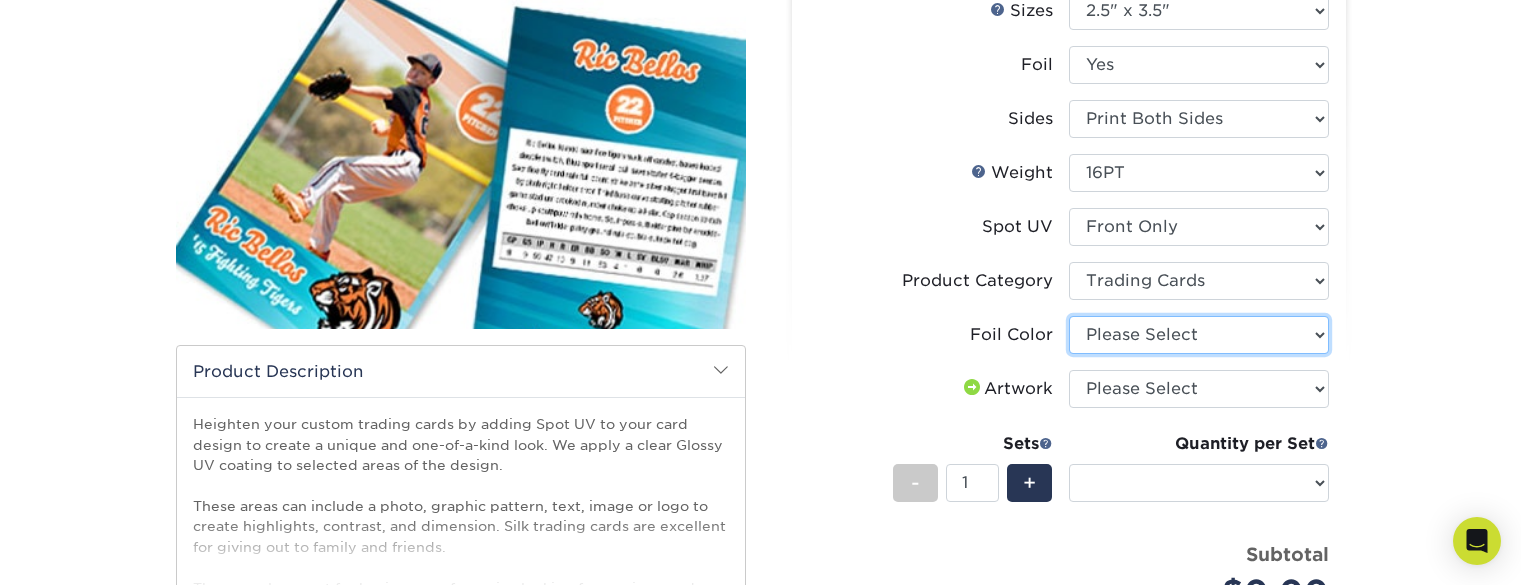 click on "Please Select Silver Foil Black Foil Blue Foil Copper Foil Gold Foil Red Foil Rose Gold Foil" at bounding box center (1199, 335) 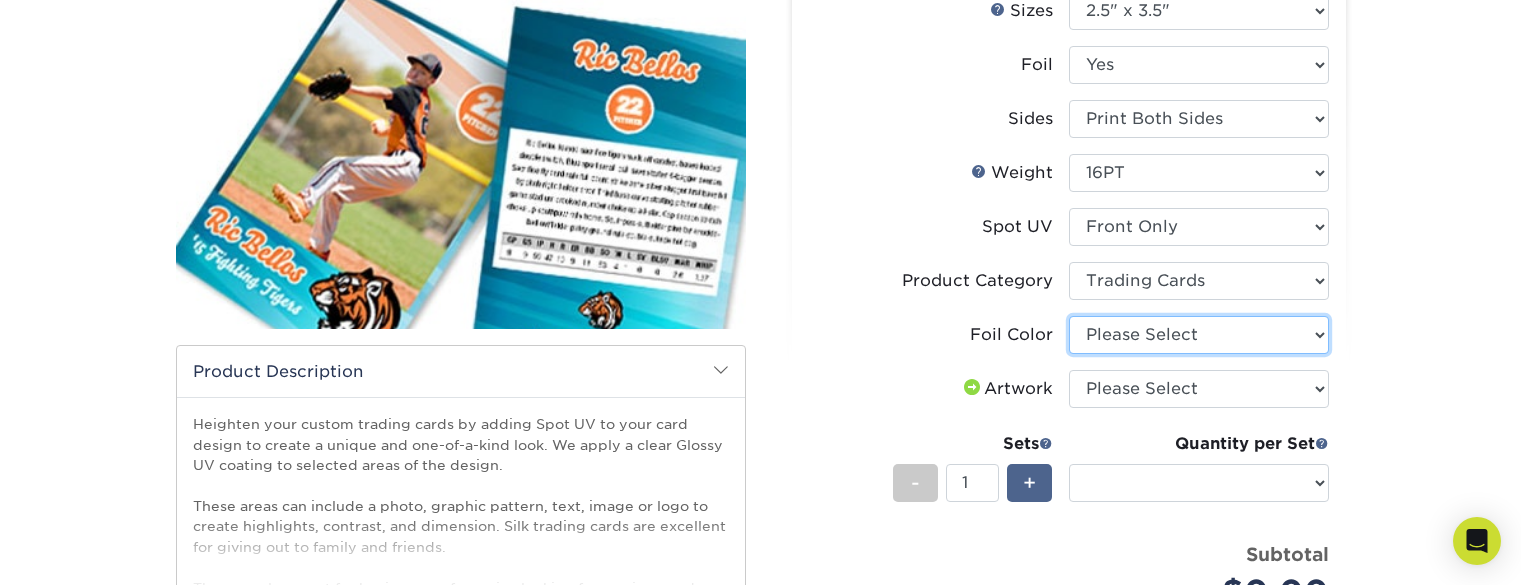 select on "acffa4a5-22f9-4585-ba3f-0adaa54b8c85" 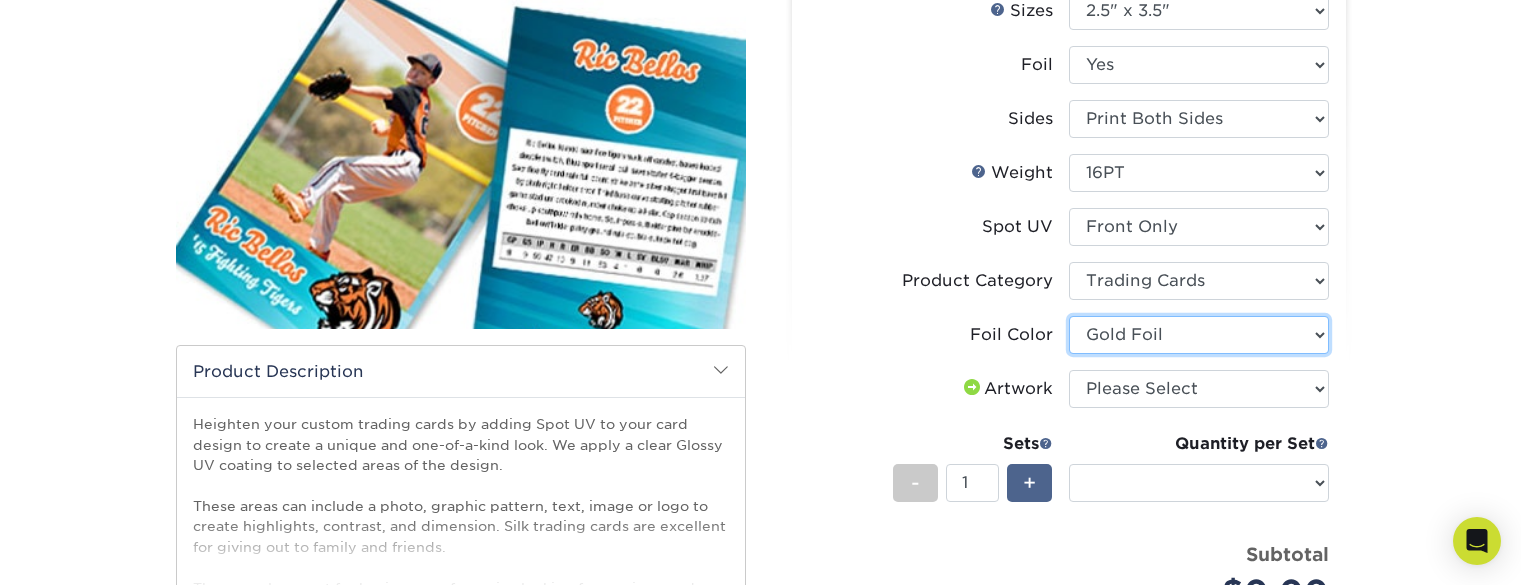 click on "Please Select Silver Foil Black Foil Blue Foil Copper Foil Gold Foil Red Foil Rose Gold Foil" at bounding box center (1199, 335) 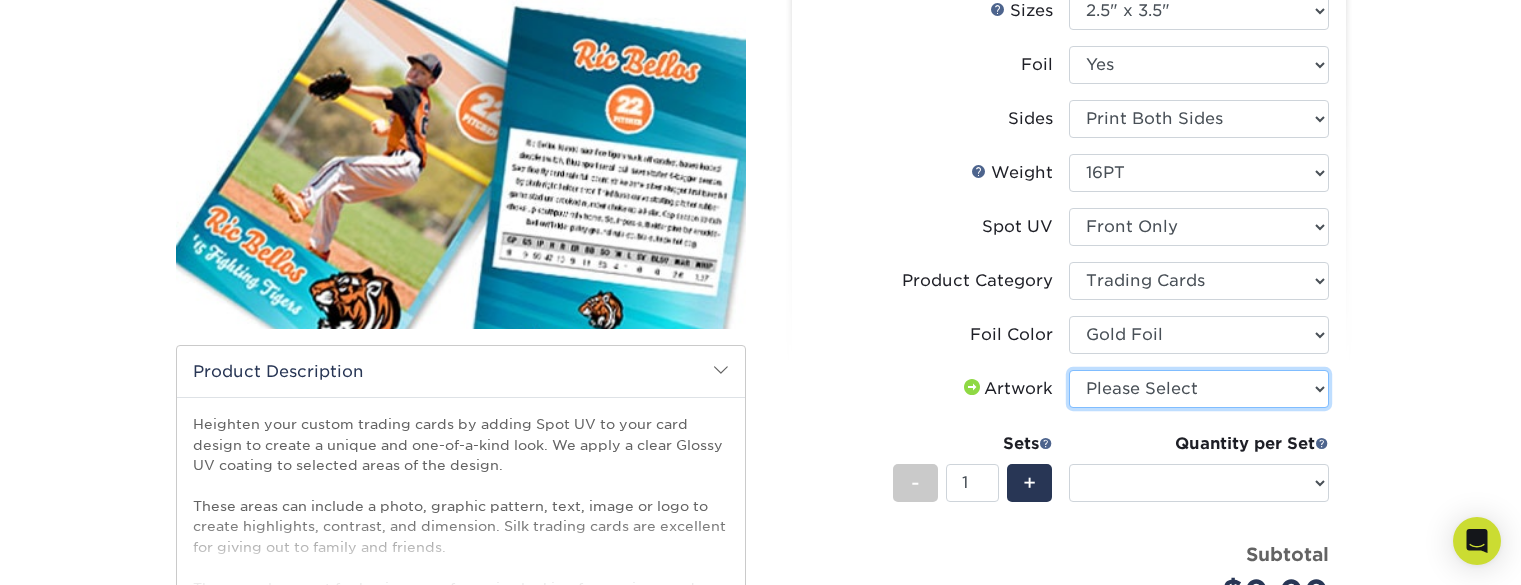 click on "Please Select I will upload files I need a design - $100" at bounding box center [1199, 389] 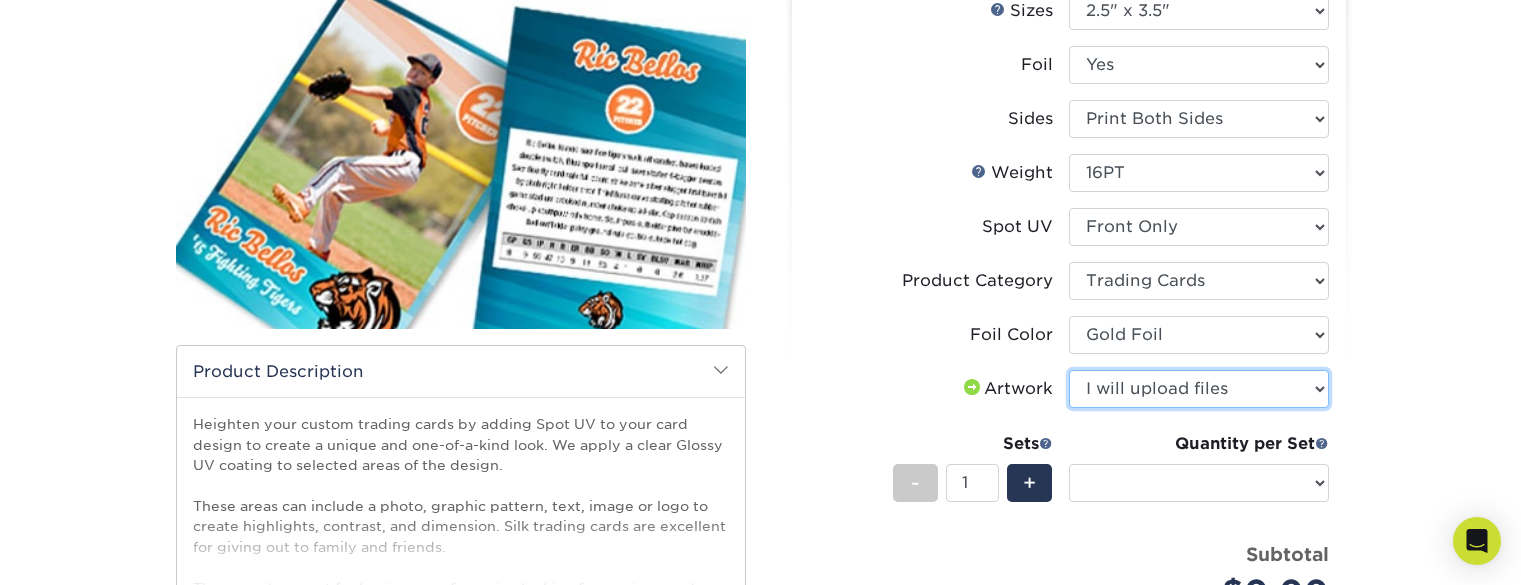 click on "Please Select I will upload files I need a design - $100" at bounding box center [1199, 389] 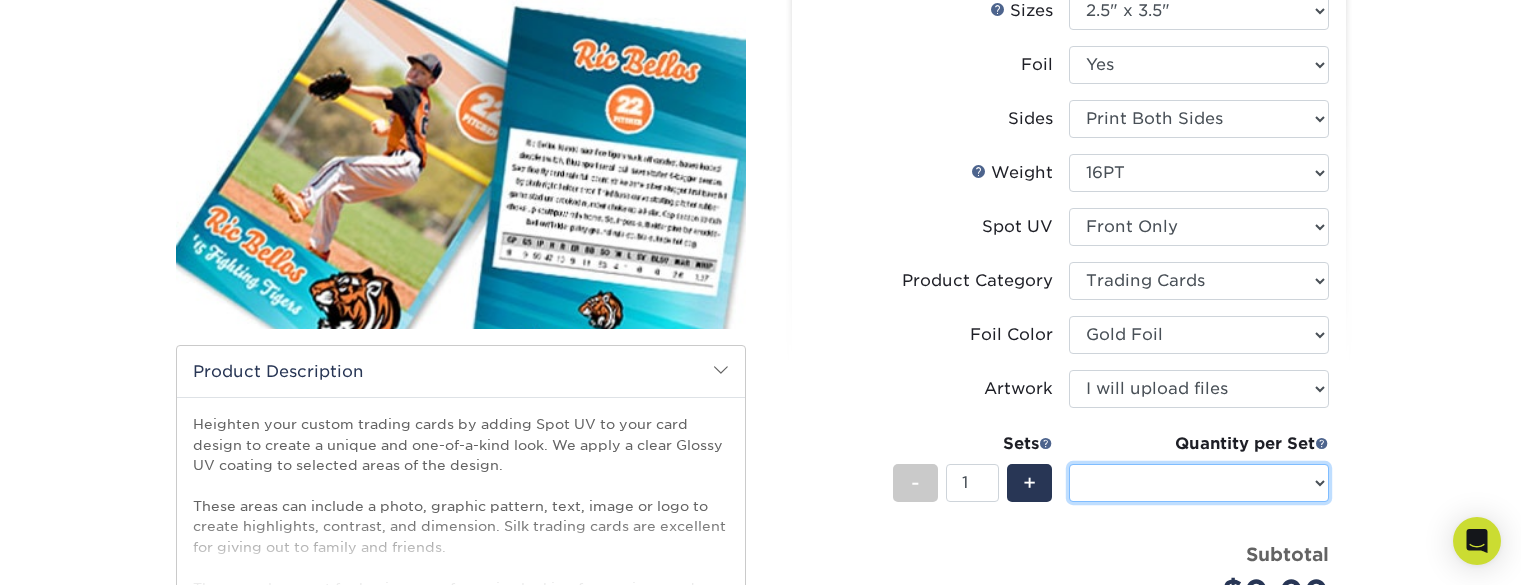 click at bounding box center [1199, 483] 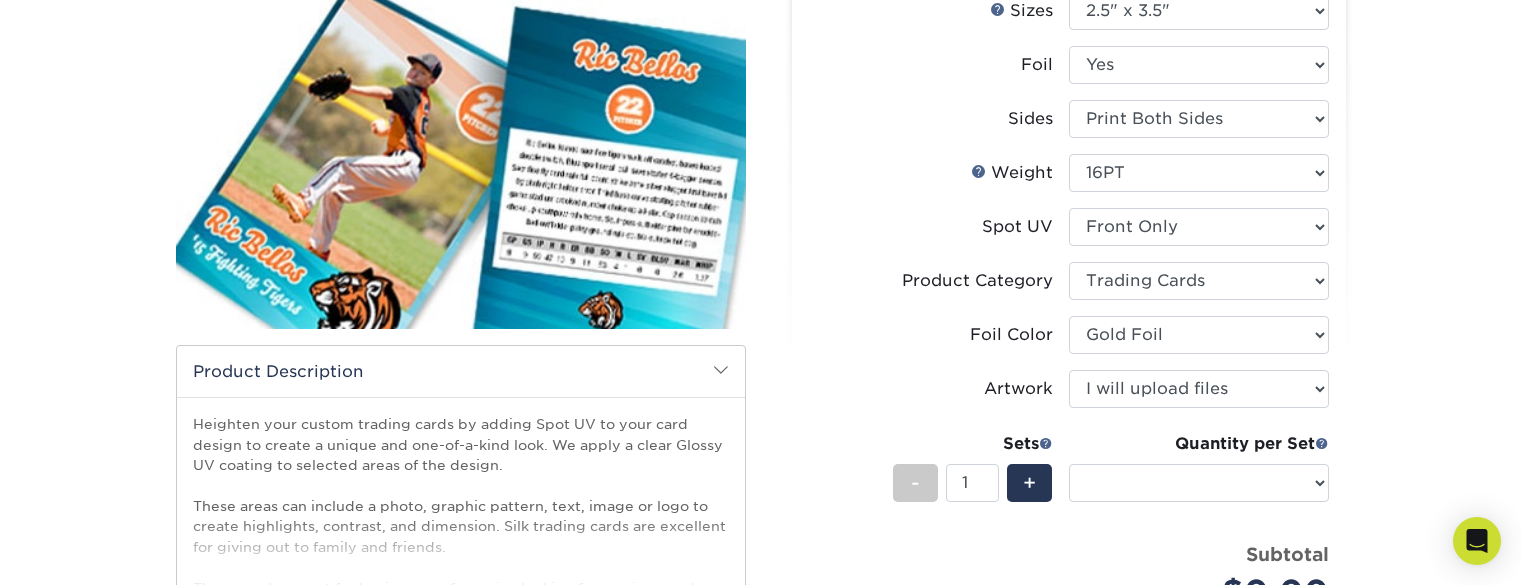 click on "Products
Trading Cards
Silk w/ Spot UV  Trading Cards
show more Templates" at bounding box center [760, 388] 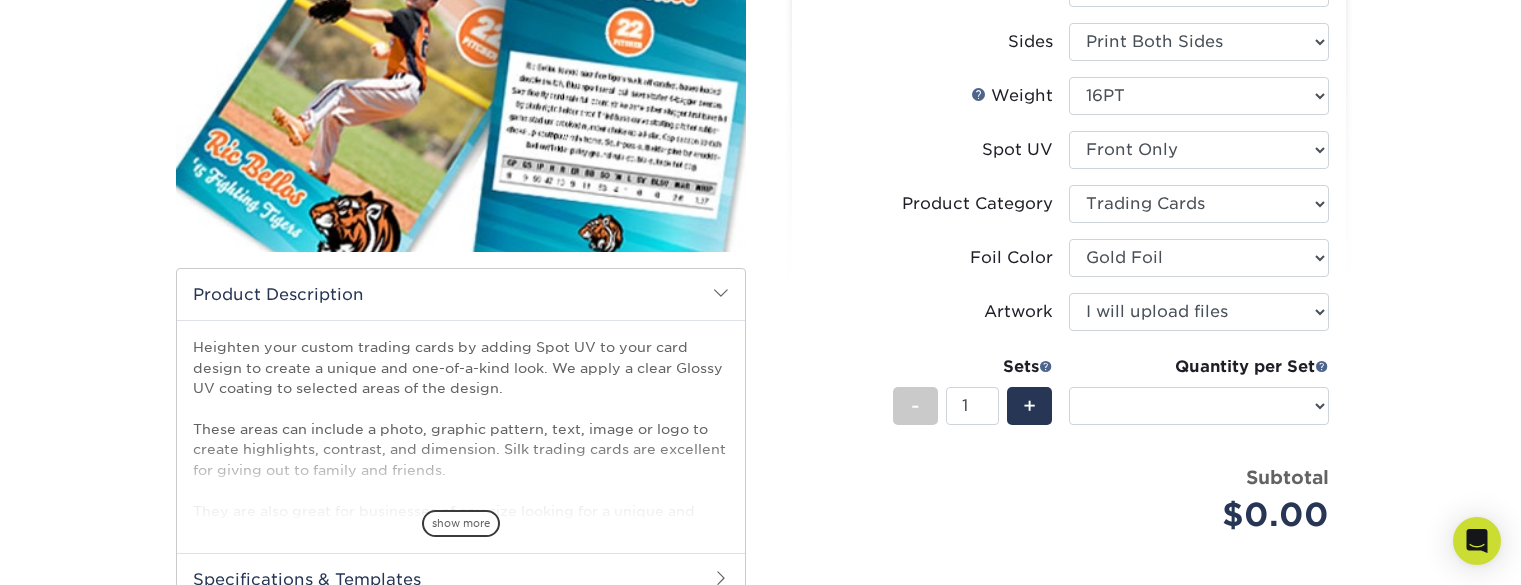 scroll, scrollTop: 343, scrollLeft: 0, axis: vertical 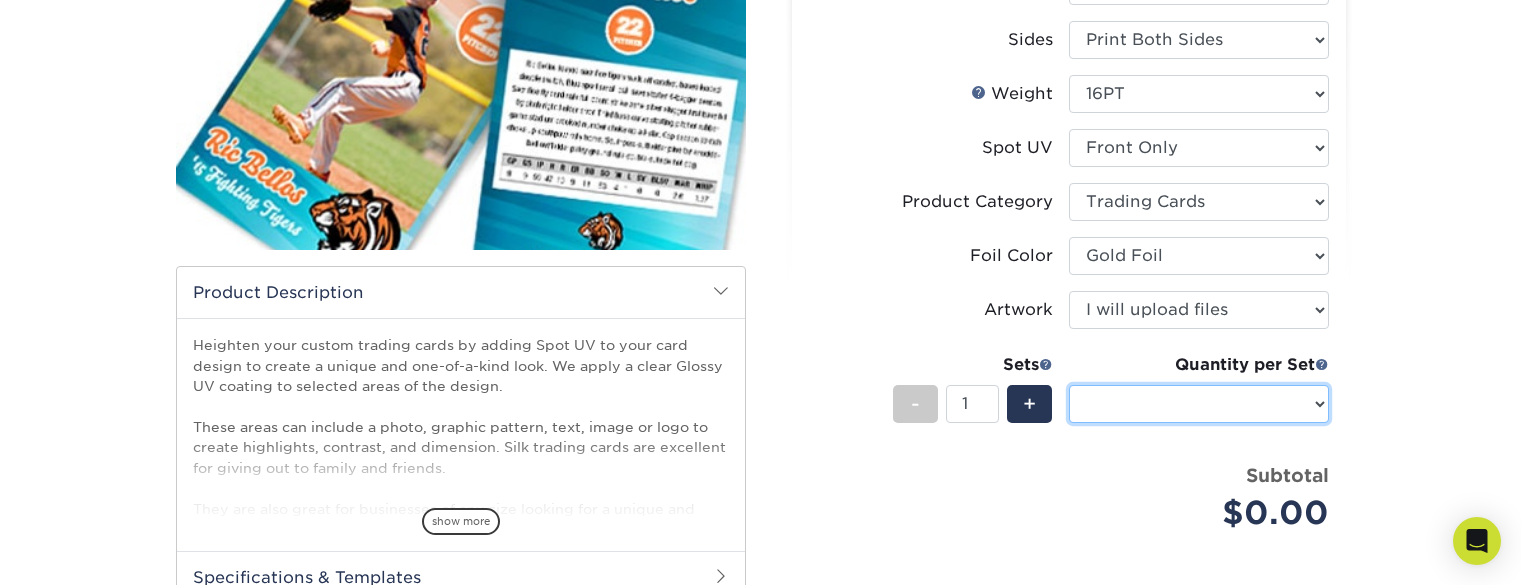 click at bounding box center [1199, 404] 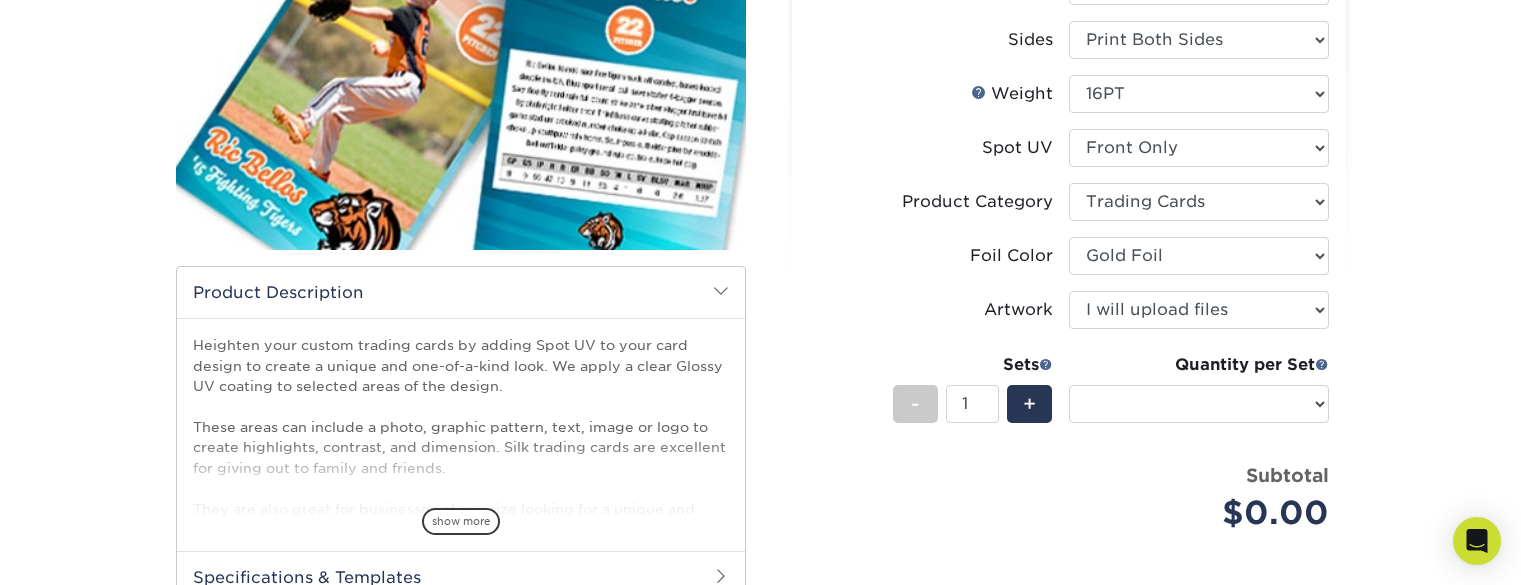 click on "Products
Trading Cards
Silk w/ Spot UV  Trading Cards
show more Templates" at bounding box center [760, 309] 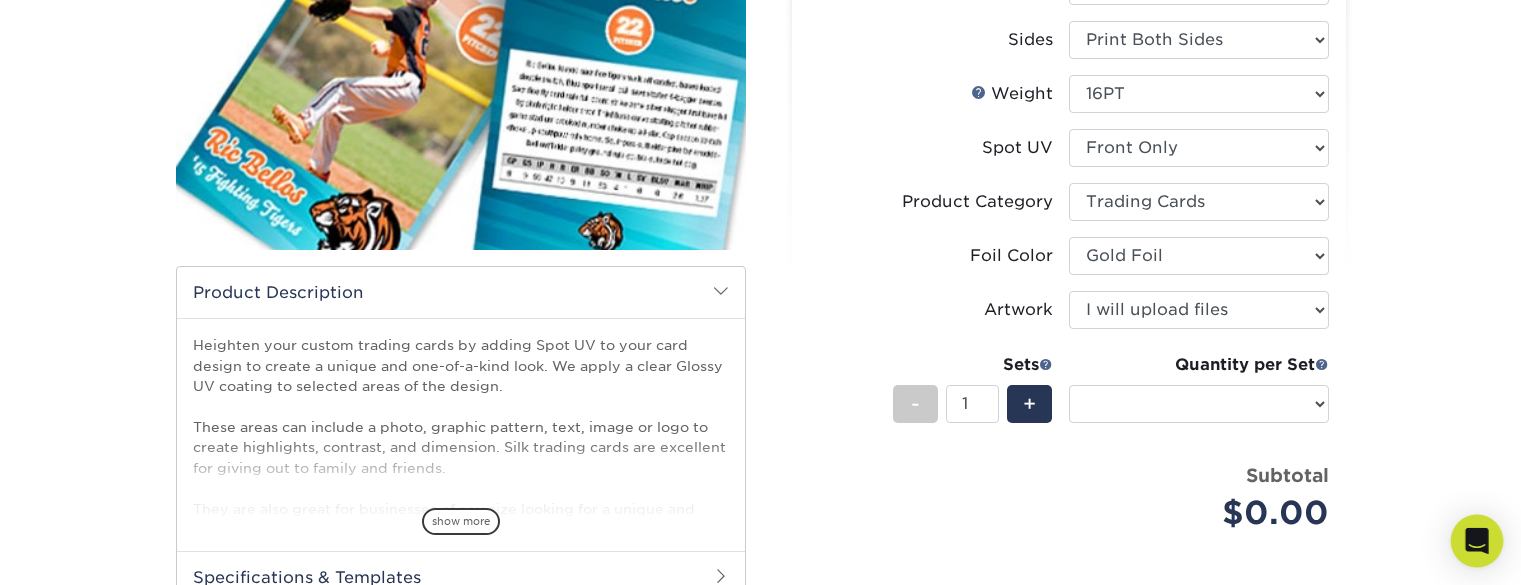 click 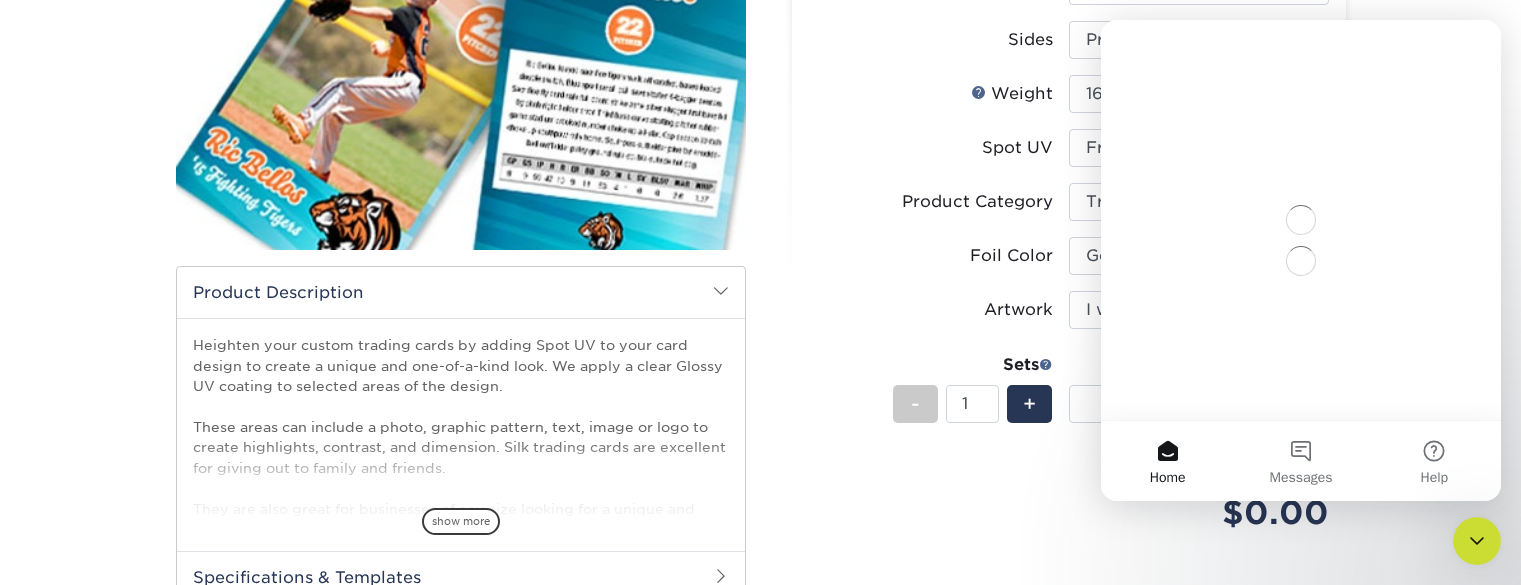 scroll, scrollTop: 0, scrollLeft: 0, axis: both 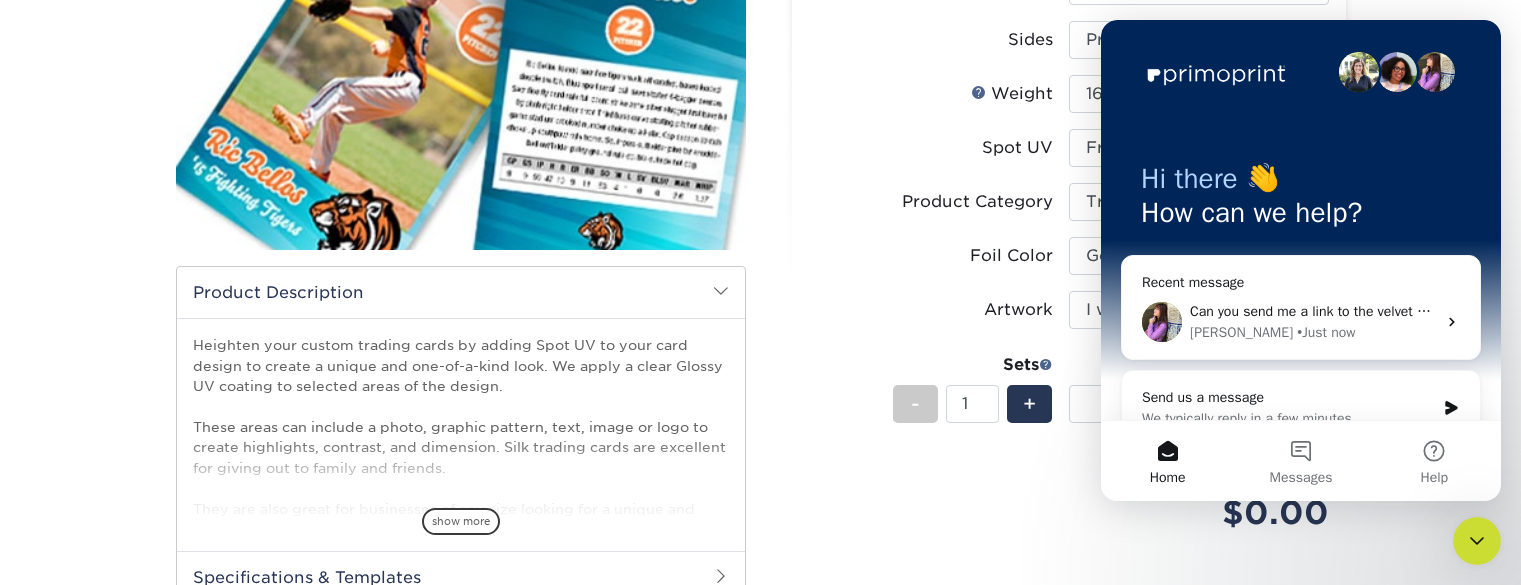 click on "Erica •  Just now" at bounding box center (1313, 332) 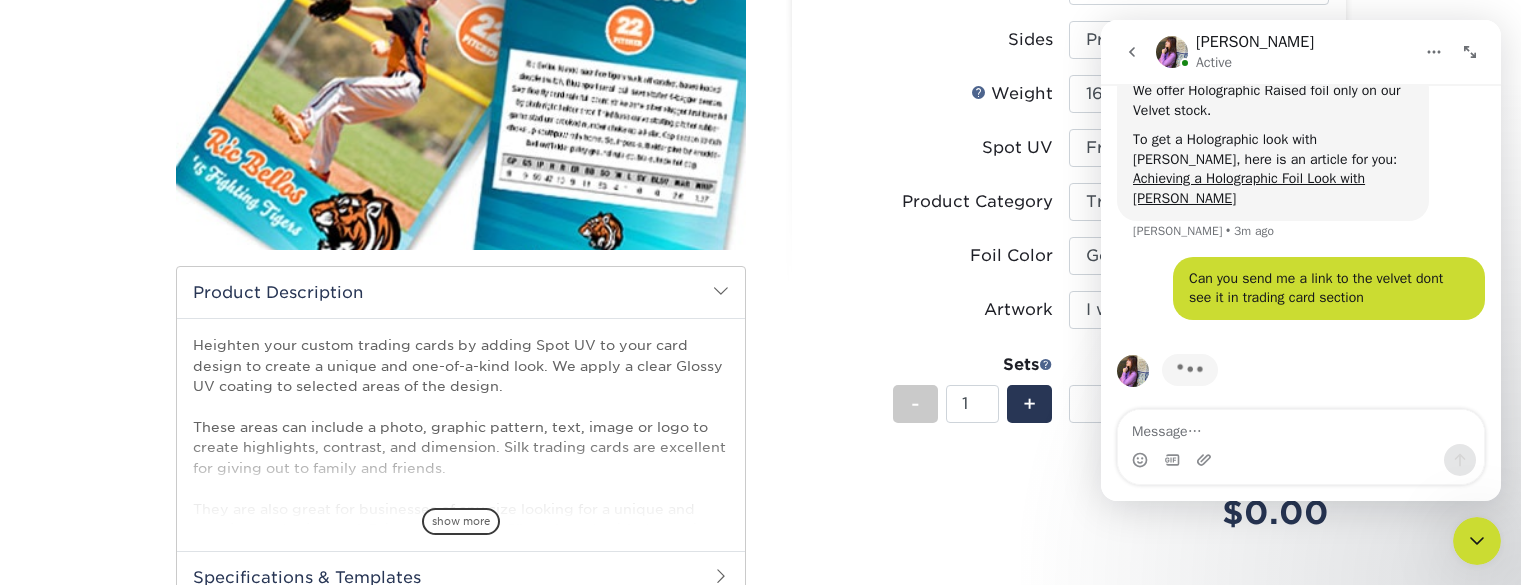 scroll, scrollTop: 427, scrollLeft: 0, axis: vertical 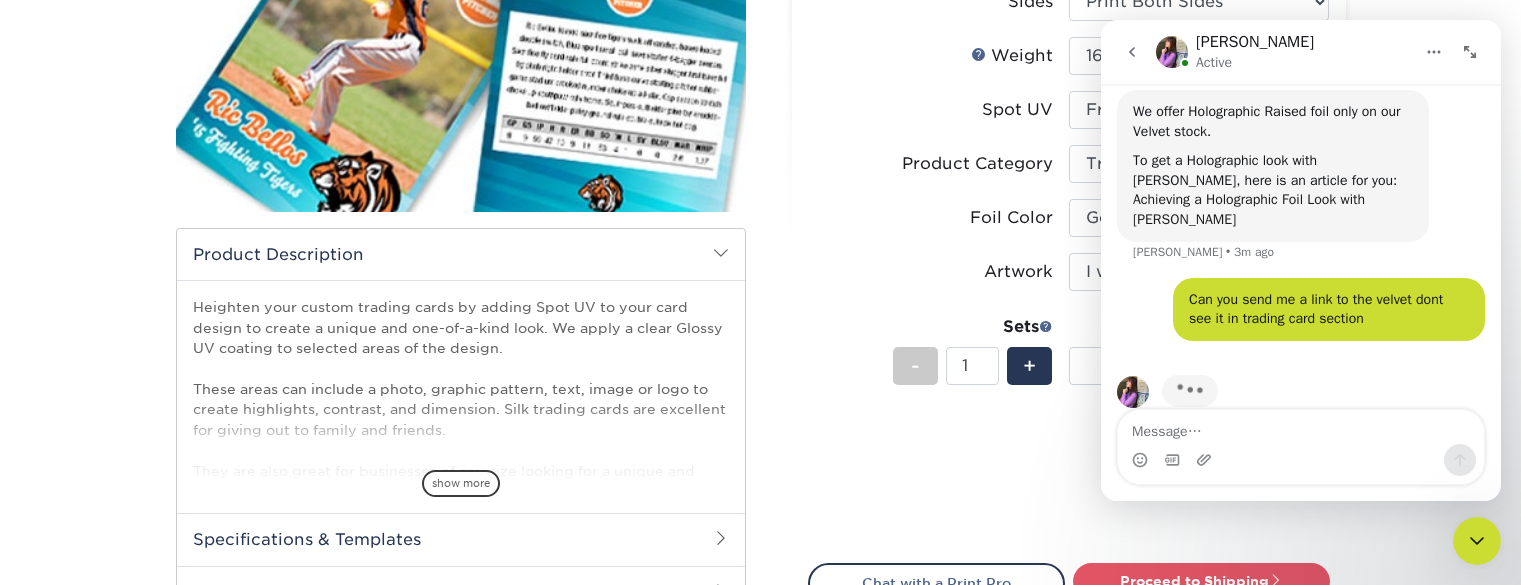 click on "Achieving a Holographic Foil Look with Inline Foil" at bounding box center (1249, 209) 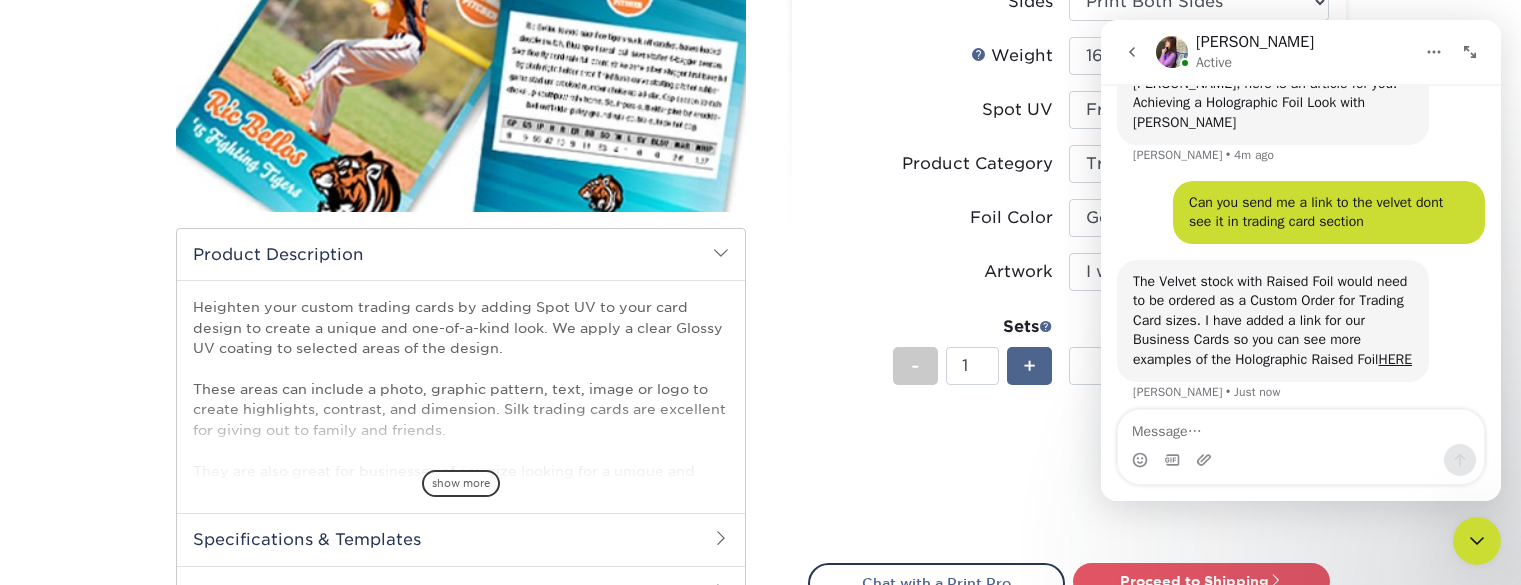 scroll, scrollTop: 528, scrollLeft: 0, axis: vertical 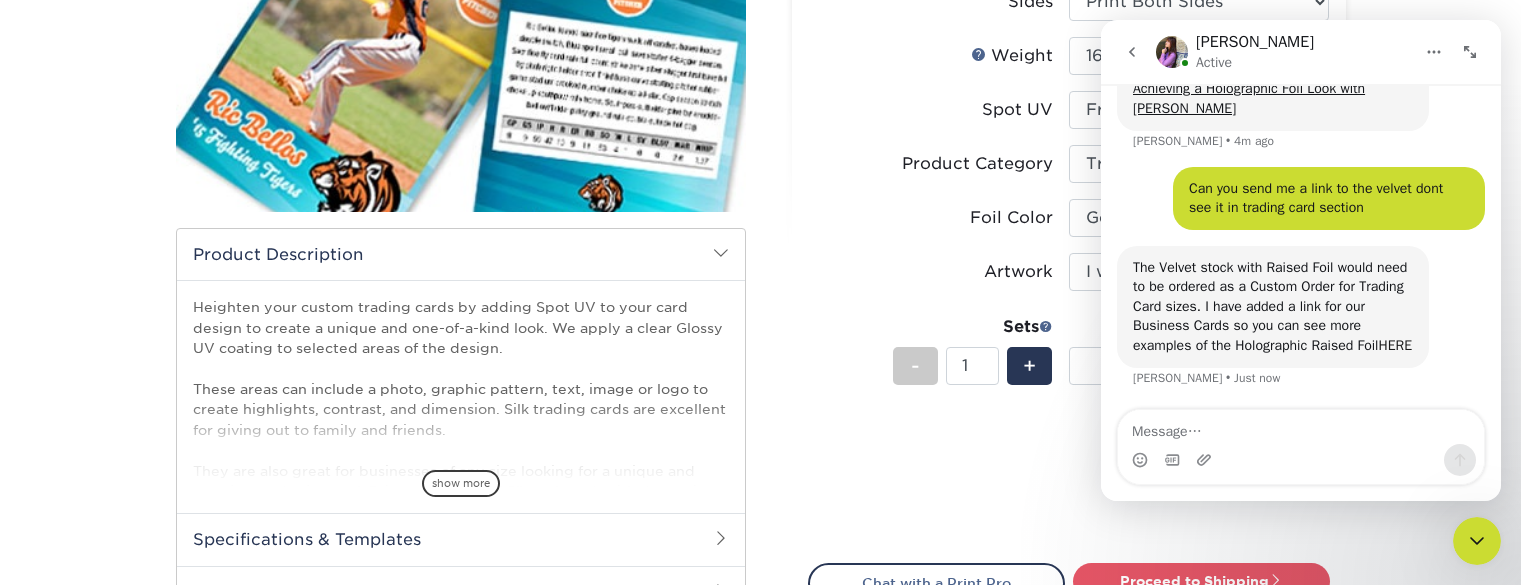 click on "HERE" at bounding box center (1395, 345) 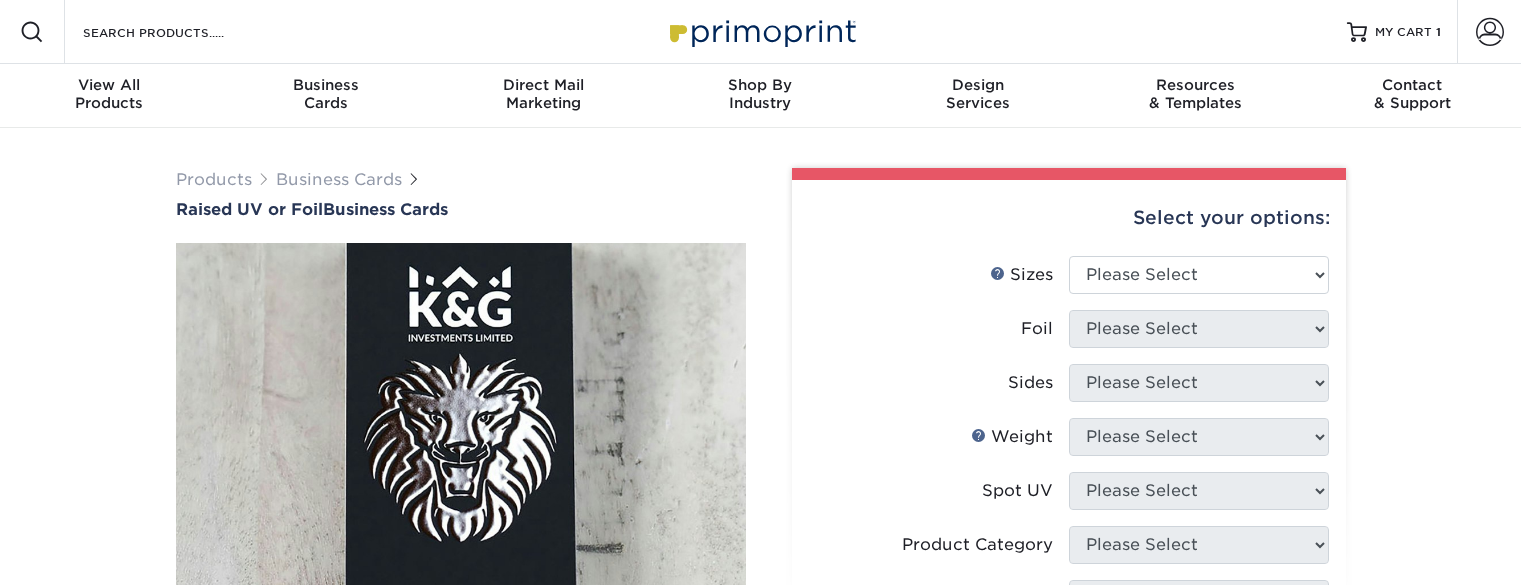 scroll, scrollTop: 0, scrollLeft: 0, axis: both 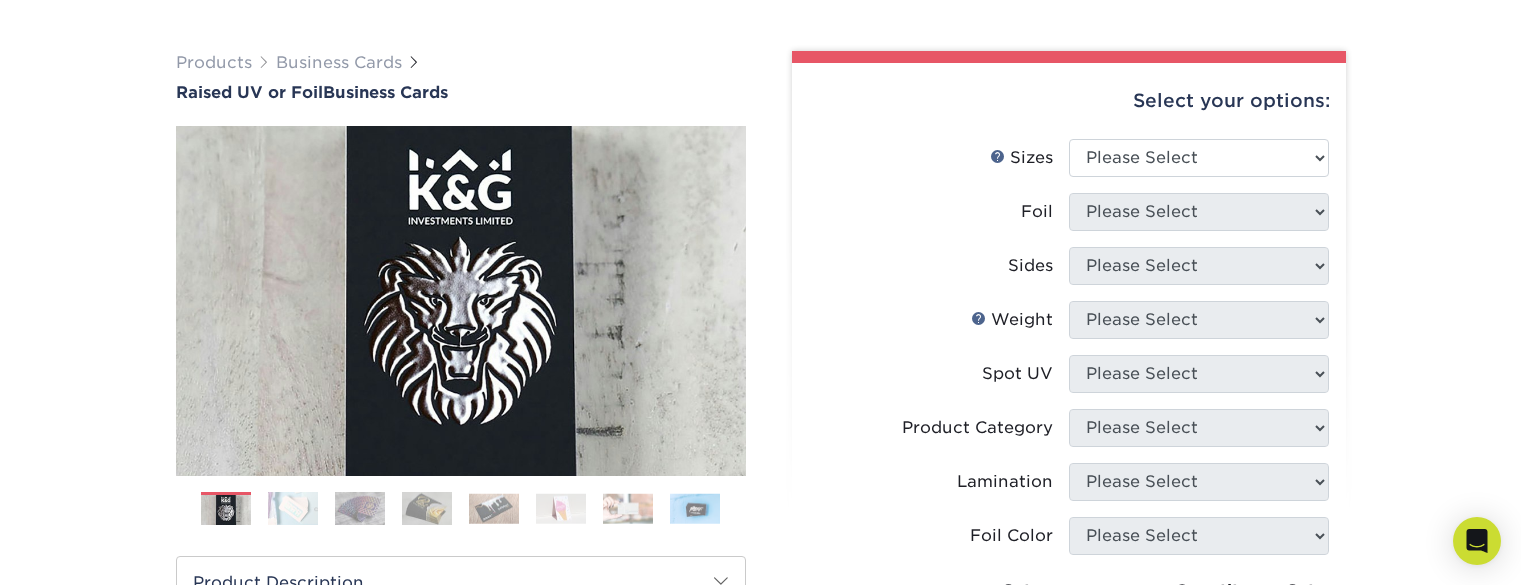 click on "Select your options:" at bounding box center (1069, 101) 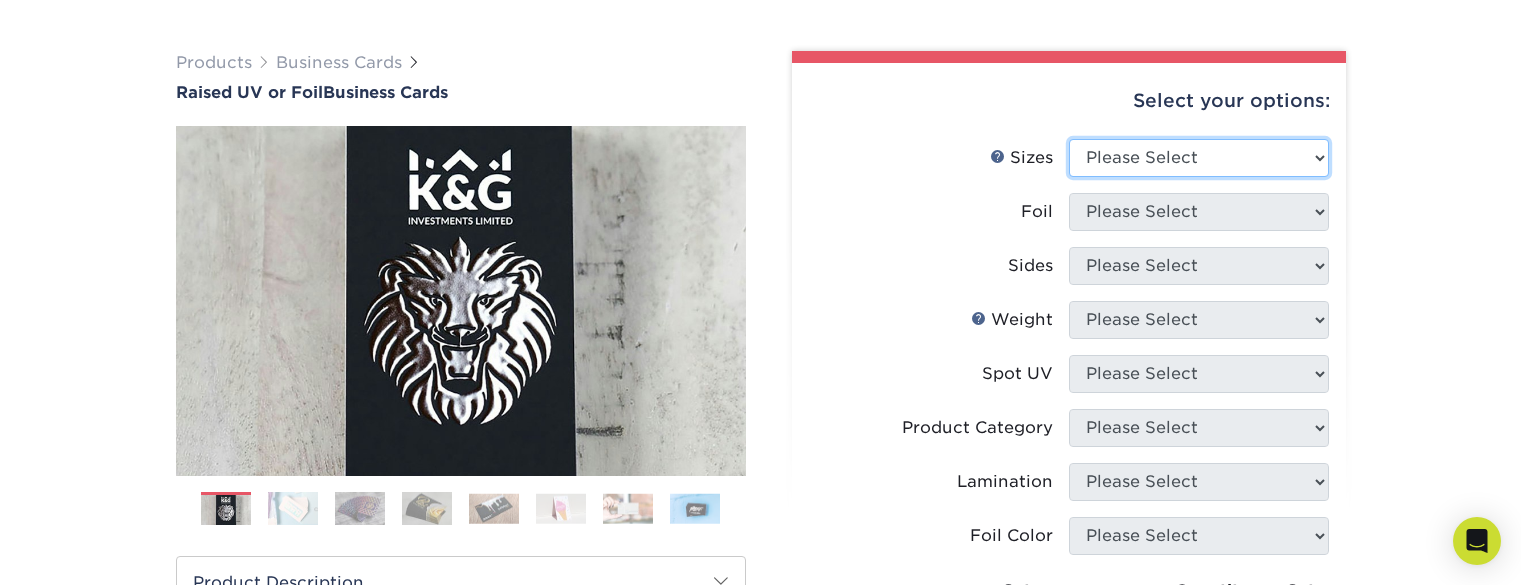click on "Please Select
2" x 2" - Square
2" x 3.5" - Standard" at bounding box center [1199, 158] 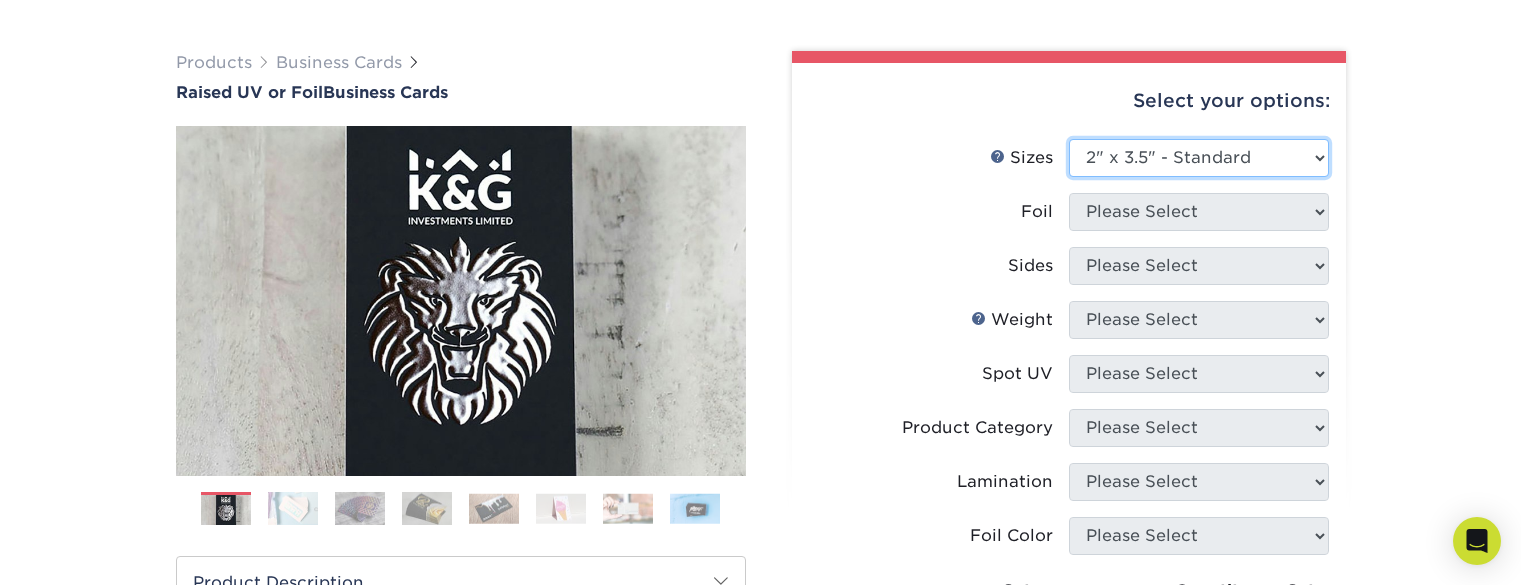 click on "Please Select
2" x 2" - Square
2" x 3.5" - Standard" at bounding box center (1199, 158) 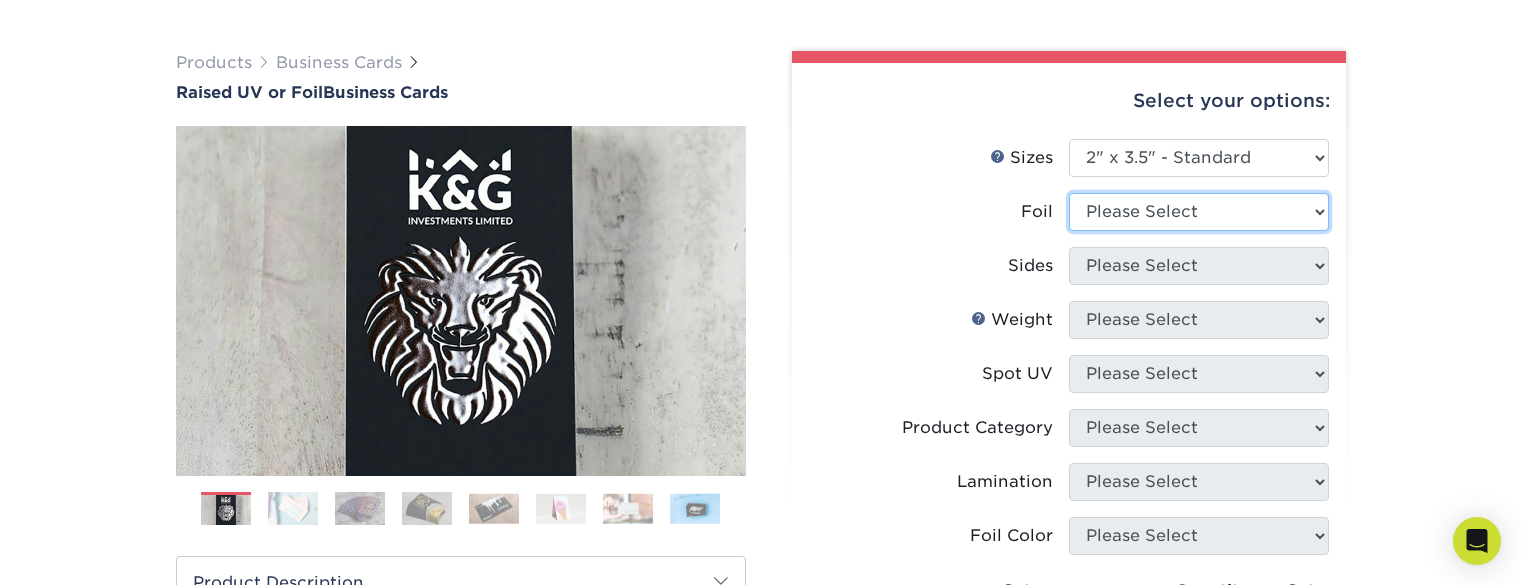 click on "Please Select No Yes" at bounding box center (1199, 212) 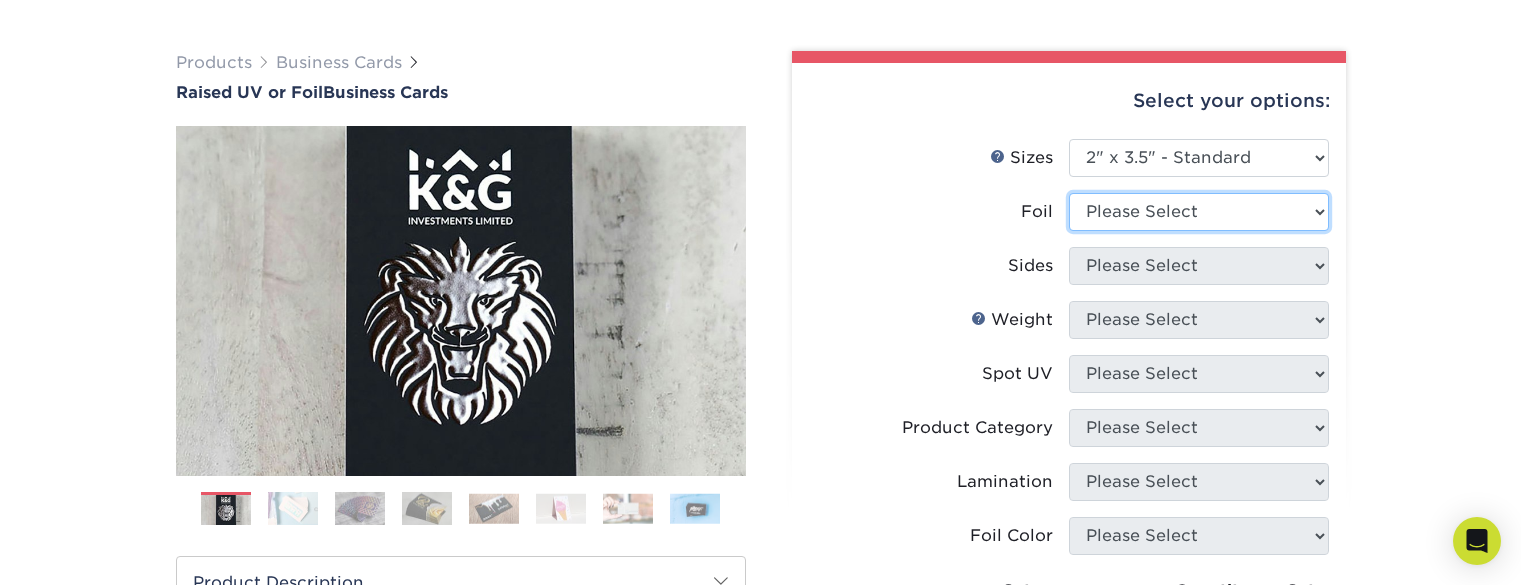 select on "1" 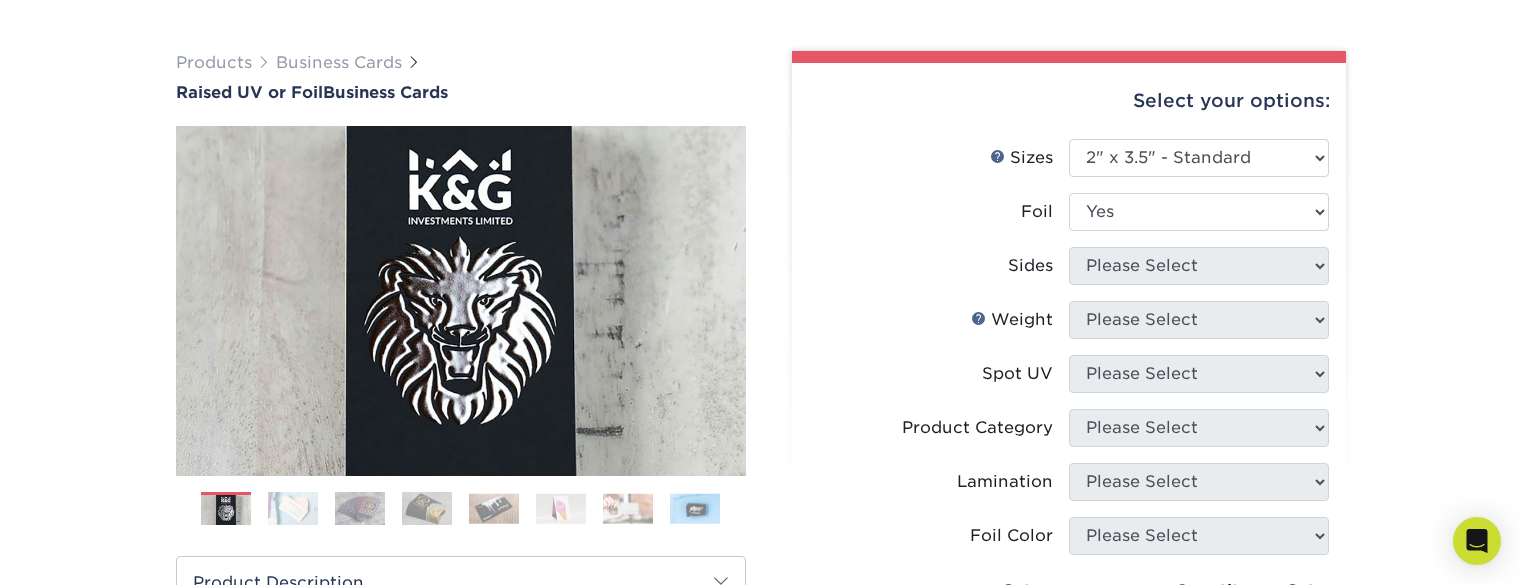 click on "Please Select No Yes" at bounding box center [1199, 212] 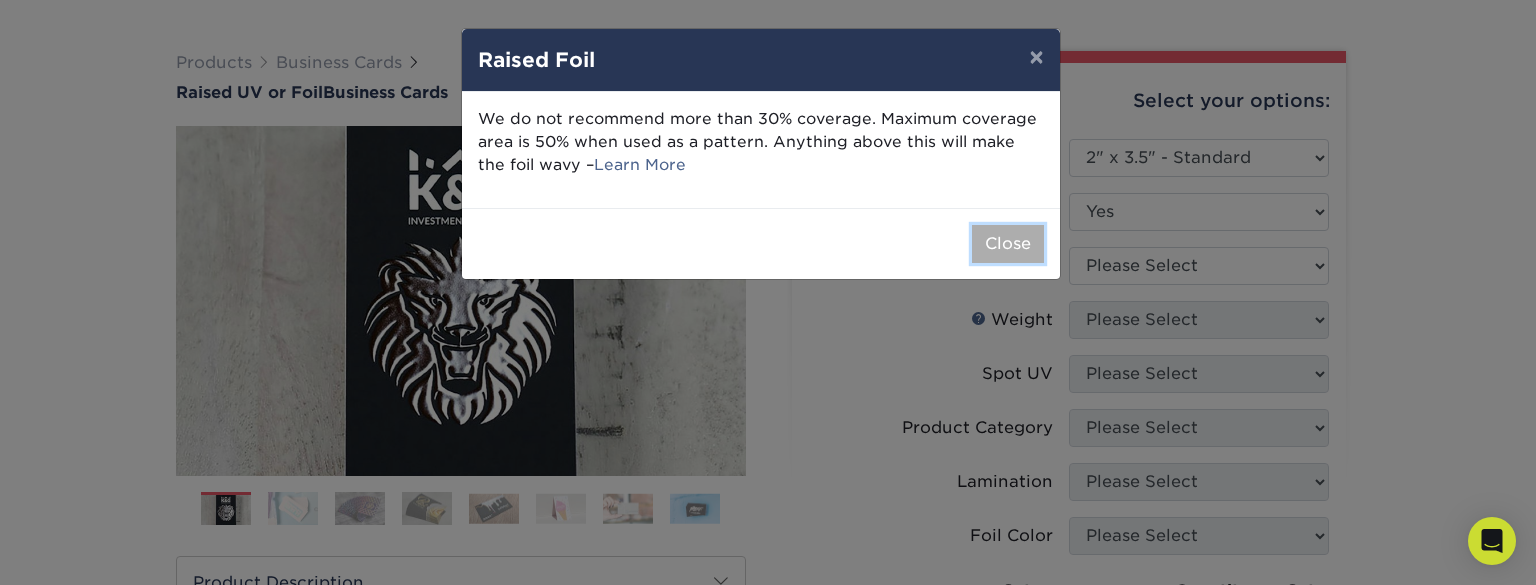click on "Close" at bounding box center (1008, 244) 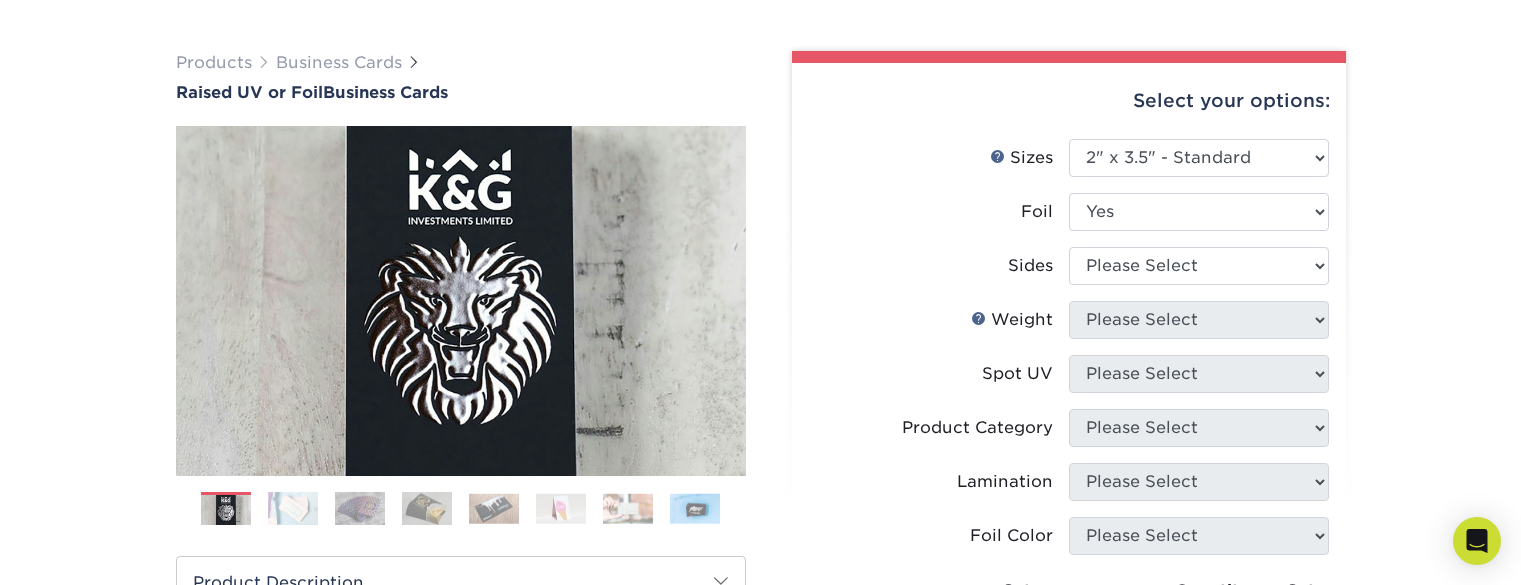 click on "Lamination
Please Select" at bounding box center (1069, 490) 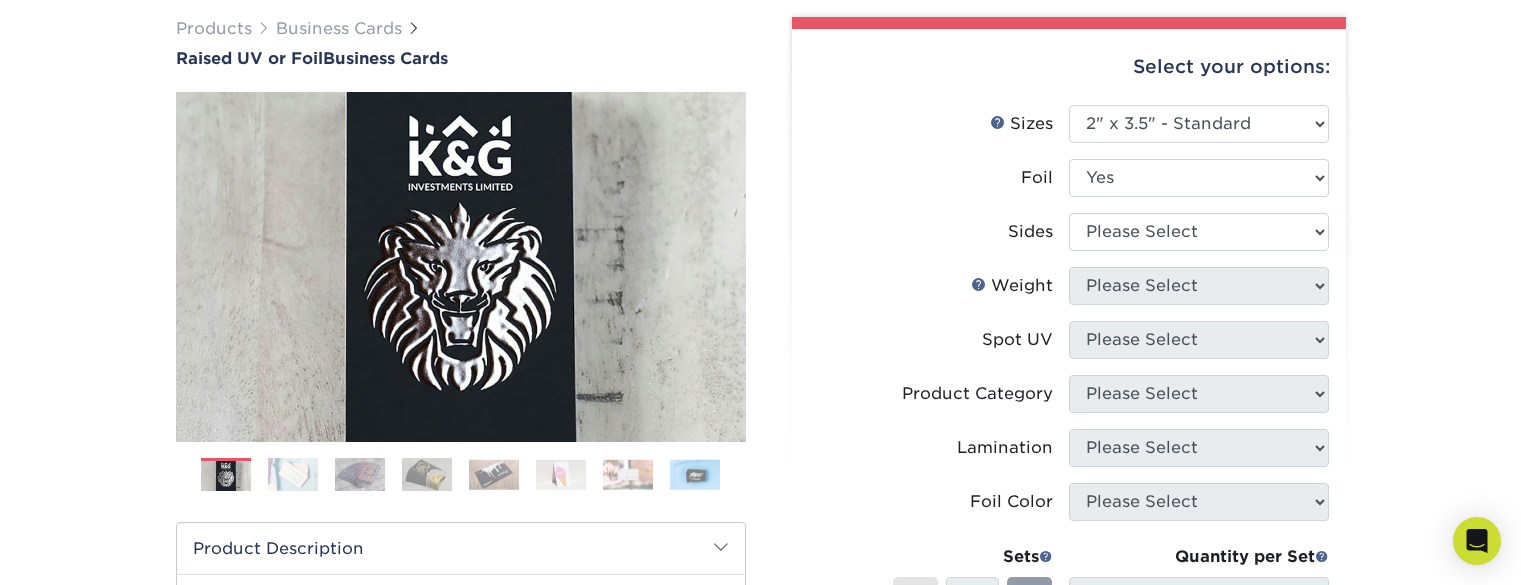 scroll, scrollTop: 153, scrollLeft: 0, axis: vertical 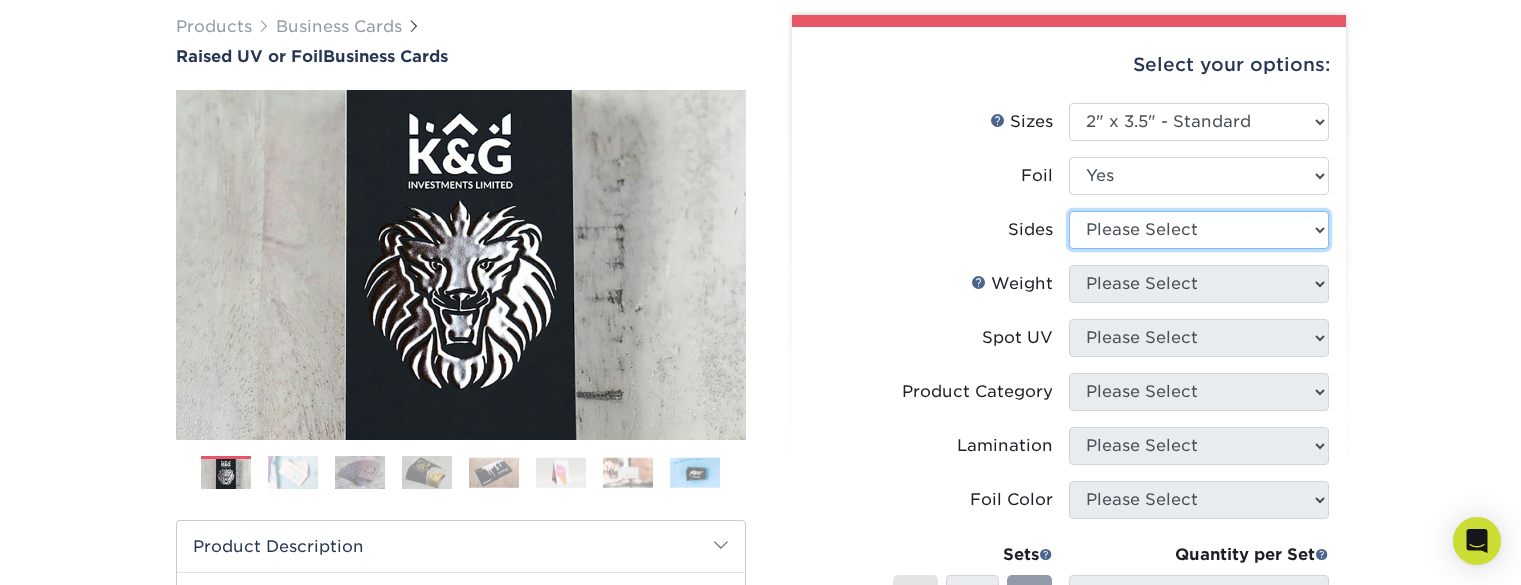 click on "Please Select Print Both Sides Print Both Sides - Foil Both Sides Print Both Sides - Foil Front Only Print Front Only Print Front Only - Foil Front Only" at bounding box center [1199, 230] 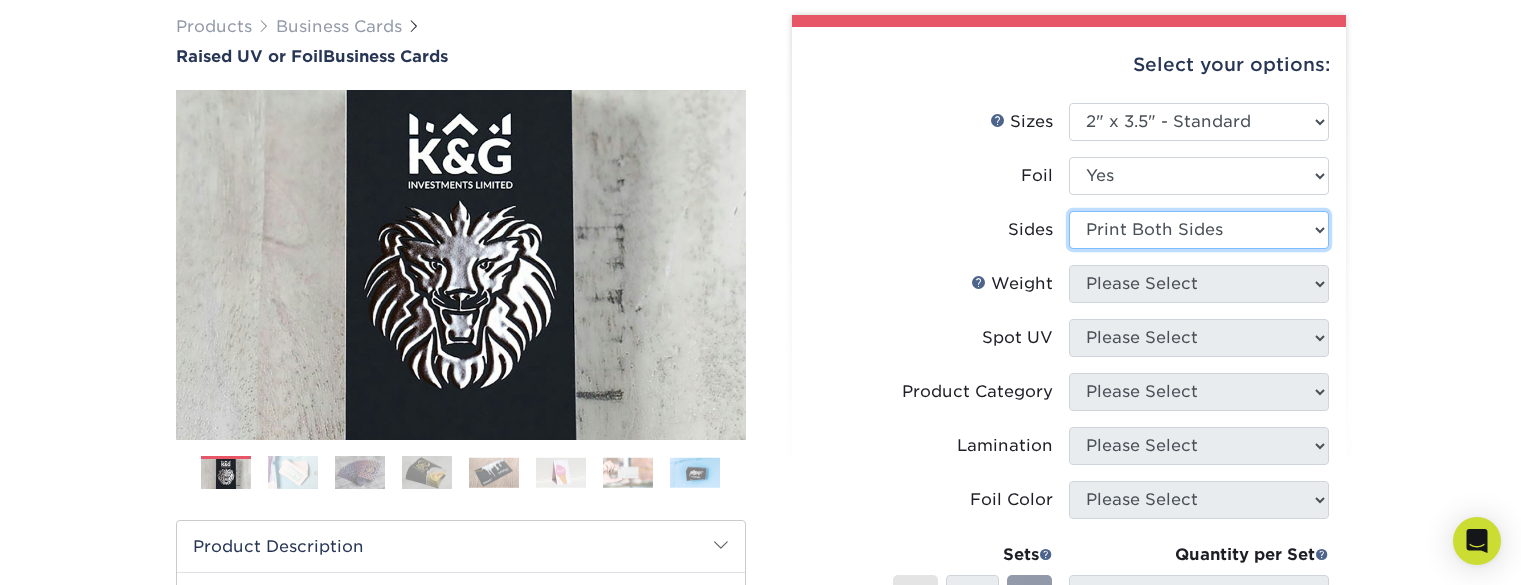 click on "Please Select Print Both Sides Print Both Sides - Foil Both Sides Print Both Sides - Foil Front Only Print Front Only Print Front Only - Foil Front Only" at bounding box center [1199, 230] 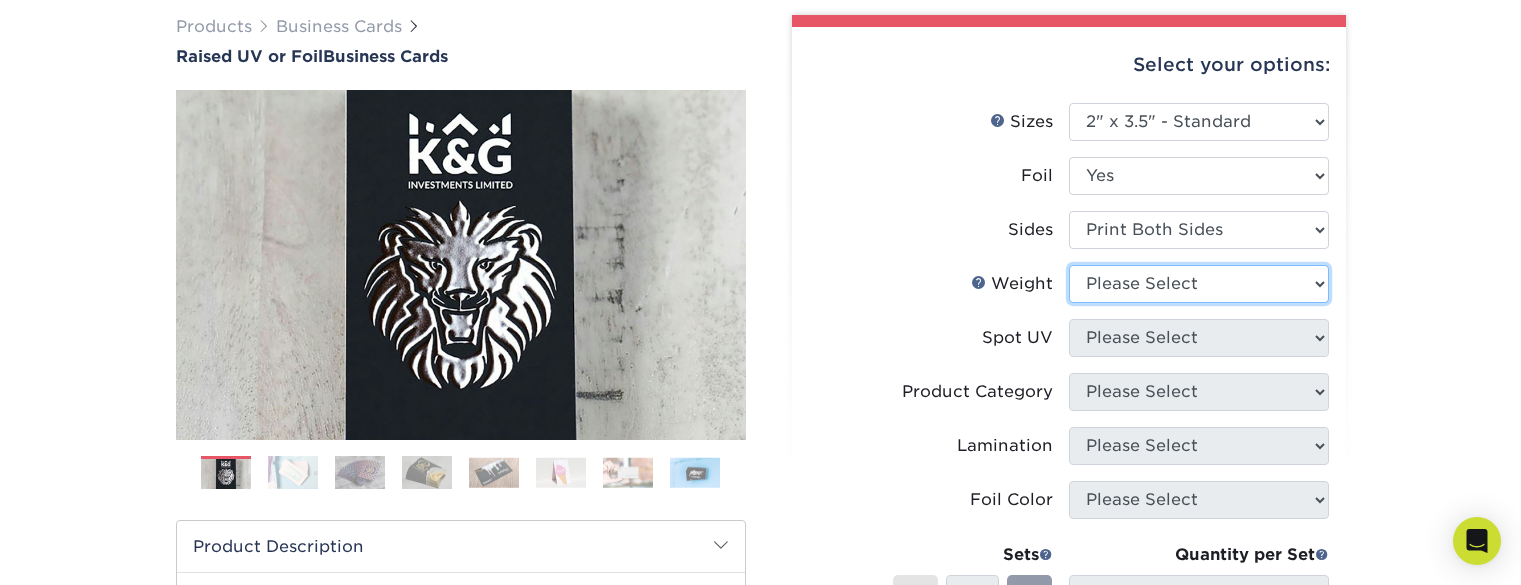 click on "Please Select 16PT" at bounding box center (1199, 284) 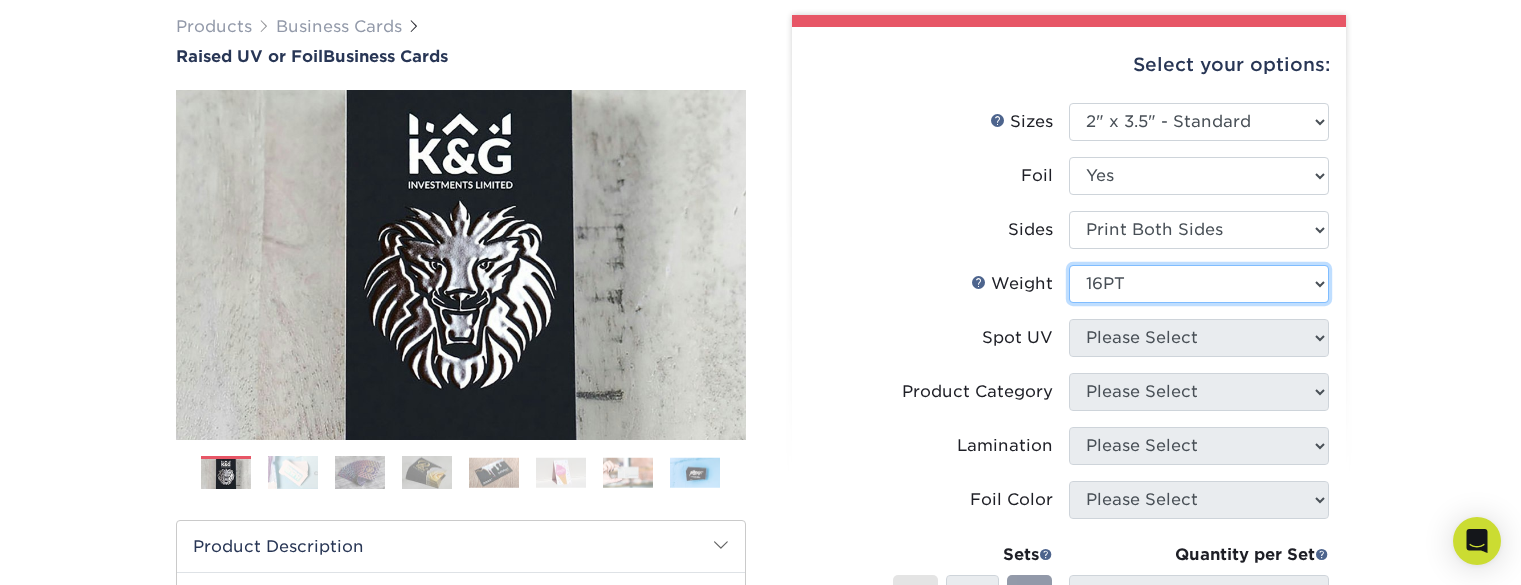 click on "Please Select 16PT" at bounding box center [1199, 284] 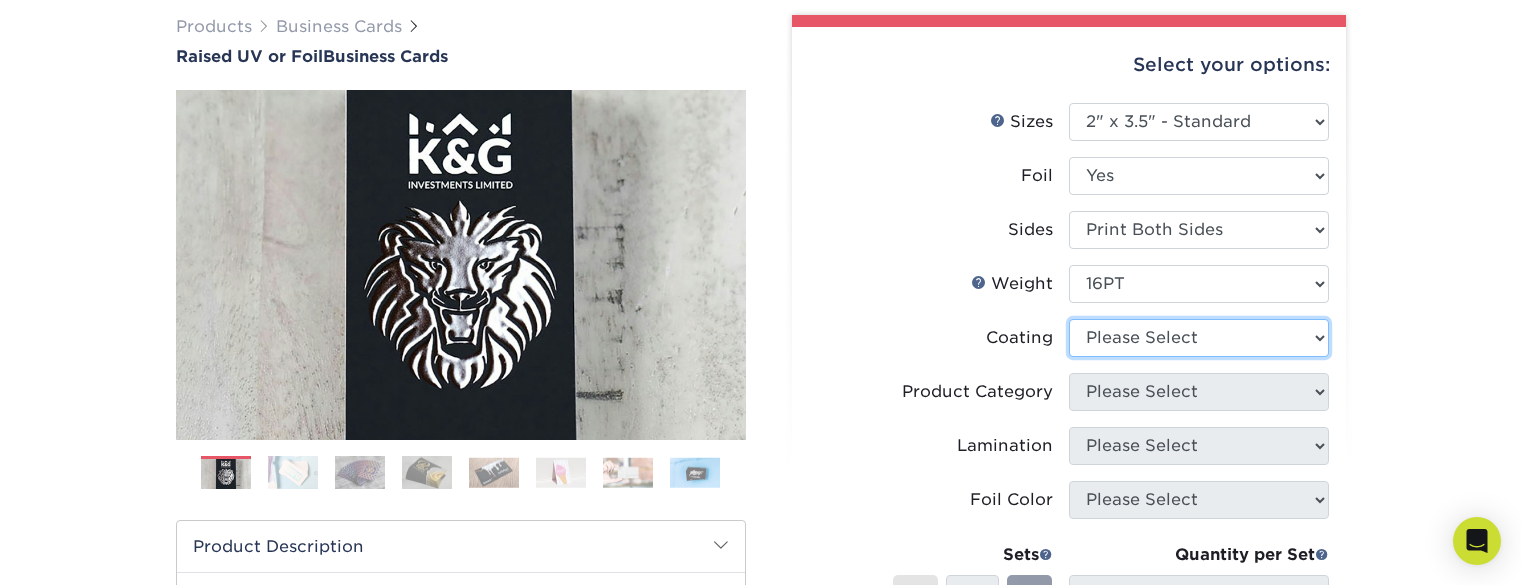 click at bounding box center (1199, 338) 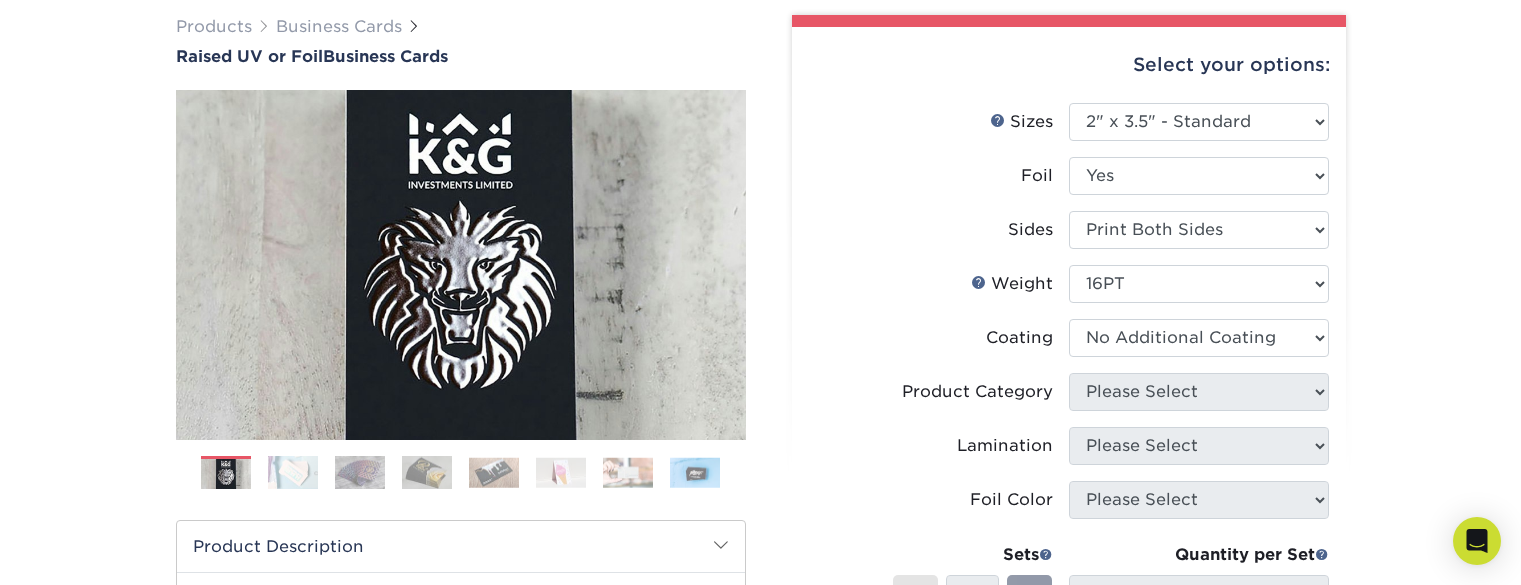 click at bounding box center (1199, 338) 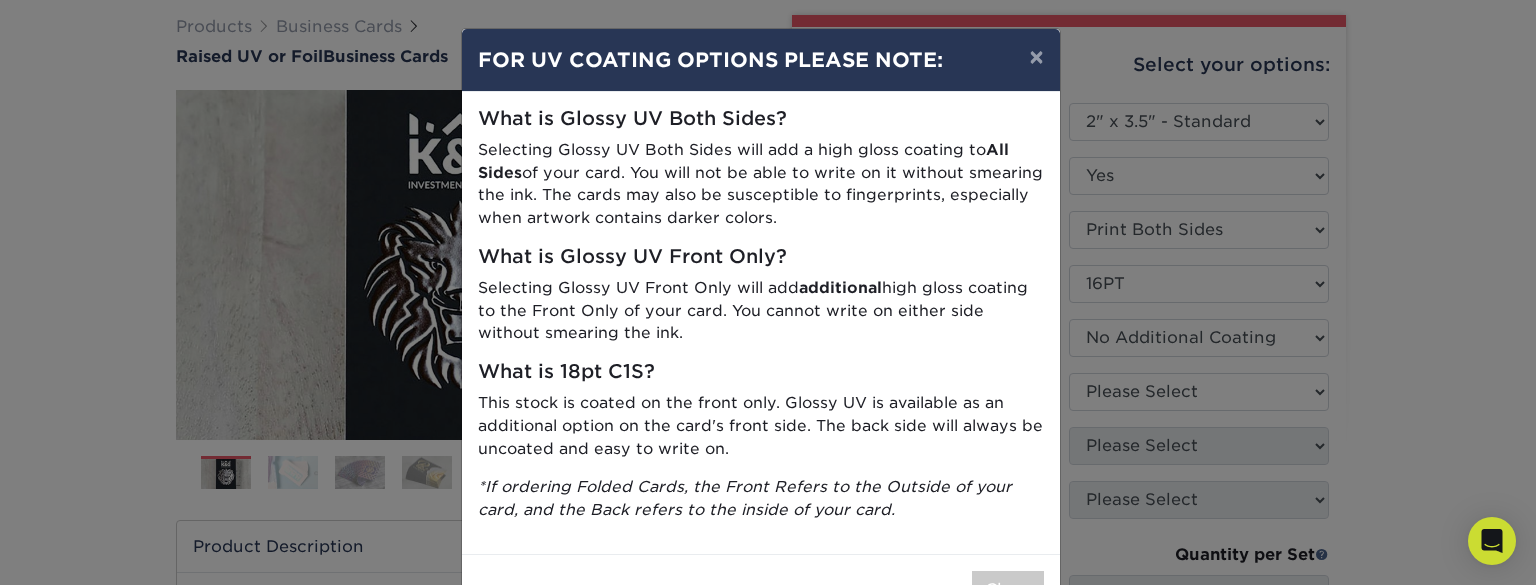 click on "Close" at bounding box center (761, 589) 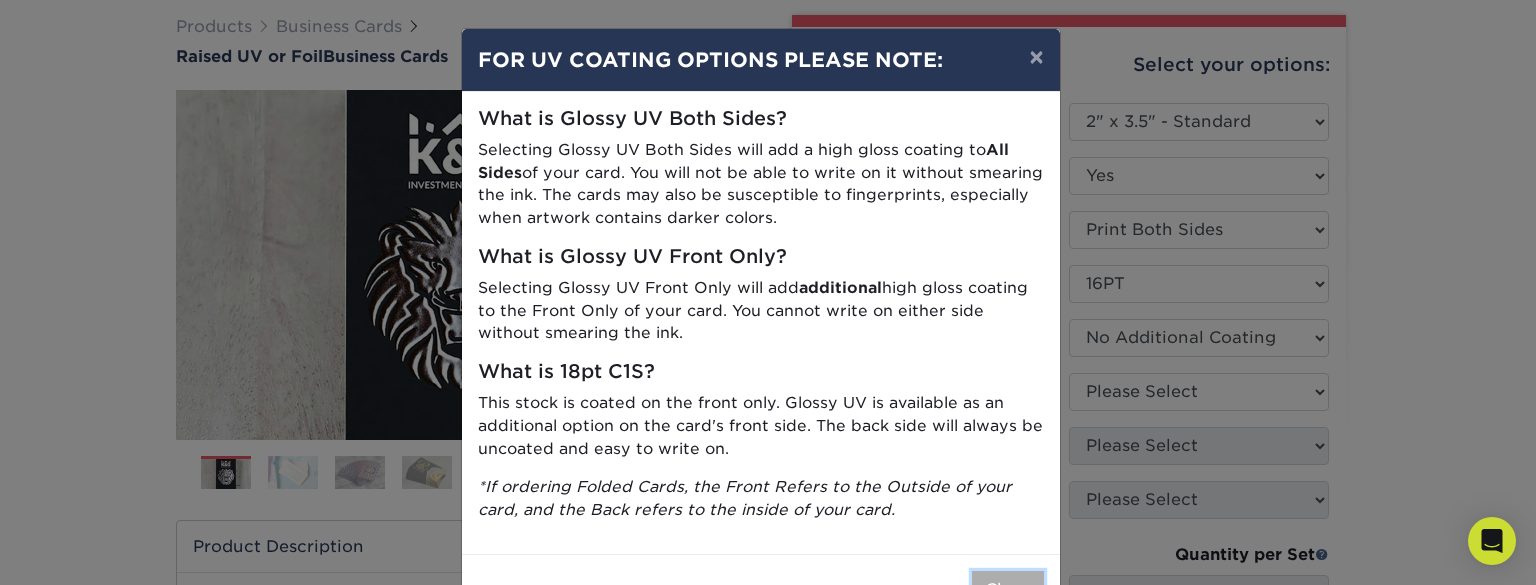 click on "Close" at bounding box center (1008, 590) 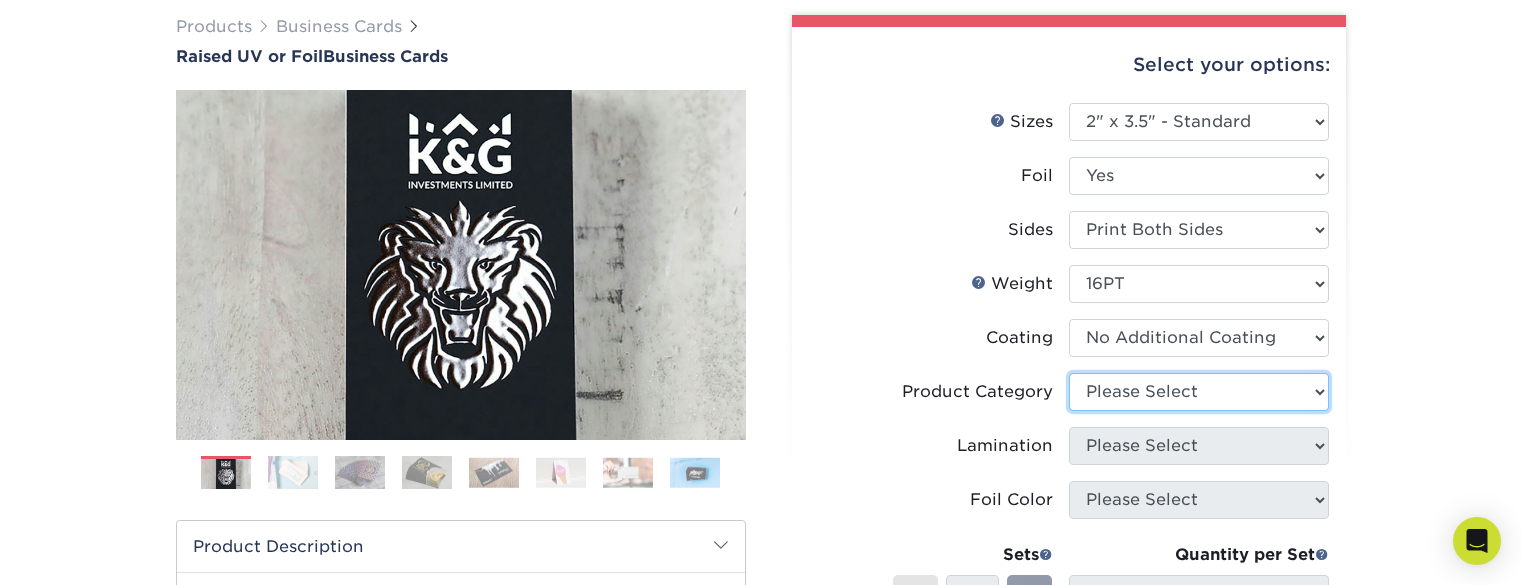 click on "Please Select" at bounding box center (1199, 392) 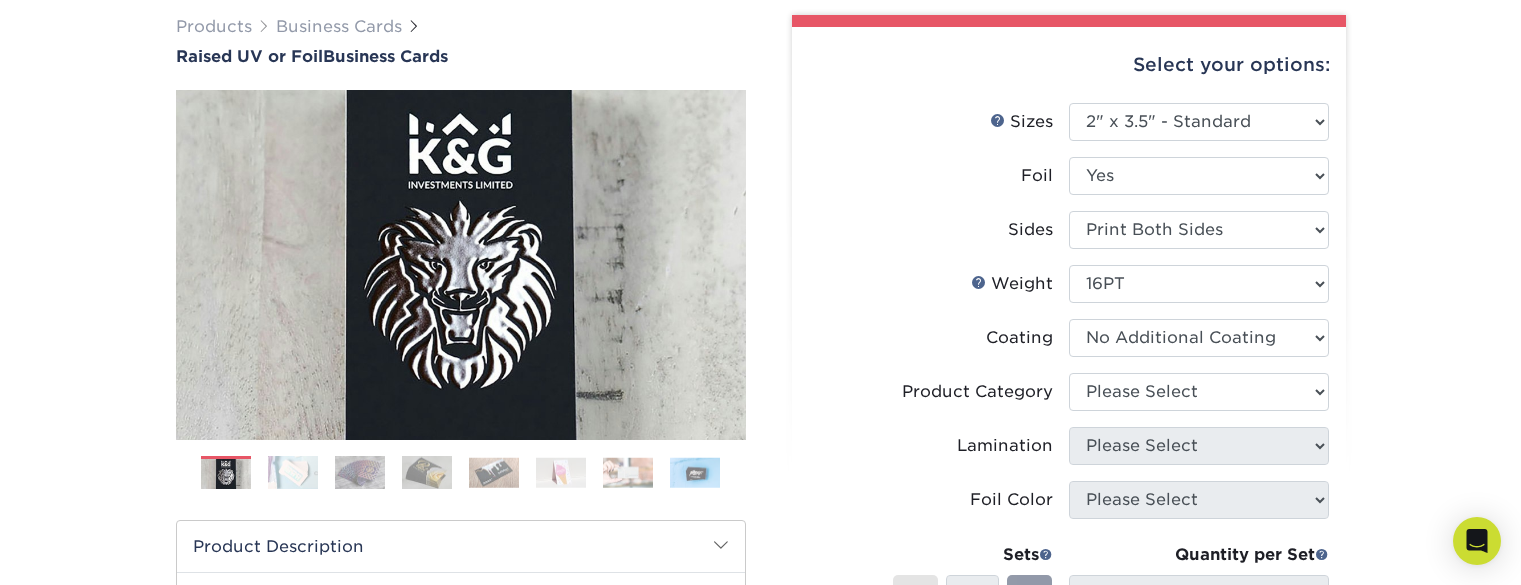 click on "Products
Business Cards
Raised UV or Foil  Business Cards
Previous Next" at bounding box center (760, 509) 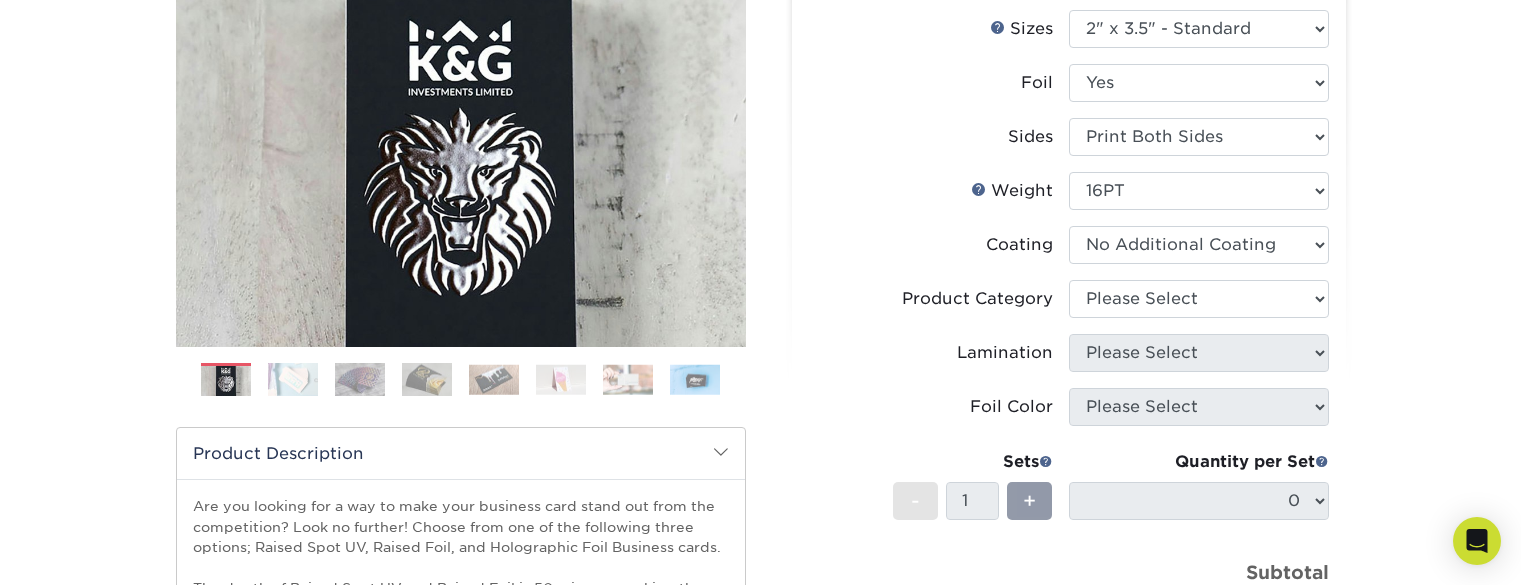 scroll, scrollTop: 261, scrollLeft: 0, axis: vertical 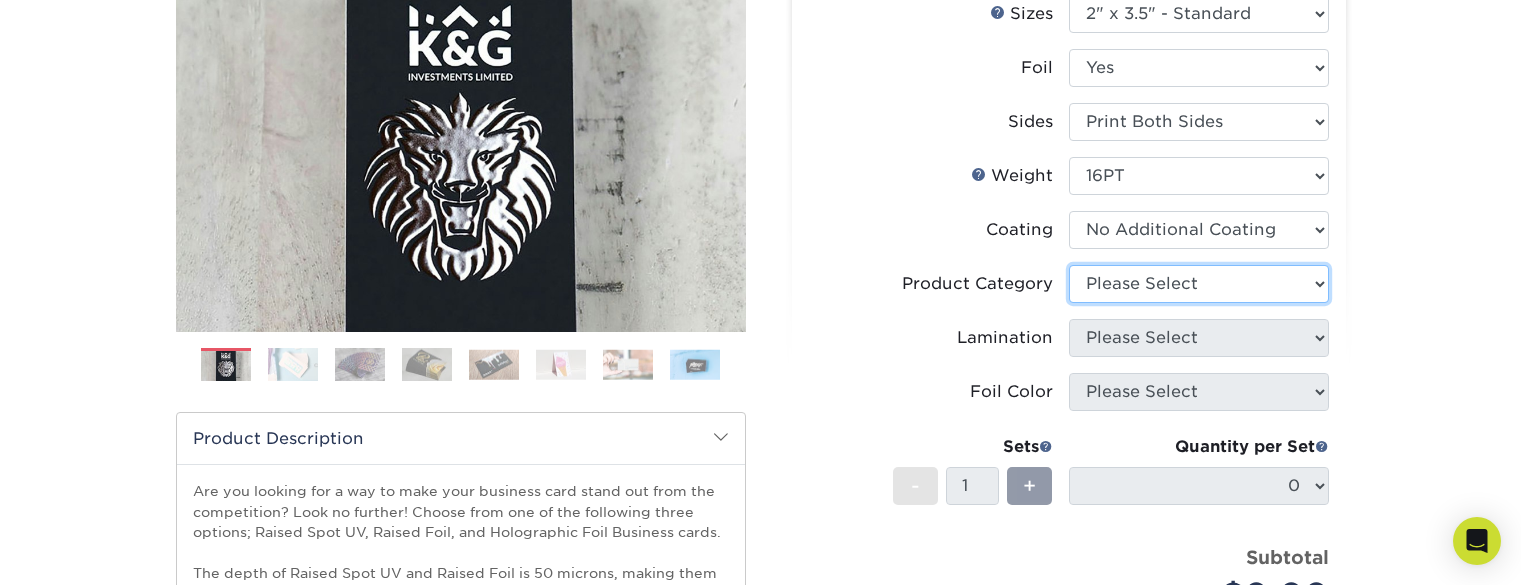 click on "Please Select" at bounding box center [1199, 284] 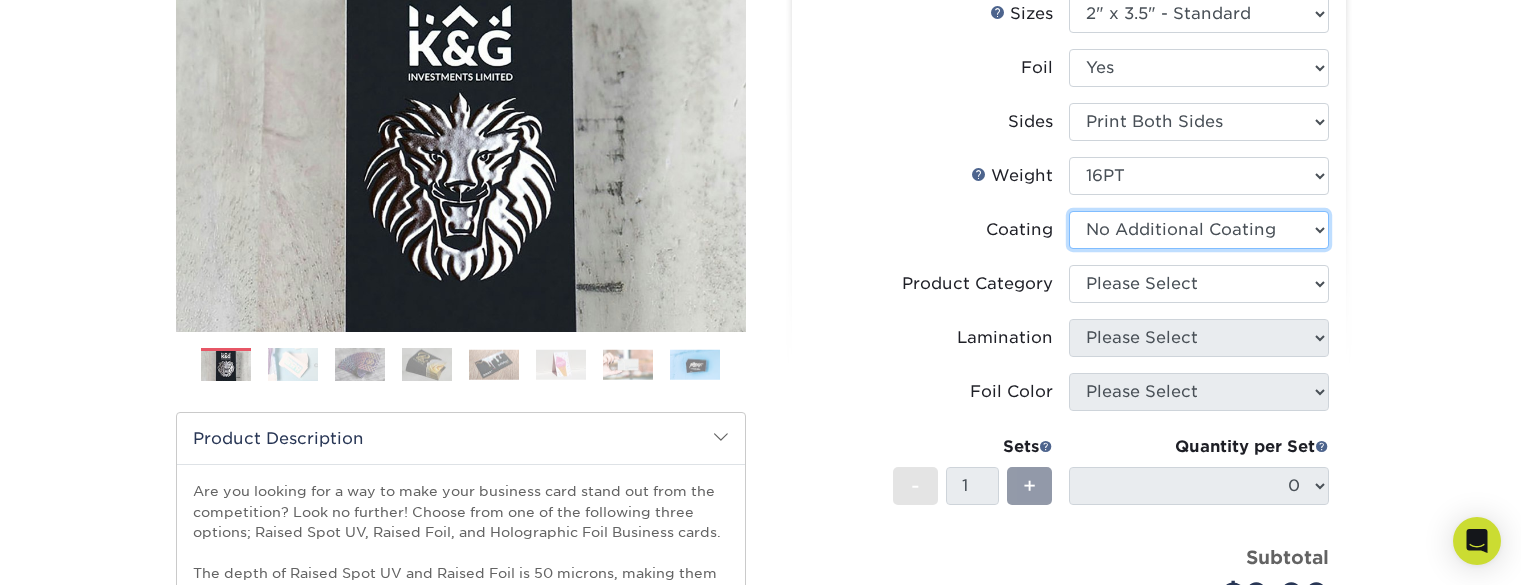 click at bounding box center (1199, 230) 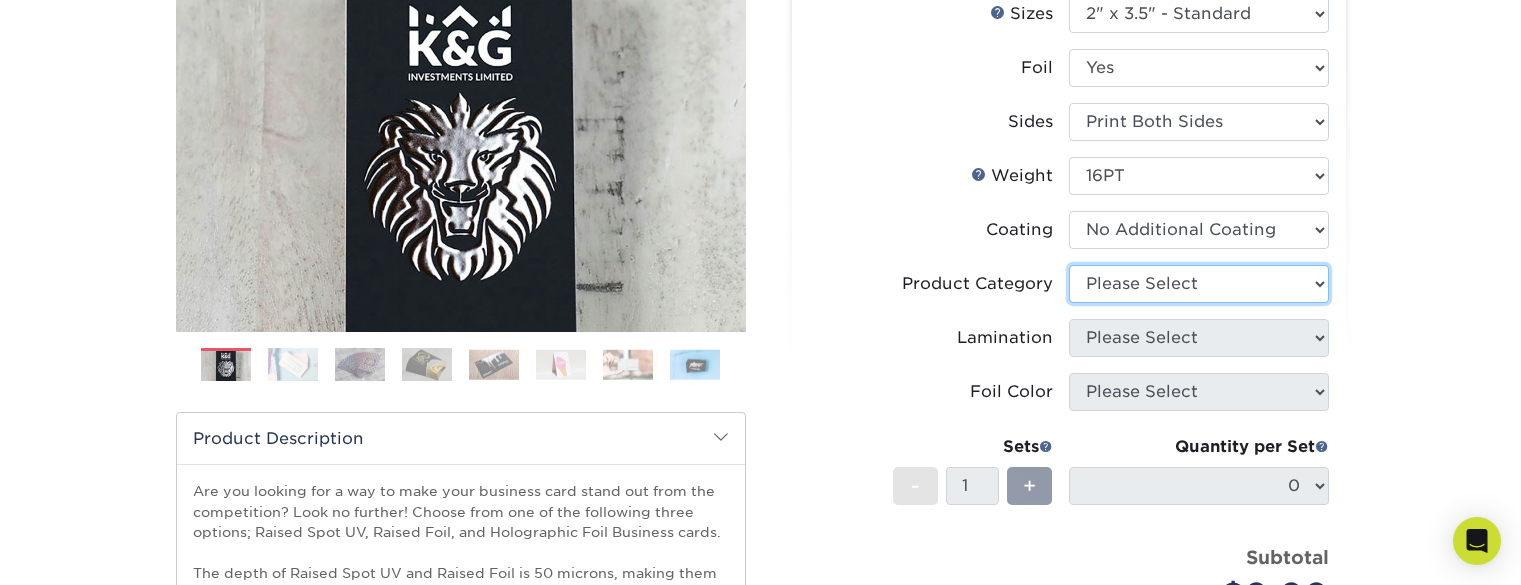click on "Please Select" at bounding box center (1199, 284) 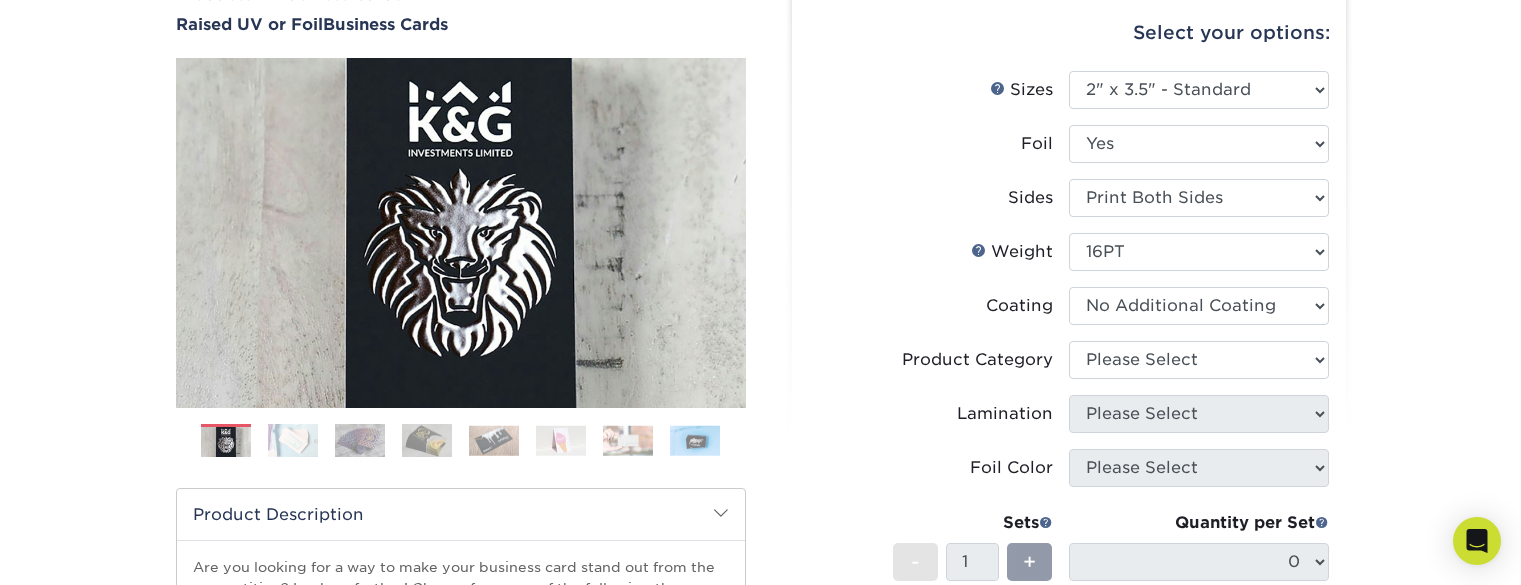 scroll, scrollTop: 191, scrollLeft: 0, axis: vertical 